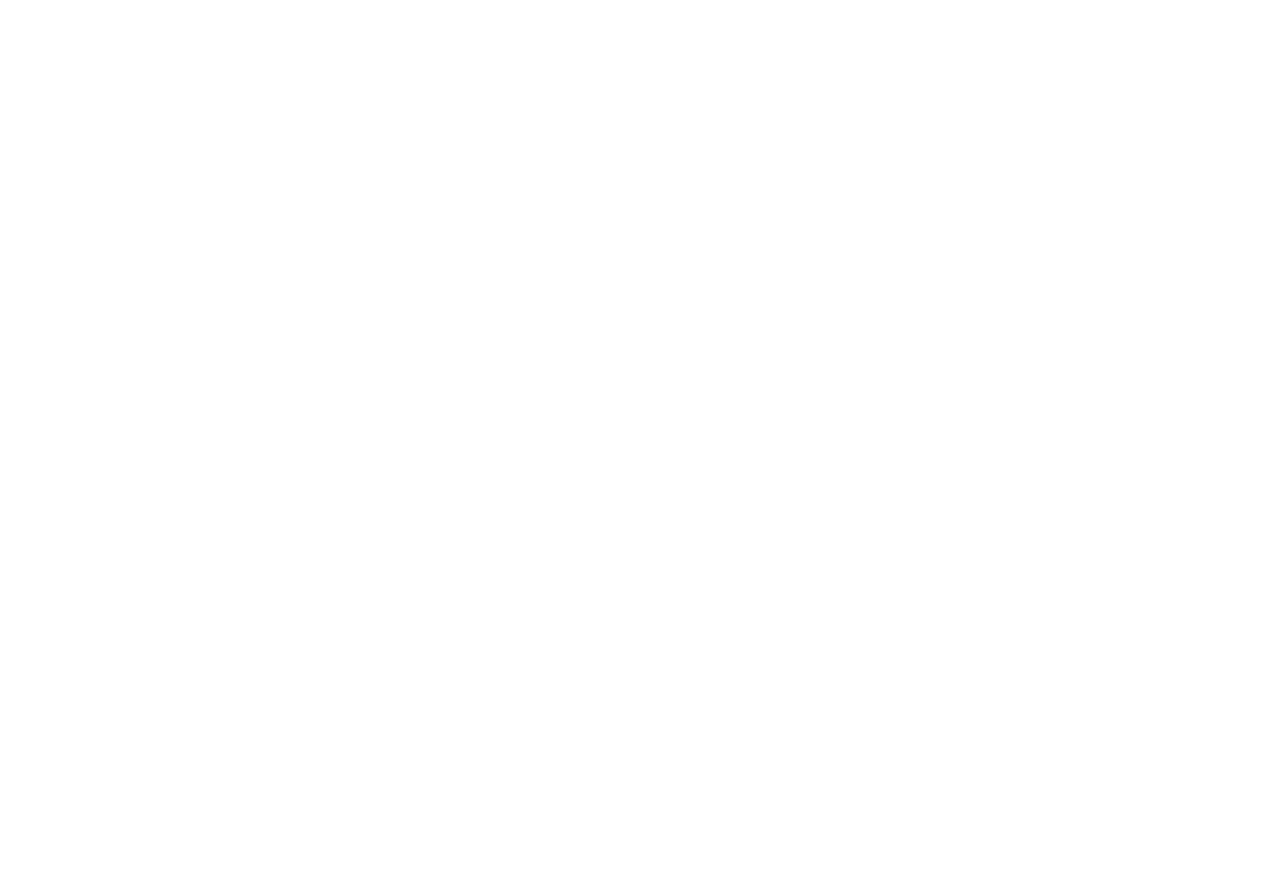 scroll, scrollTop: 0, scrollLeft: 0, axis: both 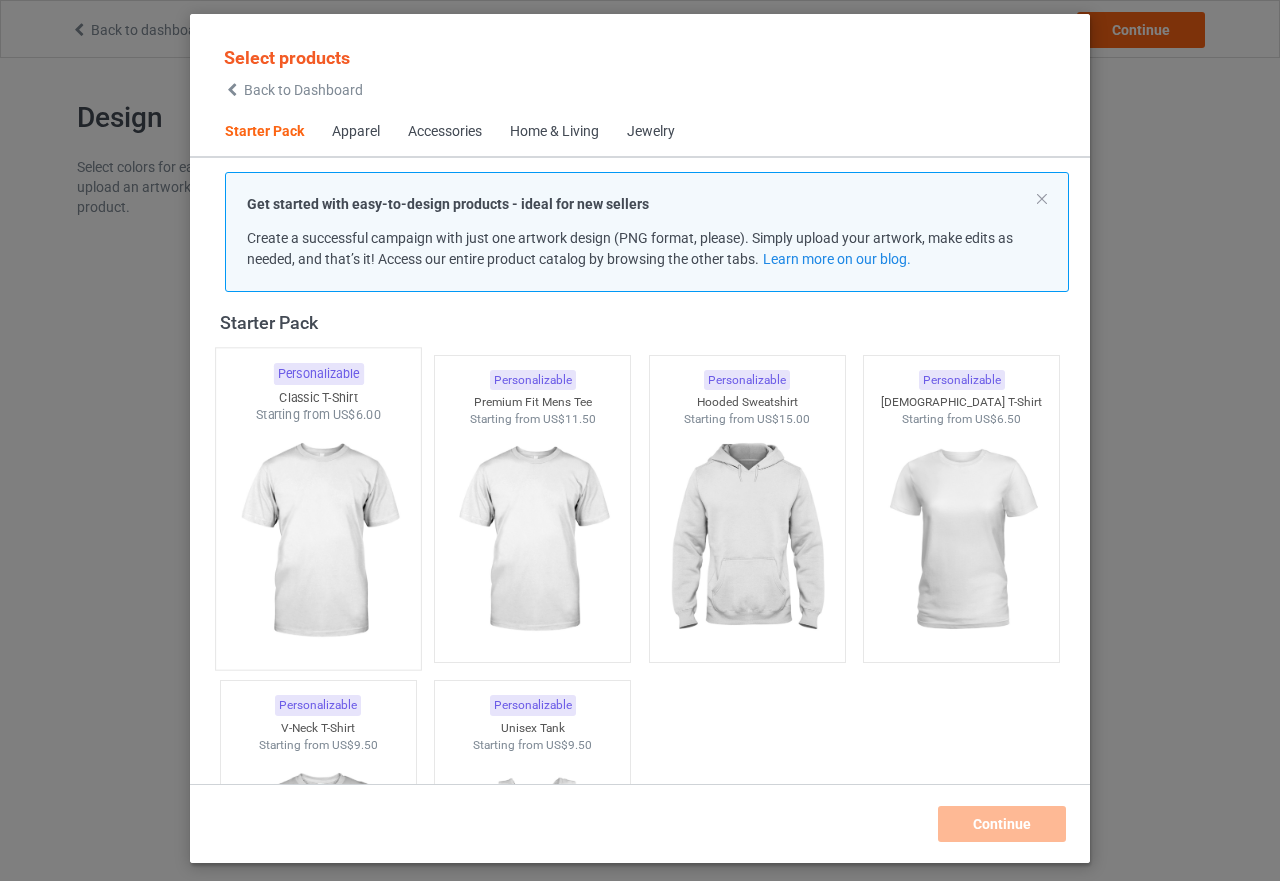 click at bounding box center [318, 541] 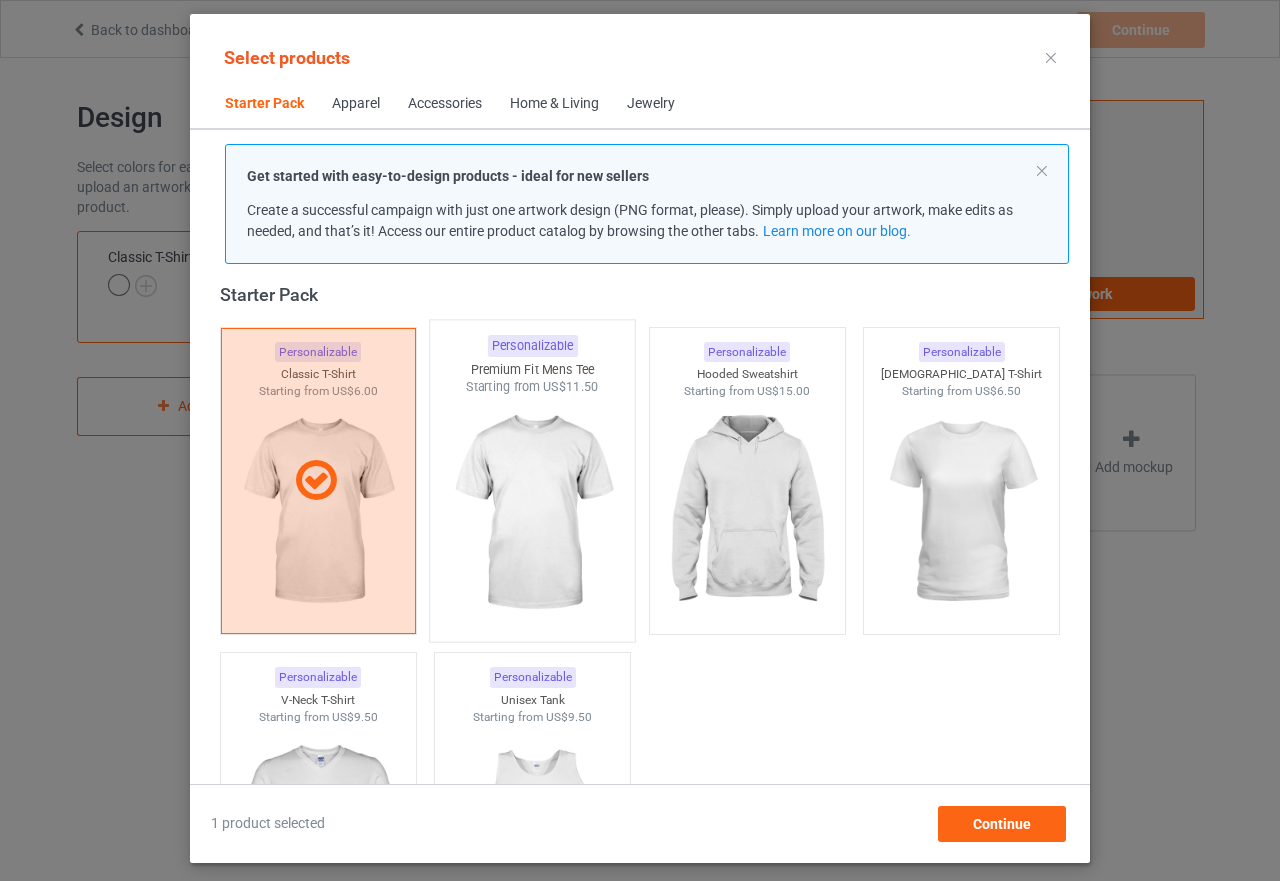 click at bounding box center [533, 513] 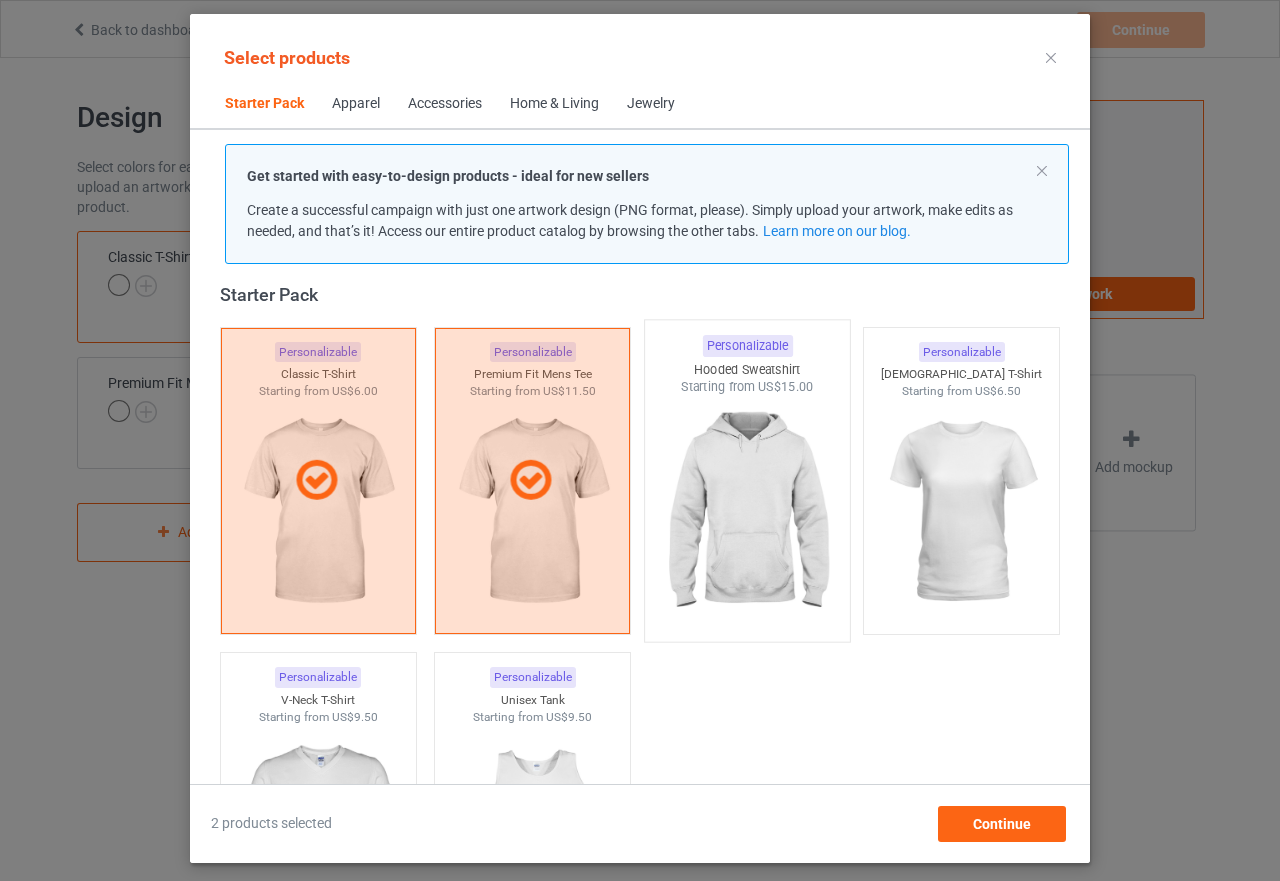 click at bounding box center [747, 513] 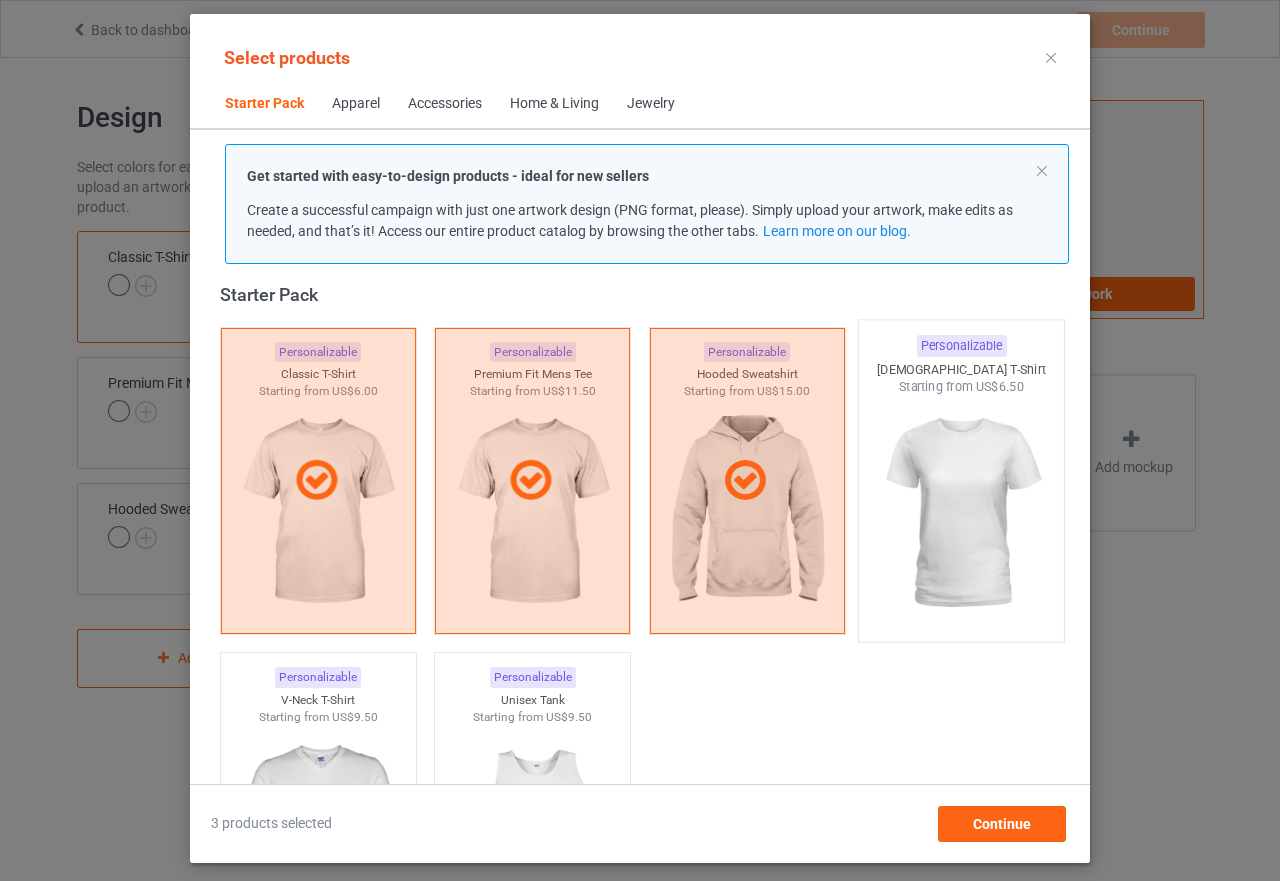 click at bounding box center (962, 513) 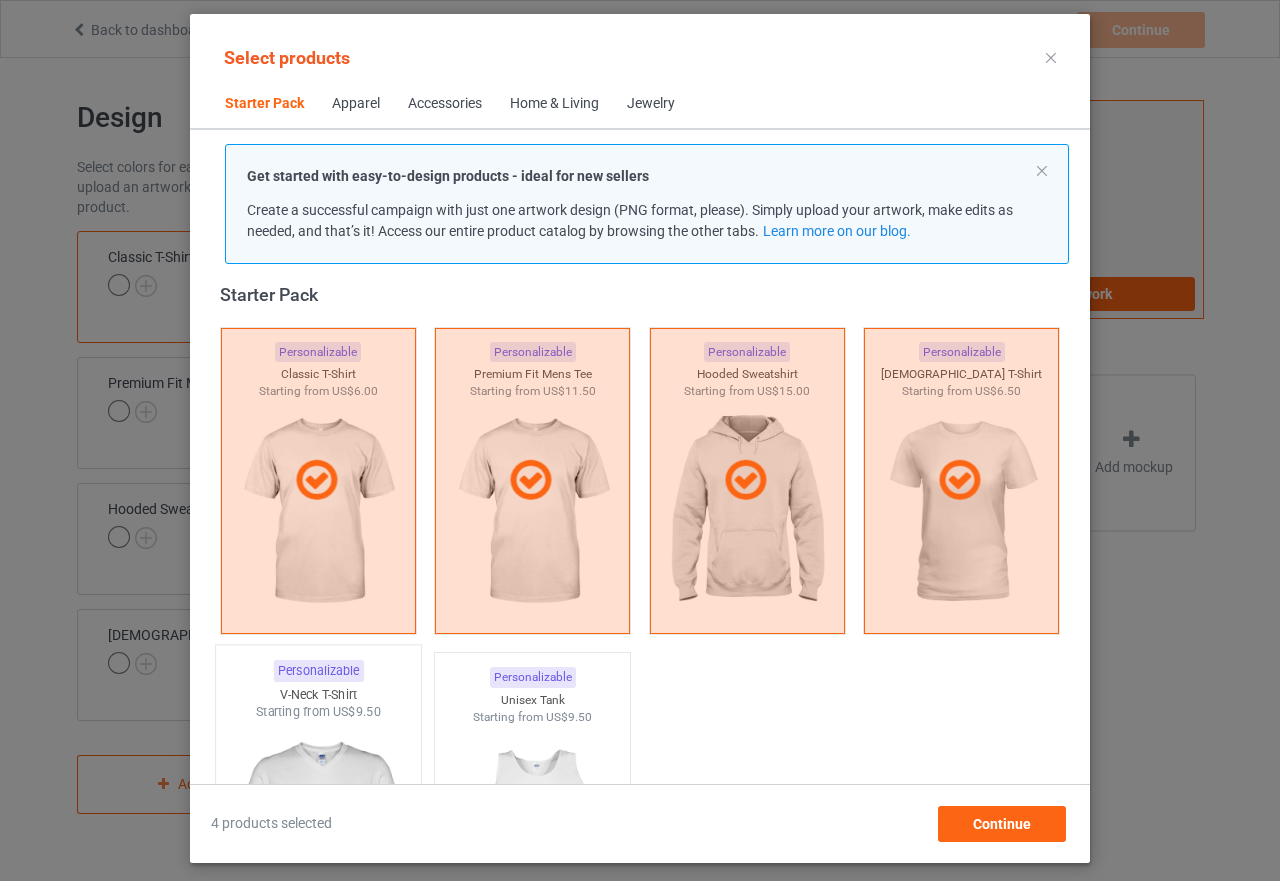 click at bounding box center (318, 838) 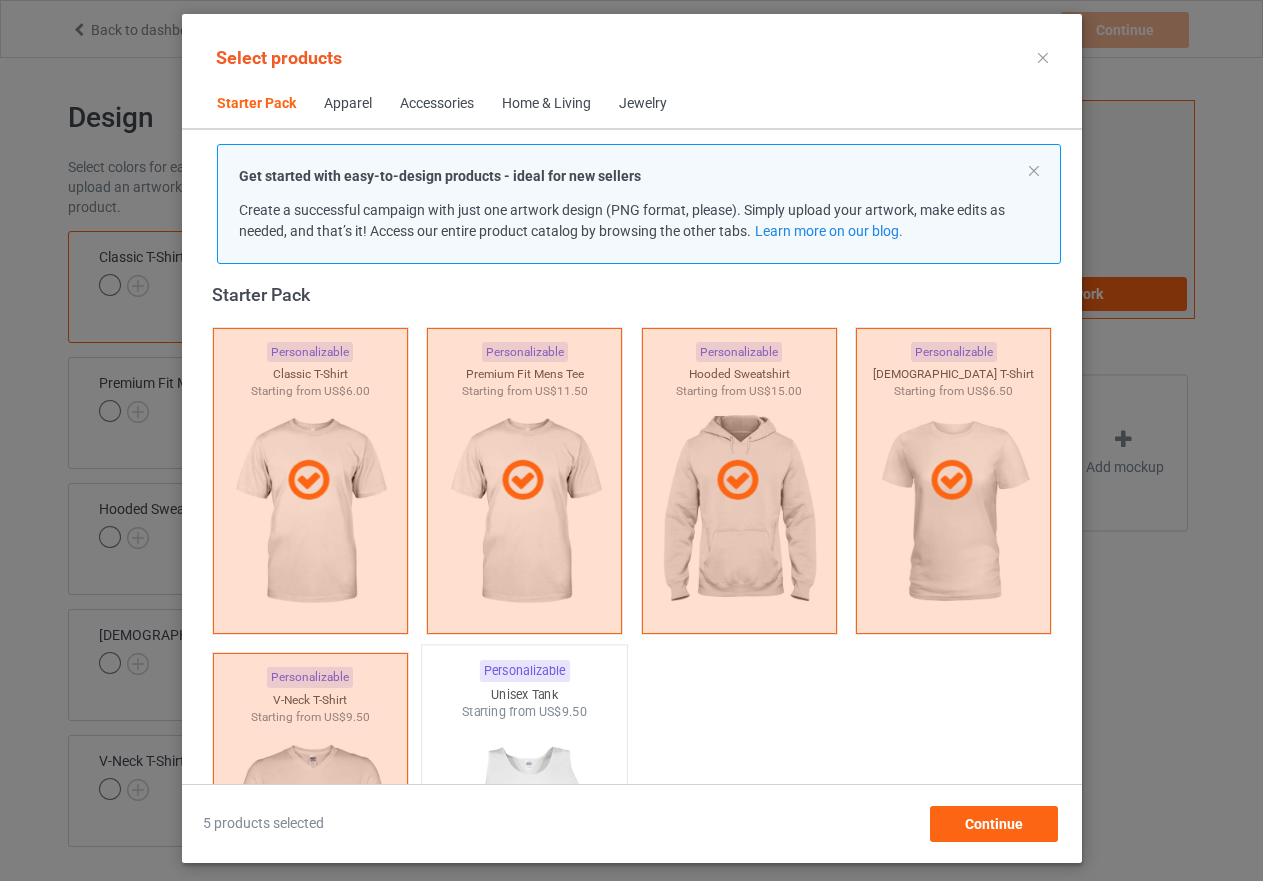 click at bounding box center (524, 838) 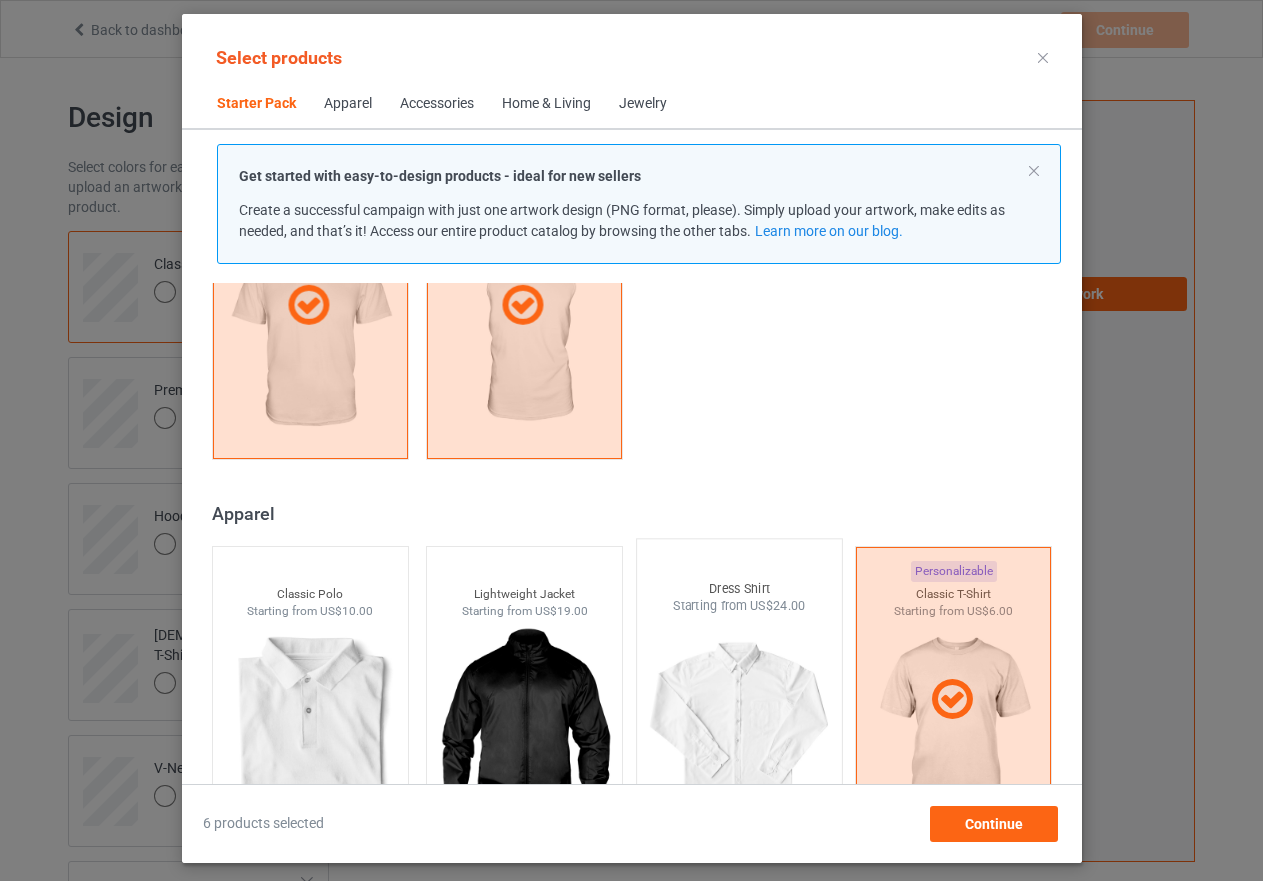 scroll, scrollTop: 726, scrollLeft: 0, axis: vertical 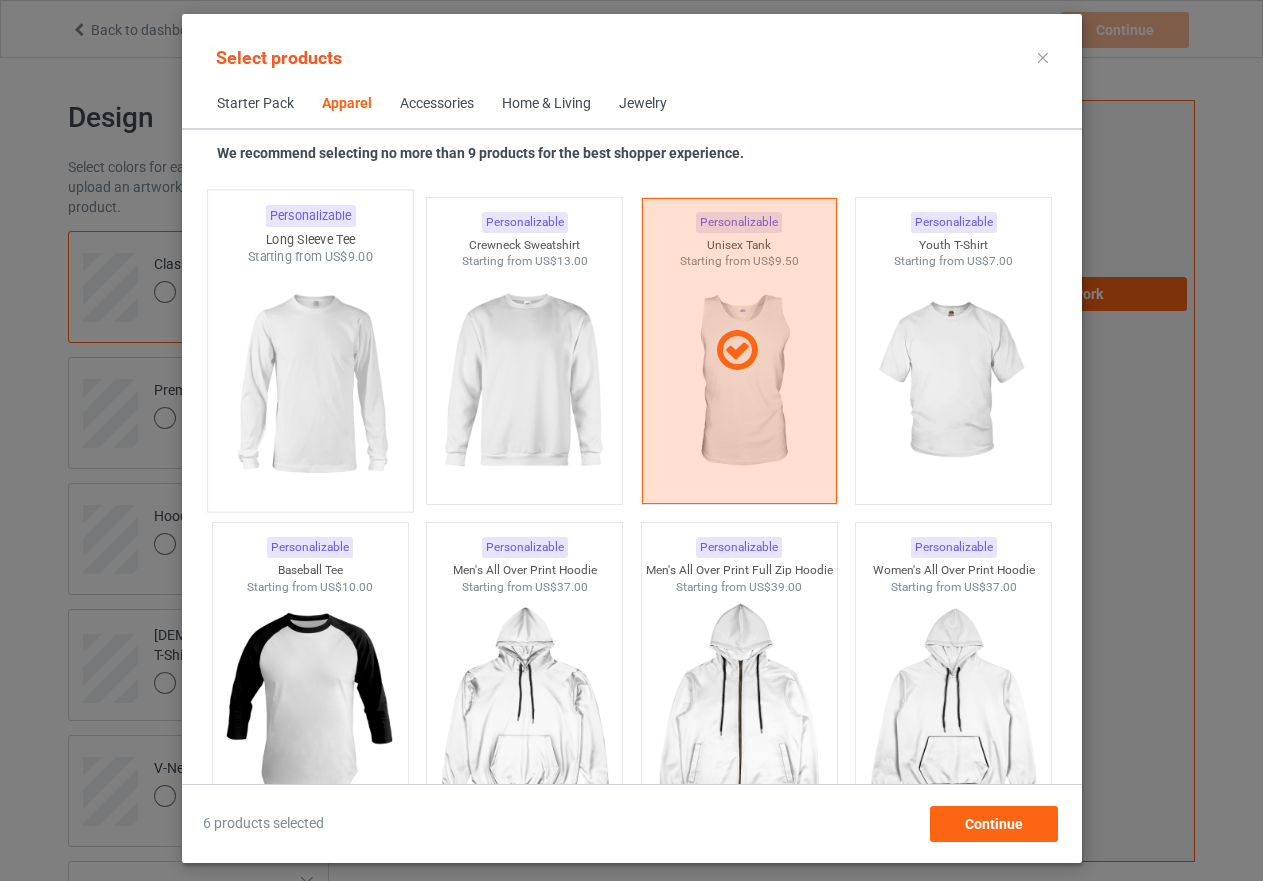 click at bounding box center [310, 383] 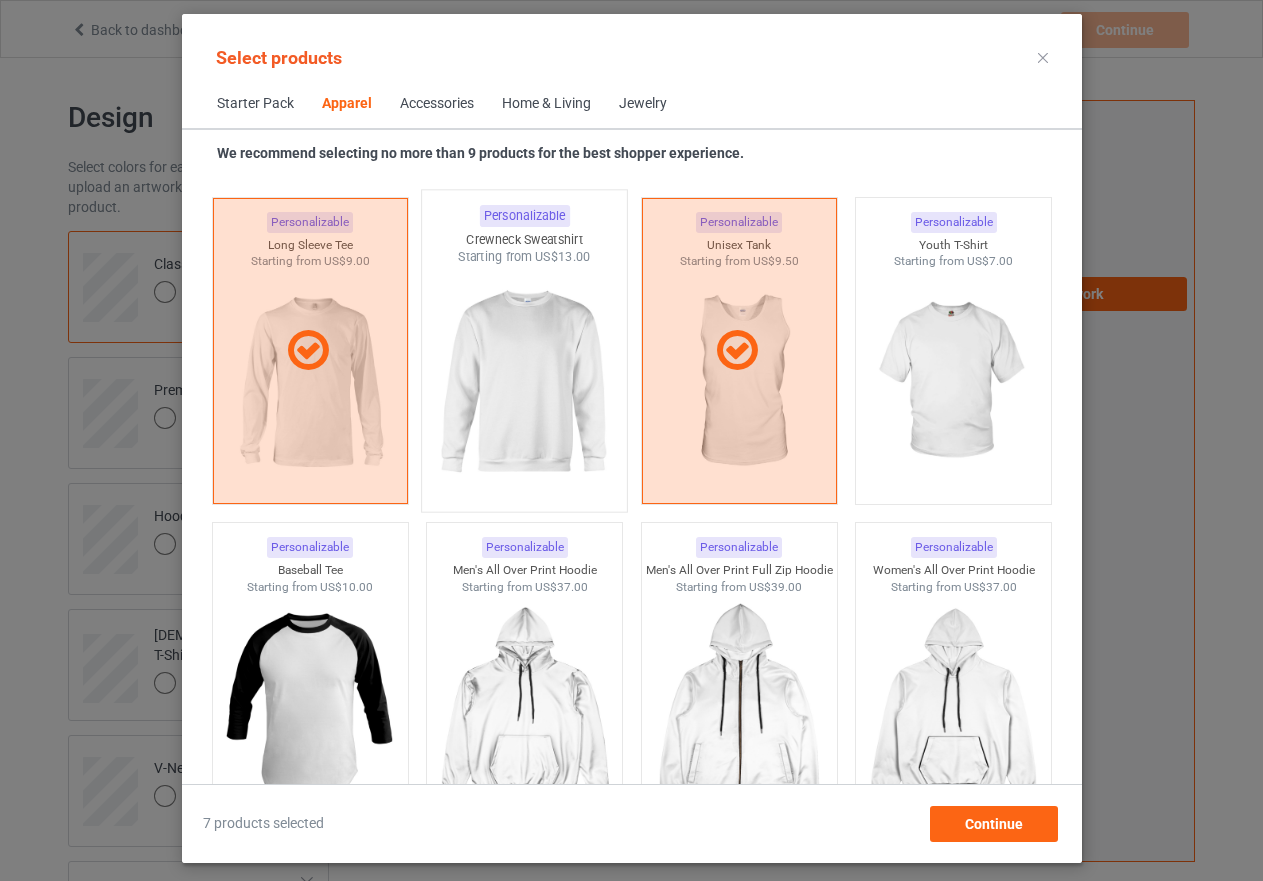 click at bounding box center [524, 383] 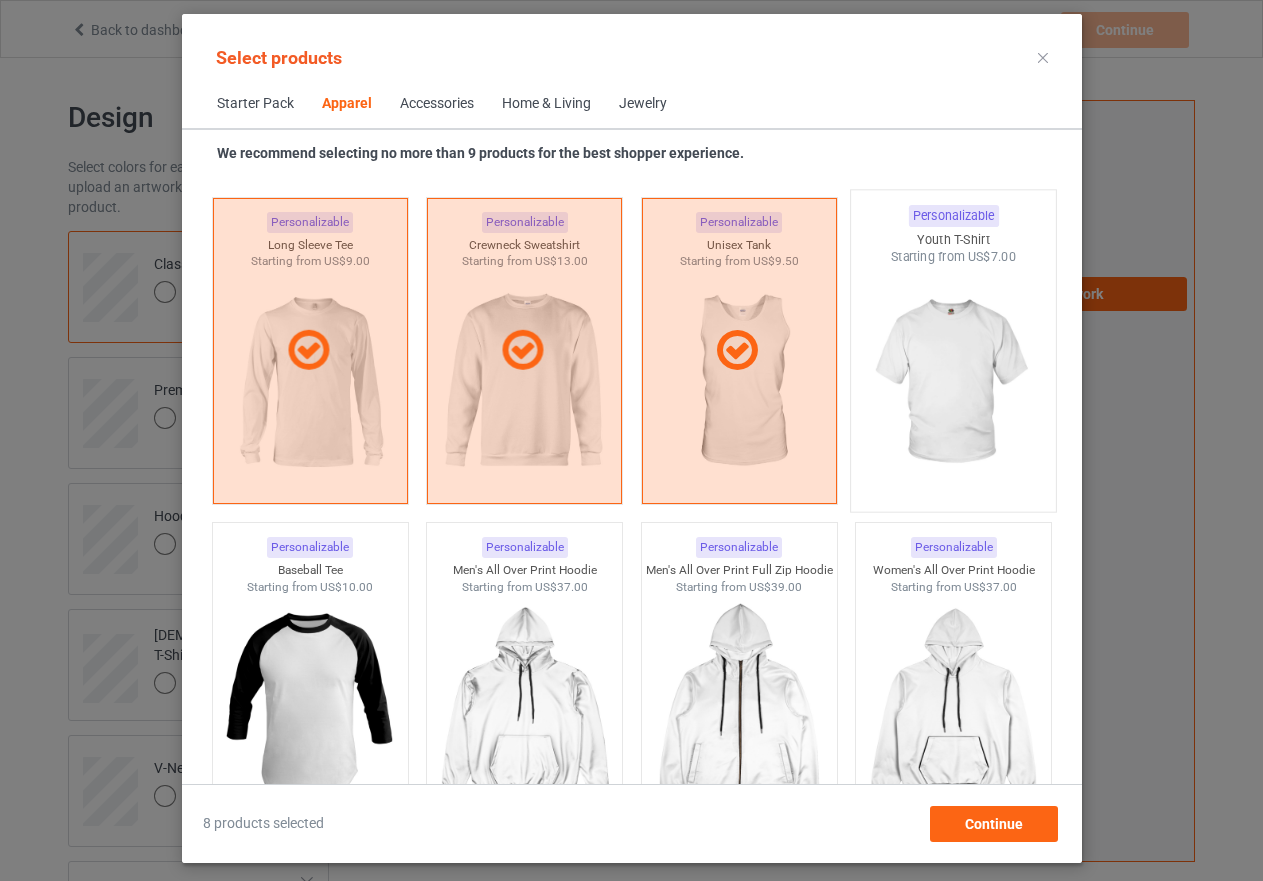click at bounding box center [953, 383] 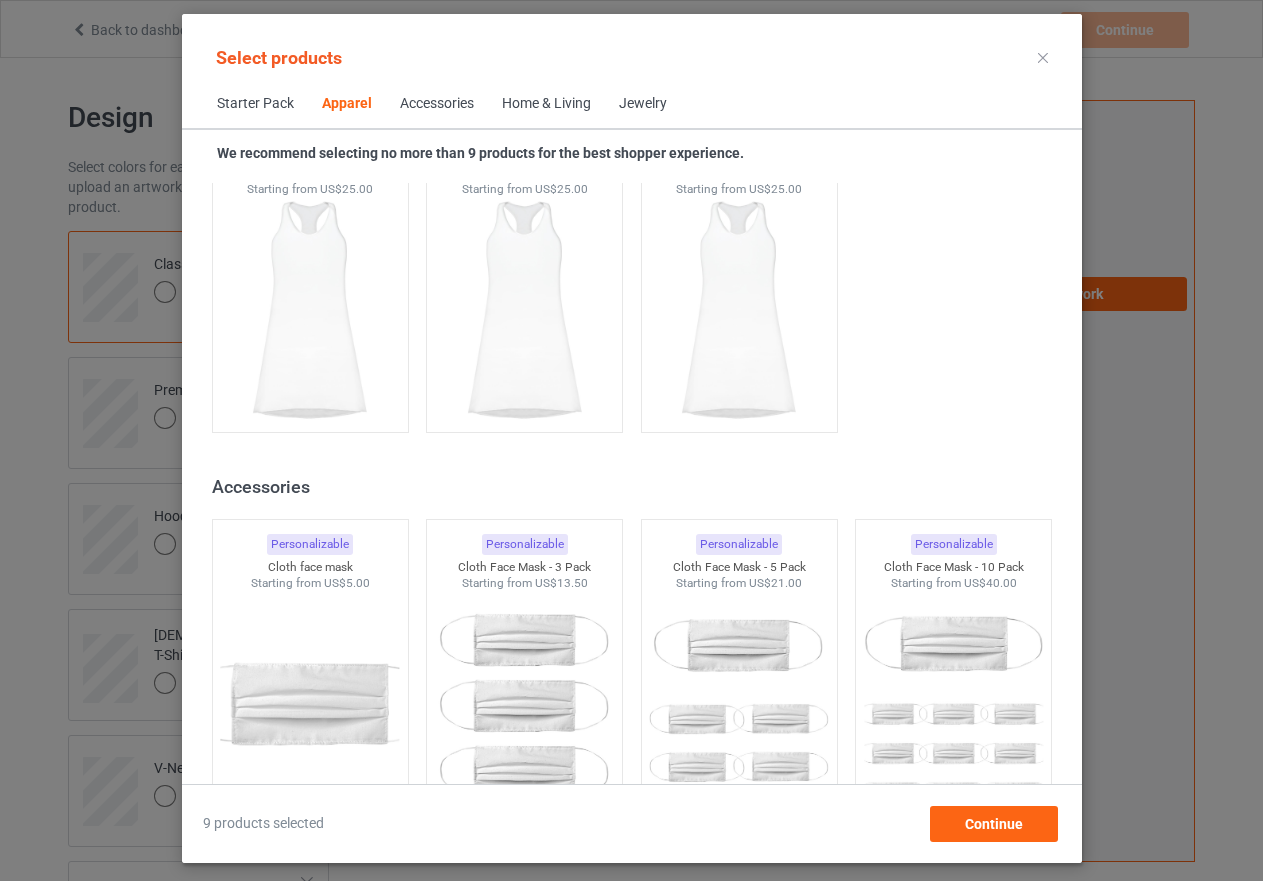 scroll, scrollTop: 4126, scrollLeft: 0, axis: vertical 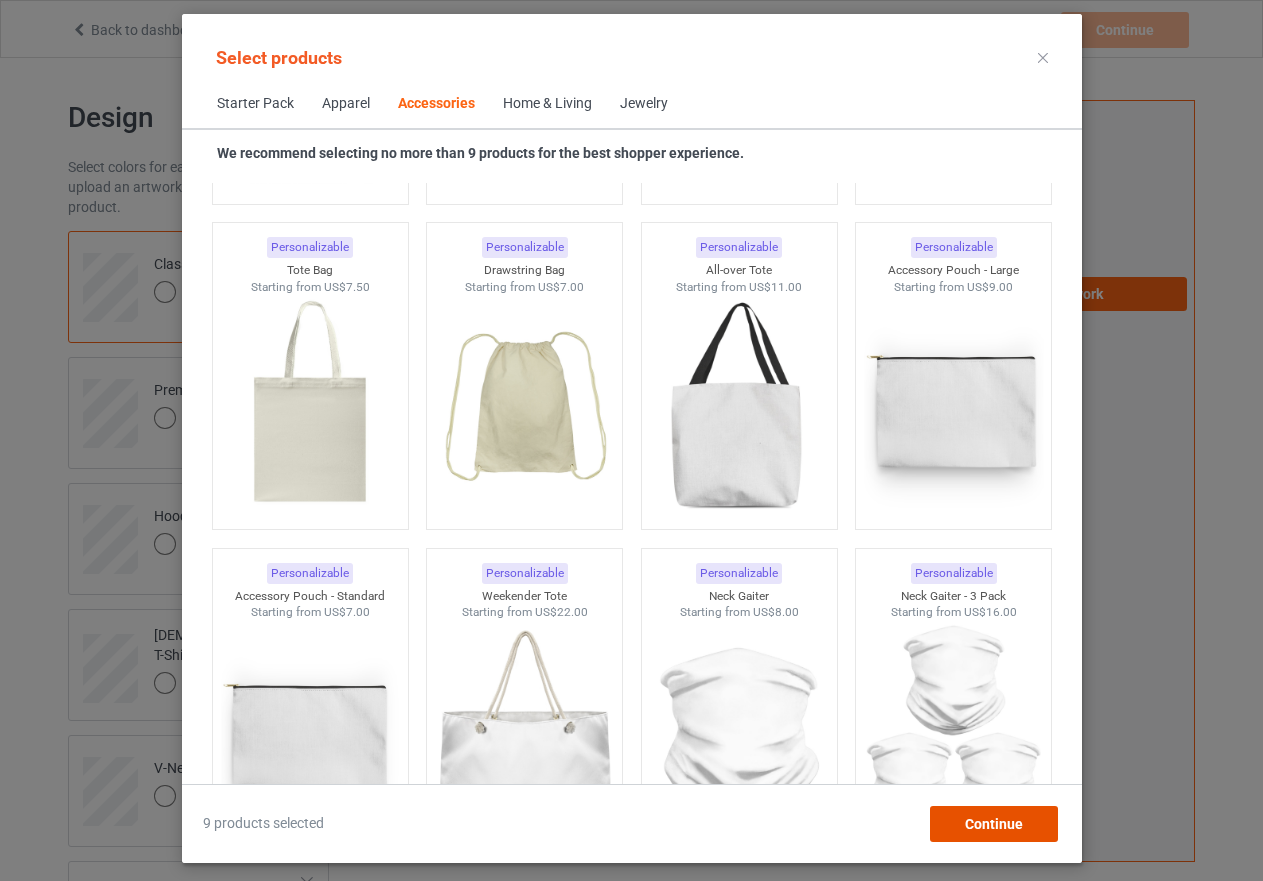 click on "Continue" at bounding box center [993, 824] 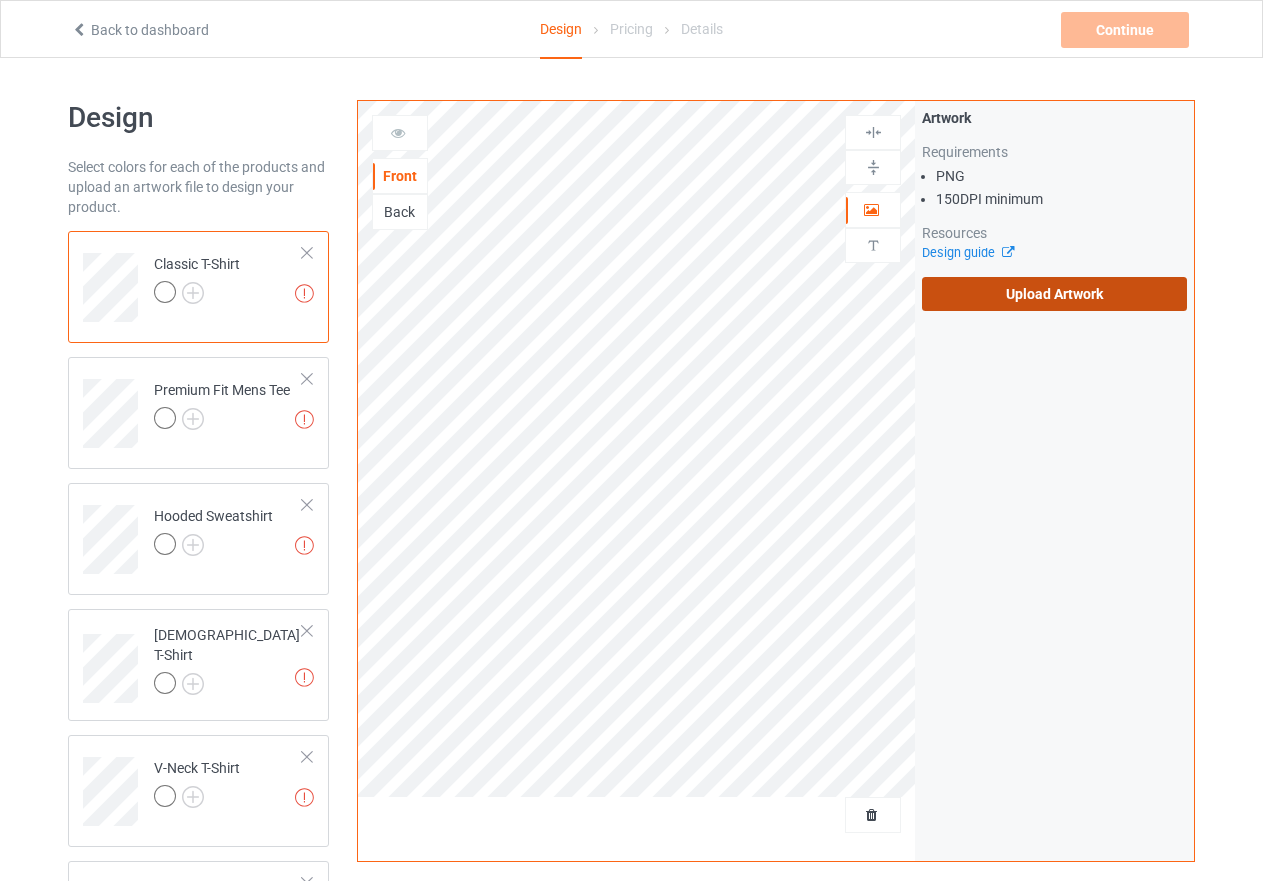 click on "Upload Artwork" at bounding box center [1054, 294] 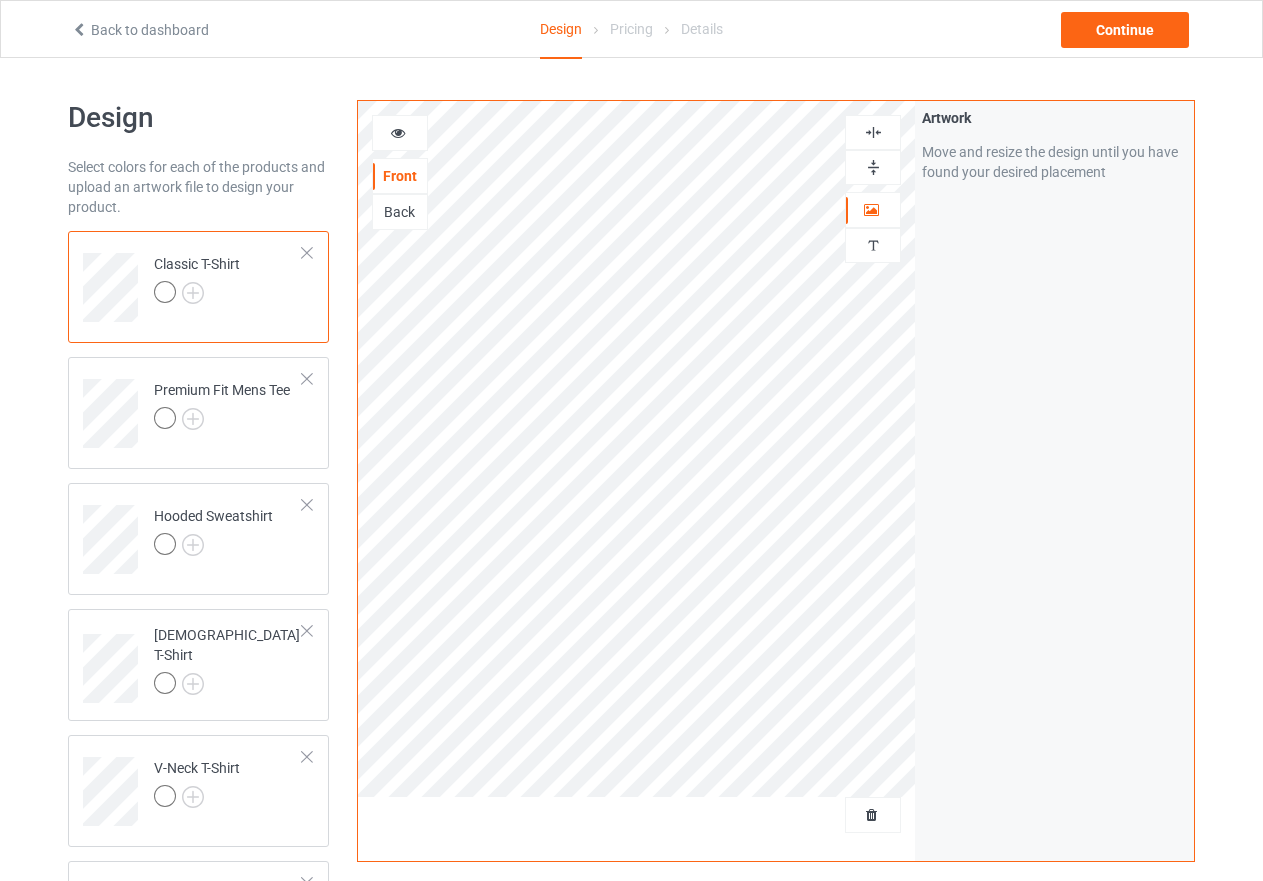 click at bounding box center [873, 167] 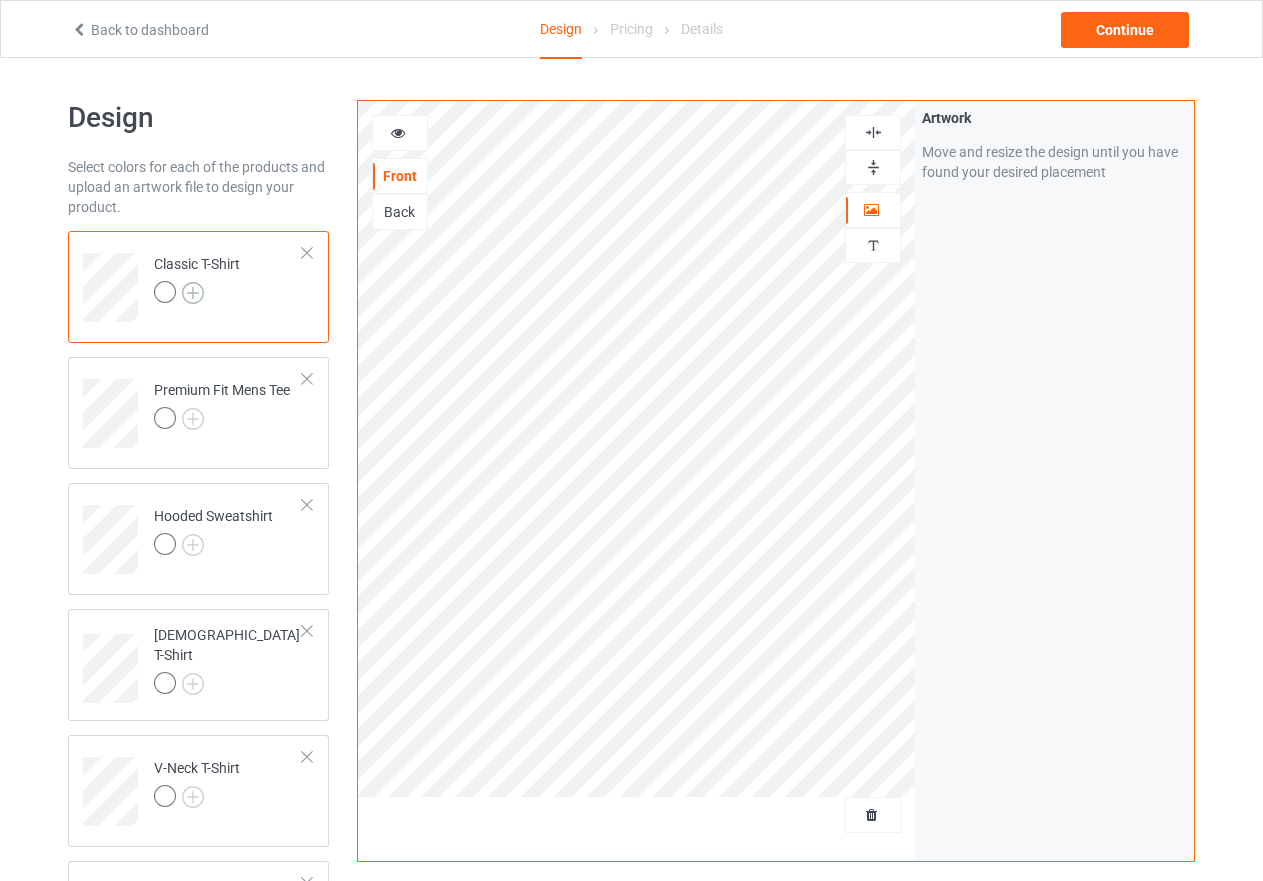 click at bounding box center (193, 293) 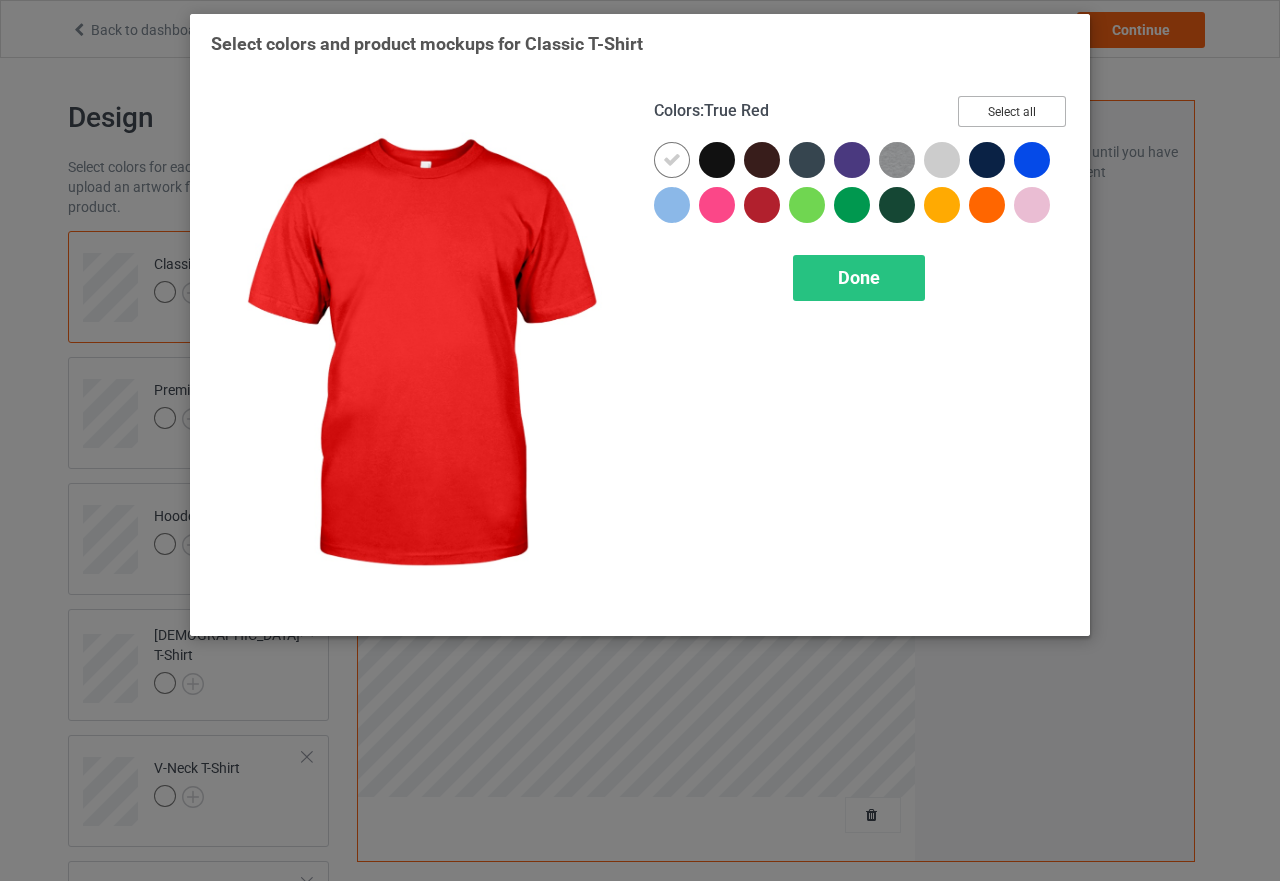 click on "Select all" at bounding box center (1012, 111) 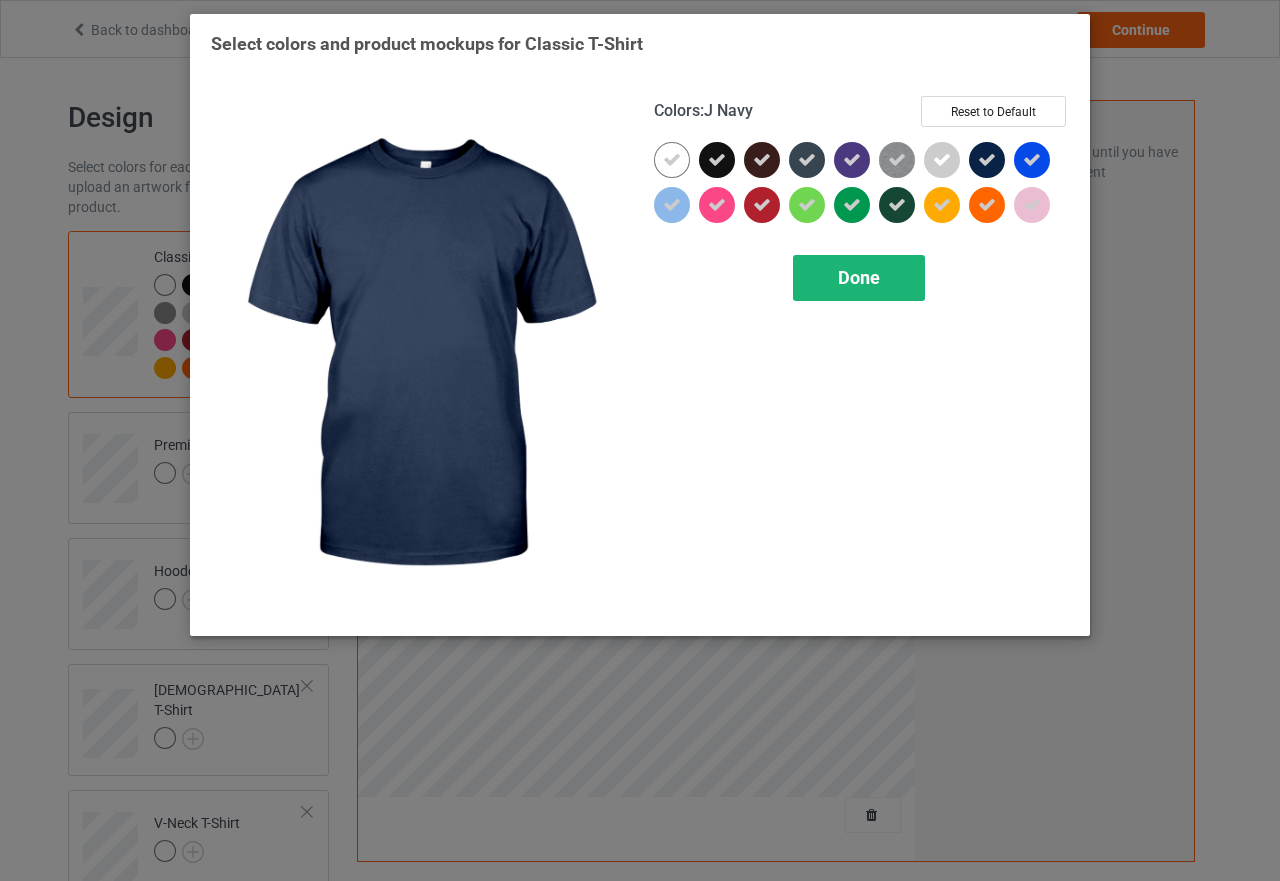 click on "Done" at bounding box center [859, 277] 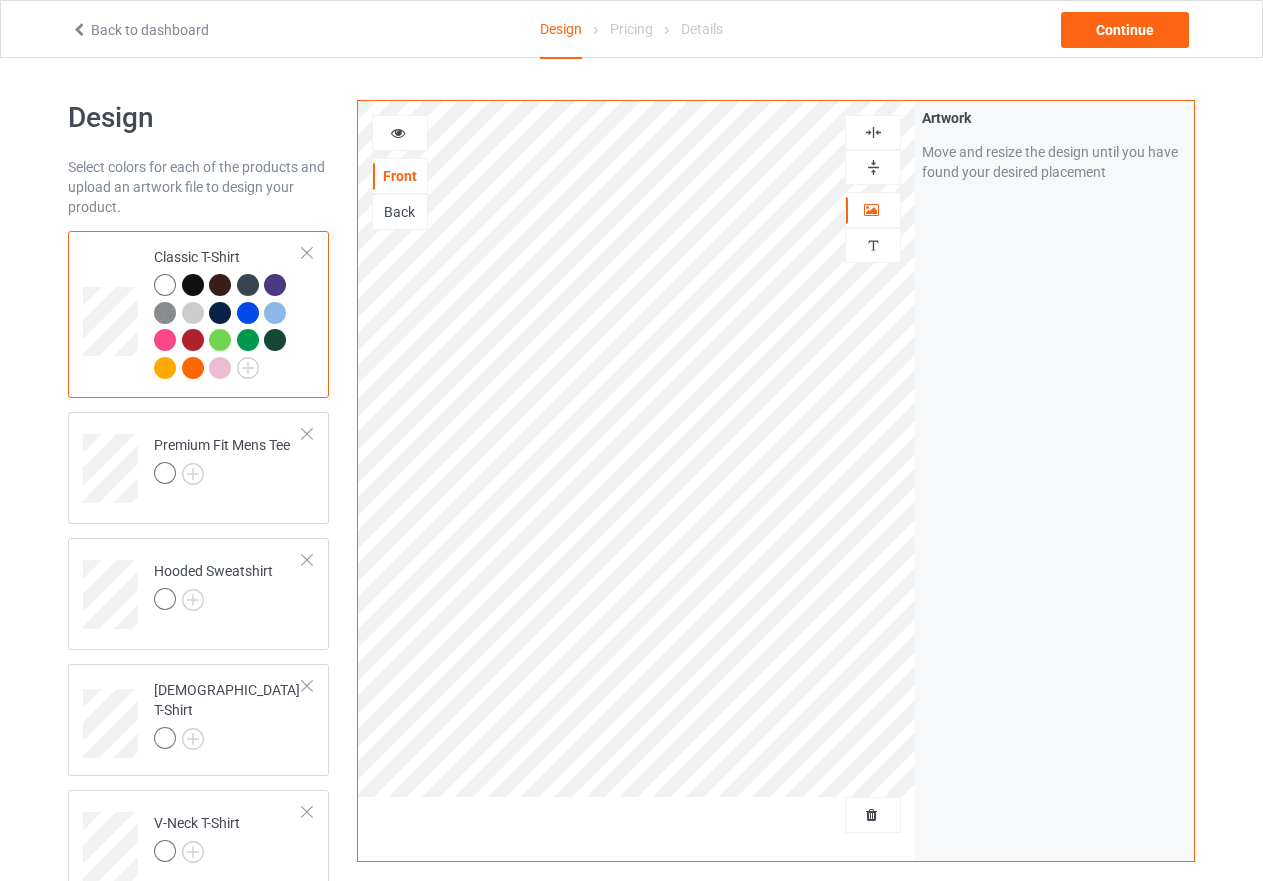 click at bounding box center [398, 130] 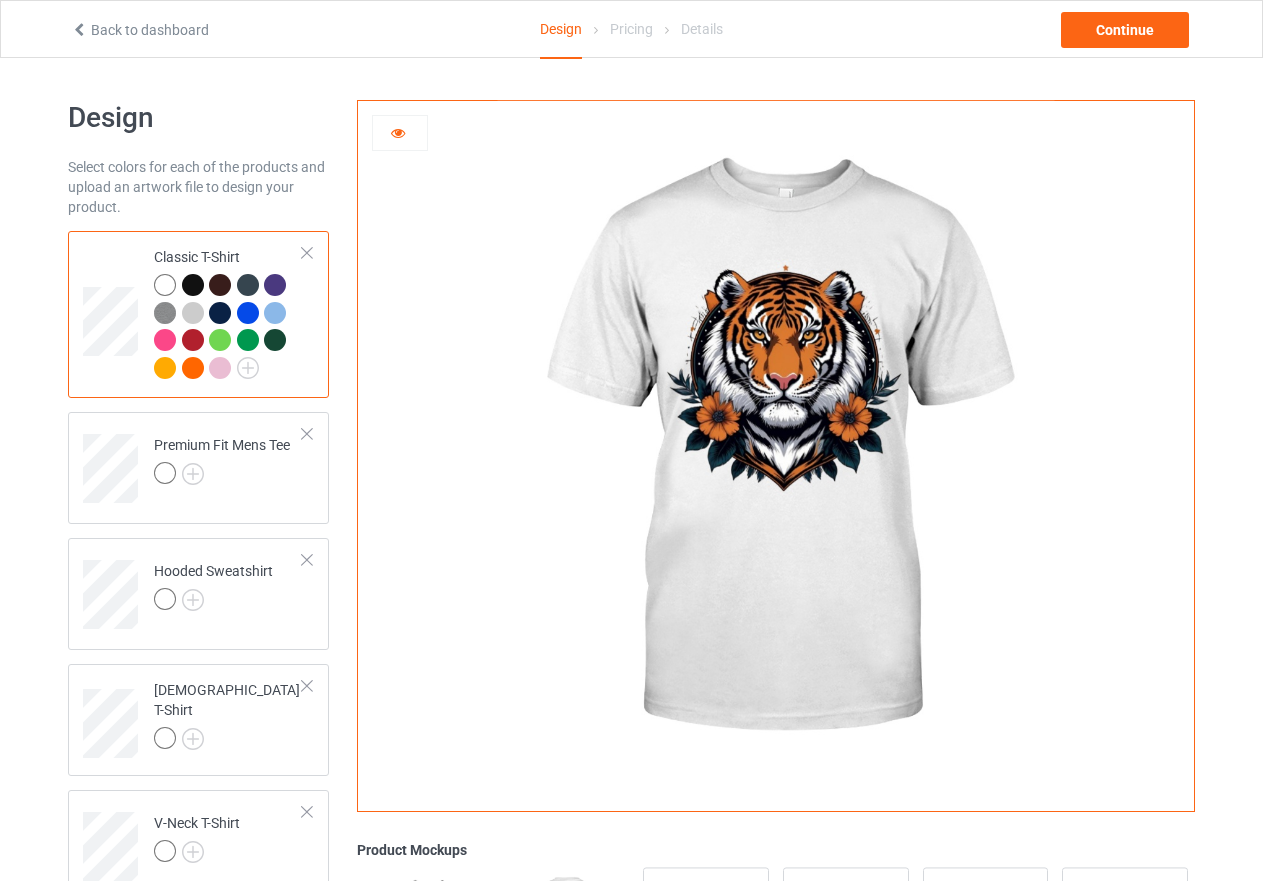 click at bounding box center (193, 285) 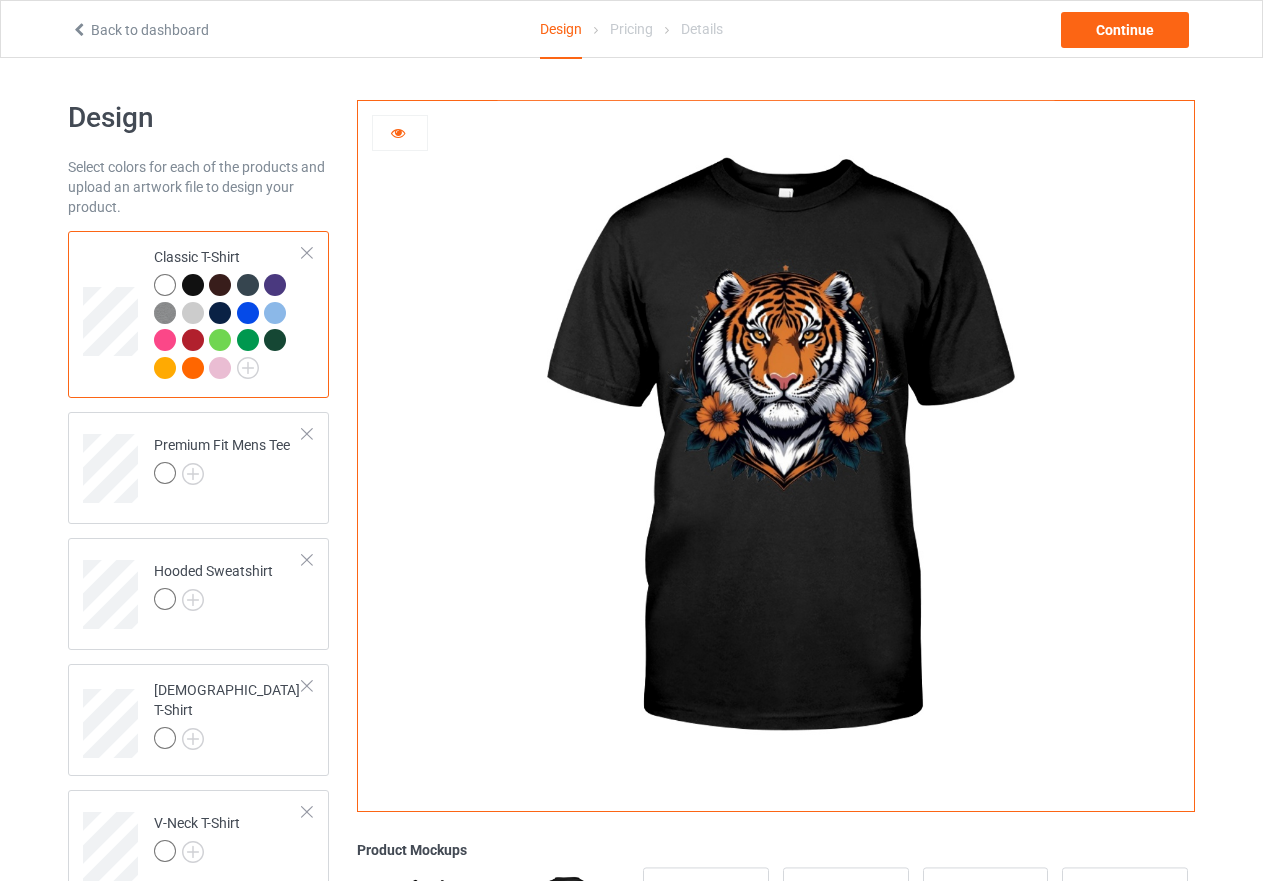 click at bounding box center [220, 285] 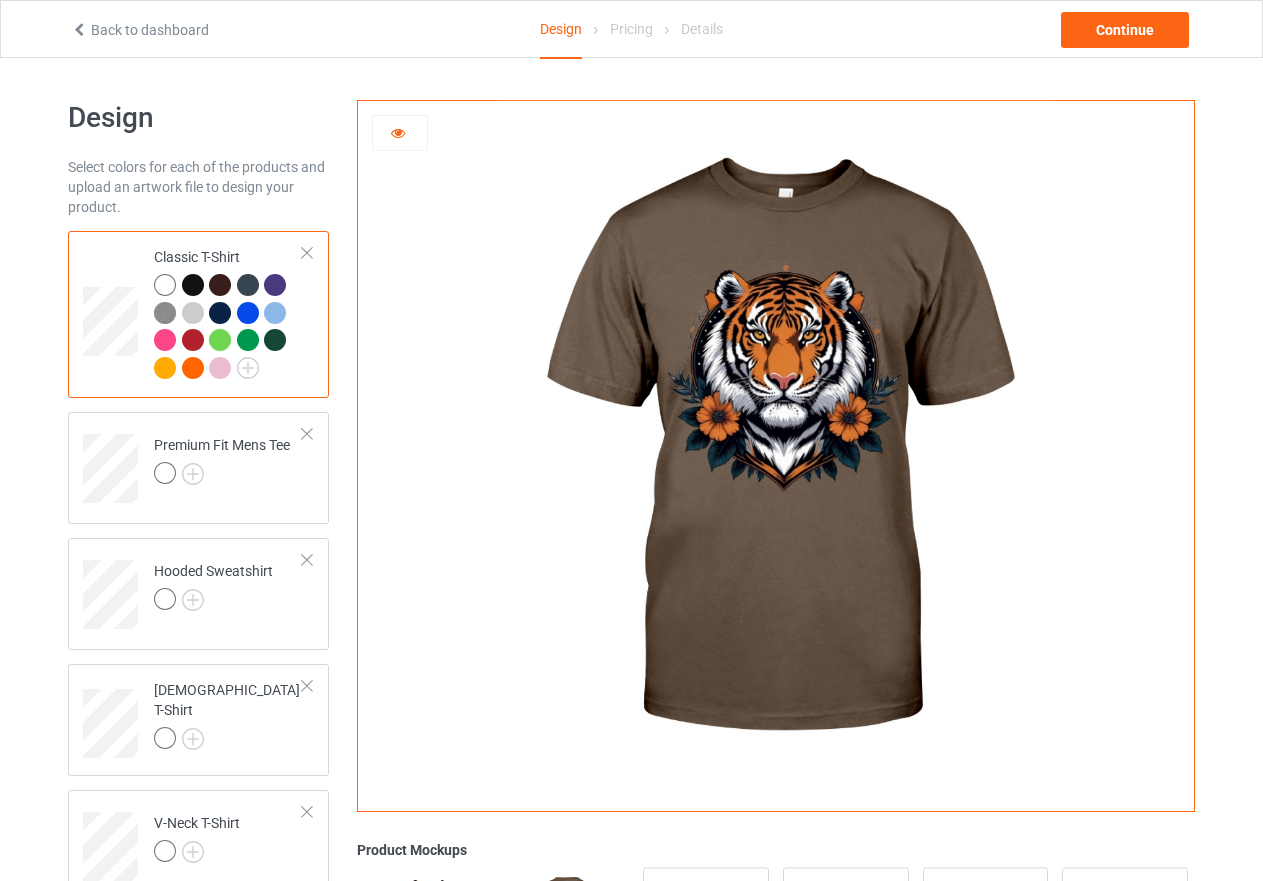 click at bounding box center (248, 285) 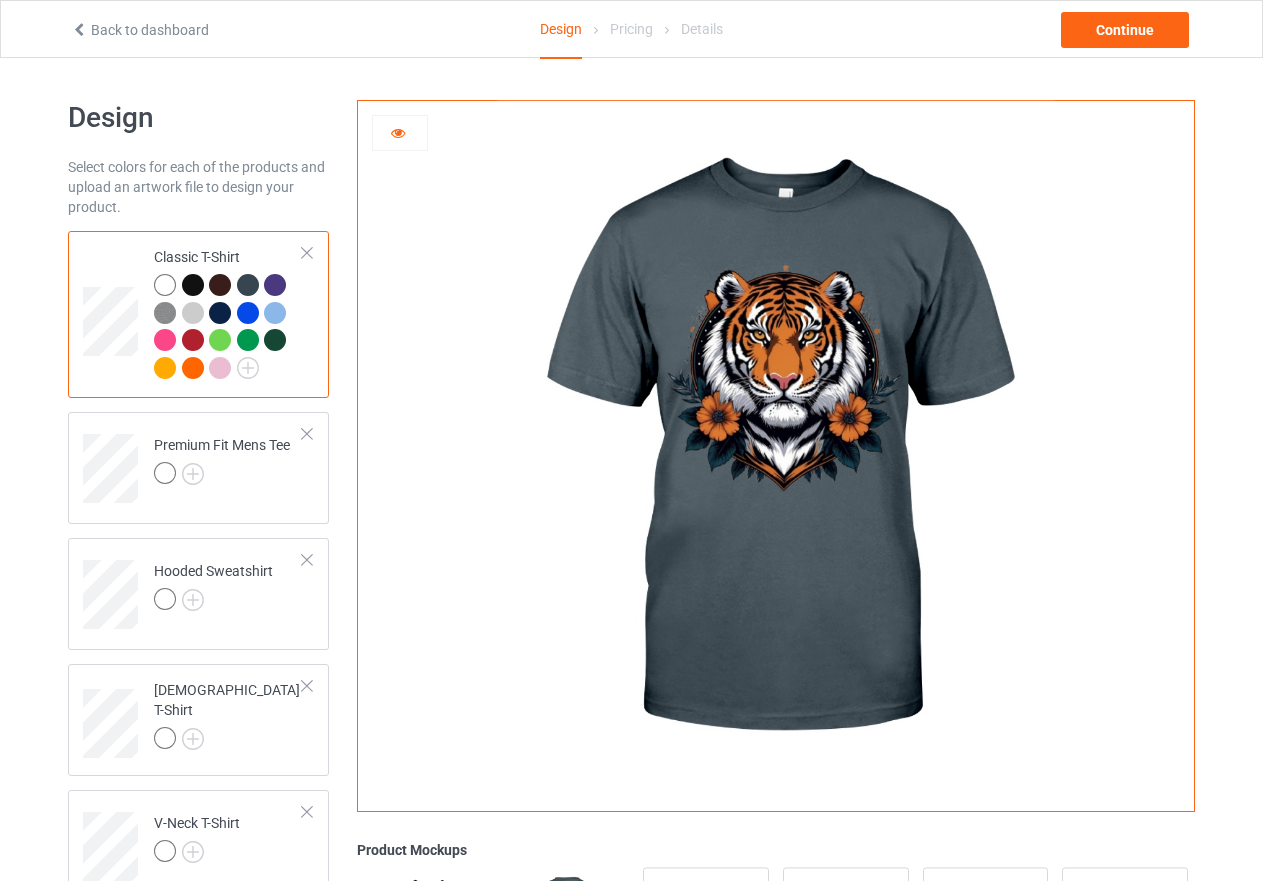 click at bounding box center (275, 285) 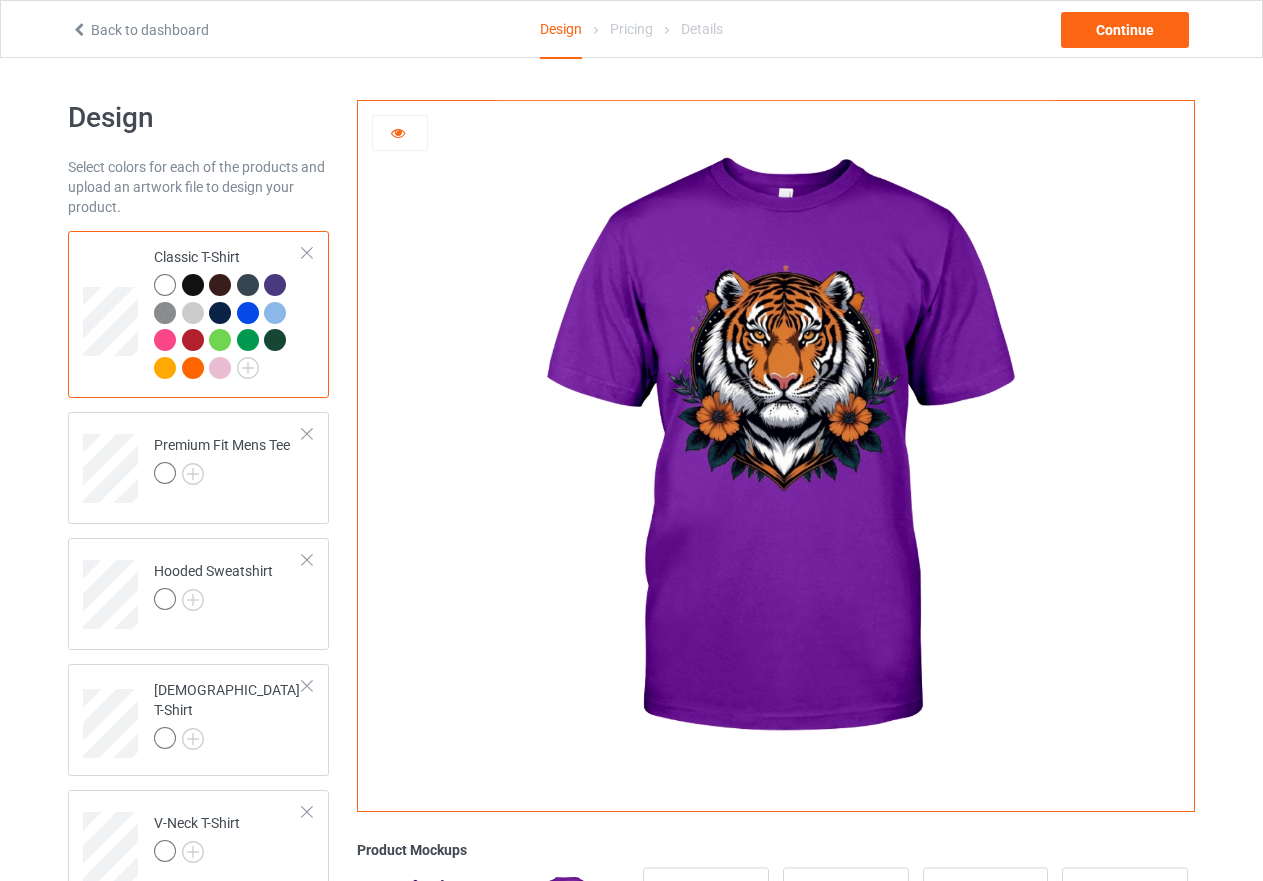 click at bounding box center (165, 313) 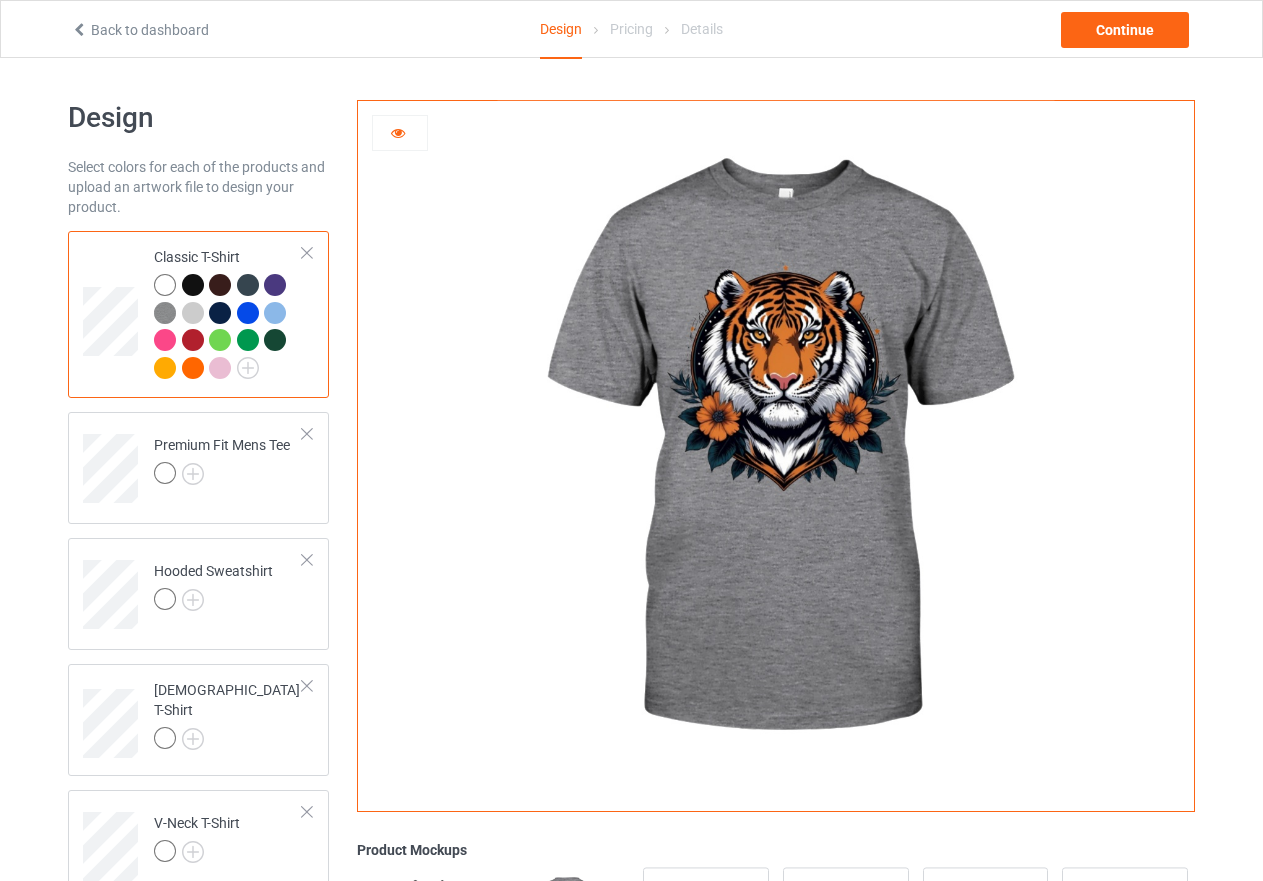 click at bounding box center [193, 313] 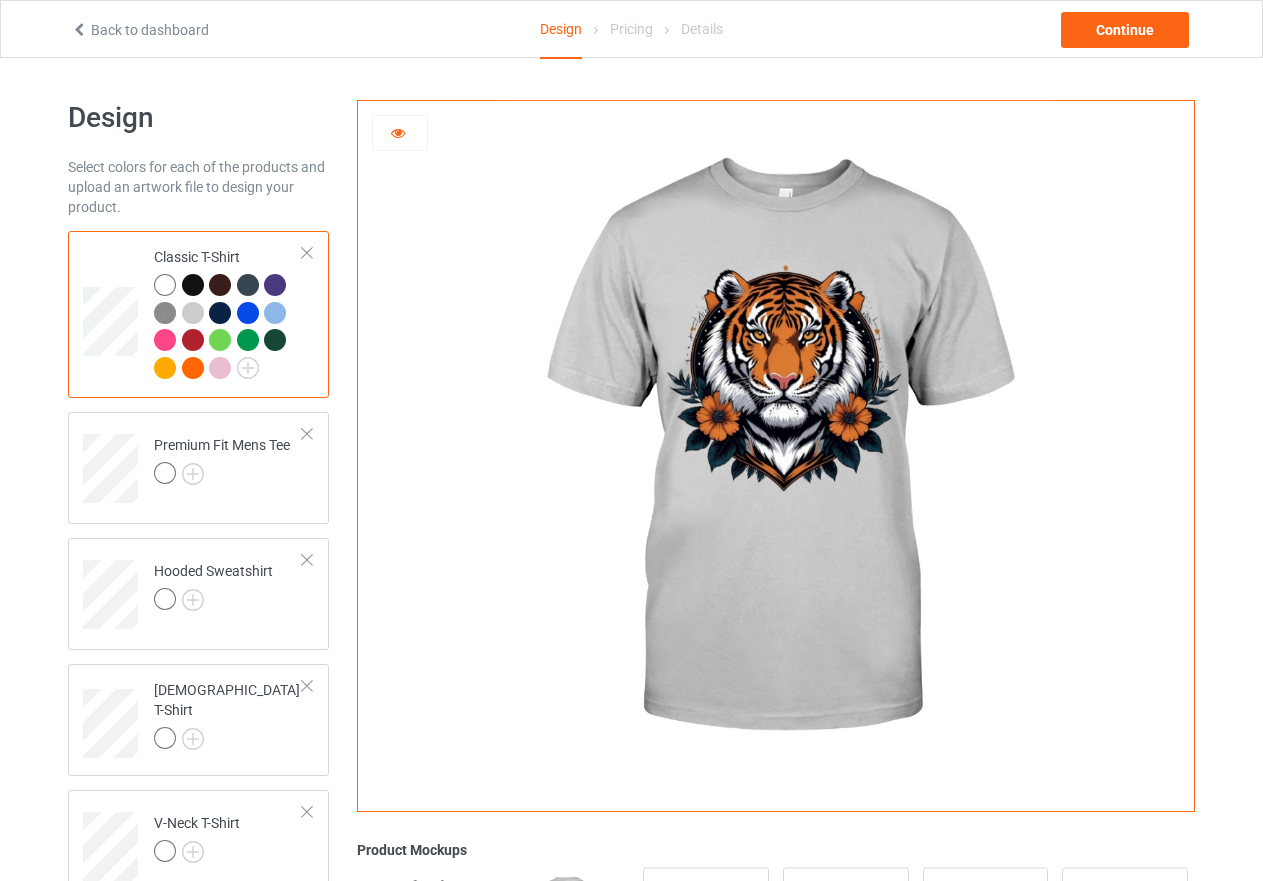 click at bounding box center (220, 313) 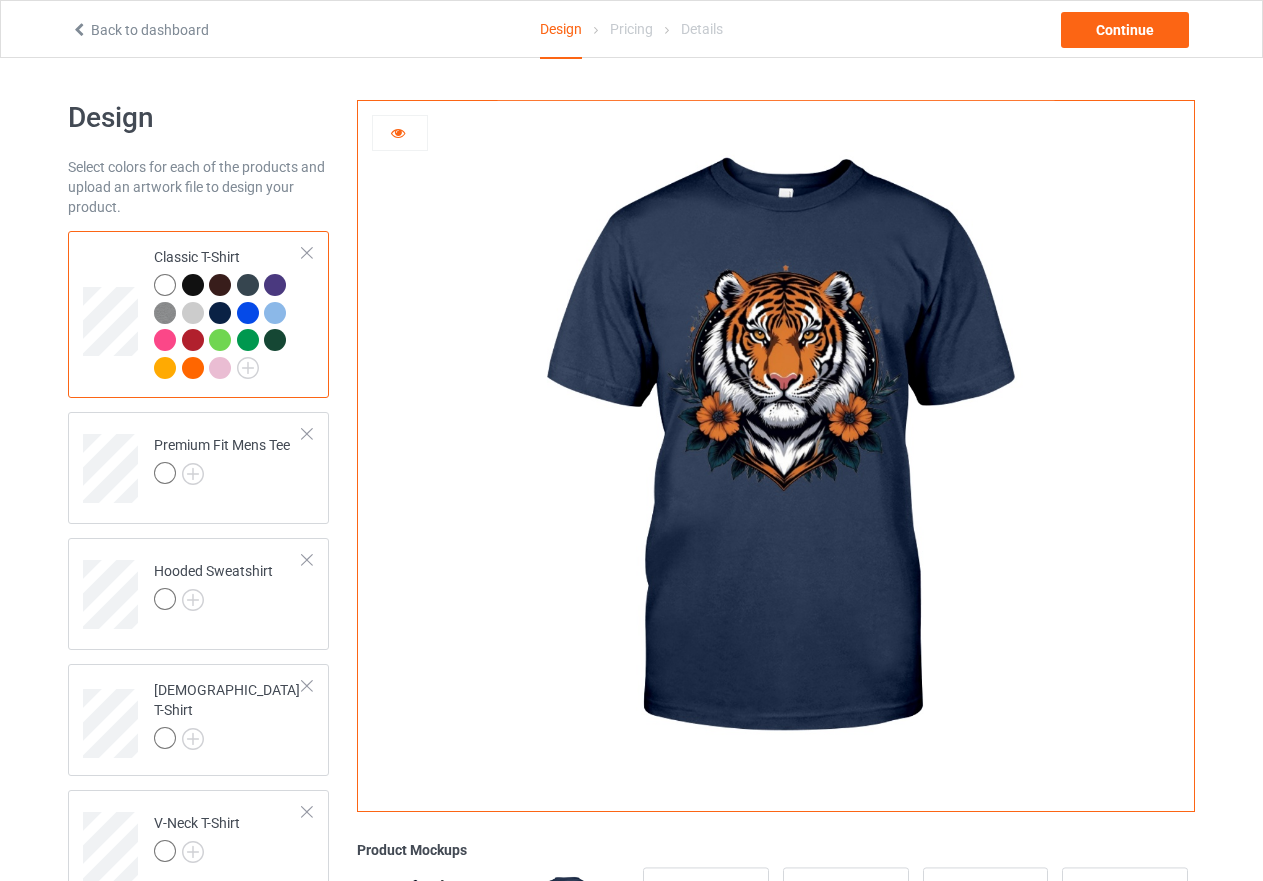 click at bounding box center (248, 313) 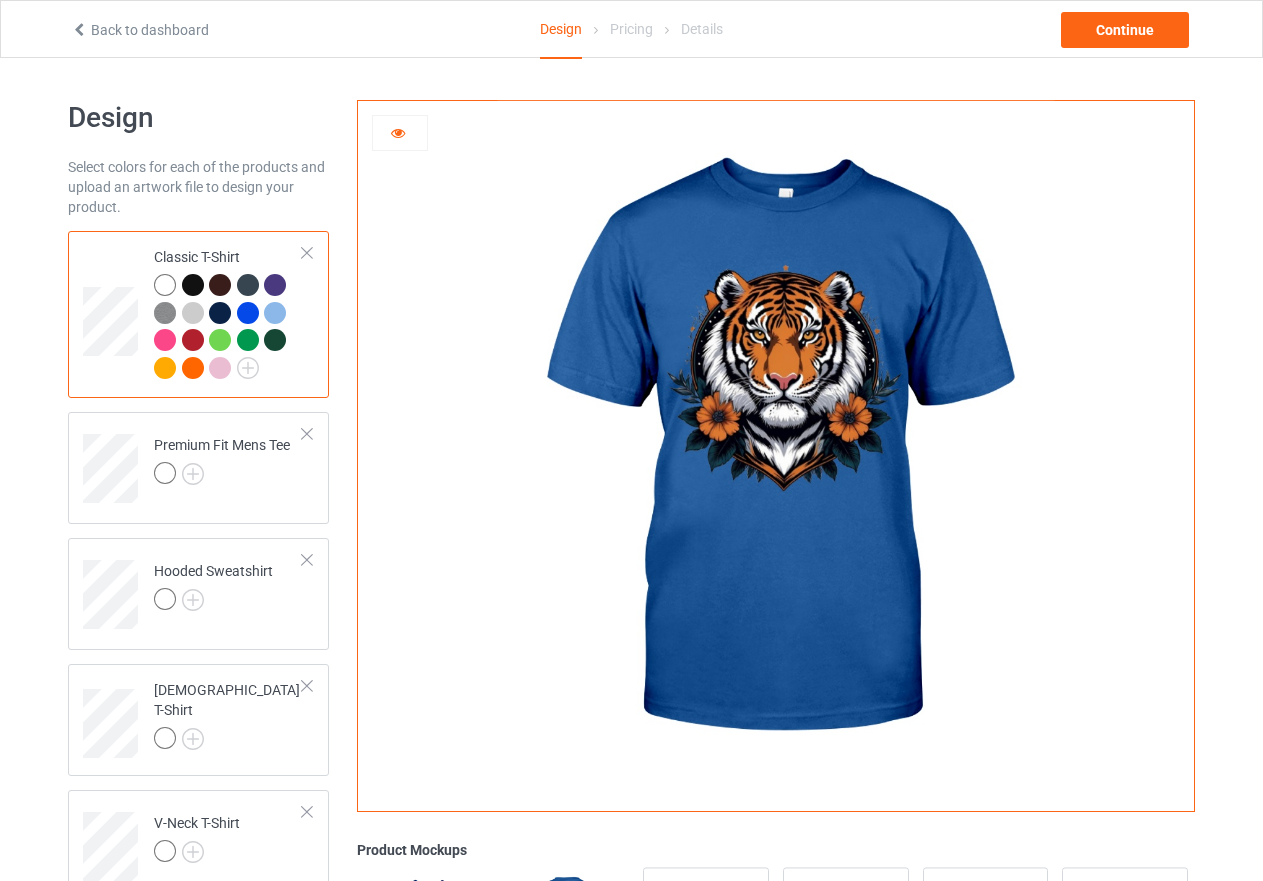 click at bounding box center (275, 313) 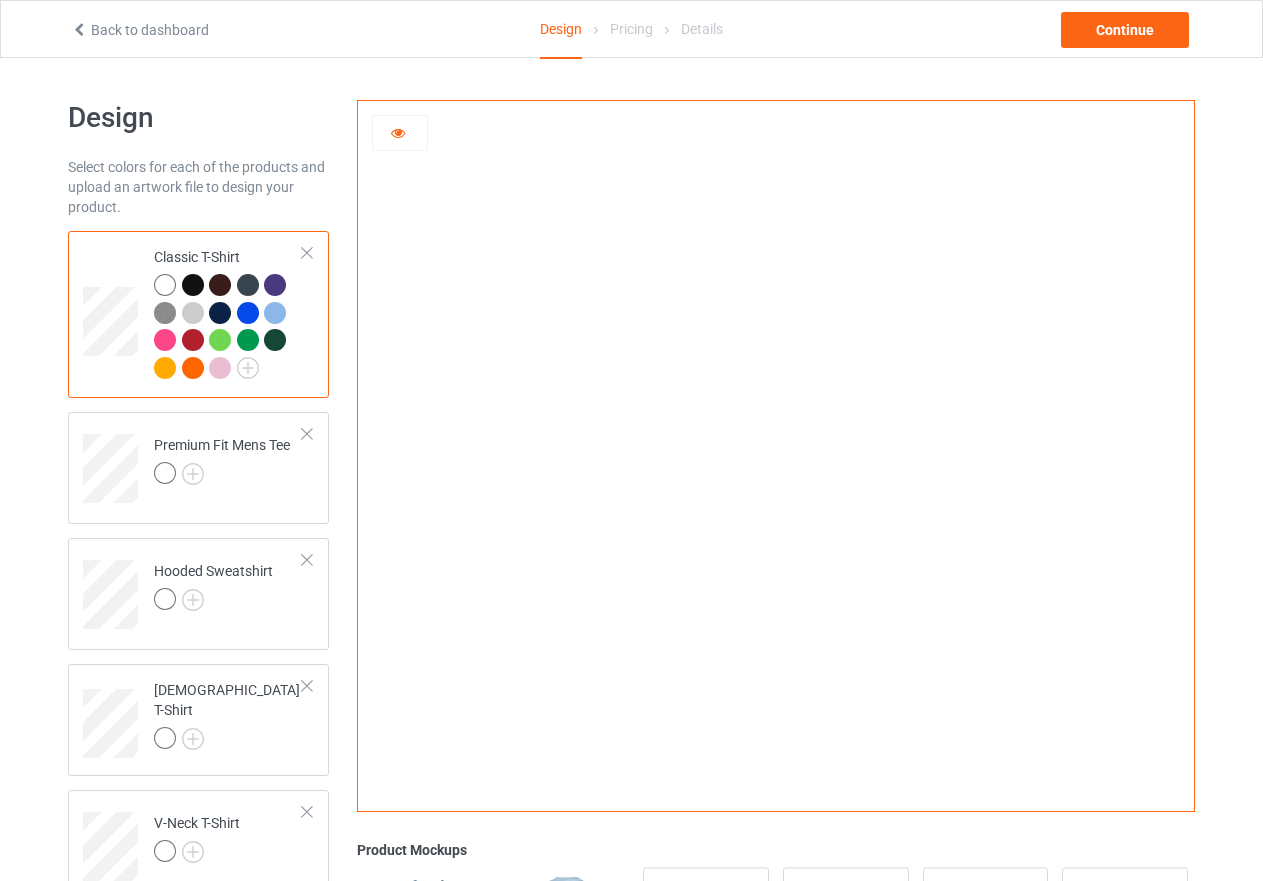 click at bounding box center (165, 340) 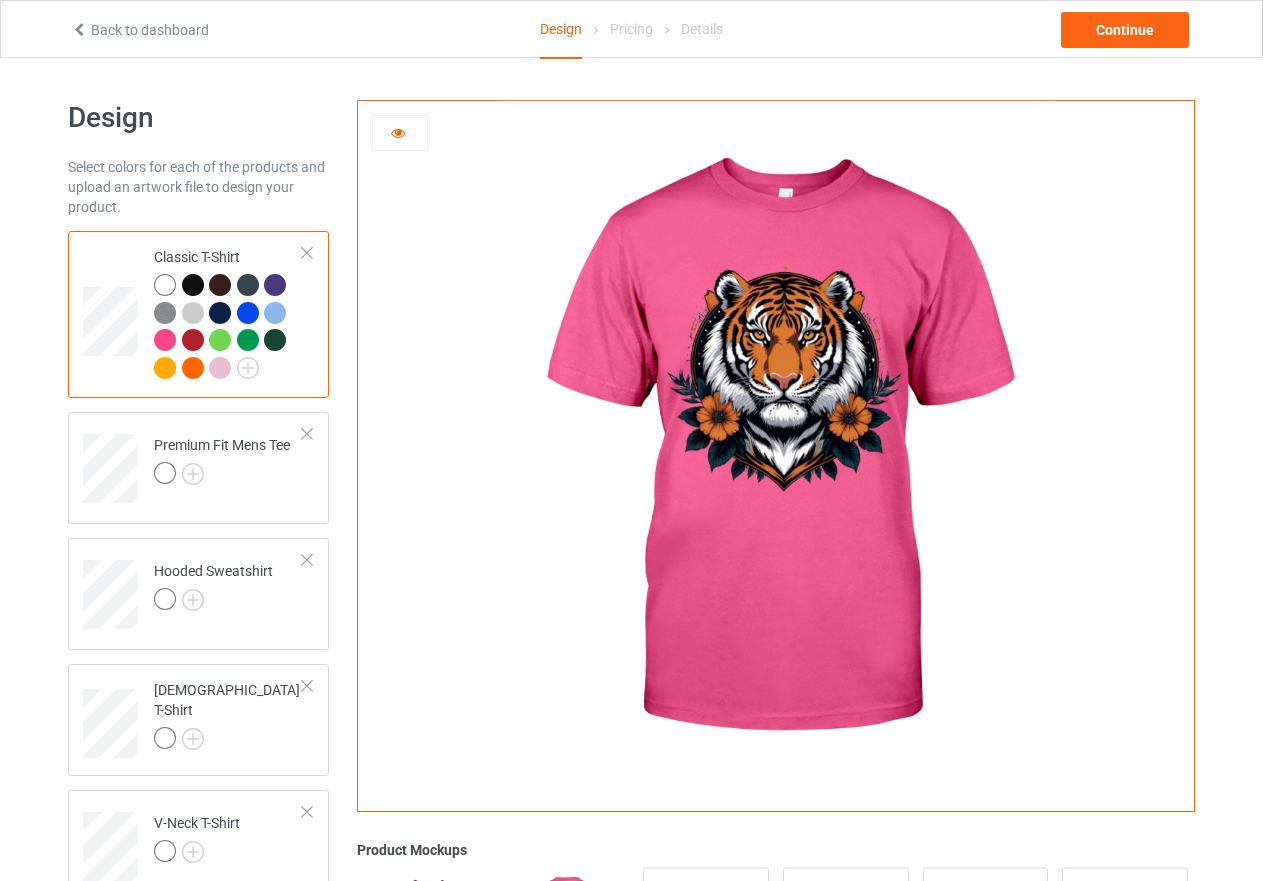 click at bounding box center [165, 285] 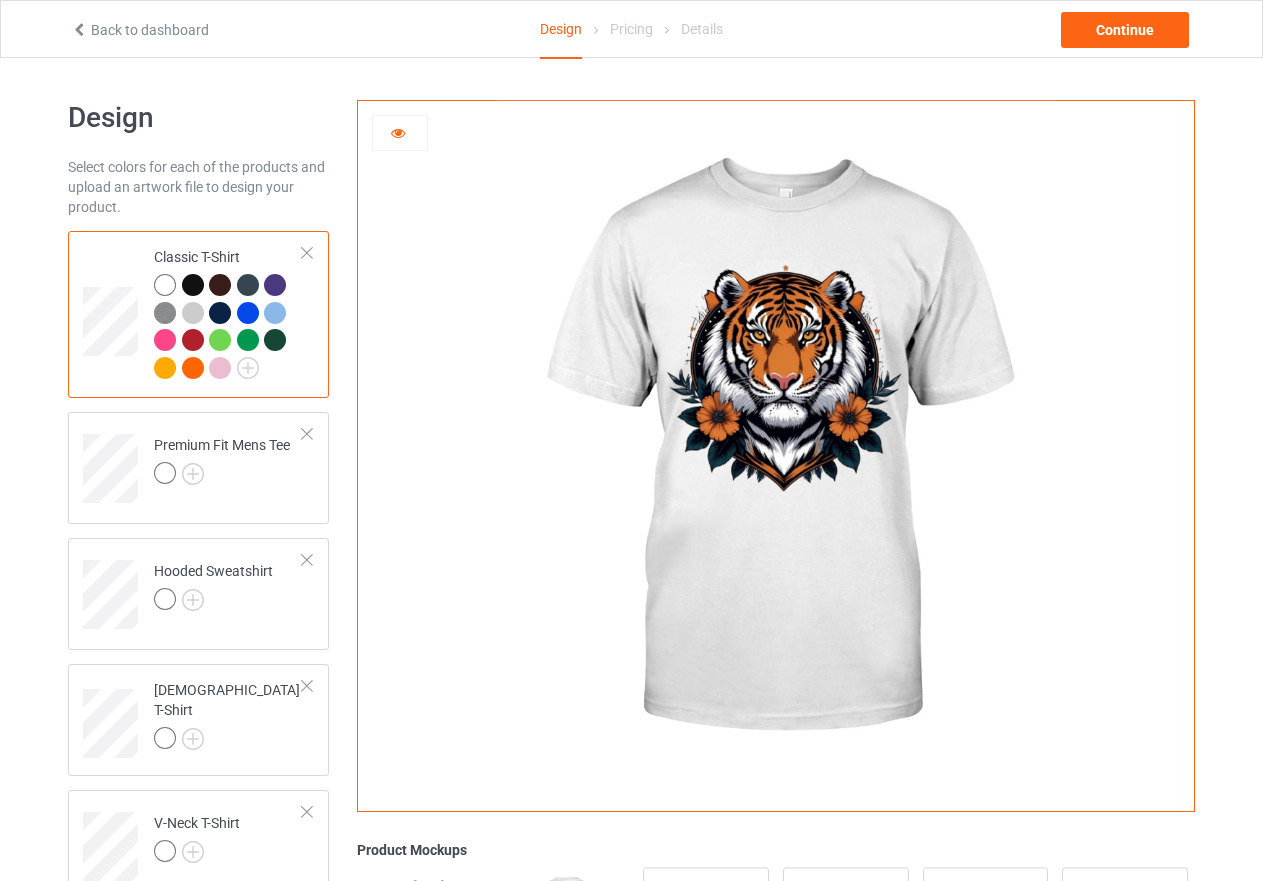 click at bounding box center [398, 130] 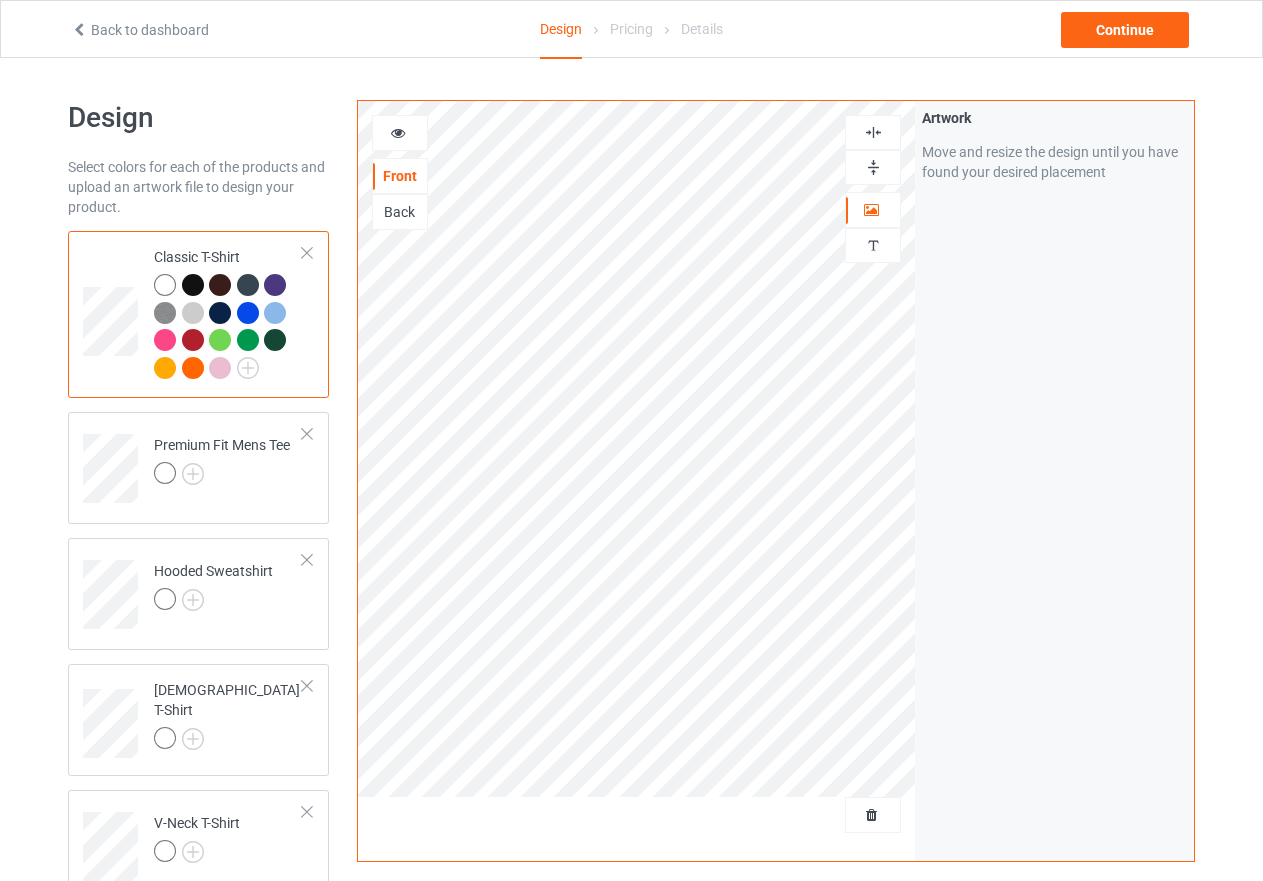 click at bounding box center [873, 167] 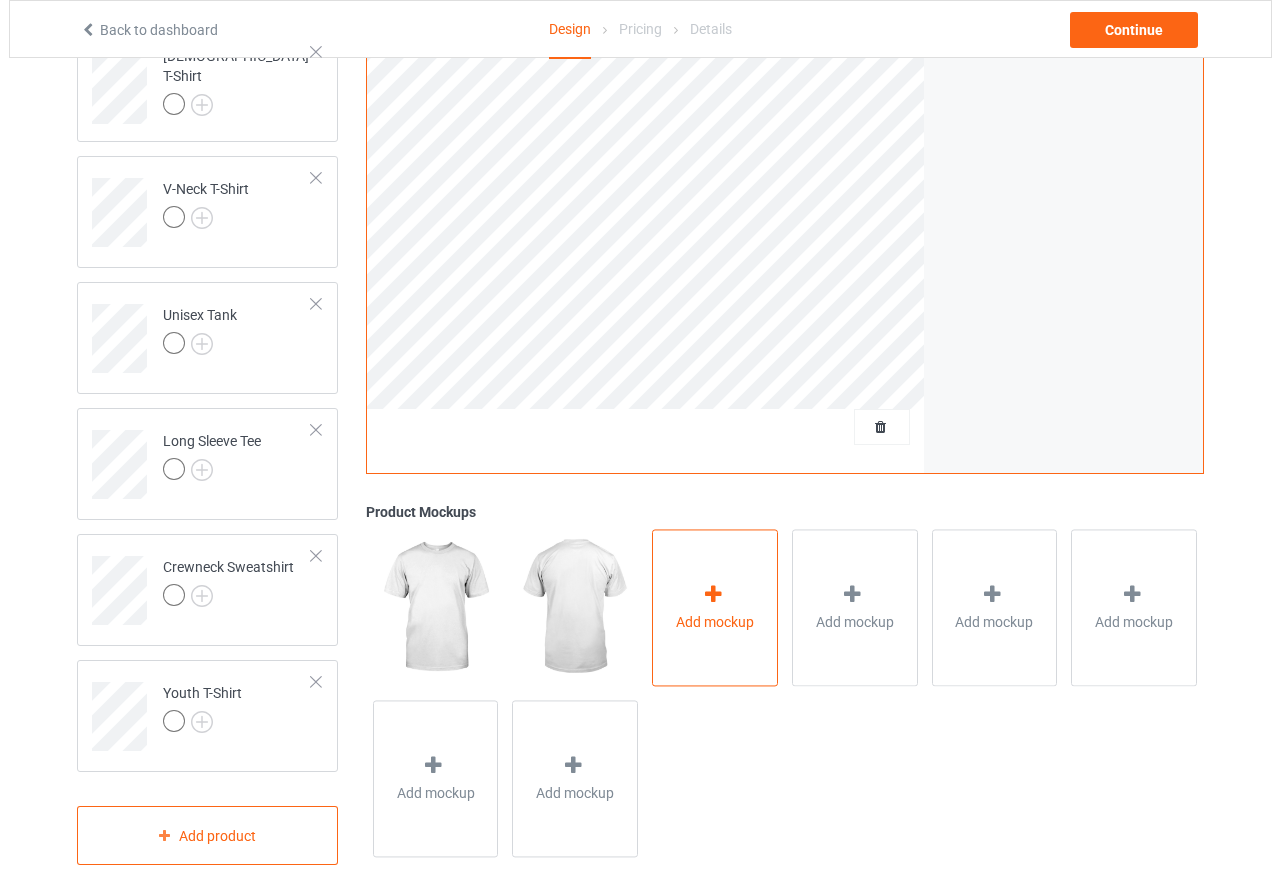 scroll, scrollTop: 661, scrollLeft: 0, axis: vertical 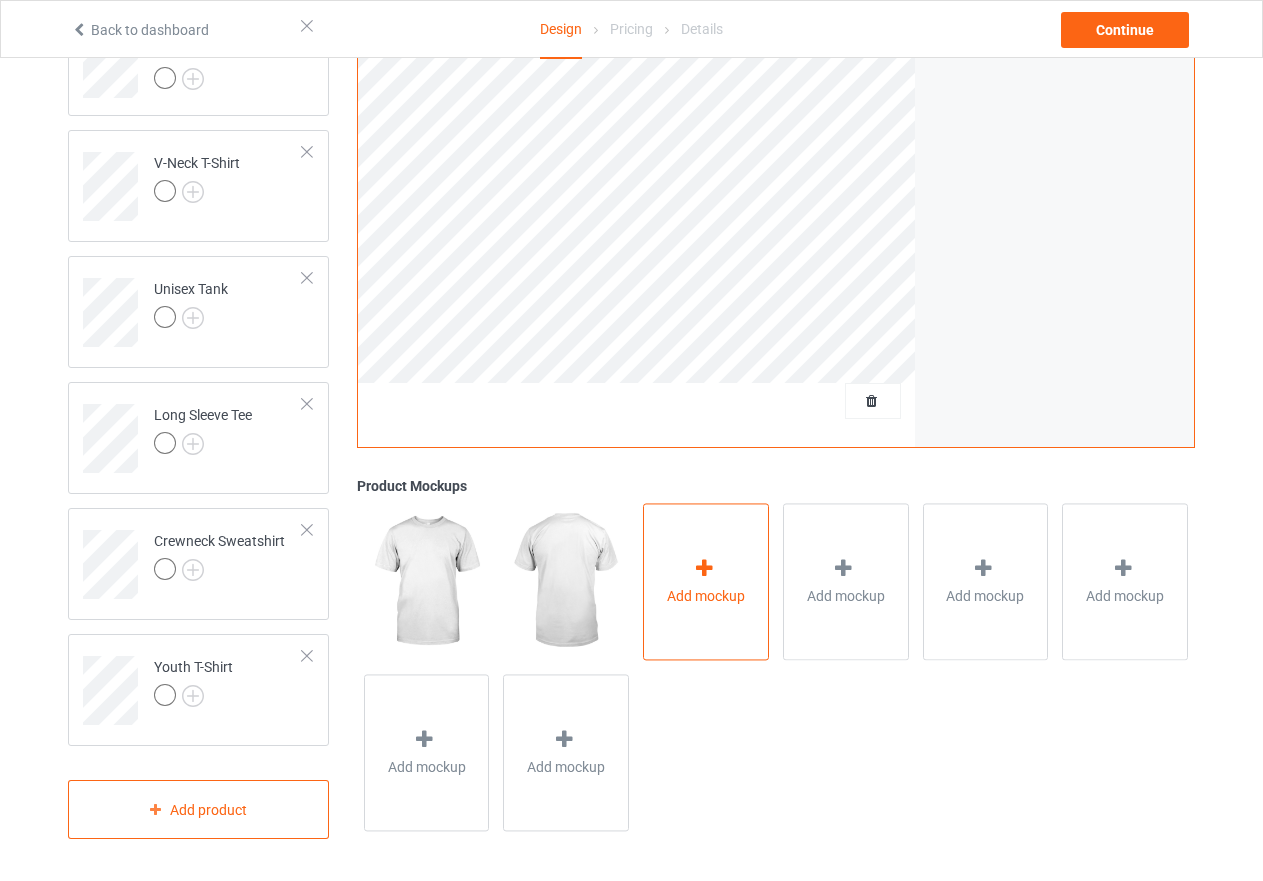click at bounding box center [704, 569] 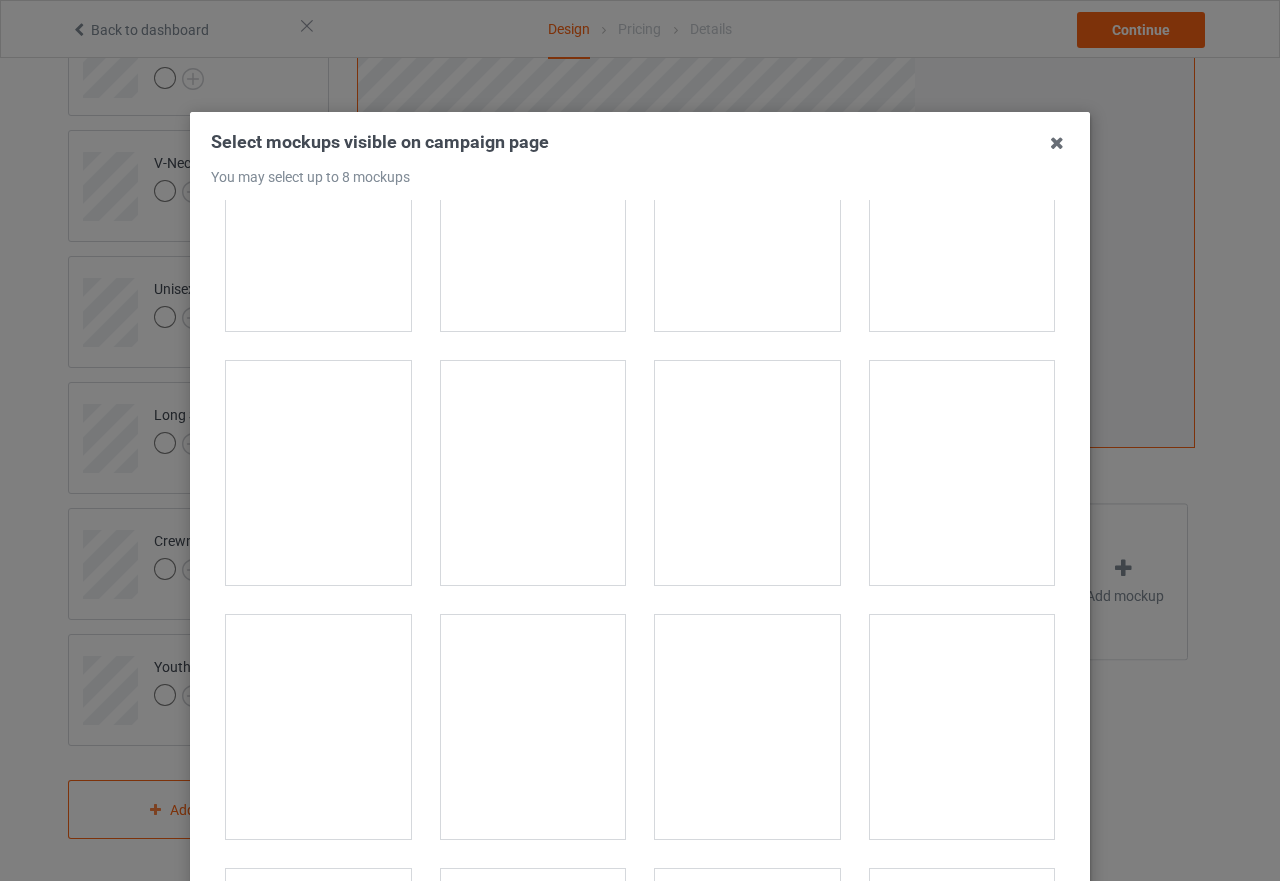 scroll, scrollTop: 1500, scrollLeft: 0, axis: vertical 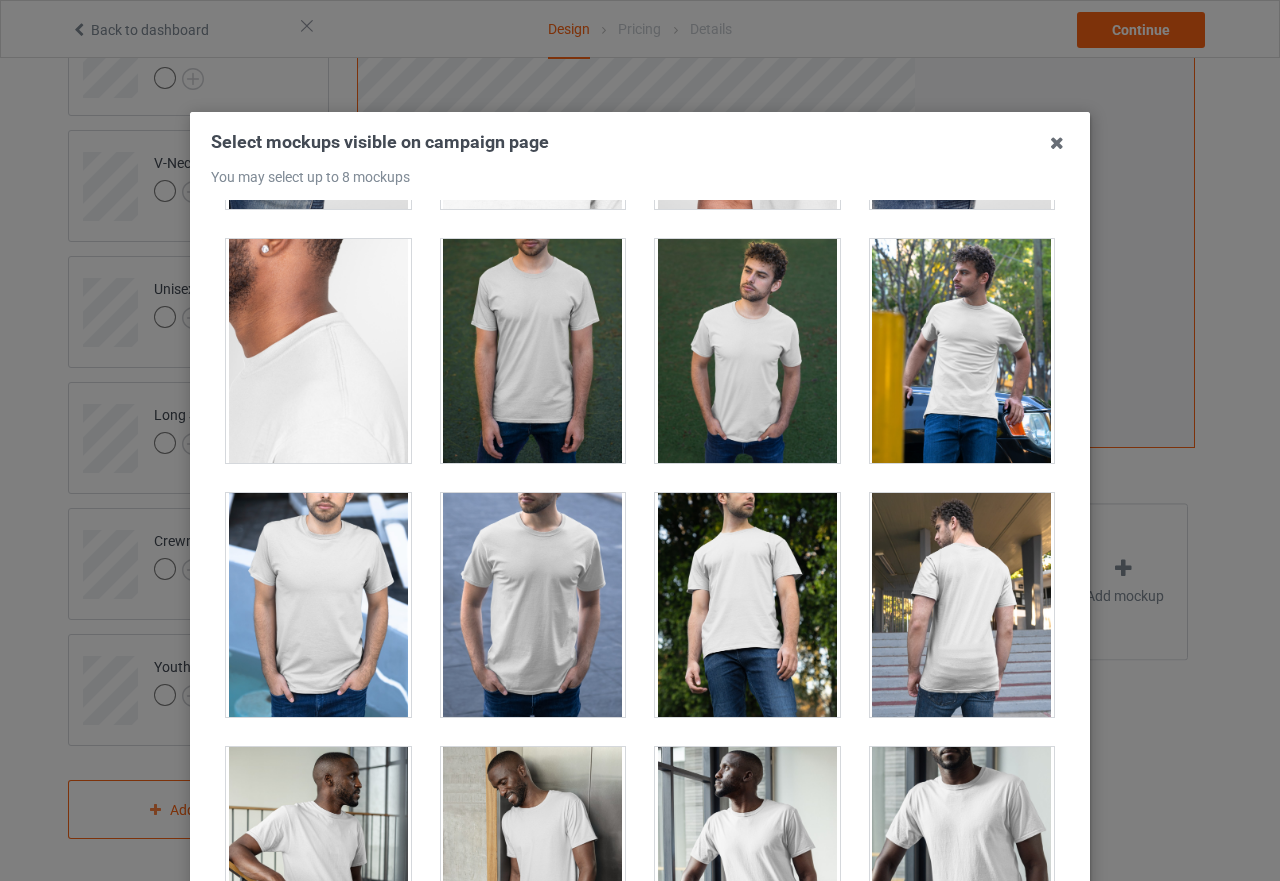 click at bounding box center (962, 351) 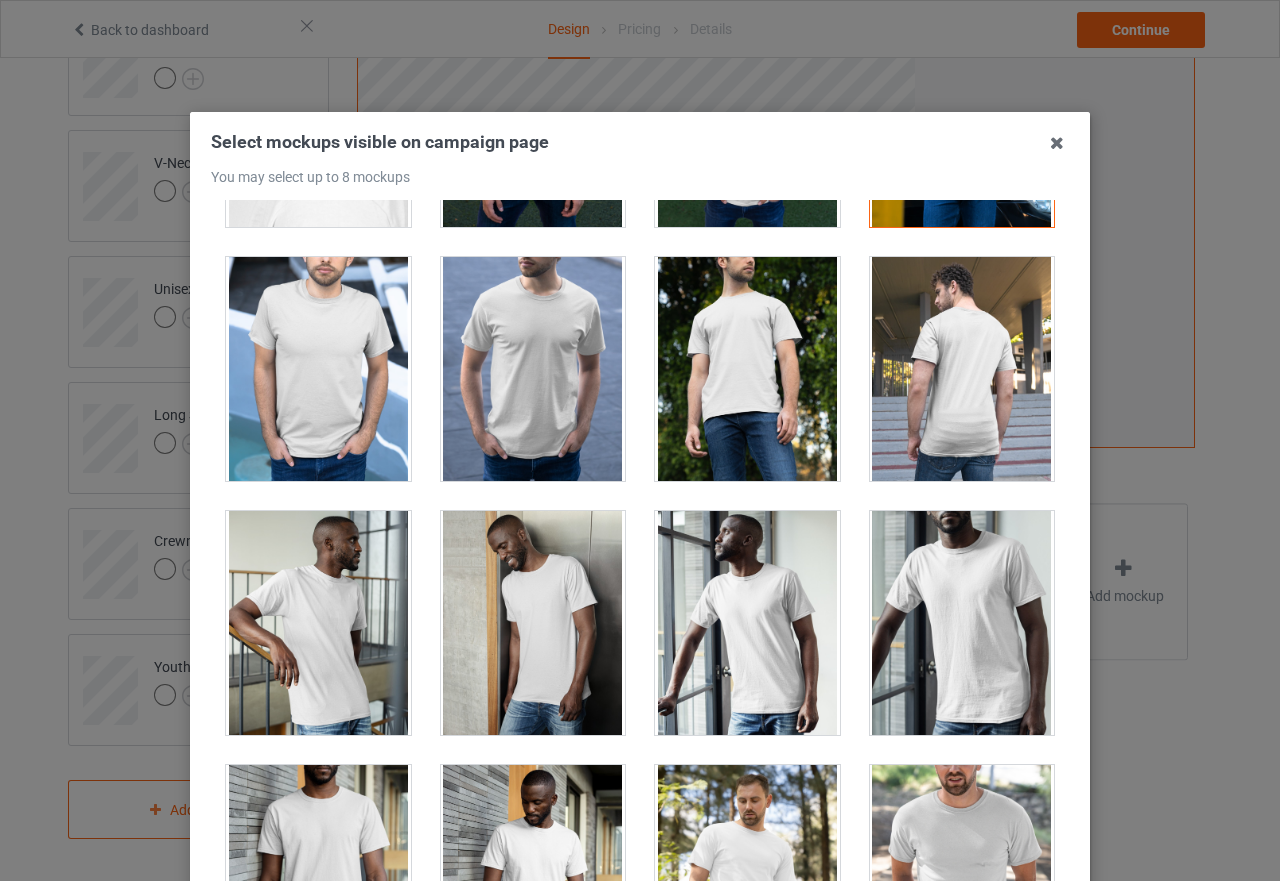scroll, scrollTop: 1900, scrollLeft: 0, axis: vertical 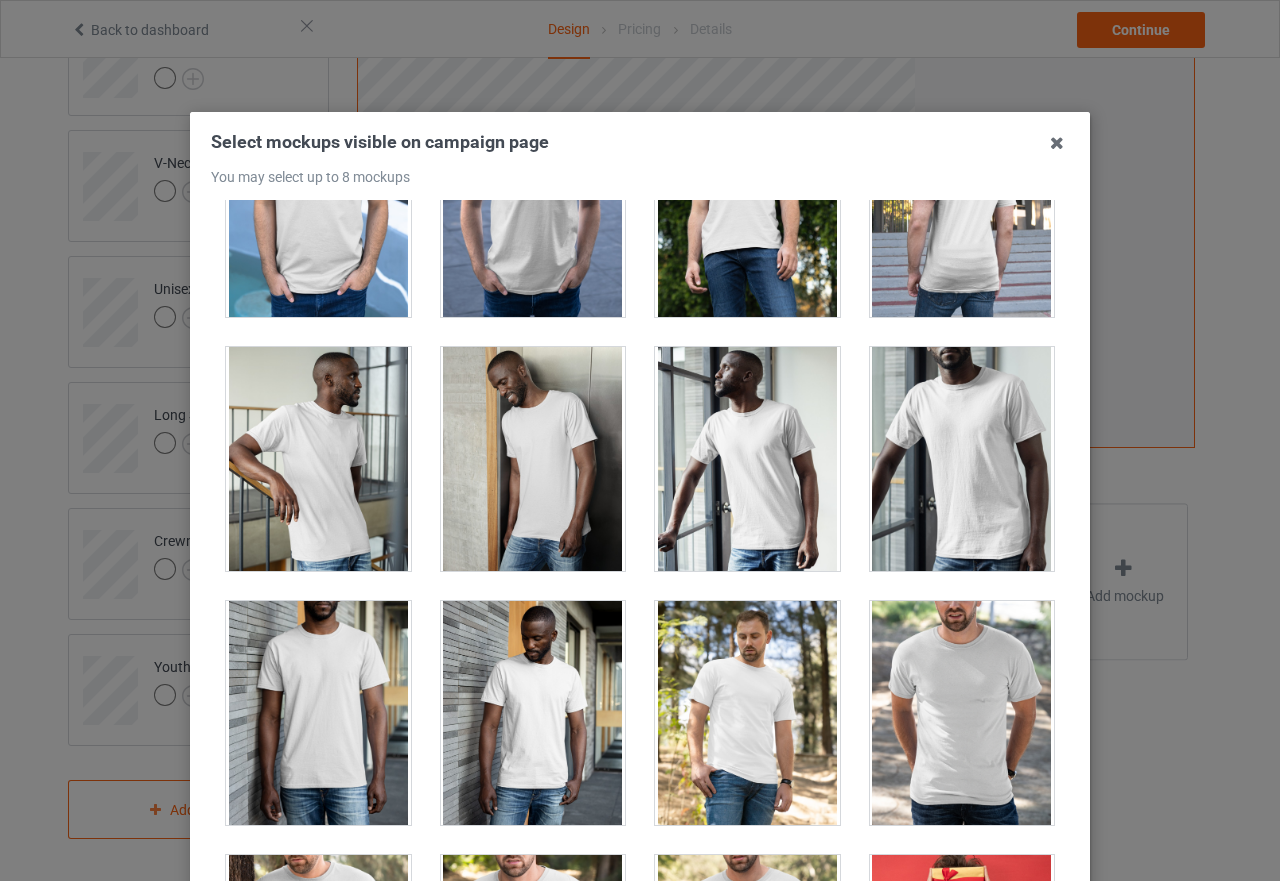 click at bounding box center (747, 713) 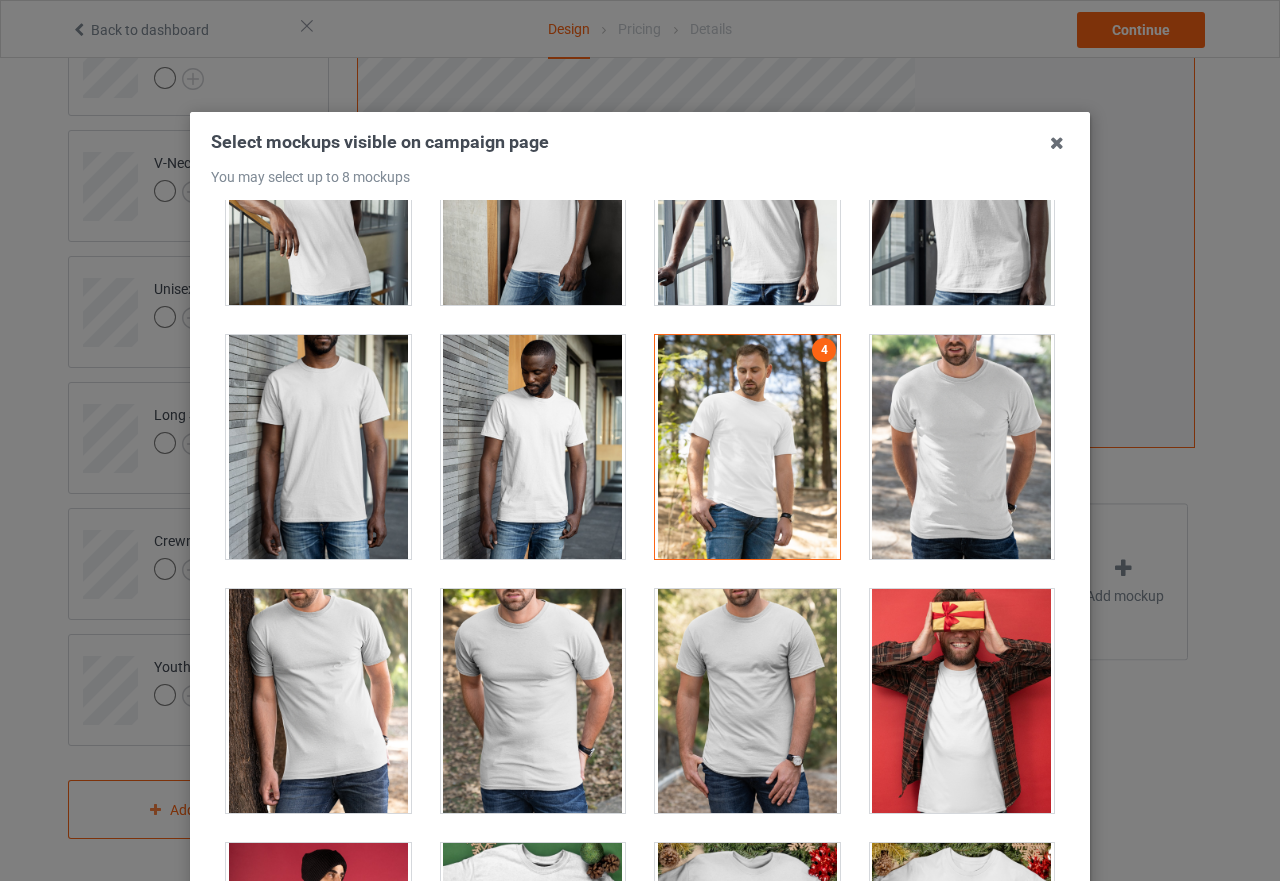 scroll, scrollTop: 2000, scrollLeft: 0, axis: vertical 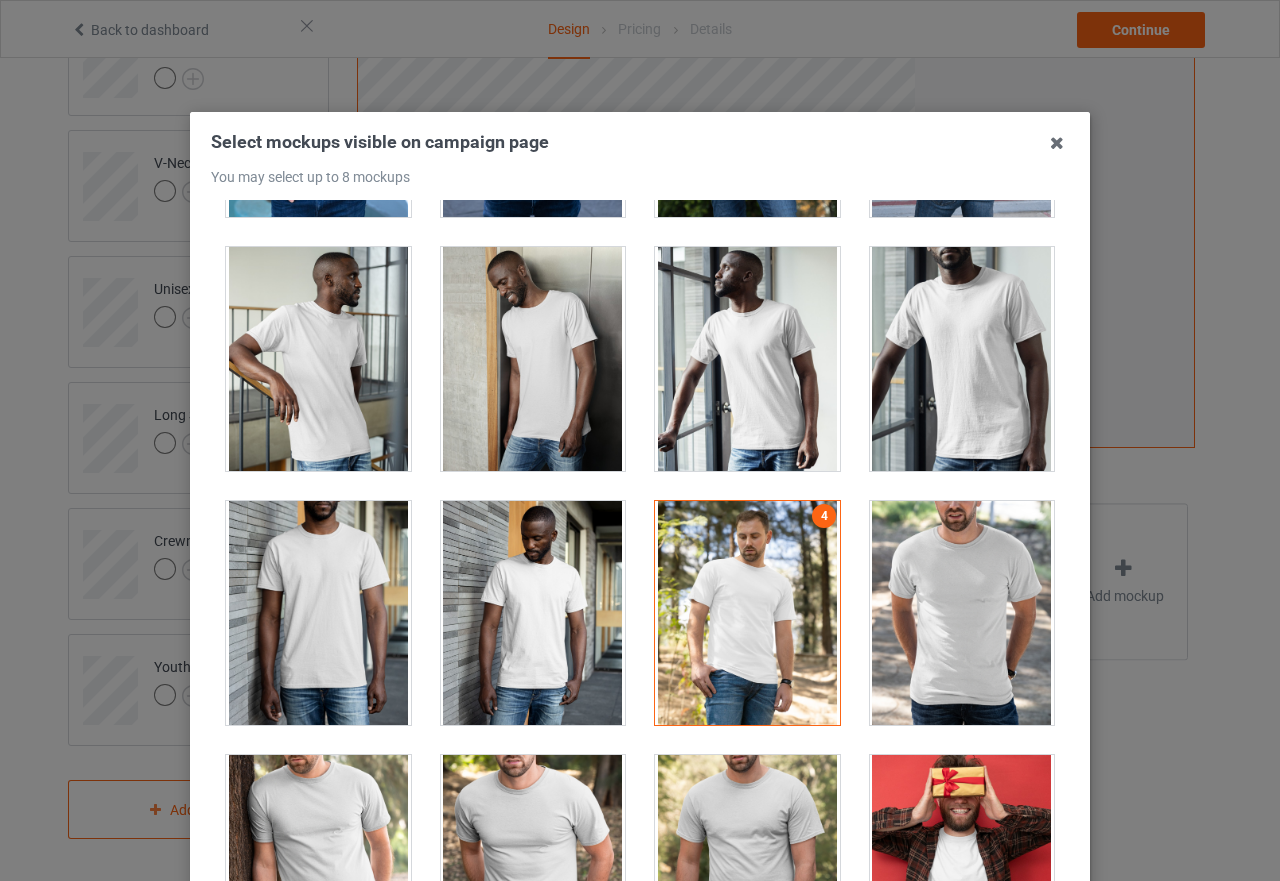 click at bounding box center (533, 613) 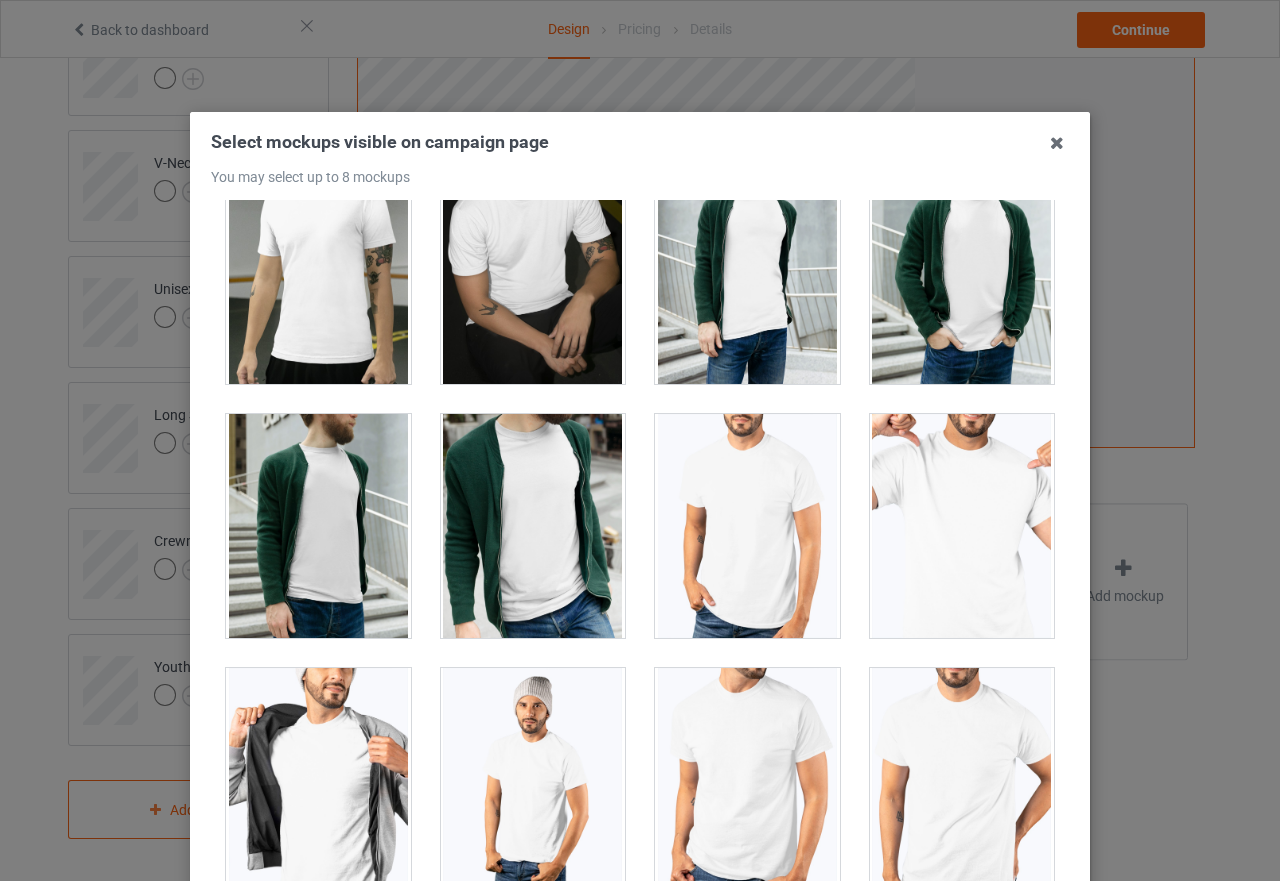 scroll, scrollTop: 3700, scrollLeft: 0, axis: vertical 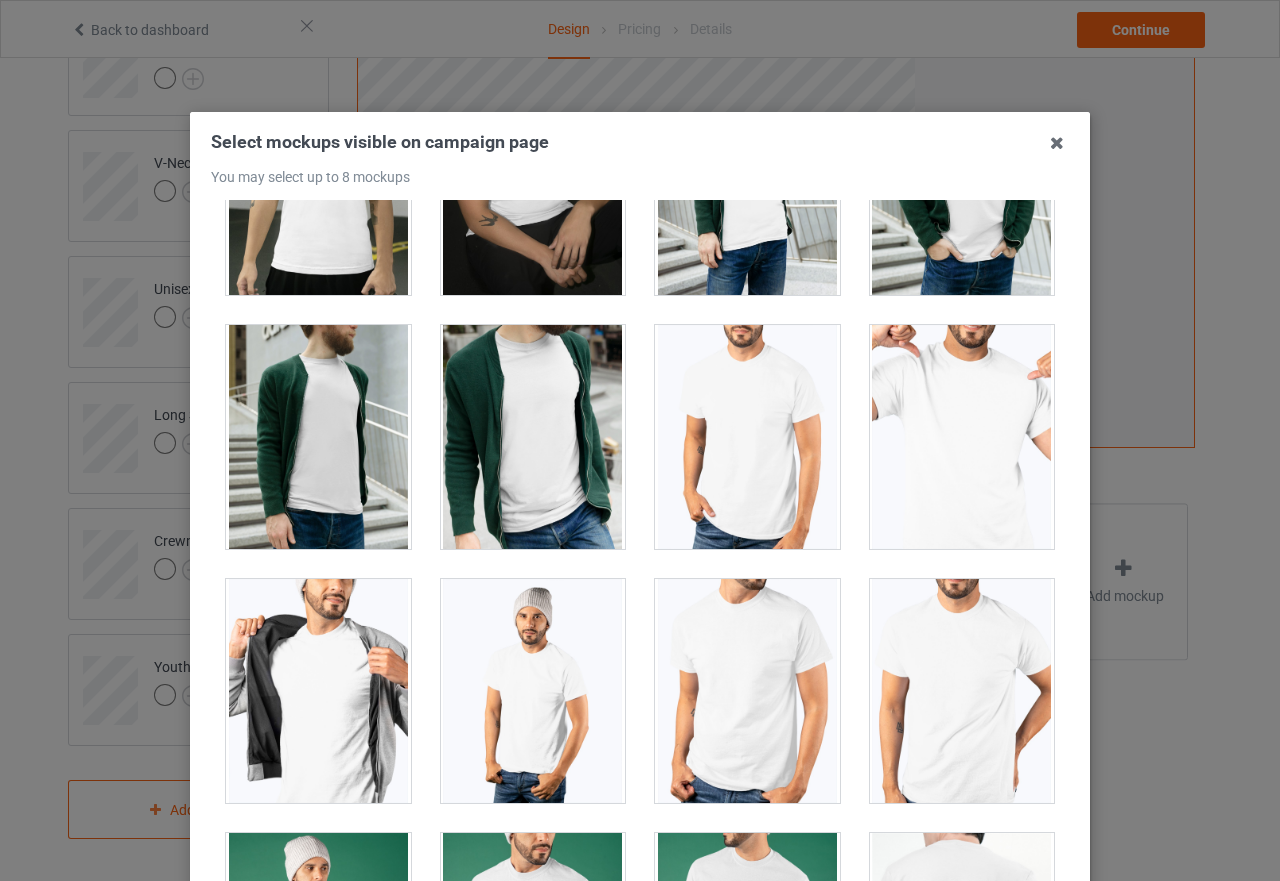 click at bounding box center (962, 437) 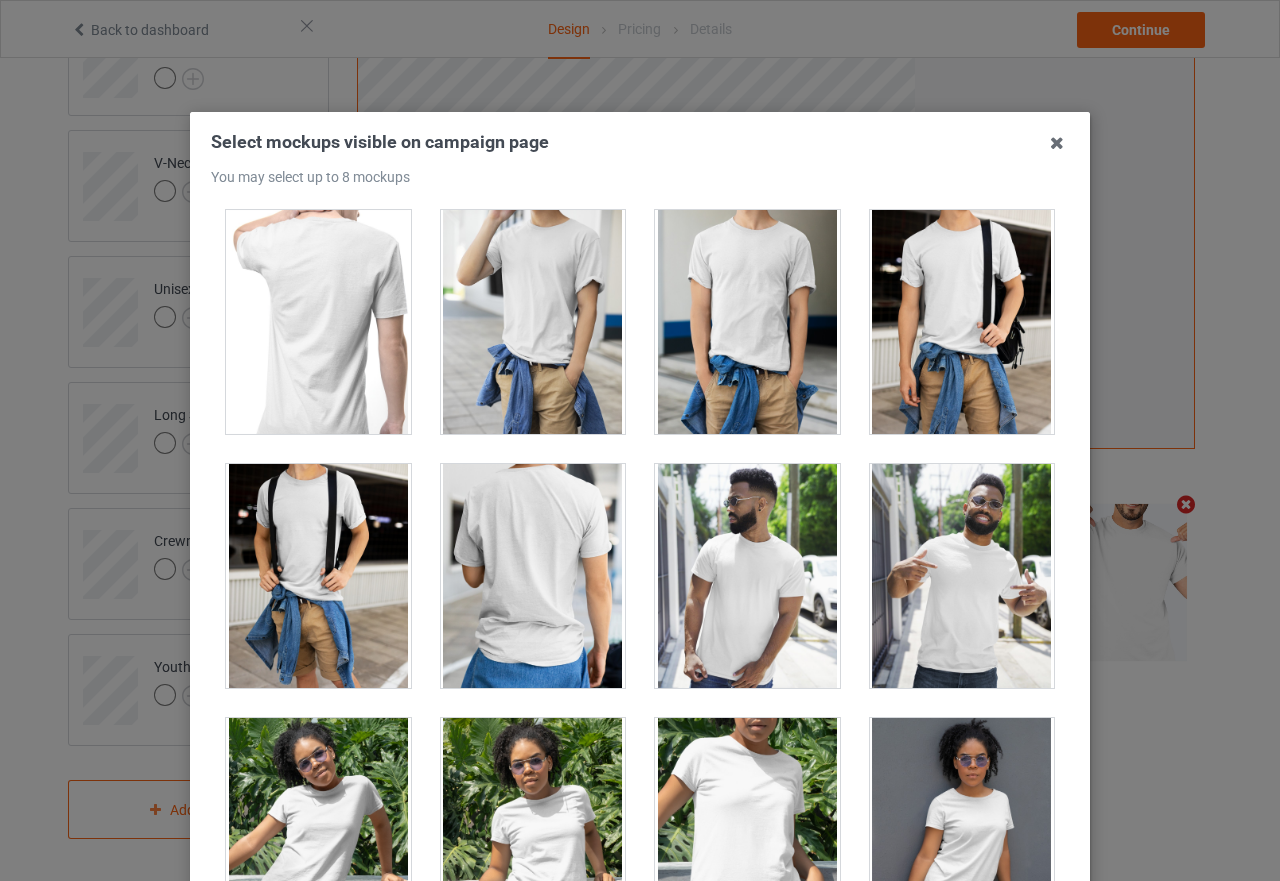 scroll, scrollTop: 11700, scrollLeft: 0, axis: vertical 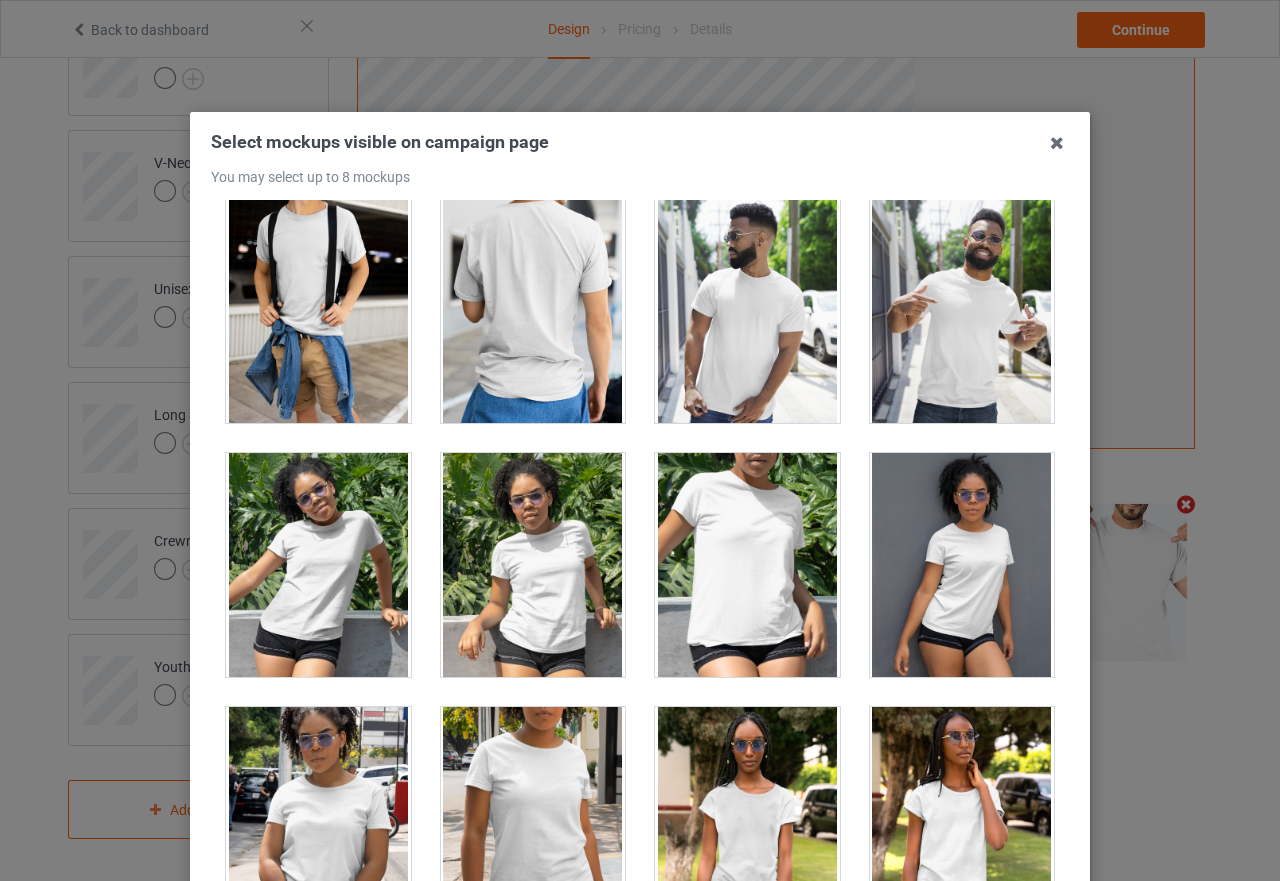 click at bounding box center (962, 311) 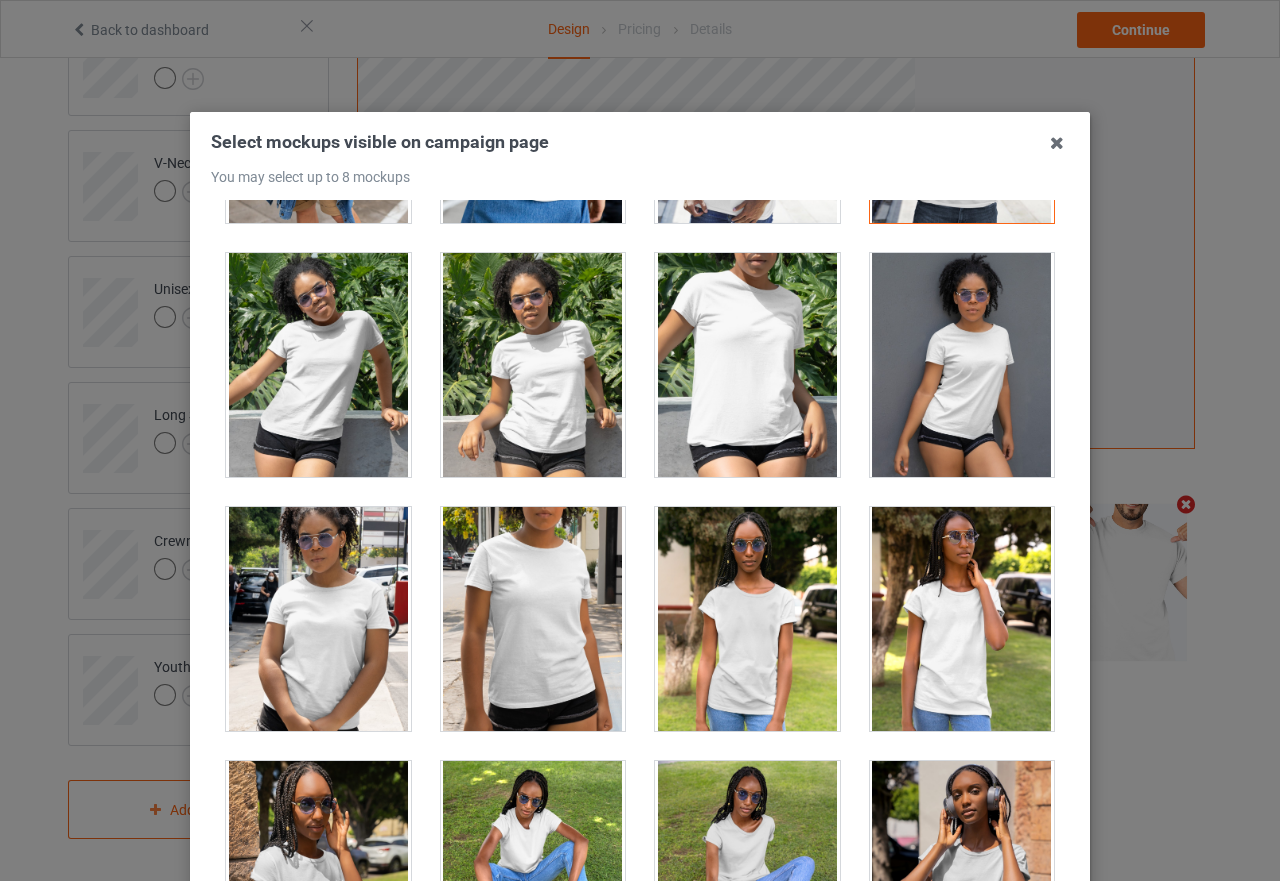 scroll, scrollTop: 11800, scrollLeft: 0, axis: vertical 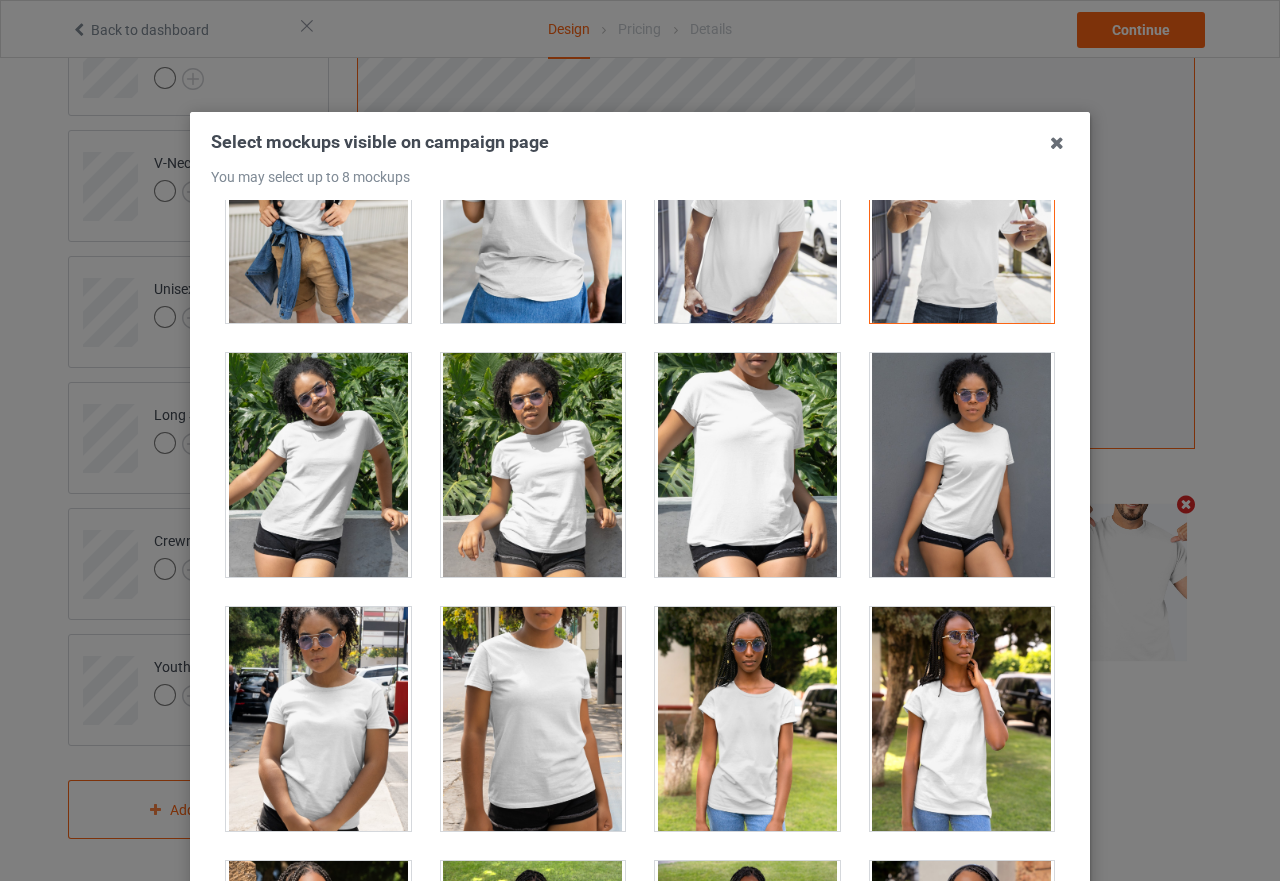 click at bounding box center (533, 465) 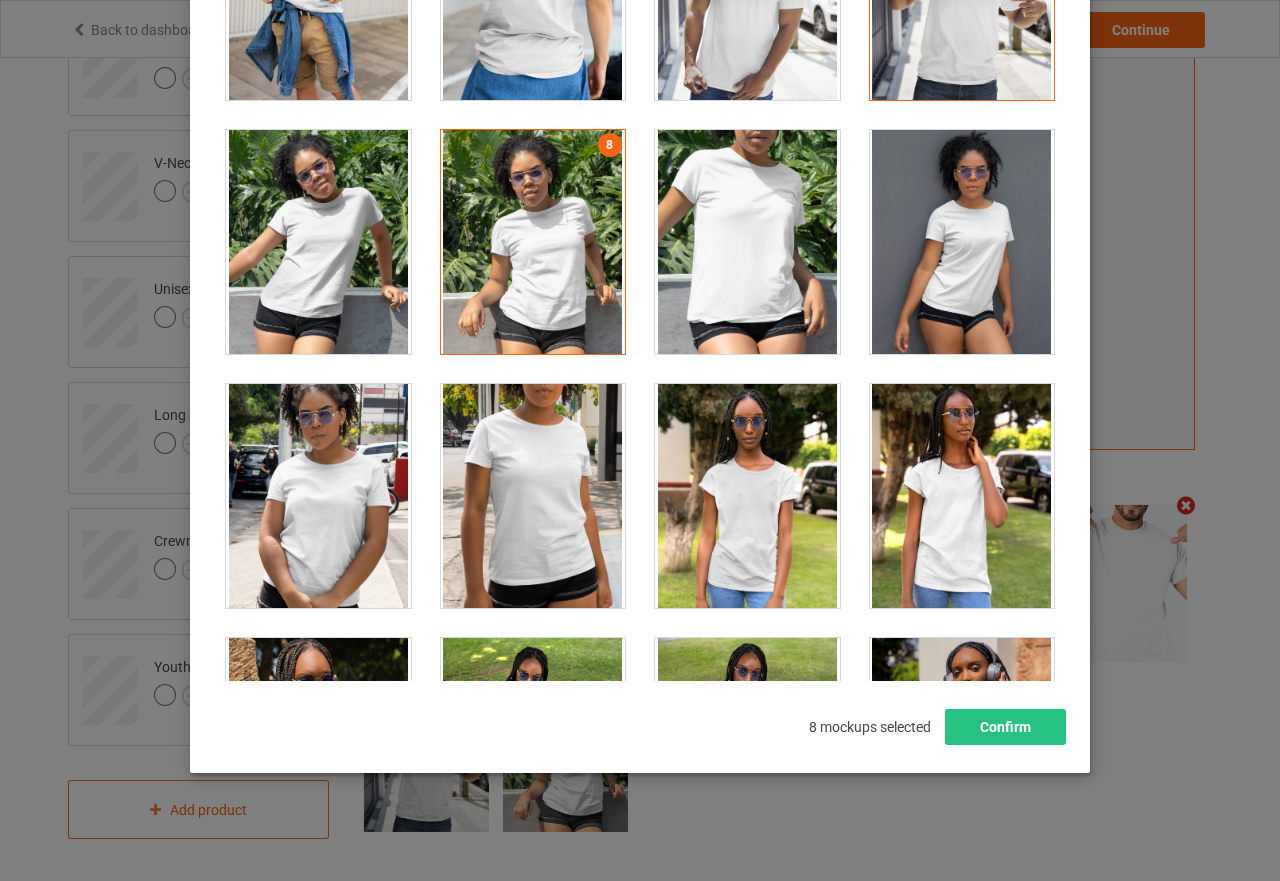 scroll, scrollTop: 227, scrollLeft: 0, axis: vertical 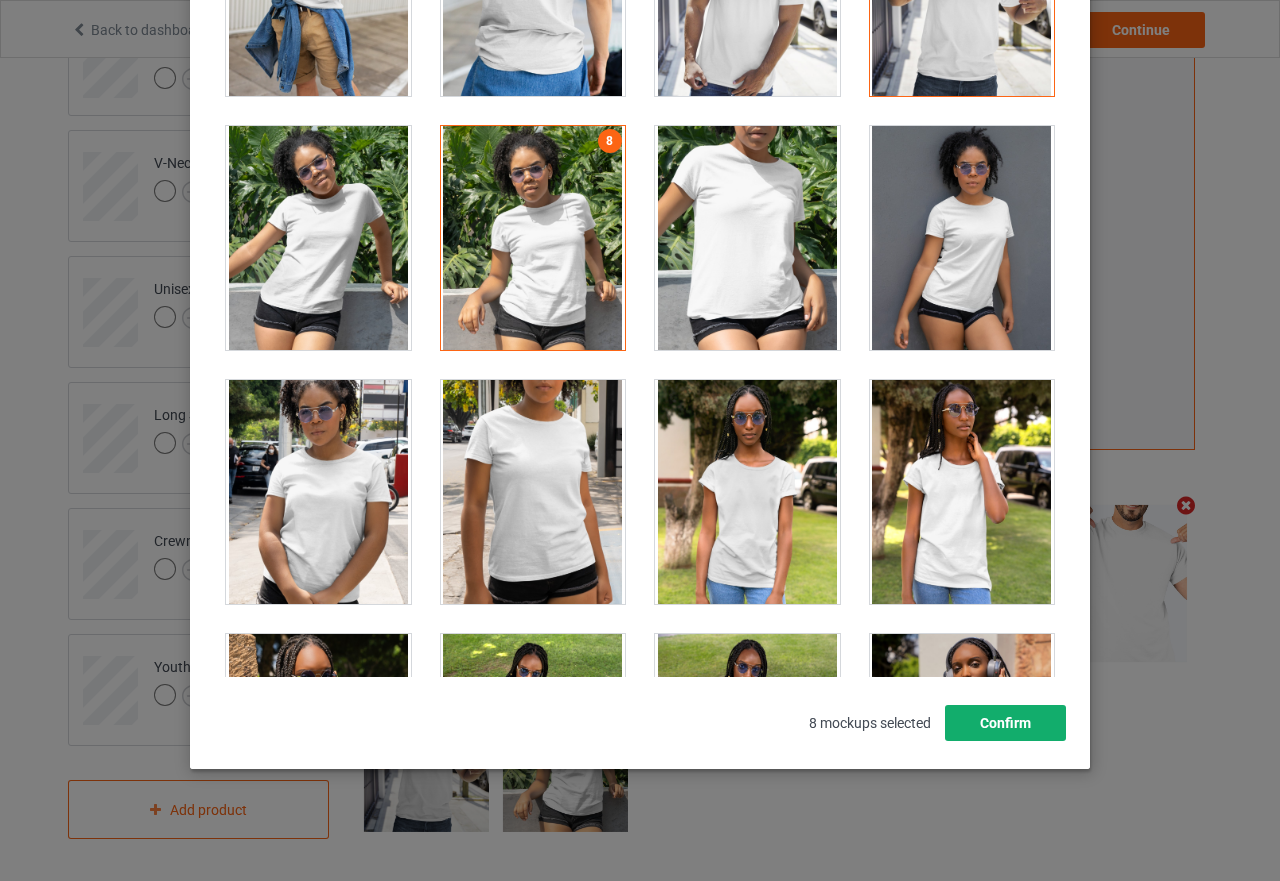 click on "Confirm" at bounding box center (1005, 723) 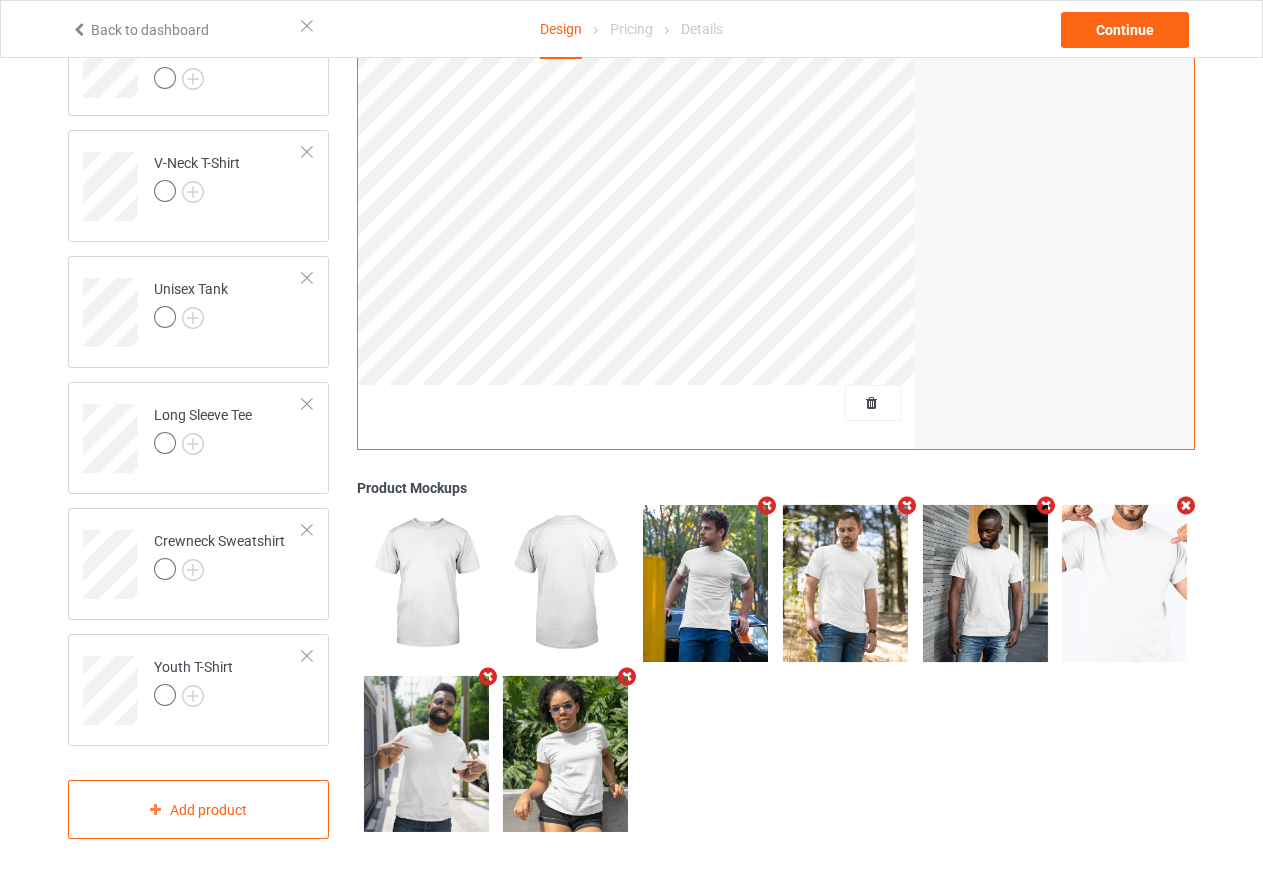 click at bounding box center [1186, 506] 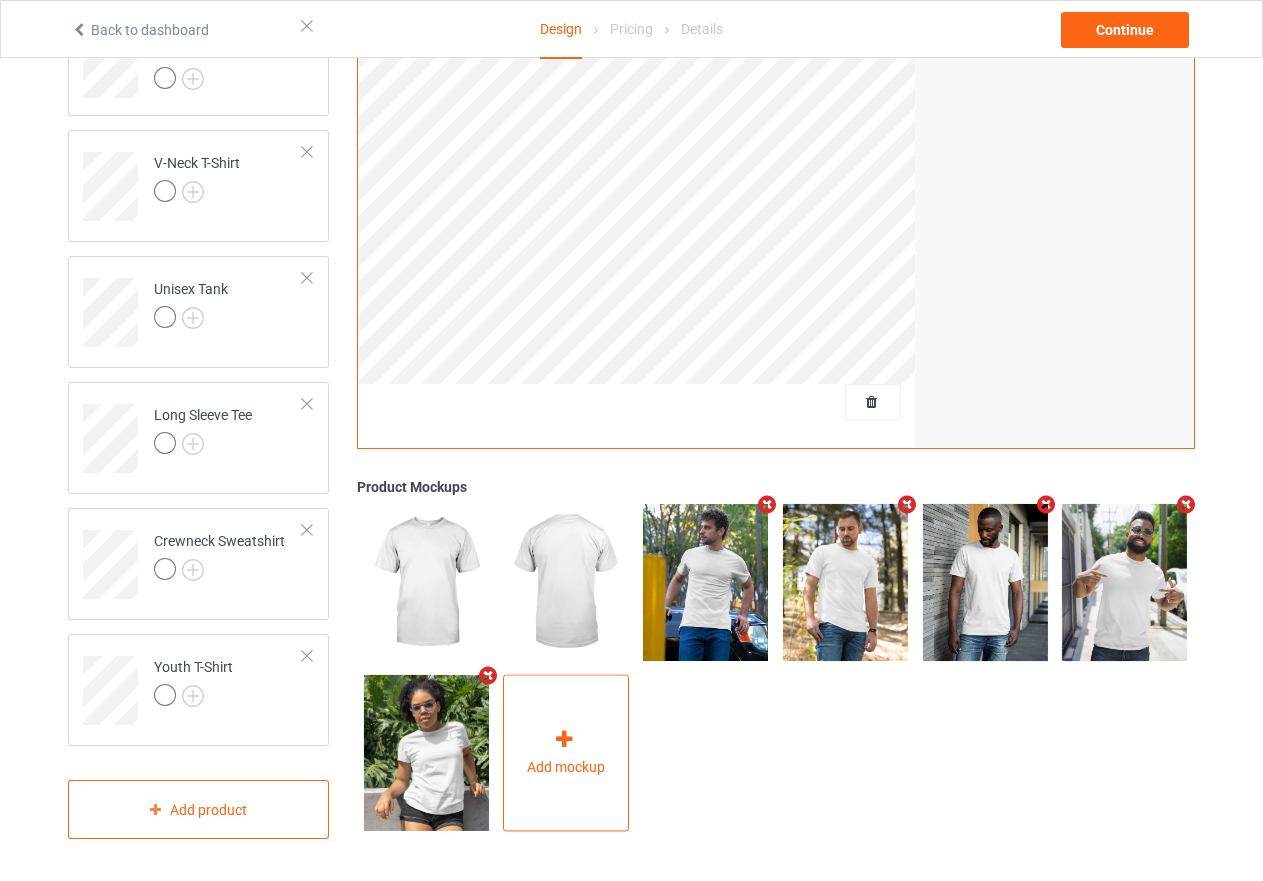 click at bounding box center [564, 740] 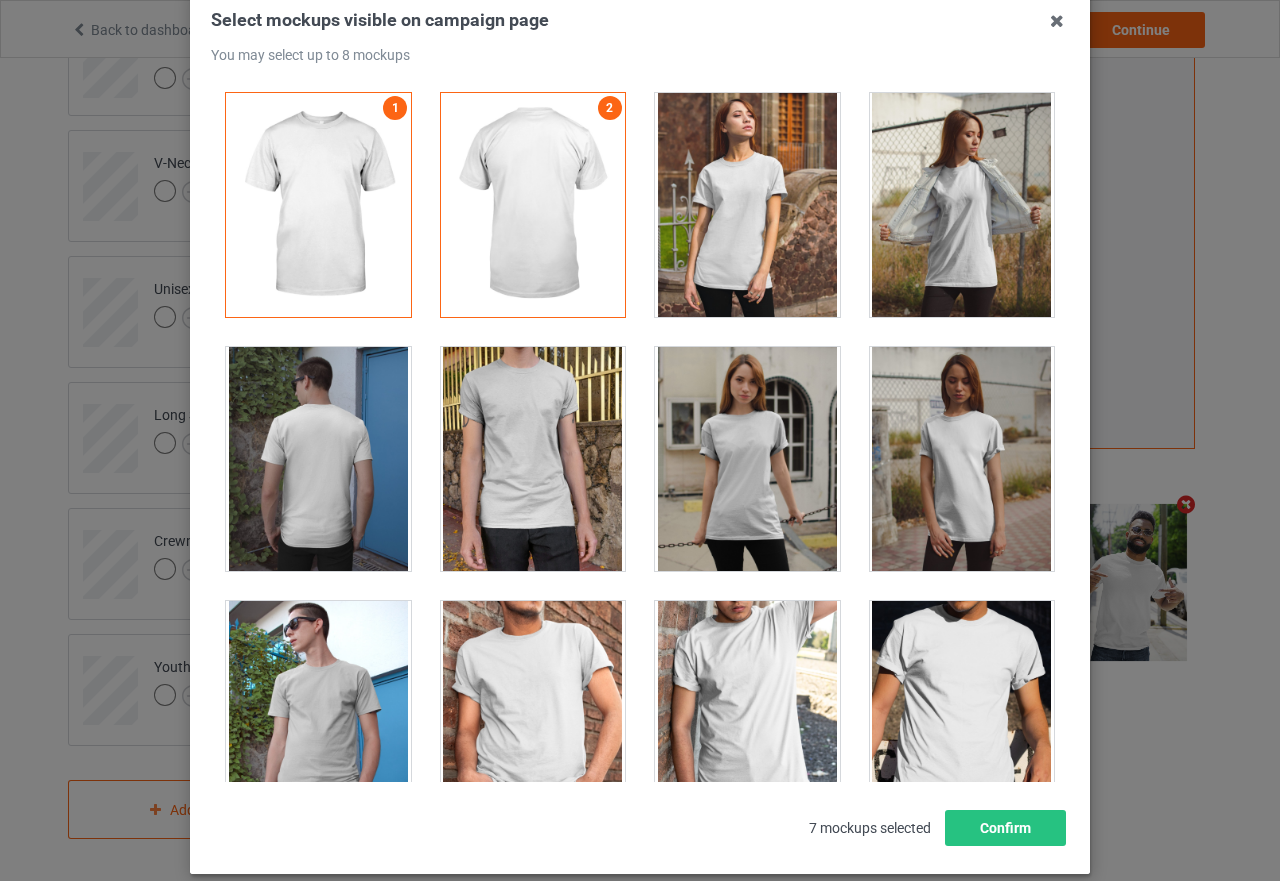 scroll, scrollTop: 200, scrollLeft: 0, axis: vertical 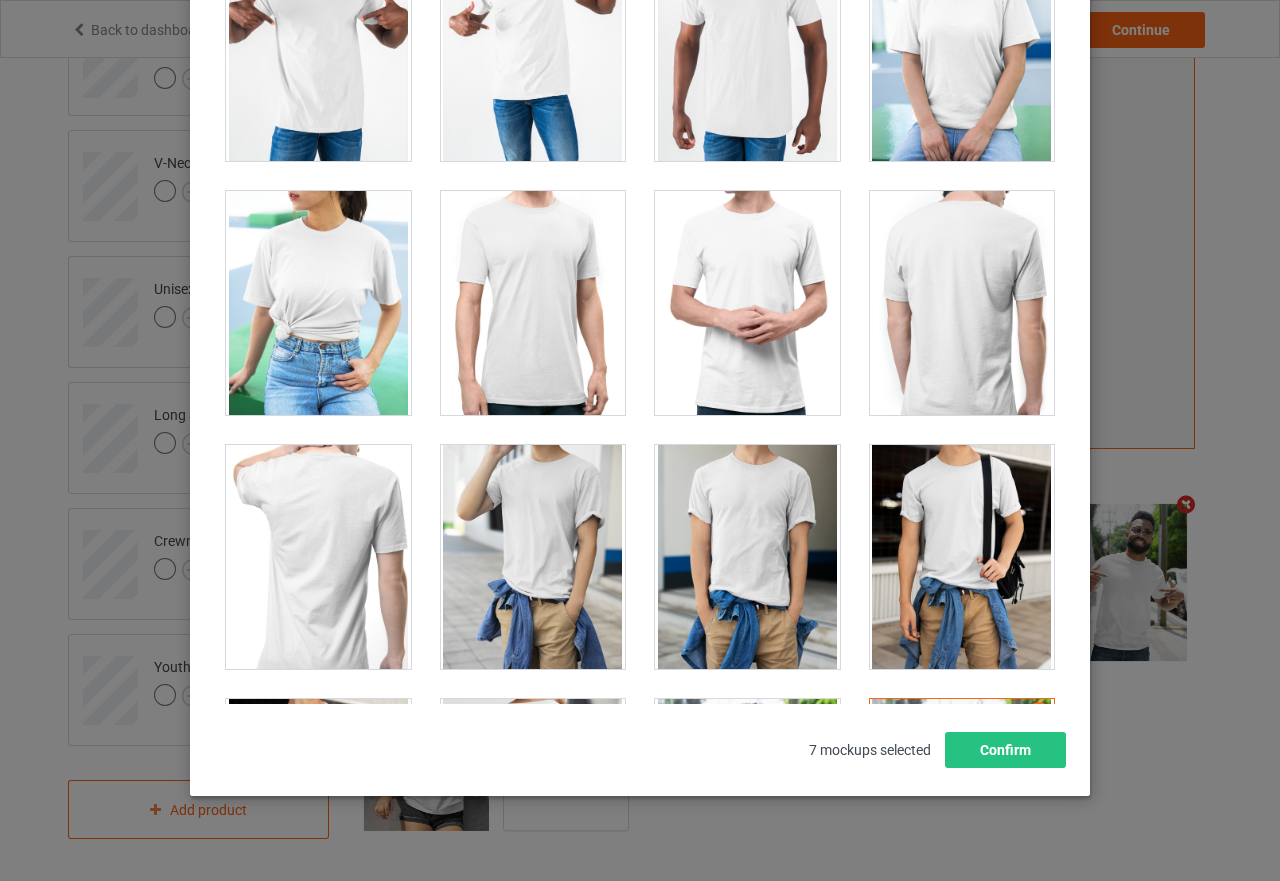 click at bounding box center (318, 303) 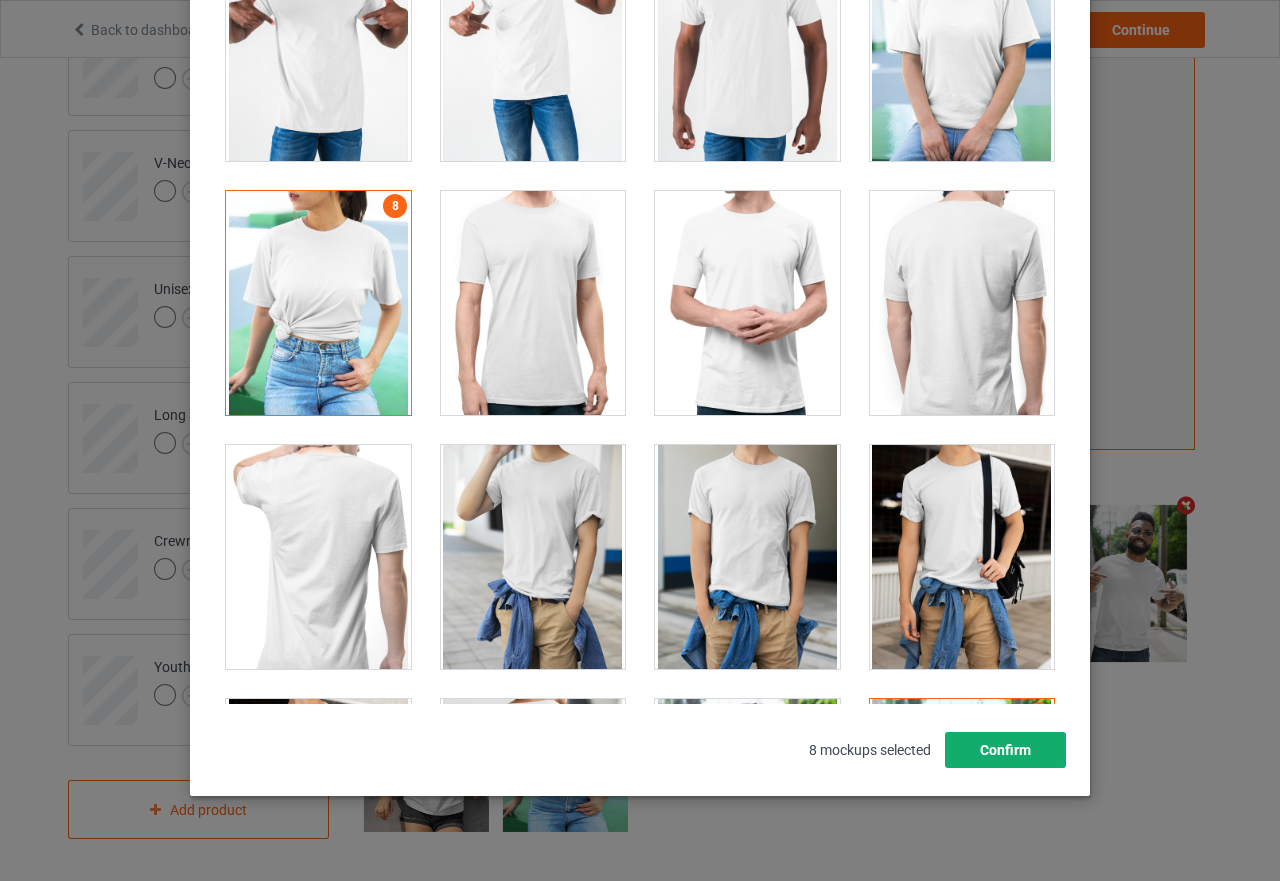 click on "Confirm" at bounding box center (1005, 750) 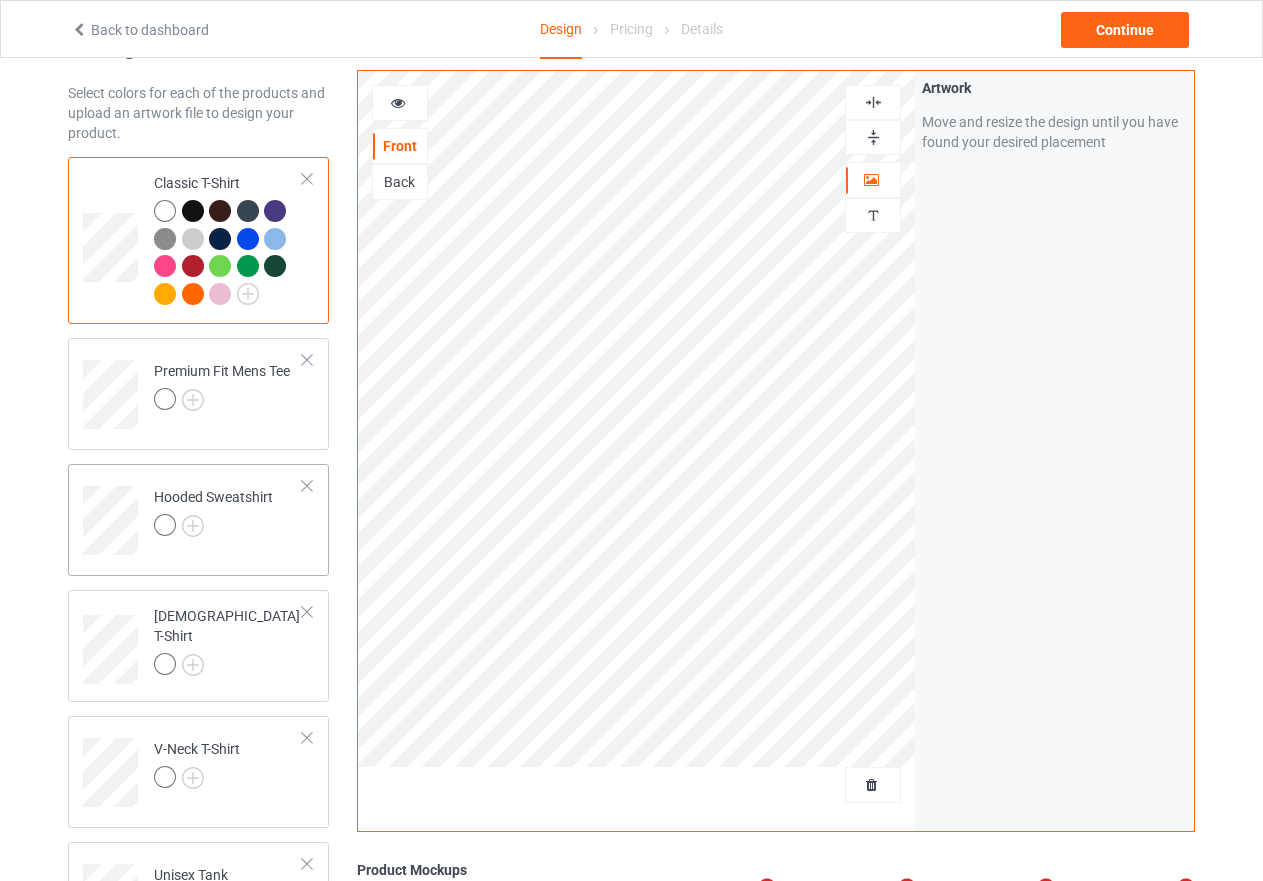 scroll, scrollTop: 61, scrollLeft: 0, axis: vertical 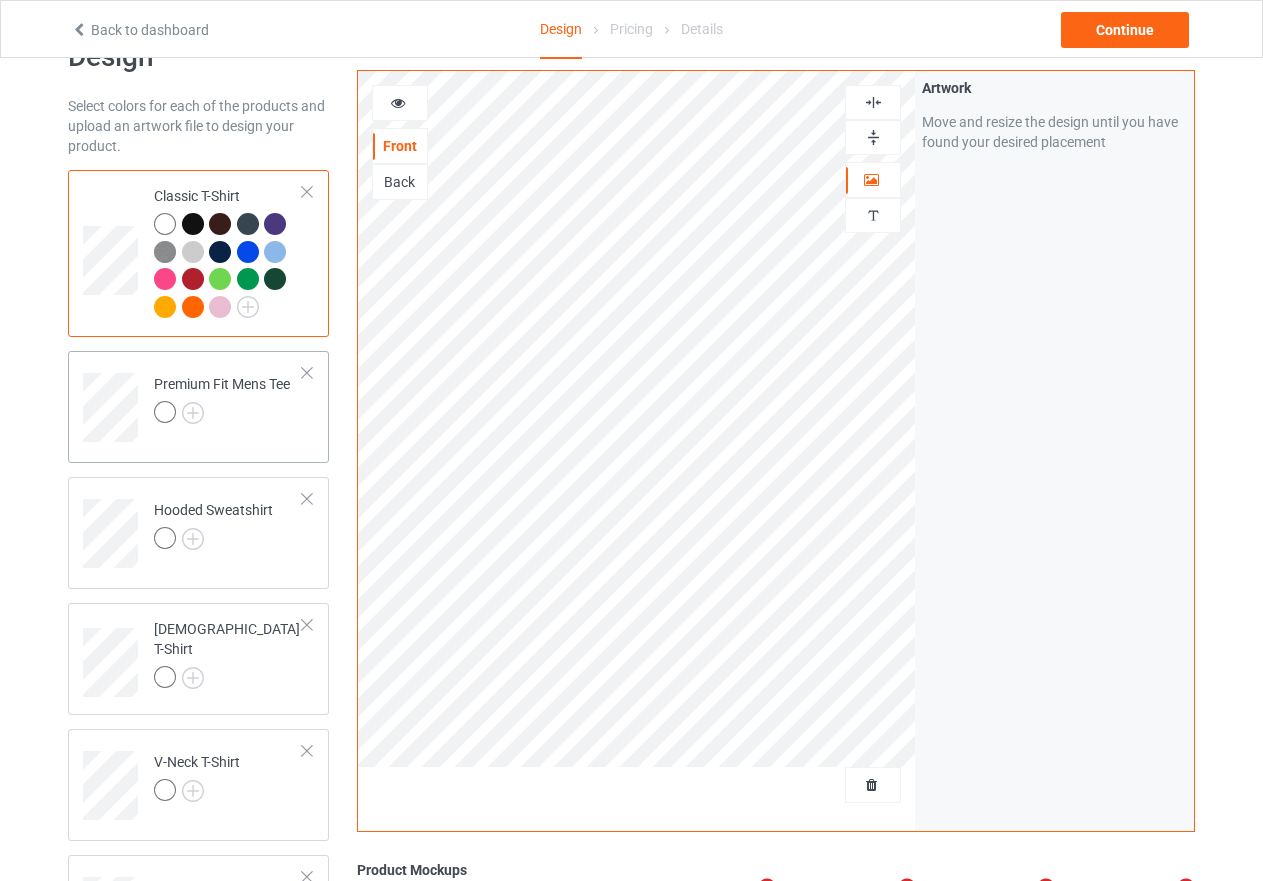 click at bounding box center (222, 415) 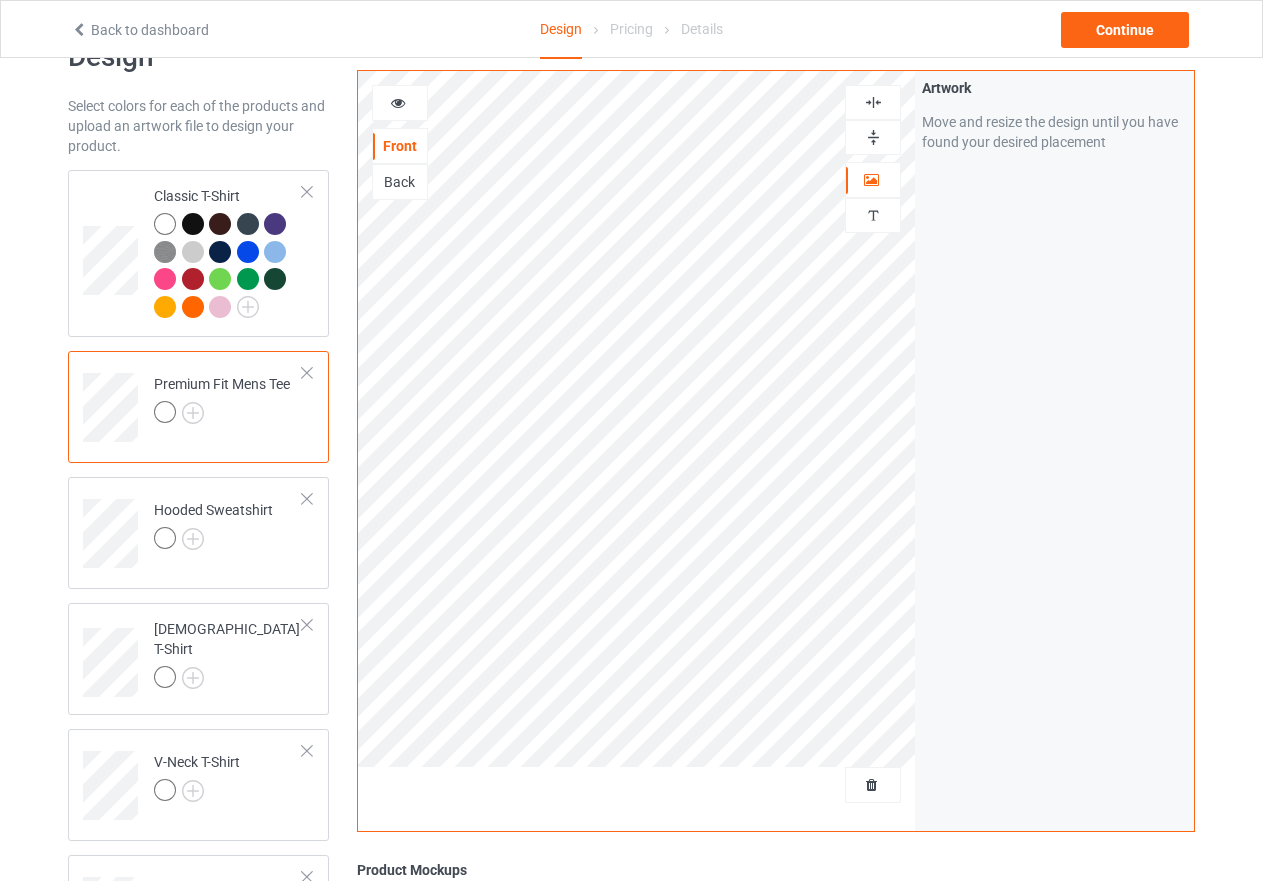 click at bounding box center (873, 102) 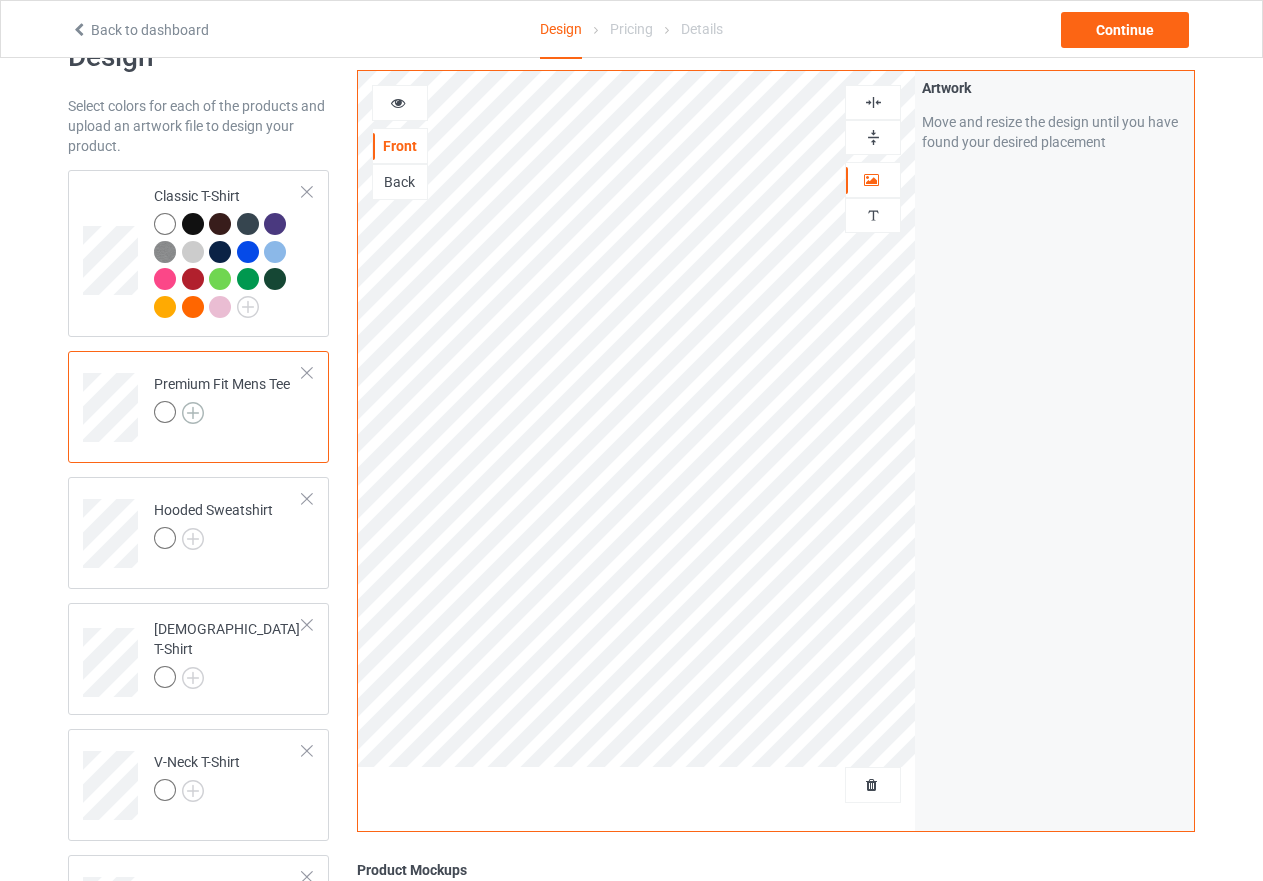 click at bounding box center [193, 413] 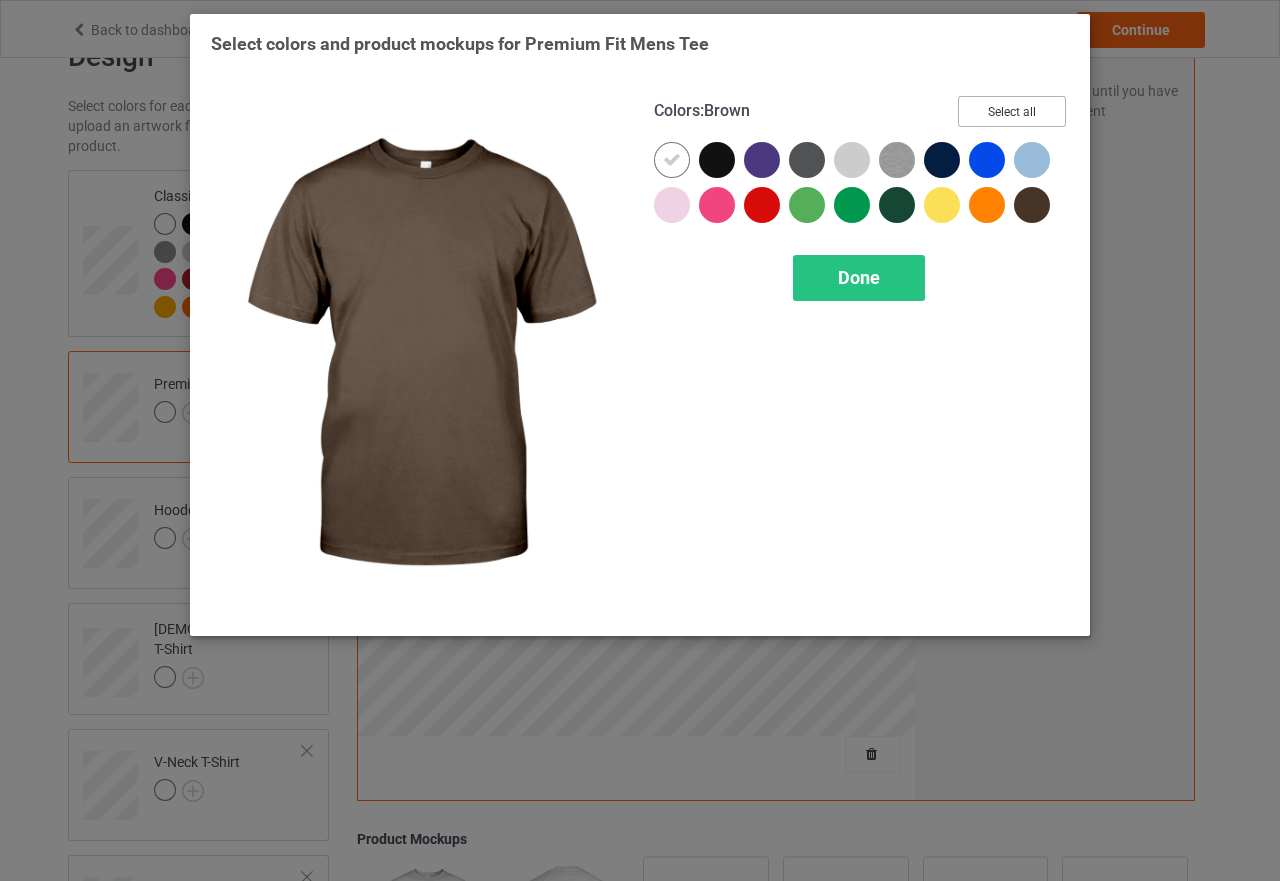 click on "Select all" at bounding box center (1012, 111) 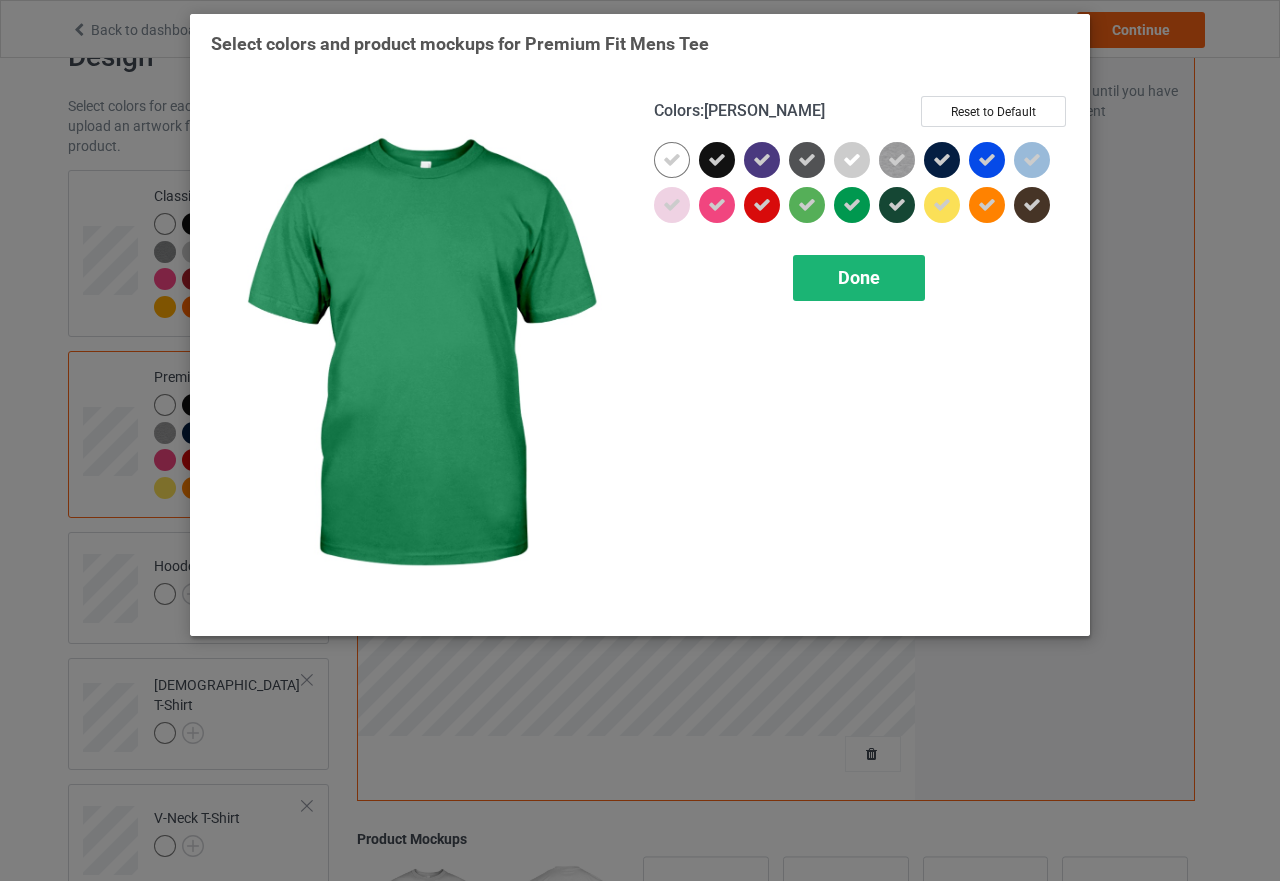 click on "Done" at bounding box center (859, 277) 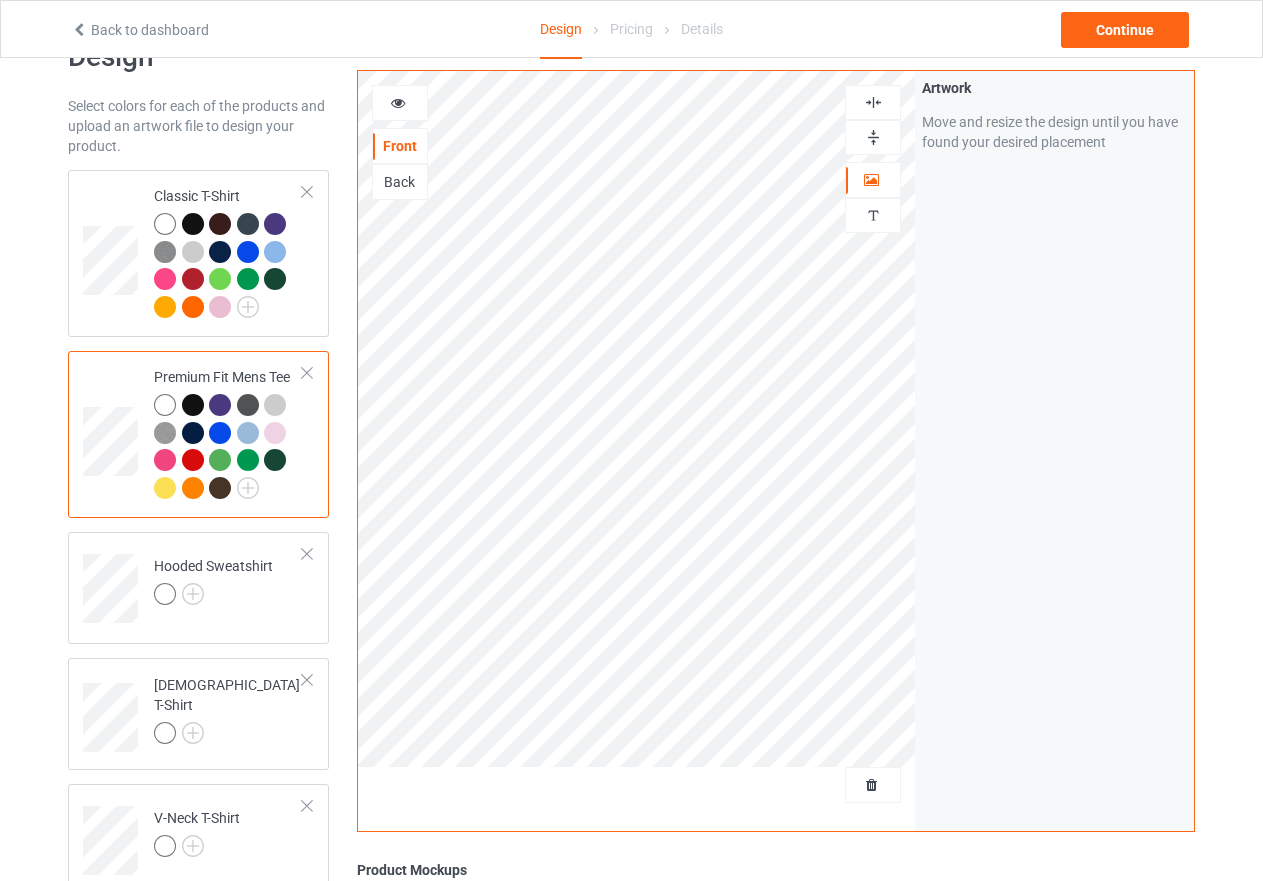 click at bounding box center (398, 100) 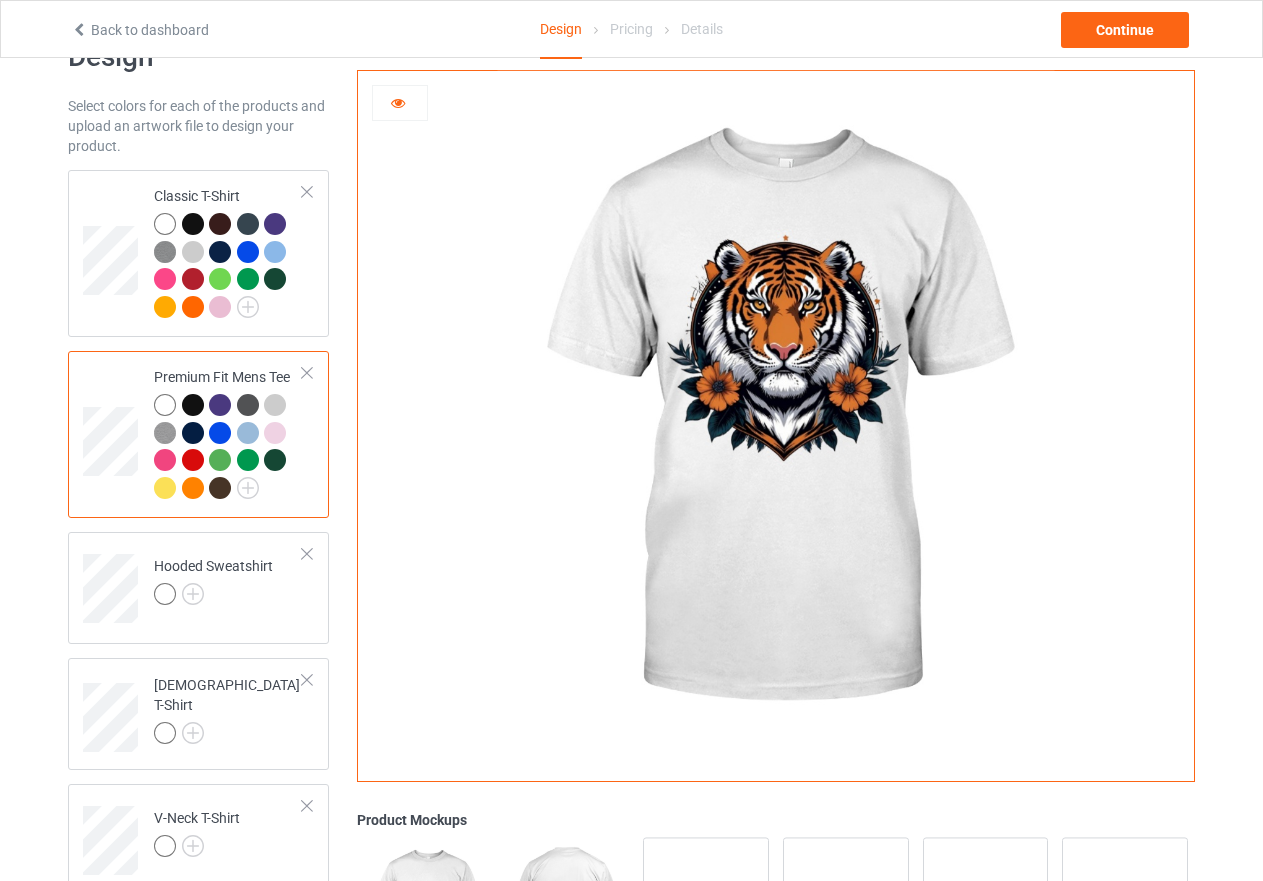 click at bounding box center [196, 408] 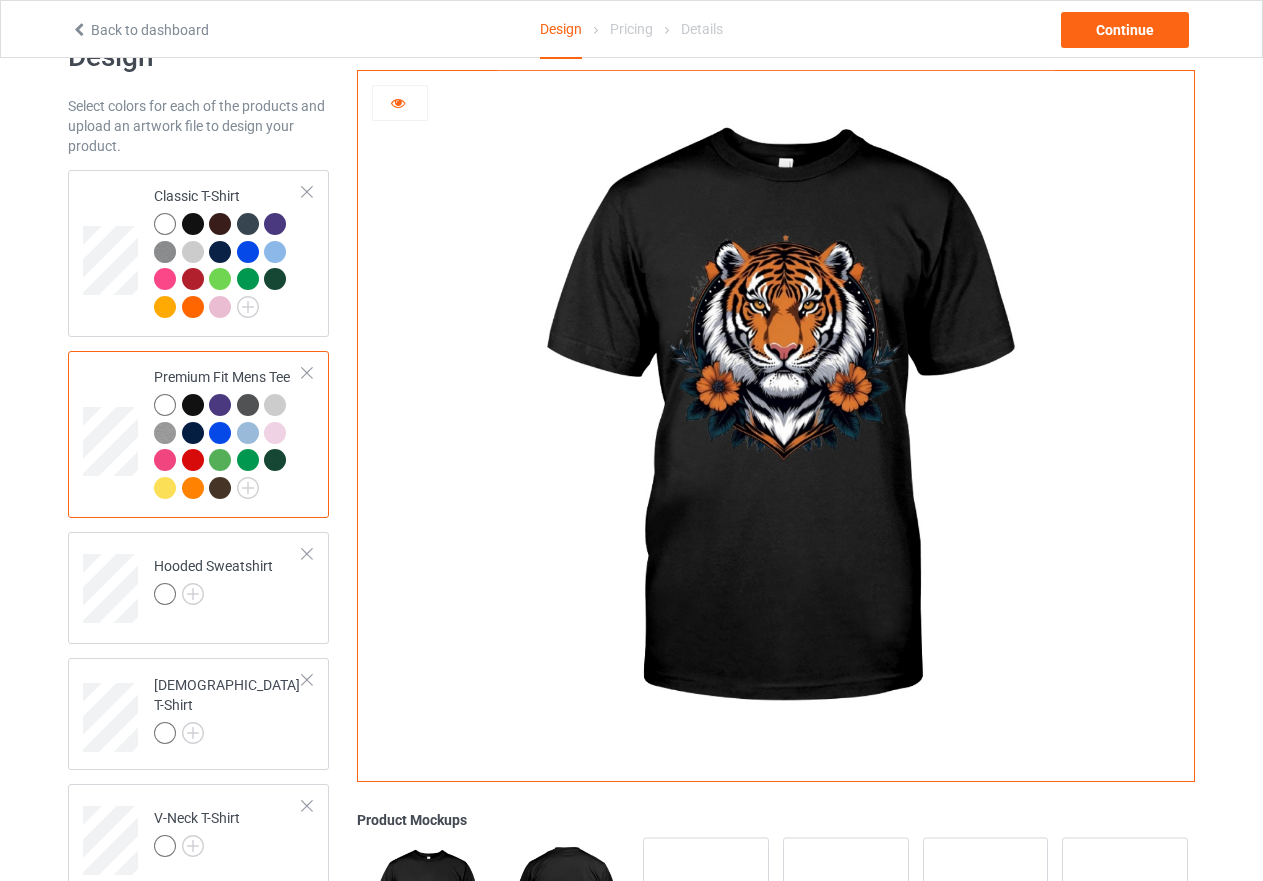 click at bounding box center [248, 405] 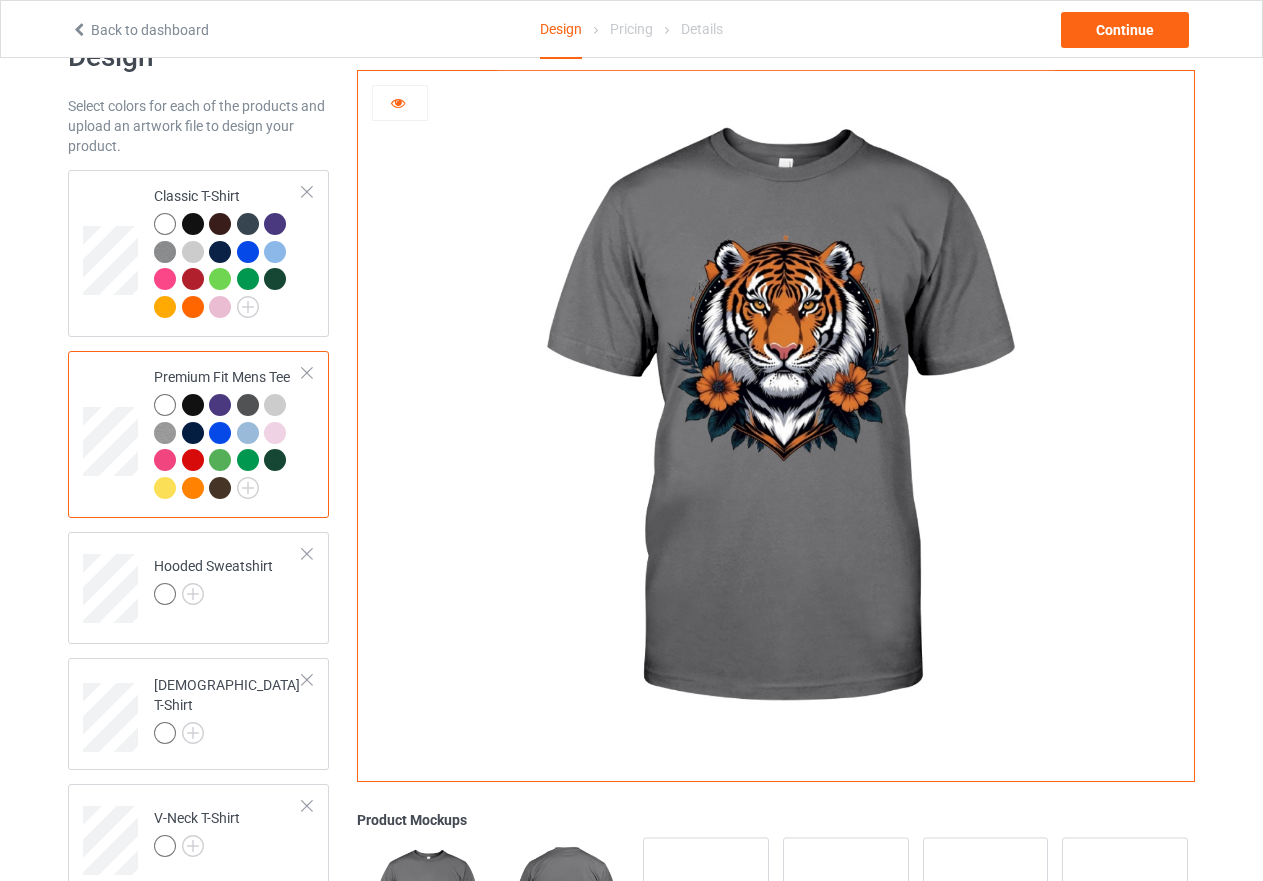 click at bounding box center [275, 433] 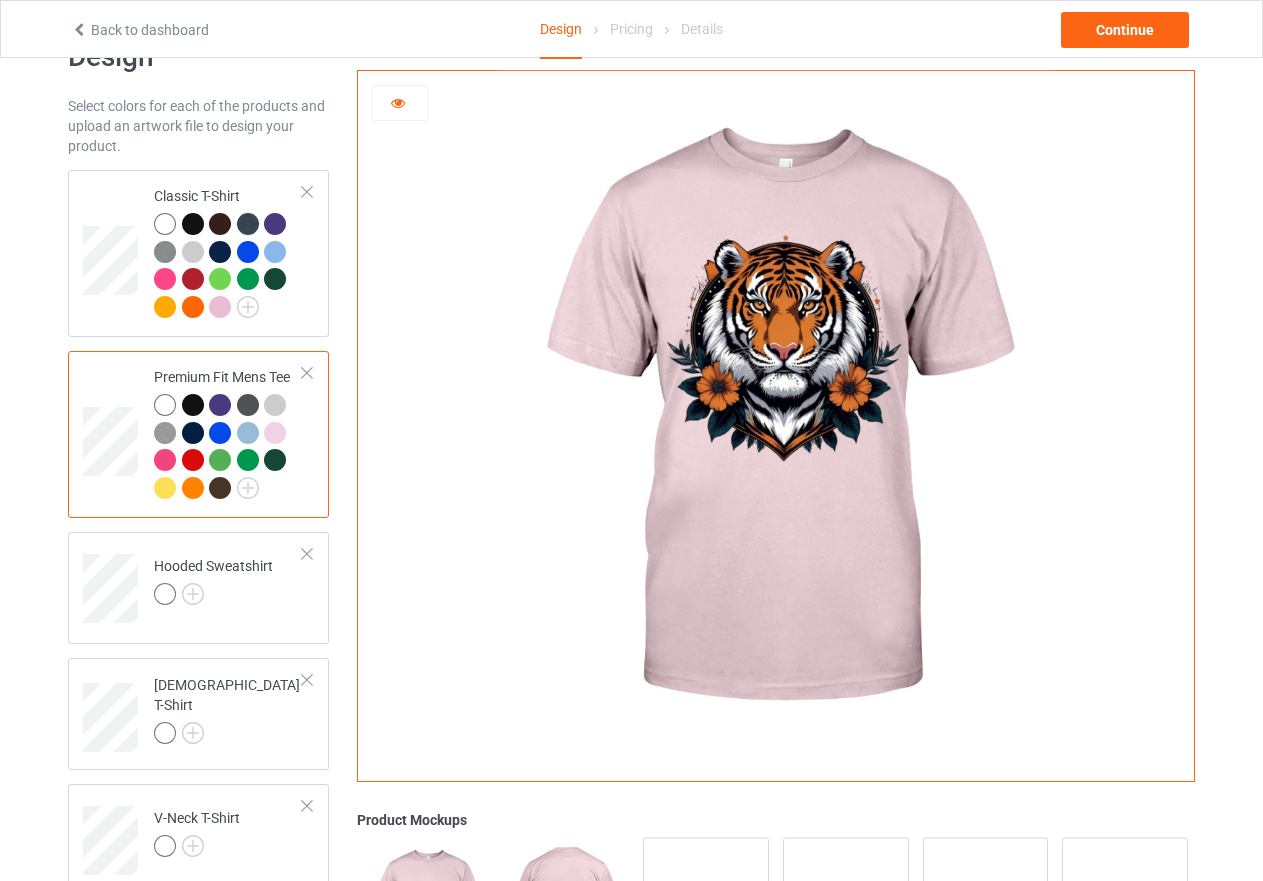 click at bounding box center [248, 460] 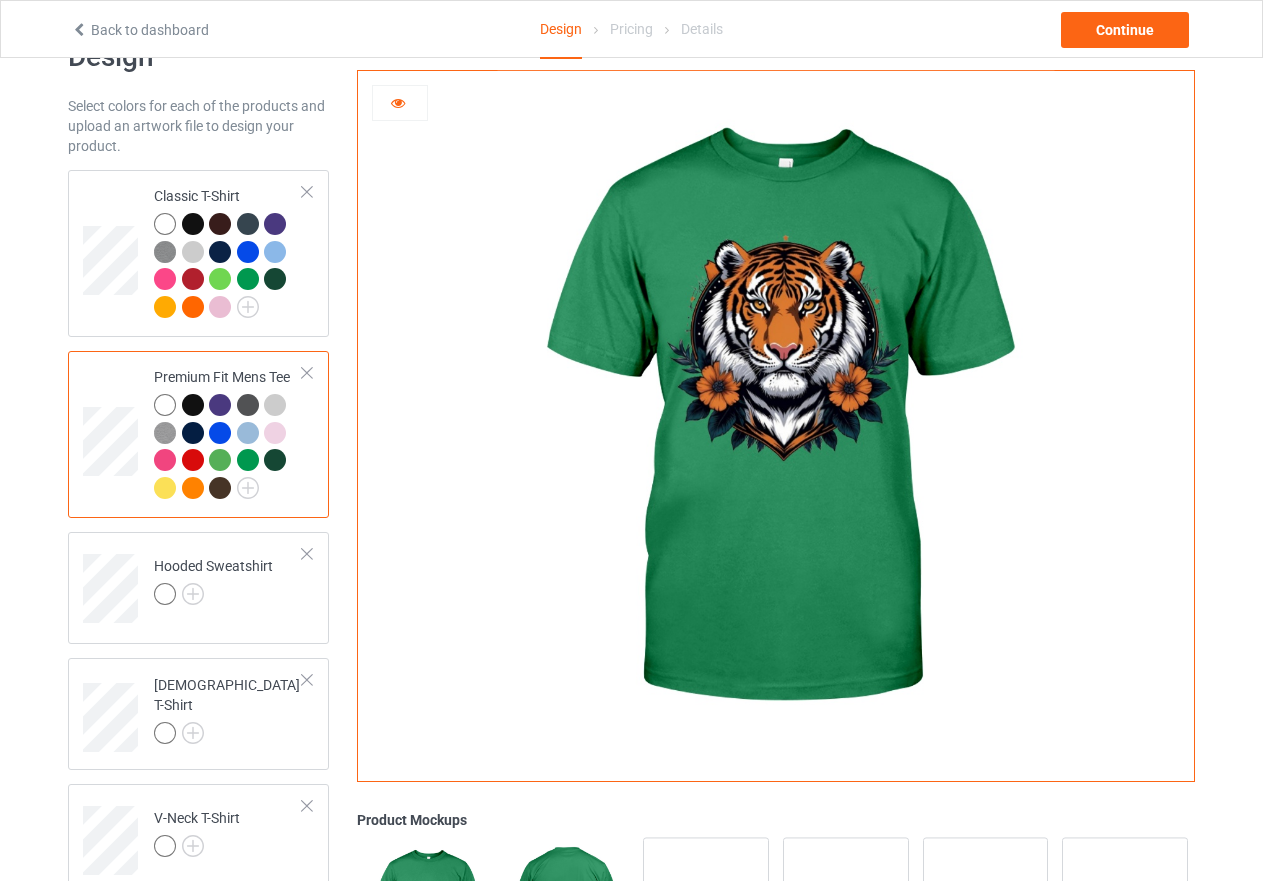 click at bounding box center (220, 460) 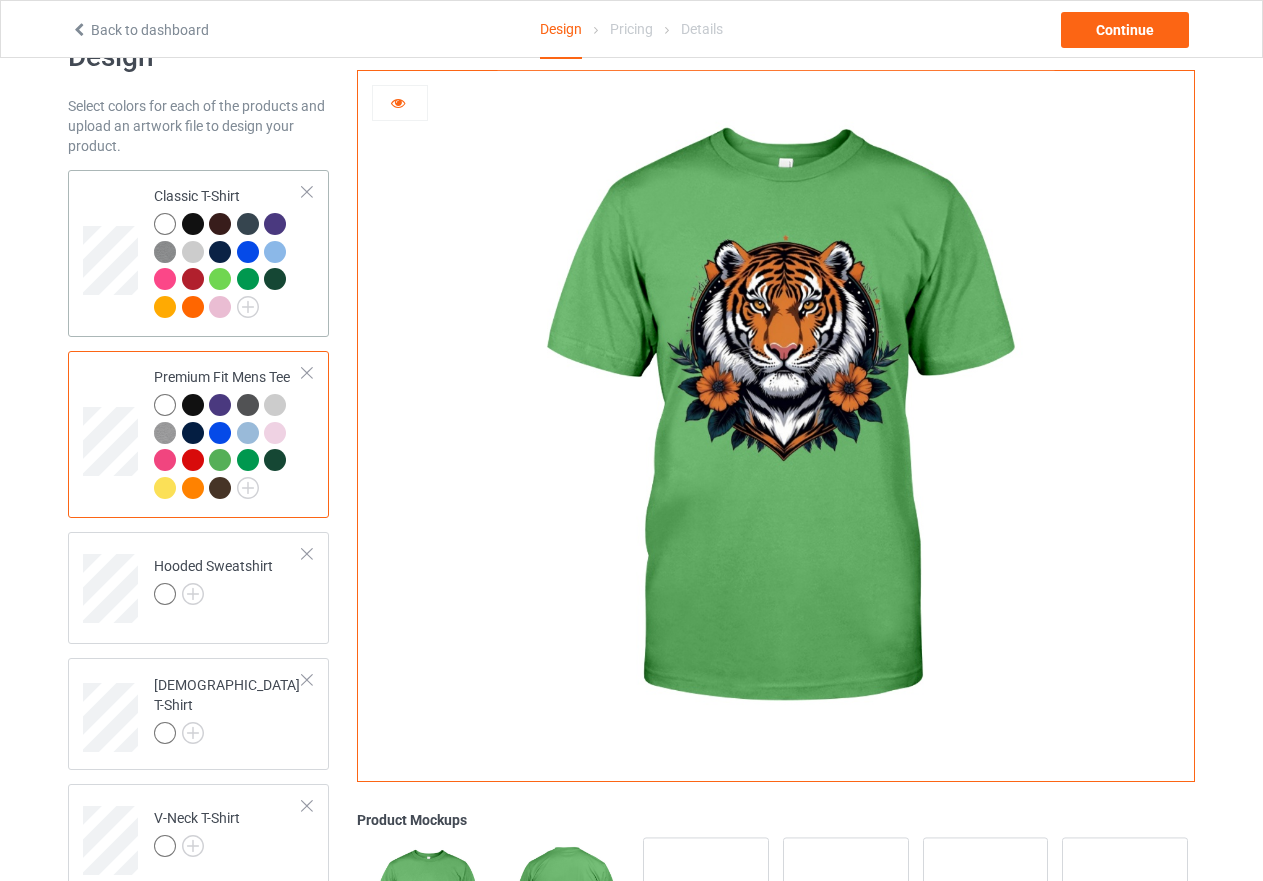 click at bounding box center (228, 268) 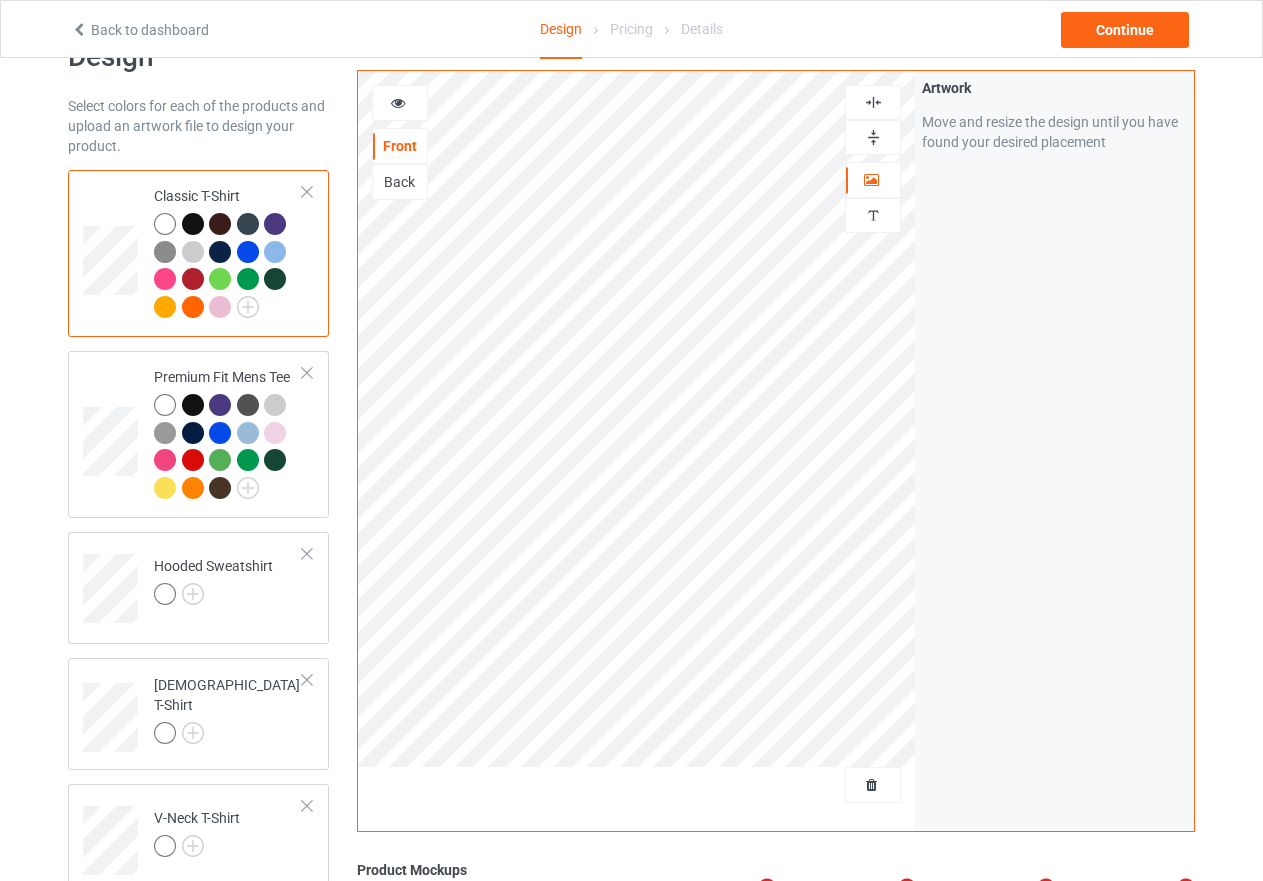 click at bounding box center [873, 137] 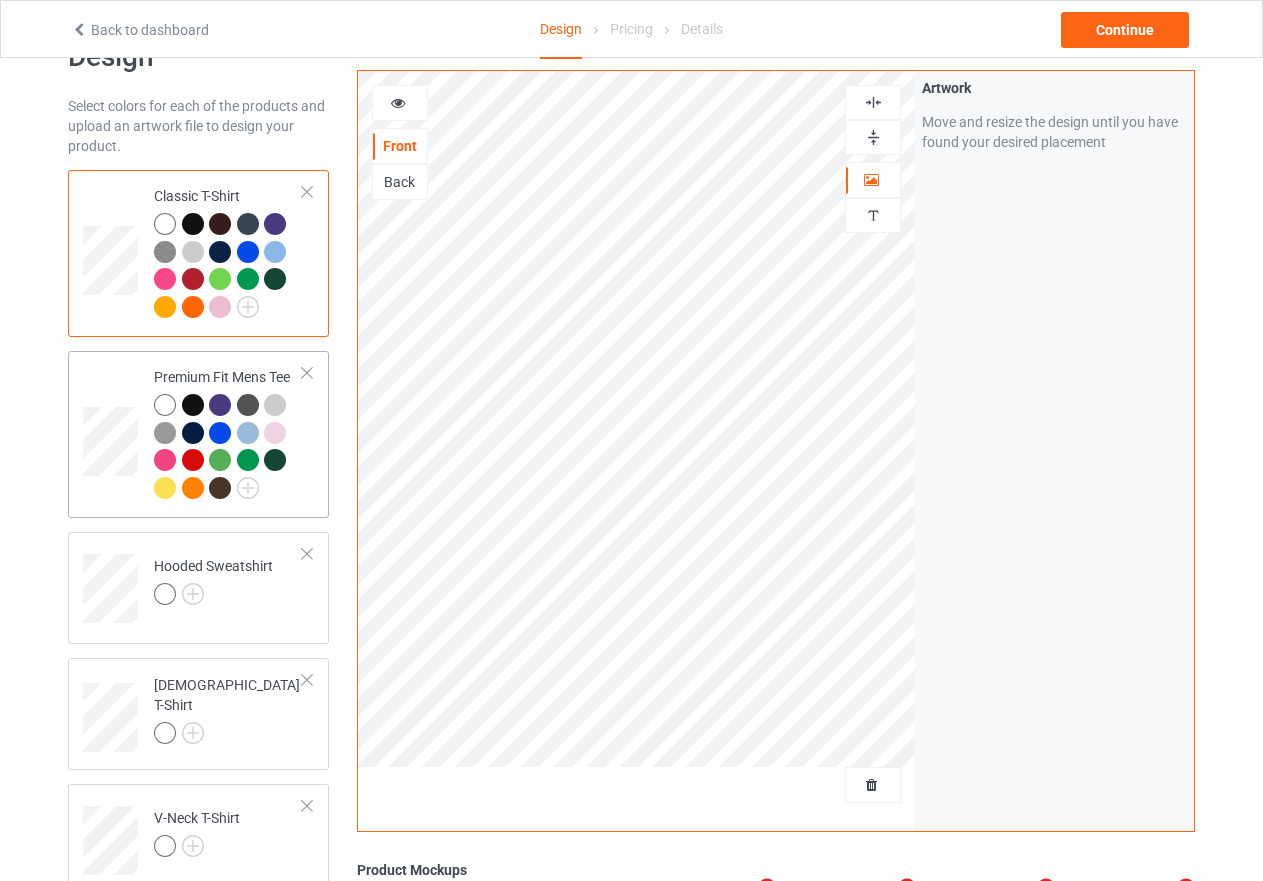 click at bounding box center [228, 449] 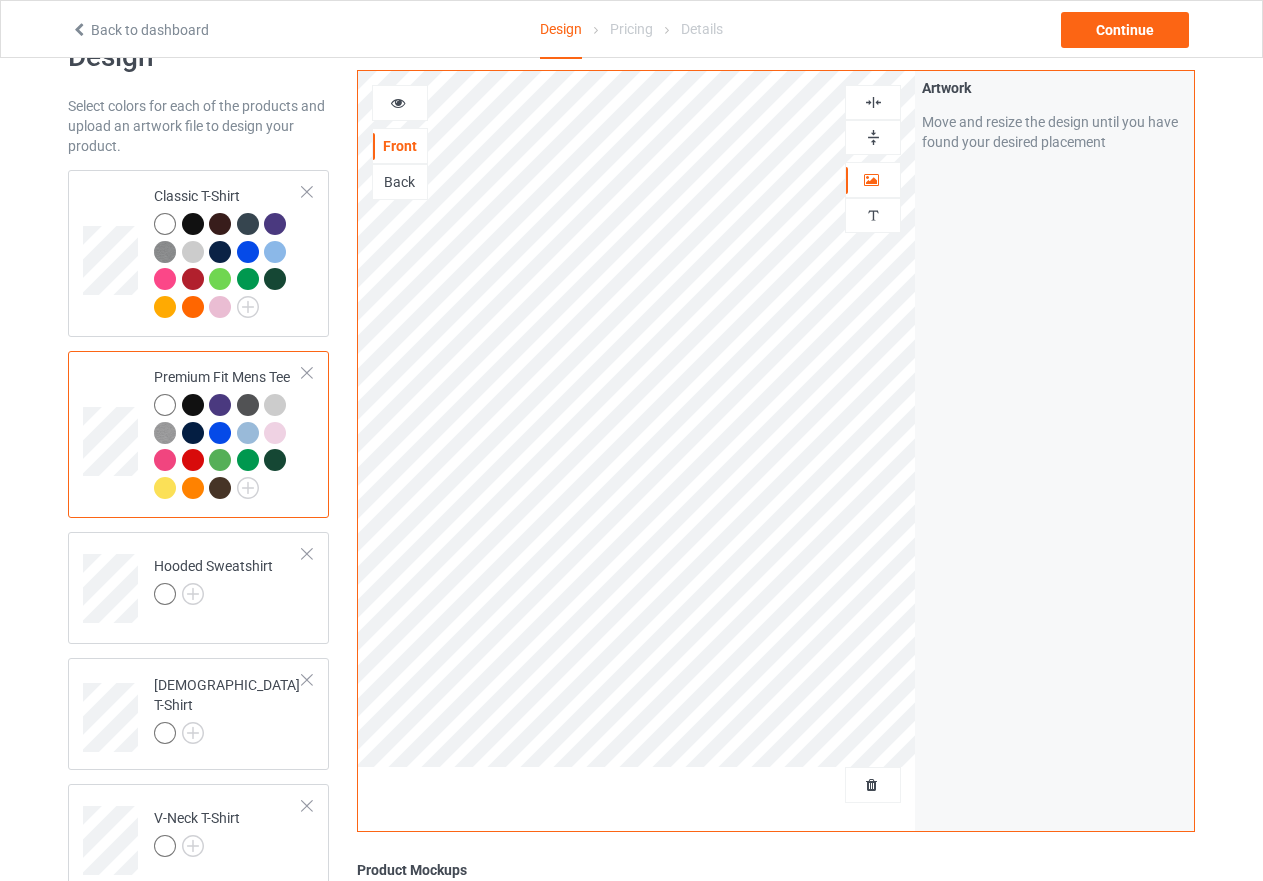 click at bounding box center (873, 137) 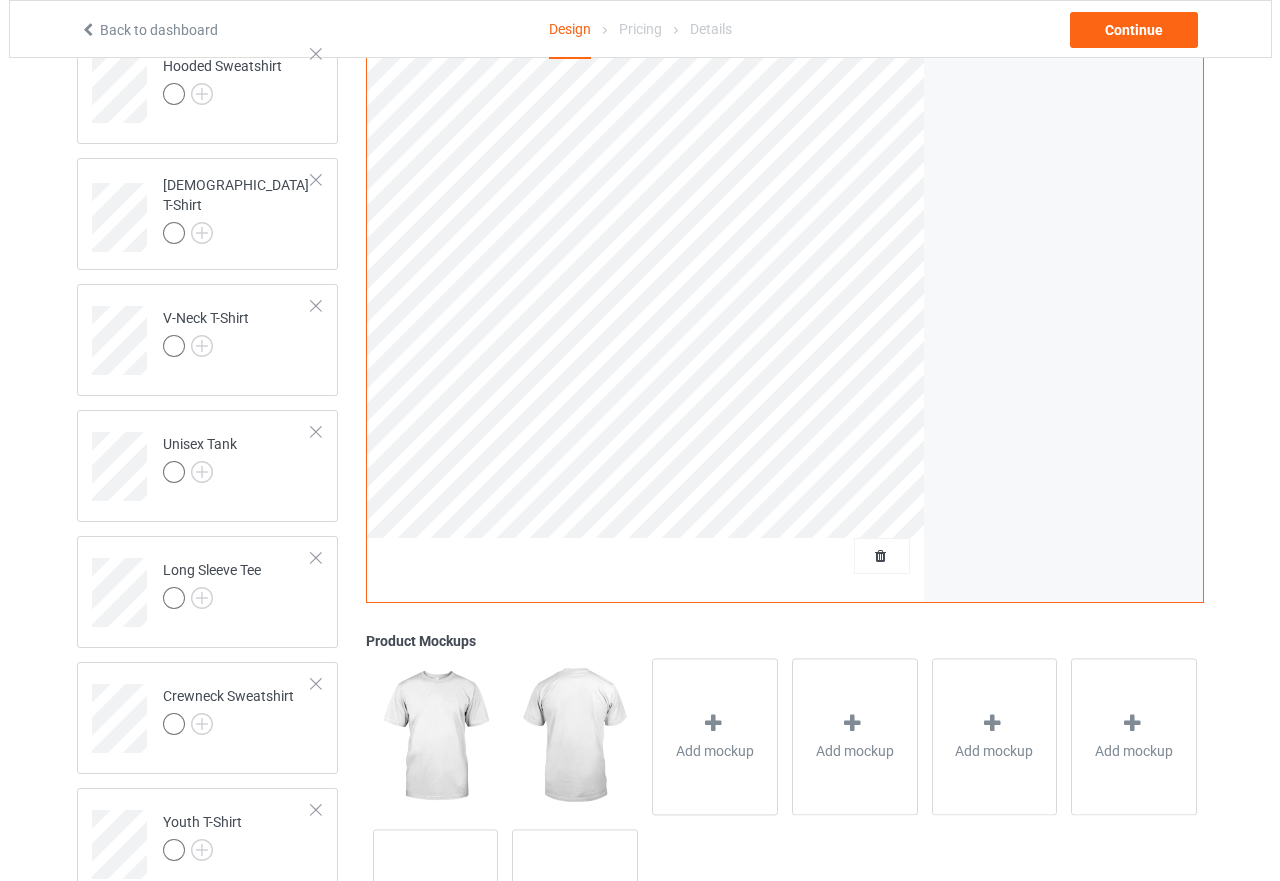 scroll, scrollTop: 717, scrollLeft: 0, axis: vertical 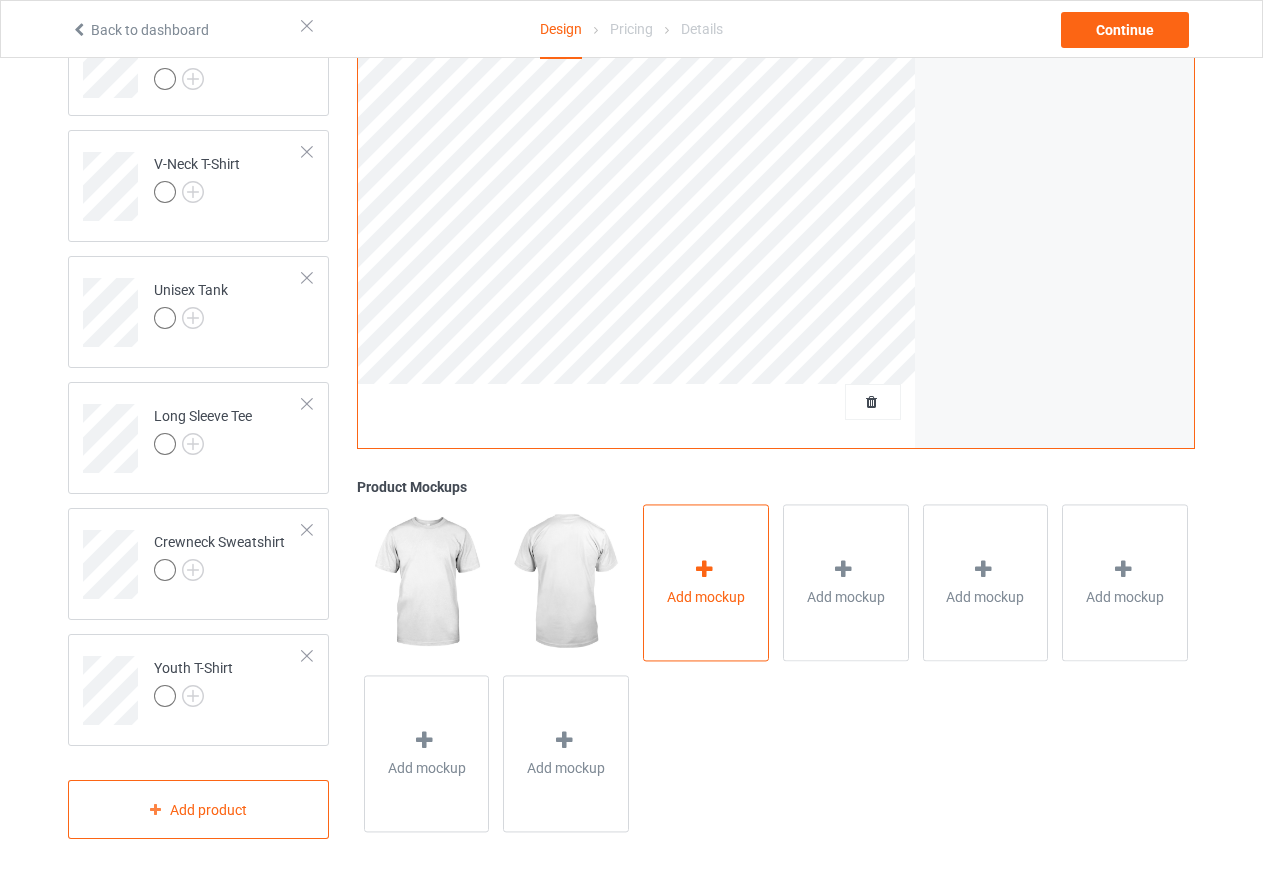 click at bounding box center (704, 569) 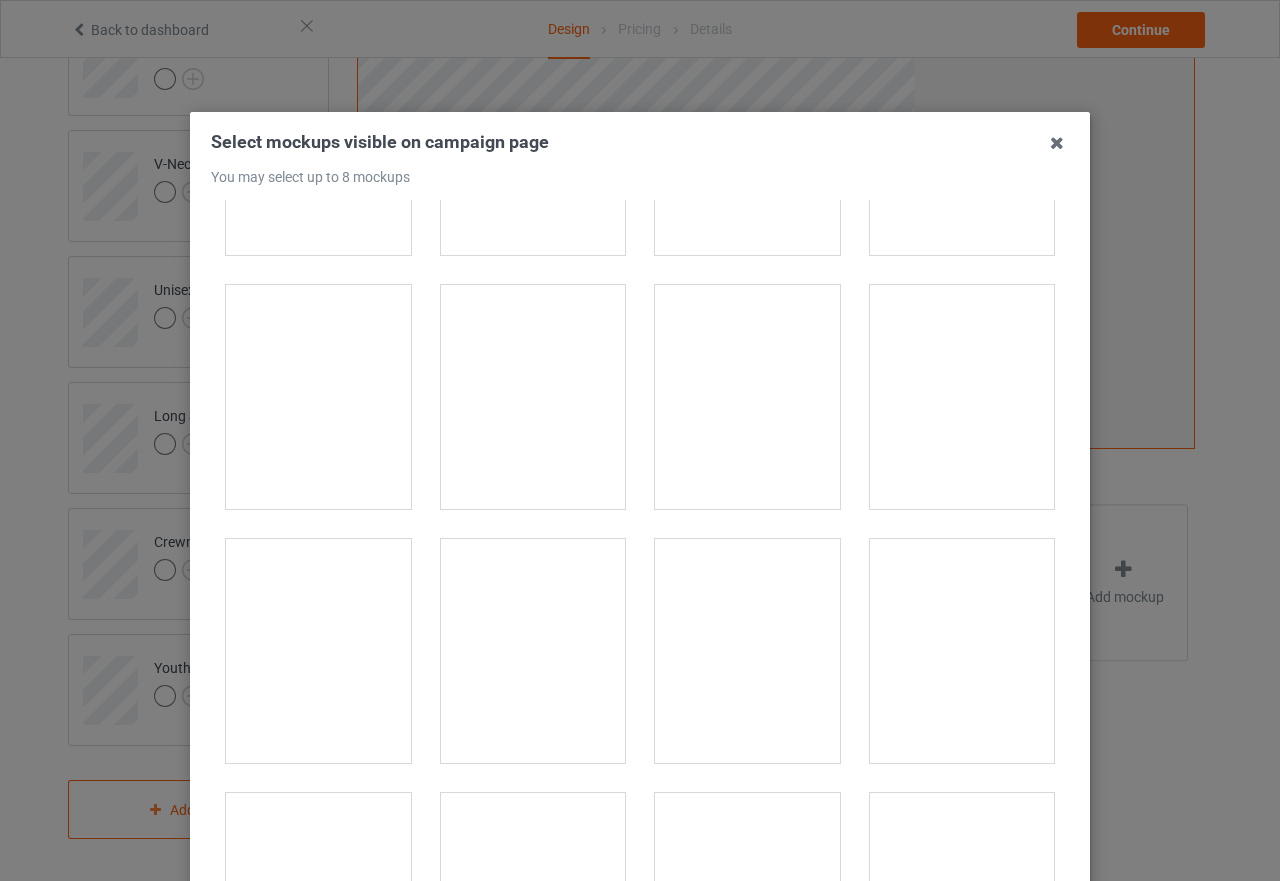 scroll, scrollTop: 800, scrollLeft: 0, axis: vertical 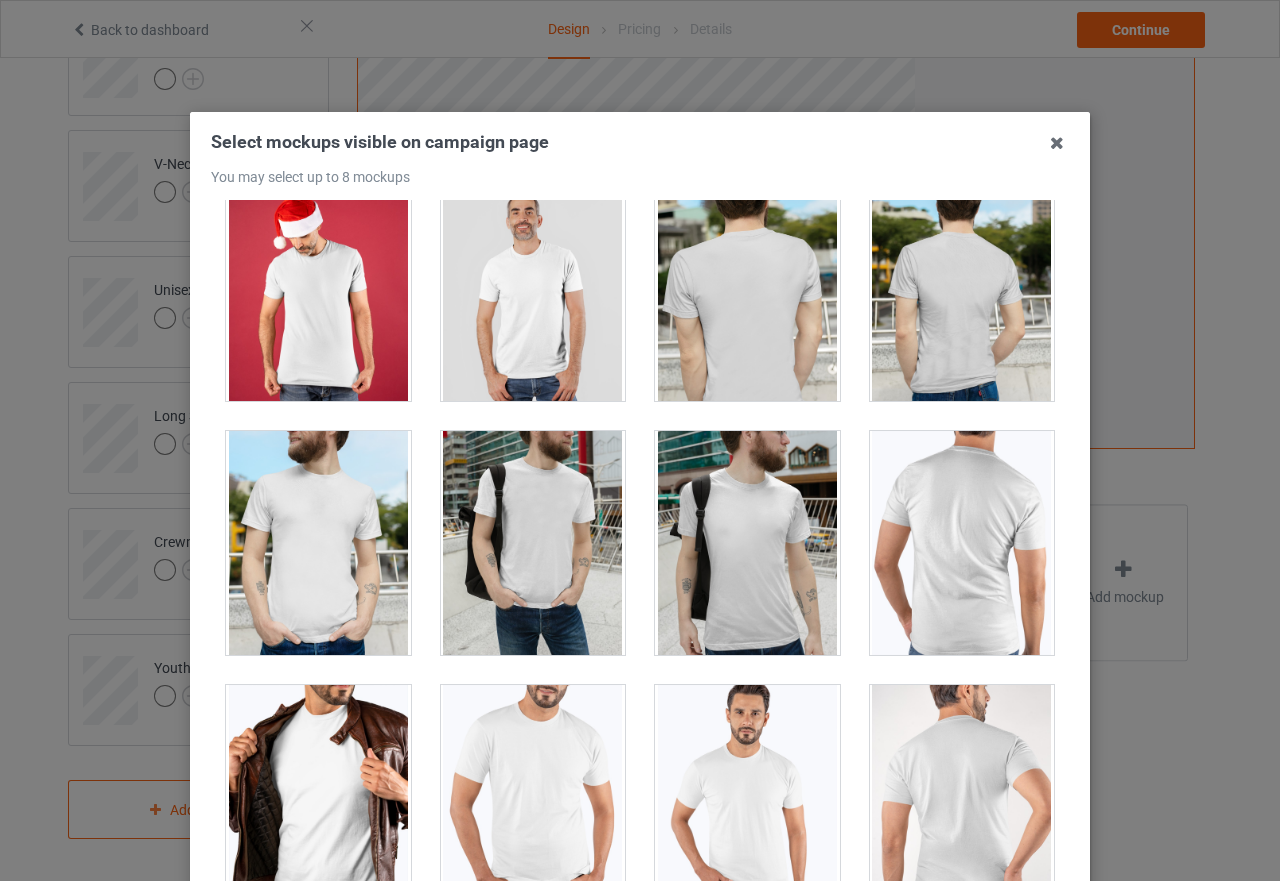 click at bounding box center (533, 289) 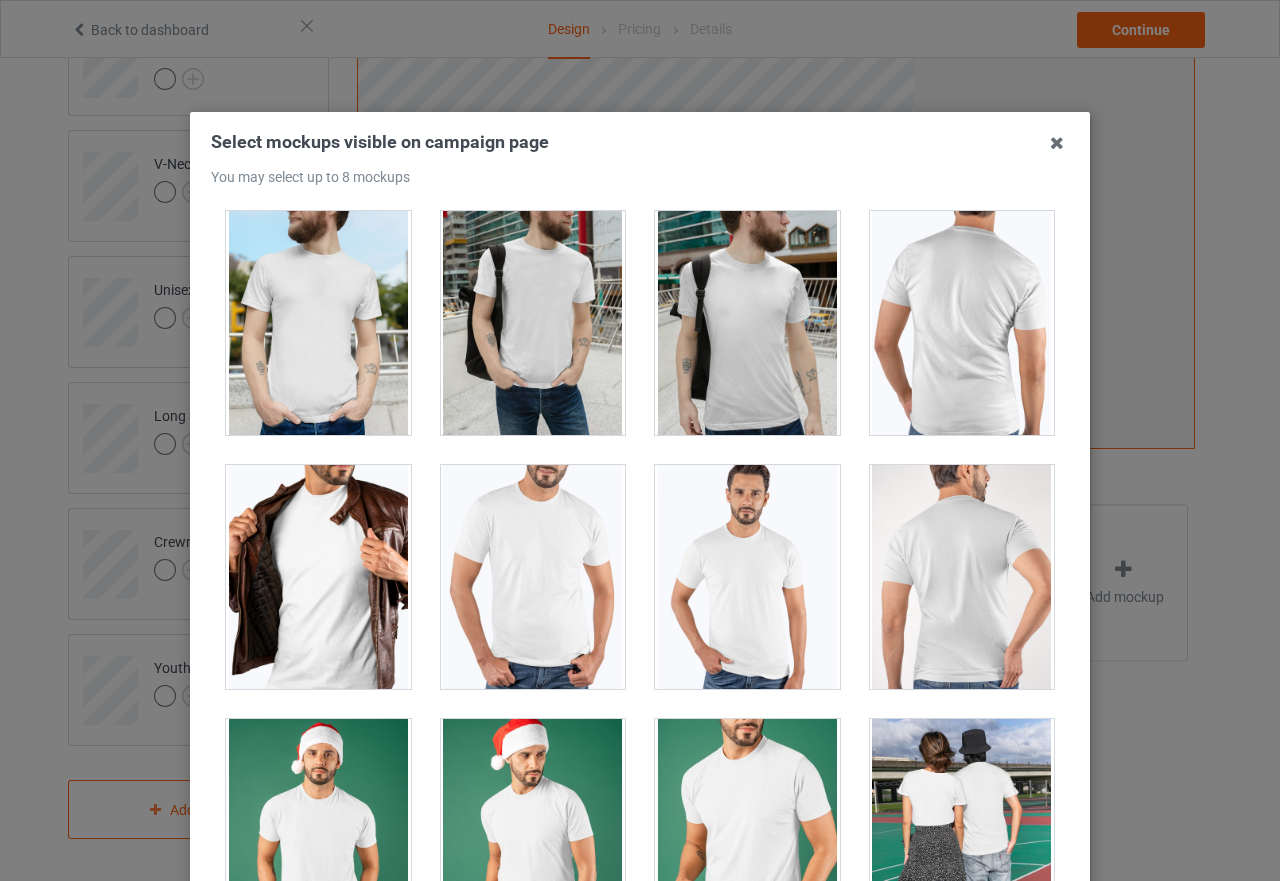 scroll, scrollTop: 1100, scrollLeft: 0, axis: vertical 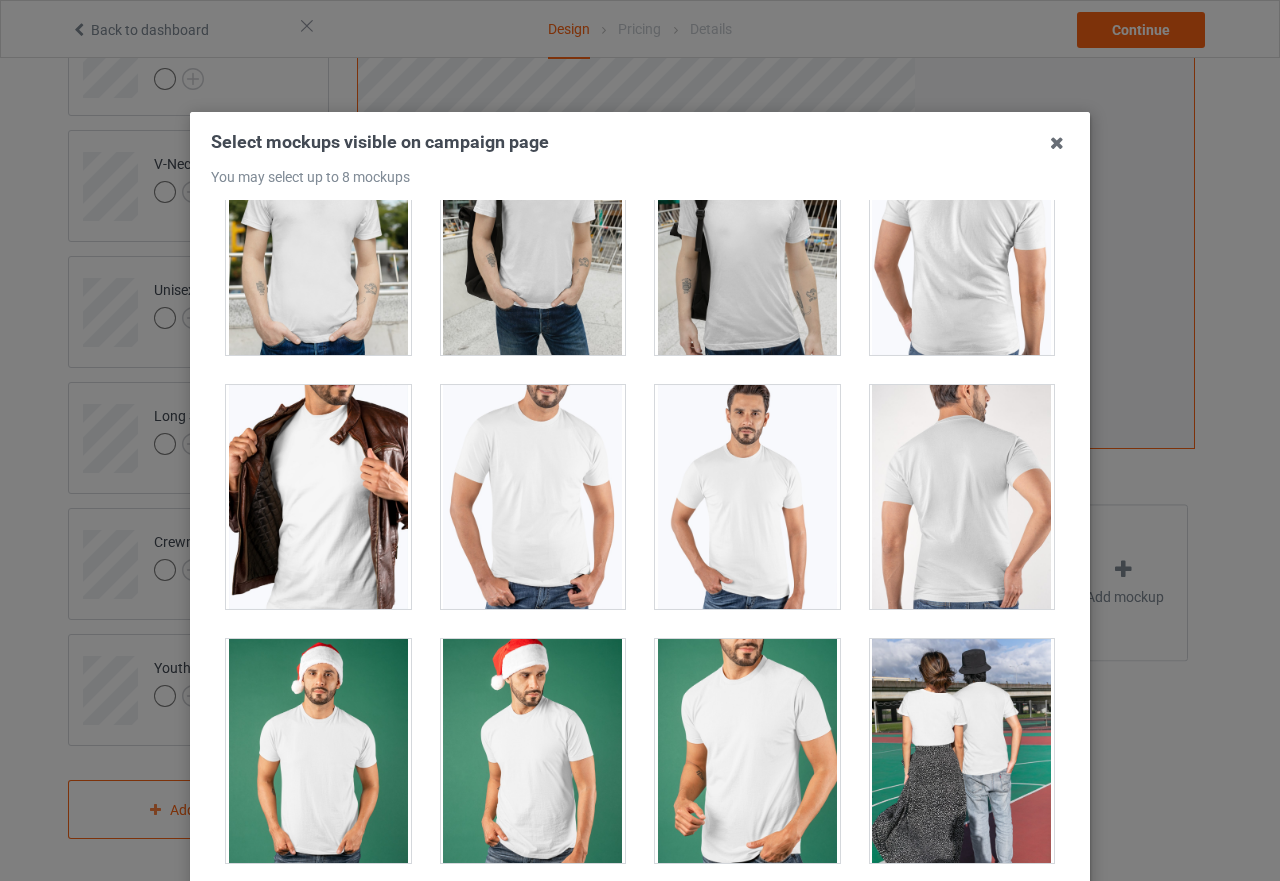 click at bounding box center [747, 497] 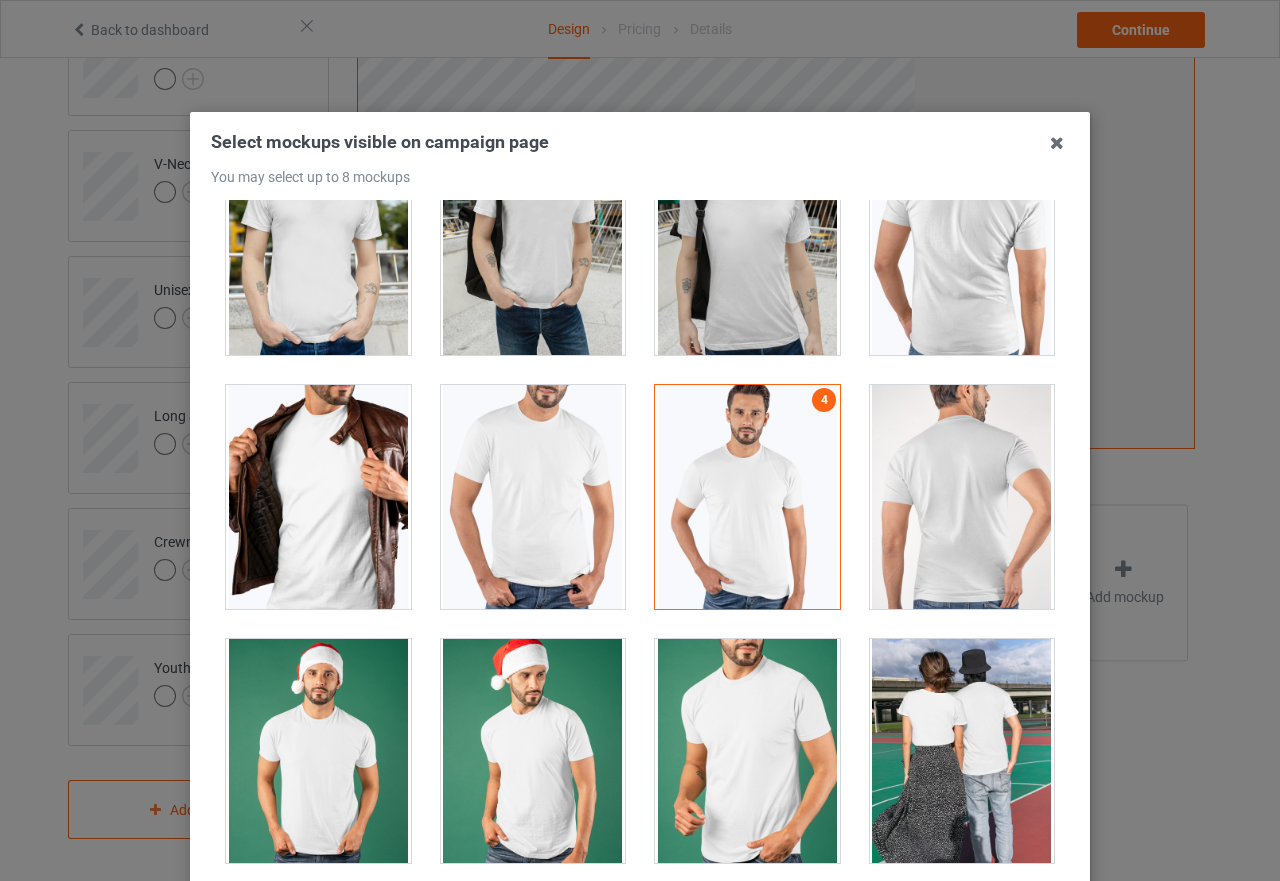click at bounding box center (533, 497) 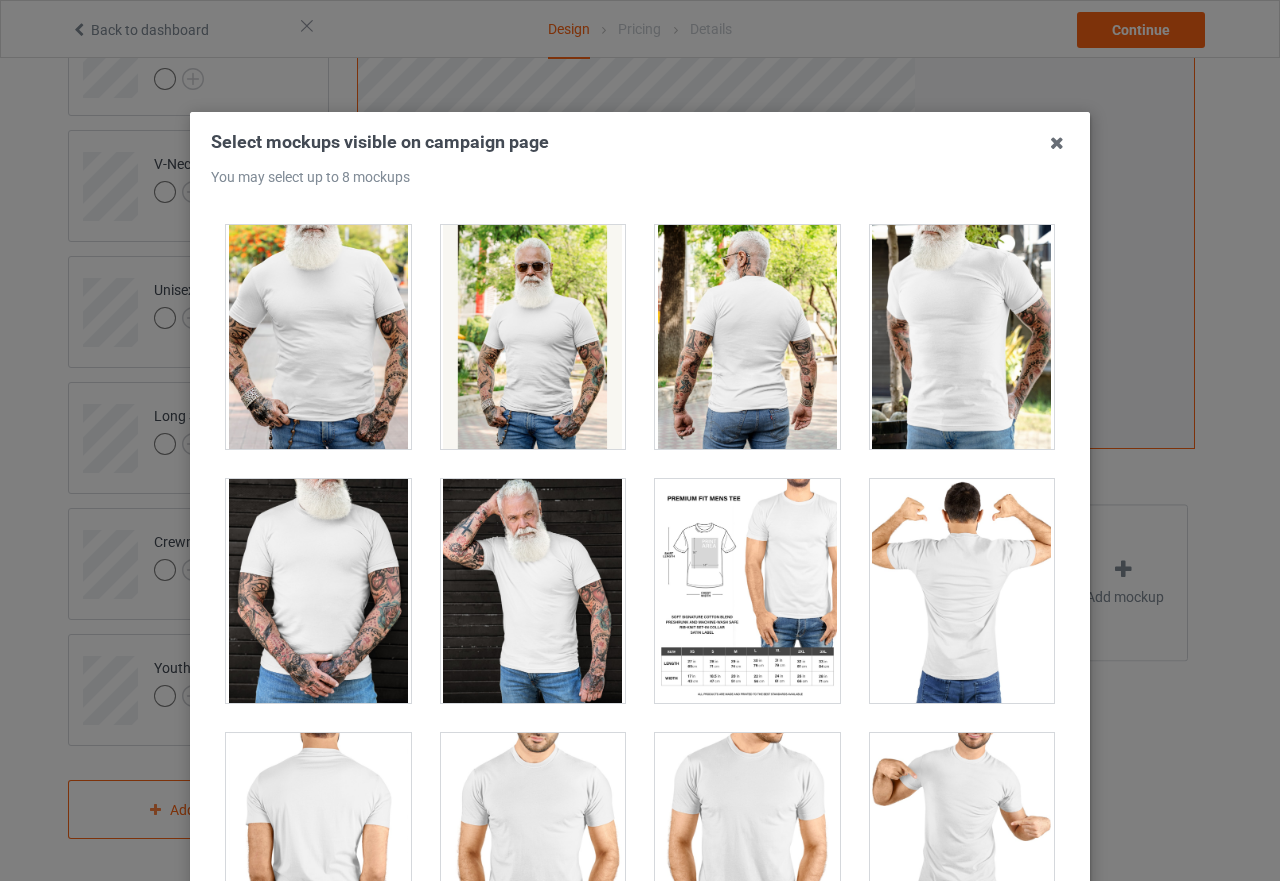 scroll, scrollTop: 3700, scrollLeft: 0, axis: vertical 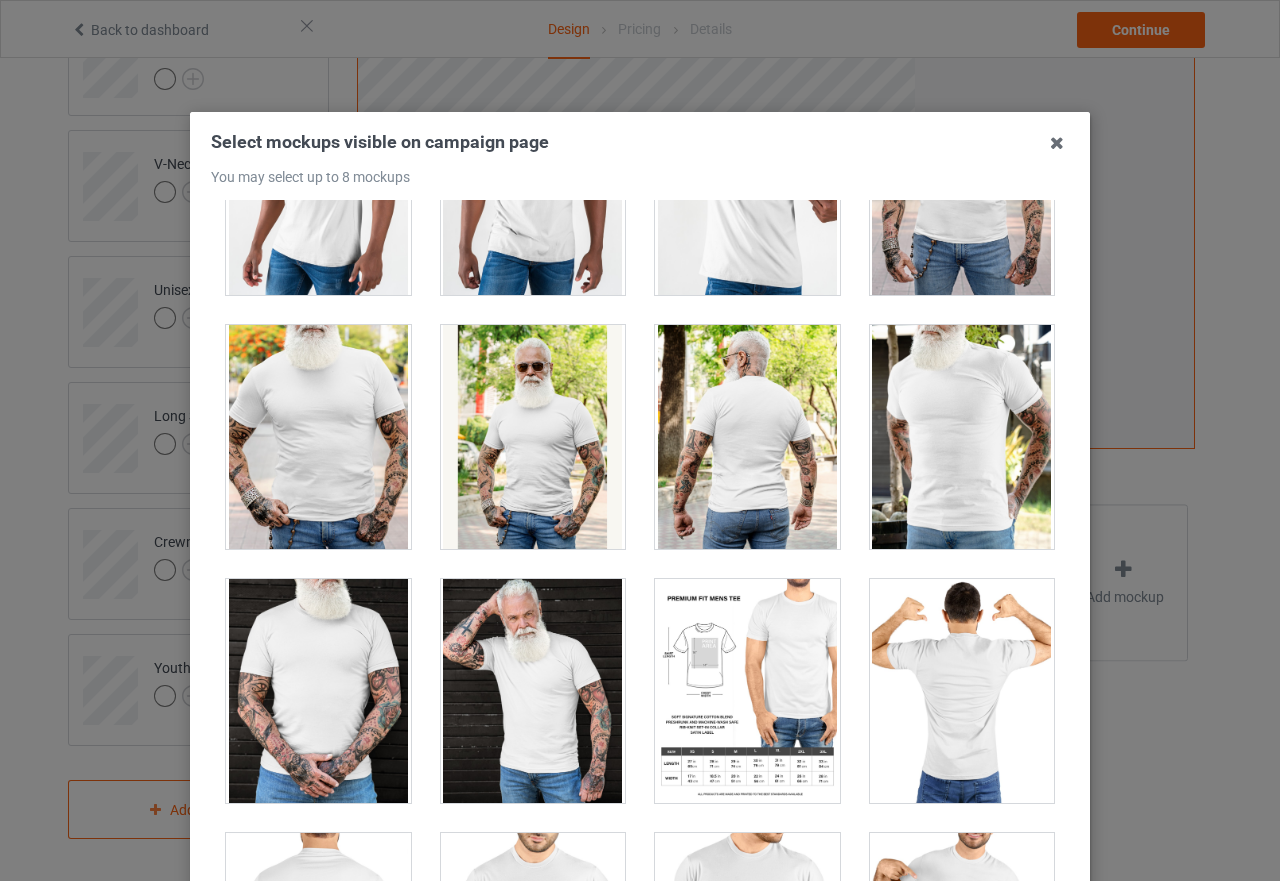 click at bounding box center [533, 437] 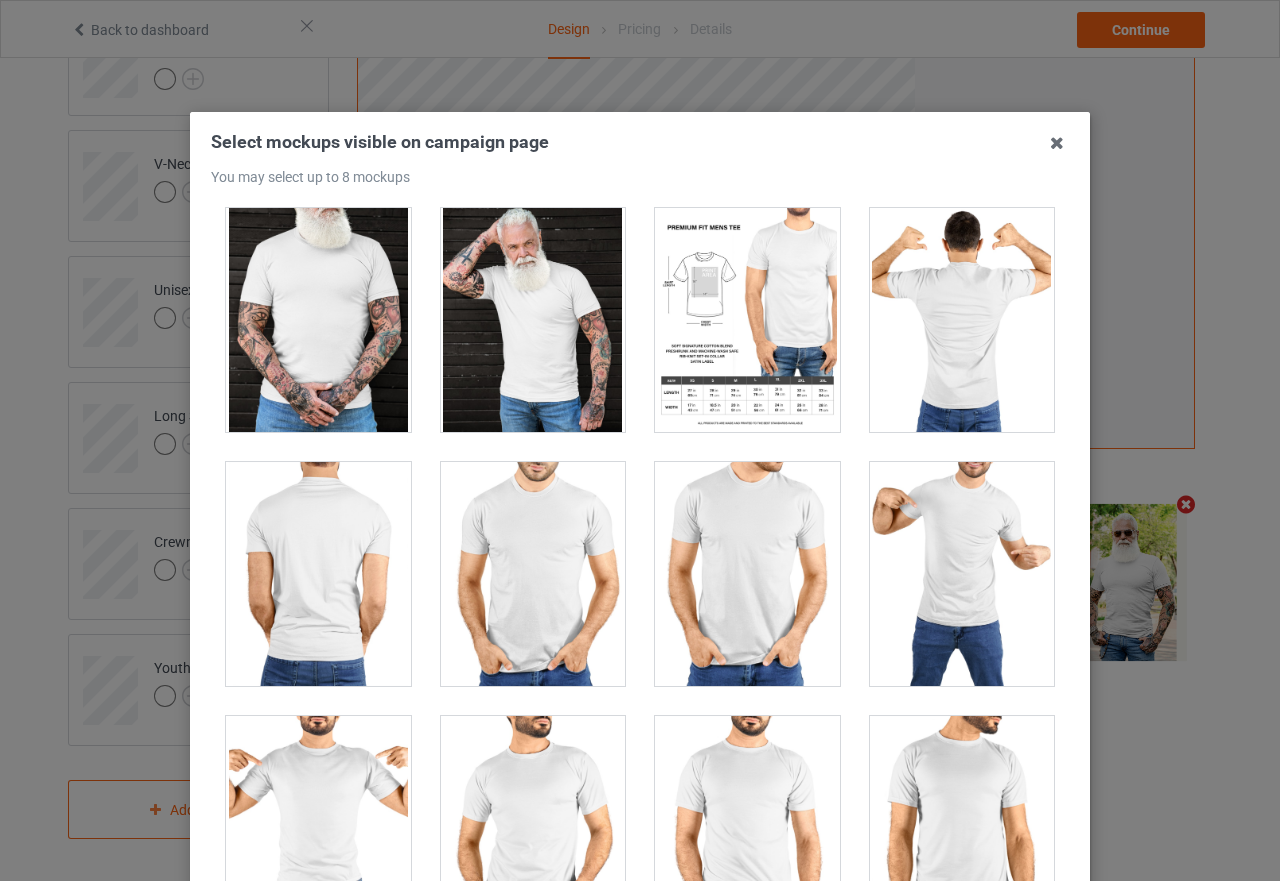 scroll, scrollTop: 4100, scrollLeft: 0, axis: vertical 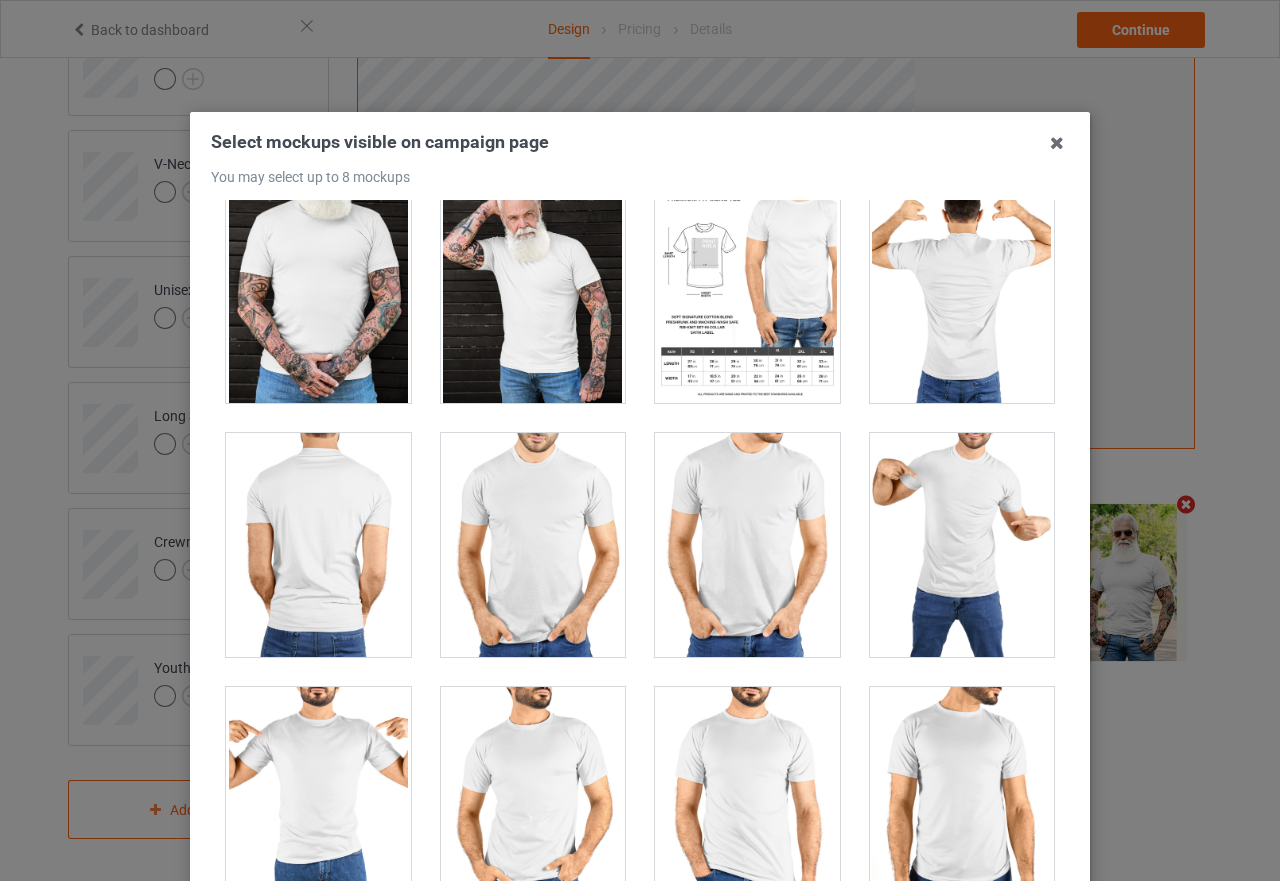 click at bounding box center [533, 545] 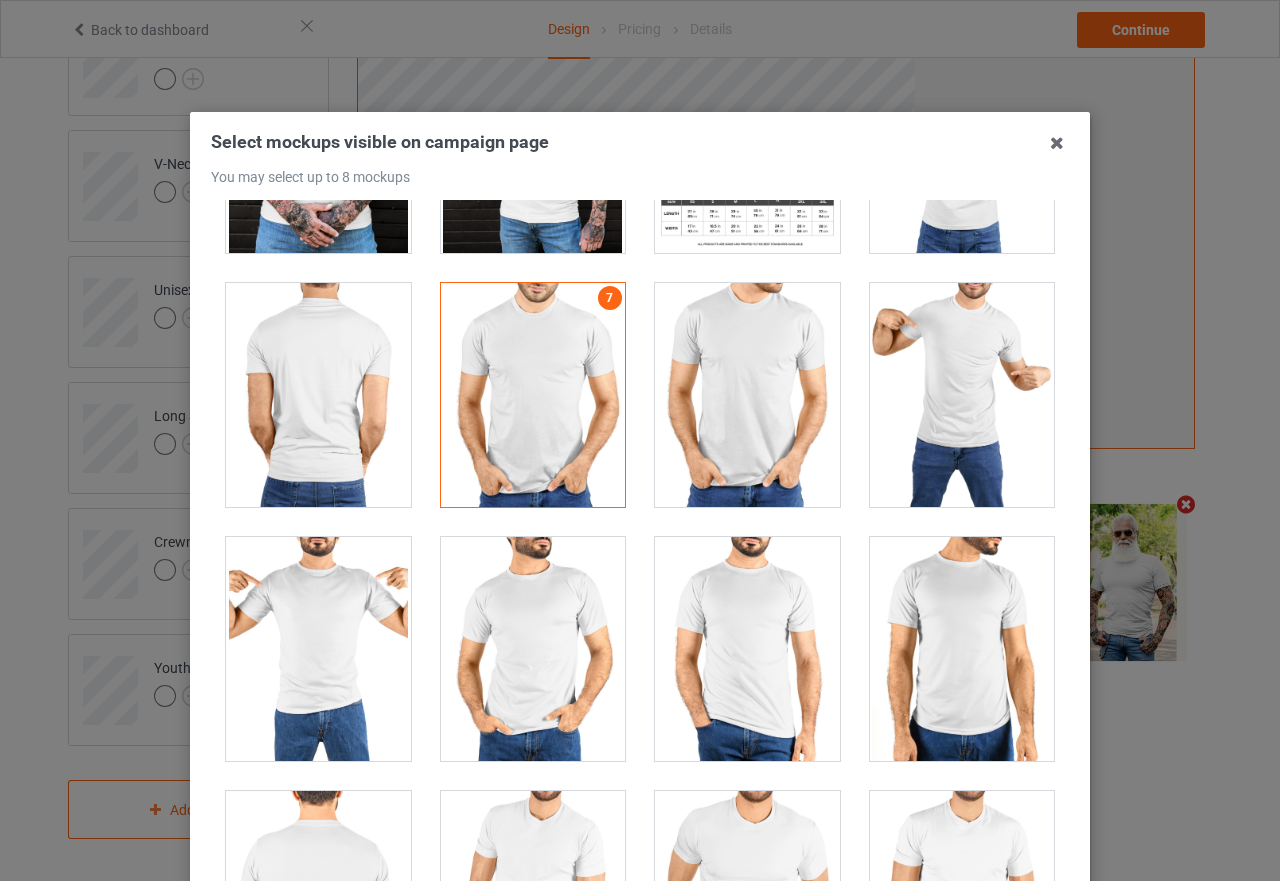 scroll, scrollTop: 4100, scrollLeft: 0, axis: vertical 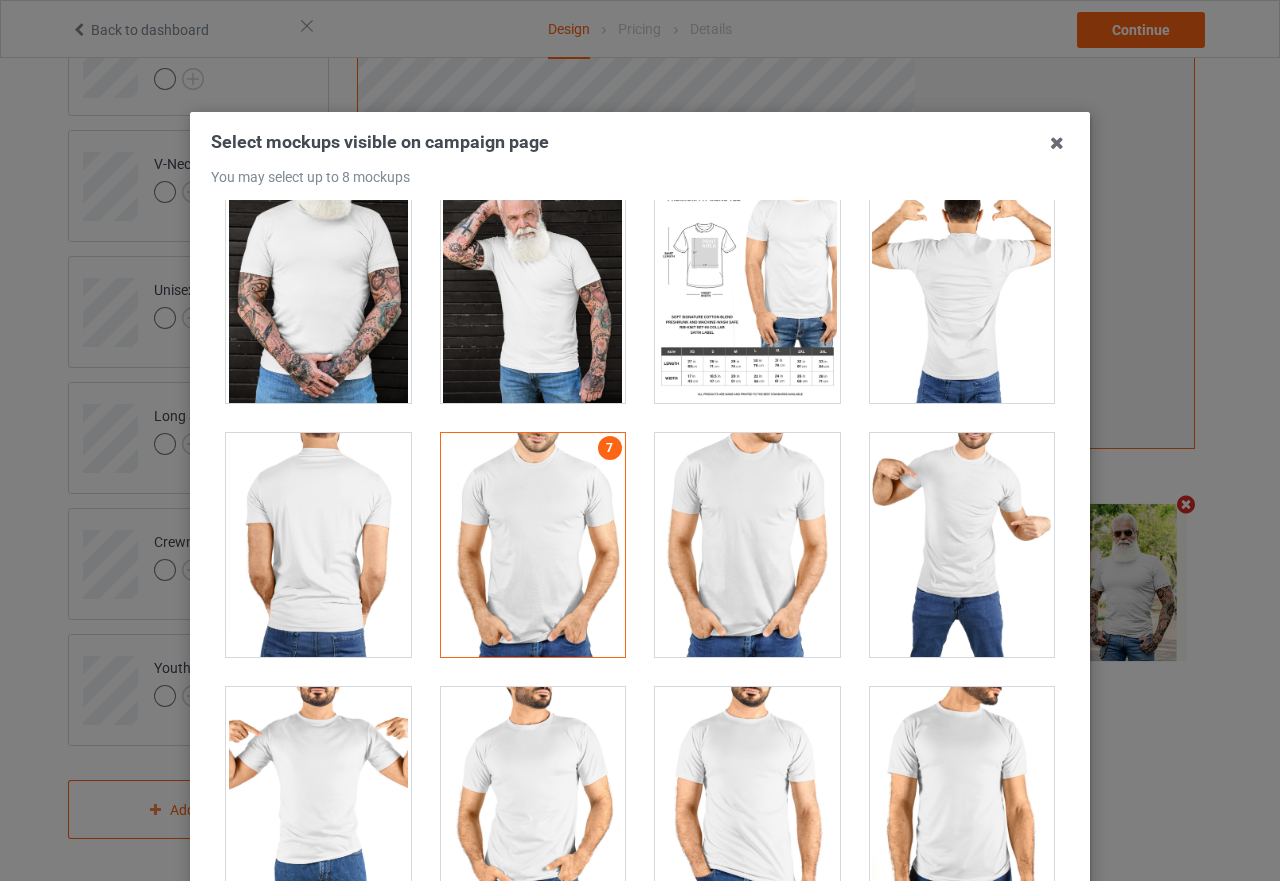 click at bounding box center (962, 545) 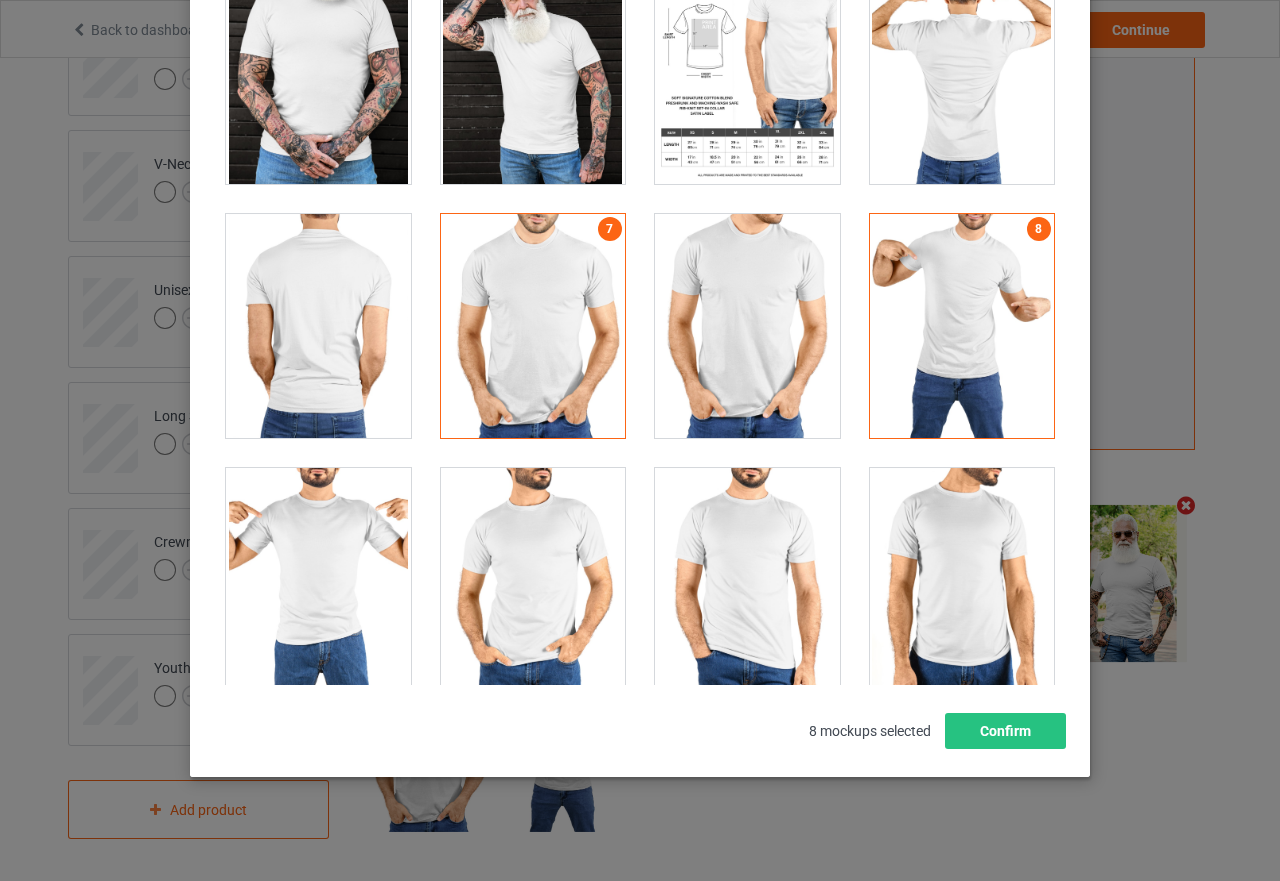 scroll, scrollTop: 227, scrollLeft: 0, axis: vertical 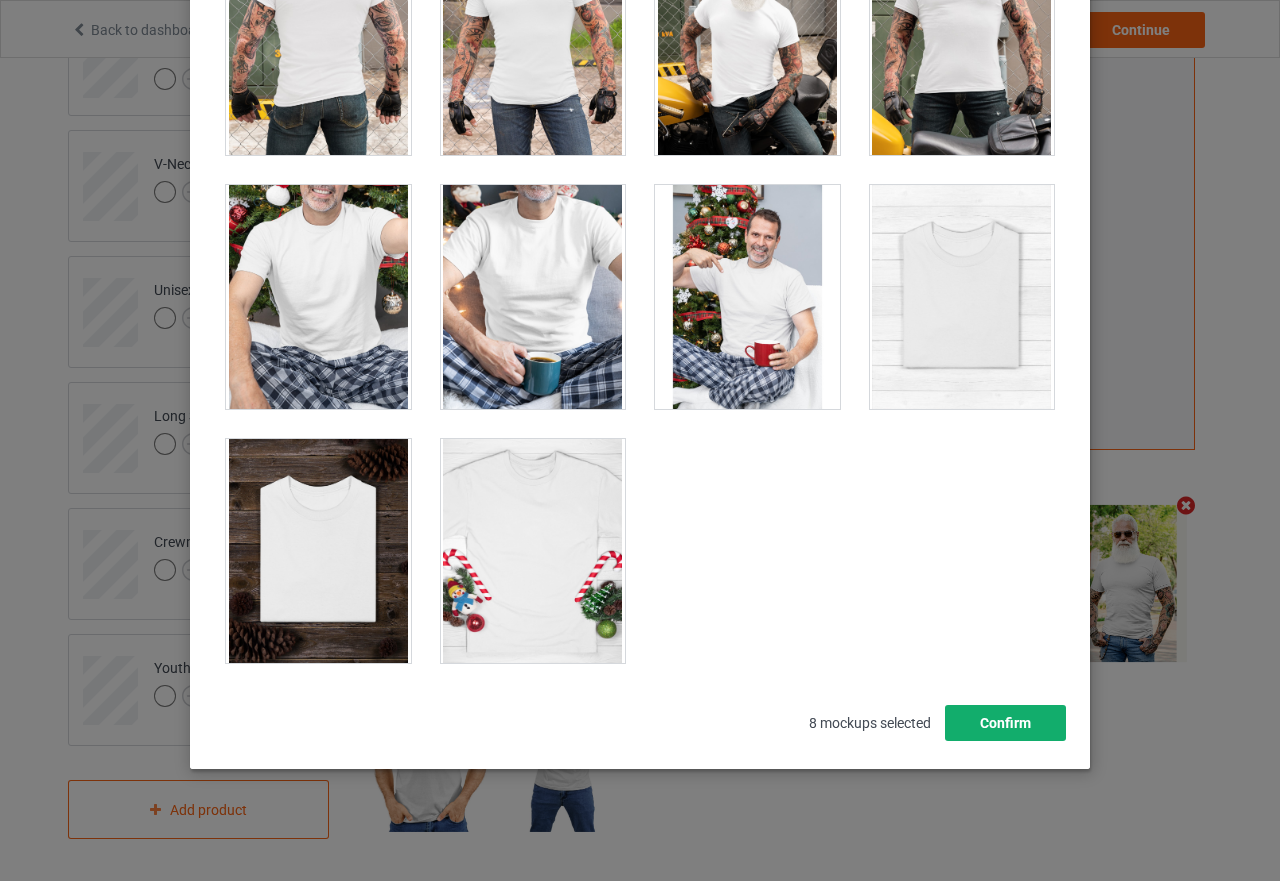 click on "Confirm" at bounding box center [1005, 723] 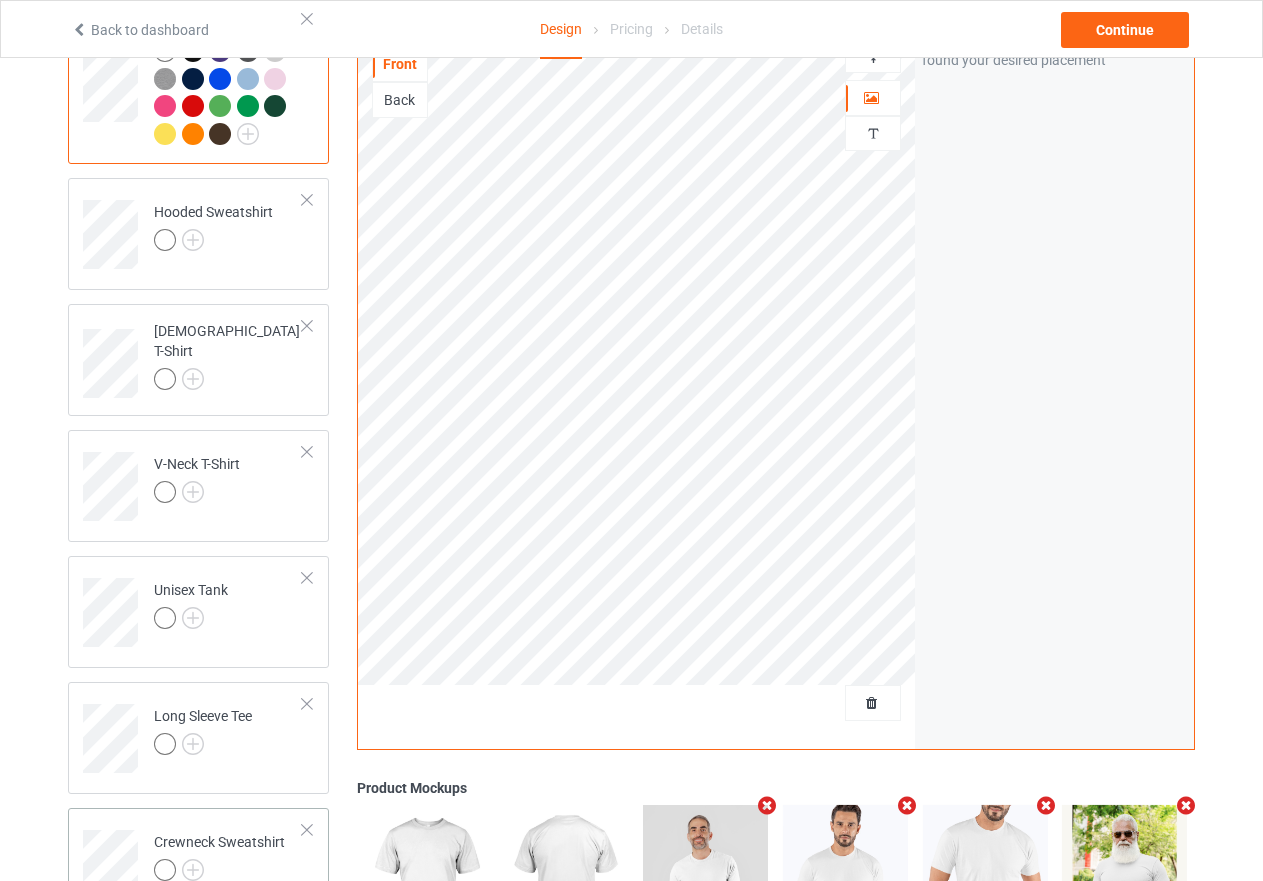 scroll, scrollTop: 317, scrollLeft: 0, axis: vertical 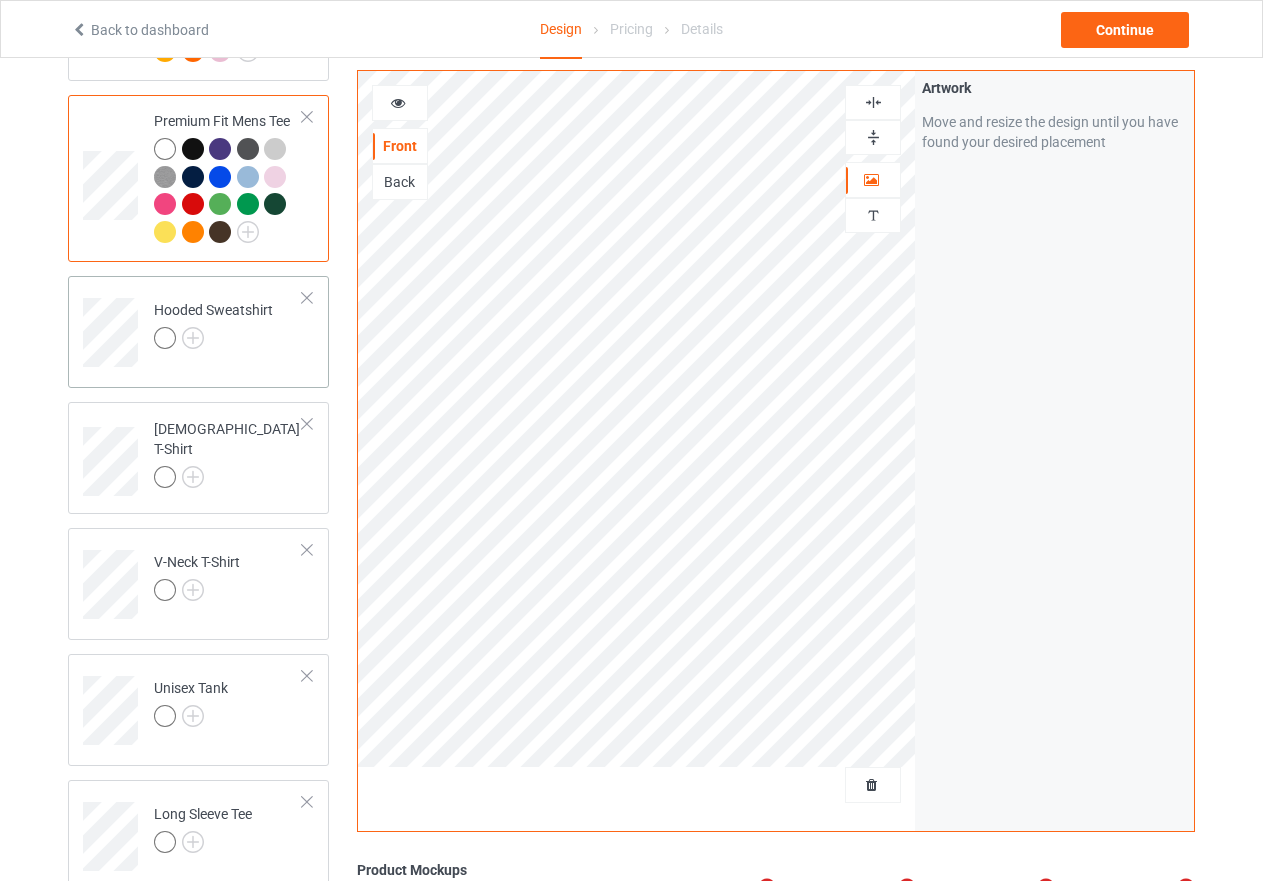 click at bounding box center [213, 341] 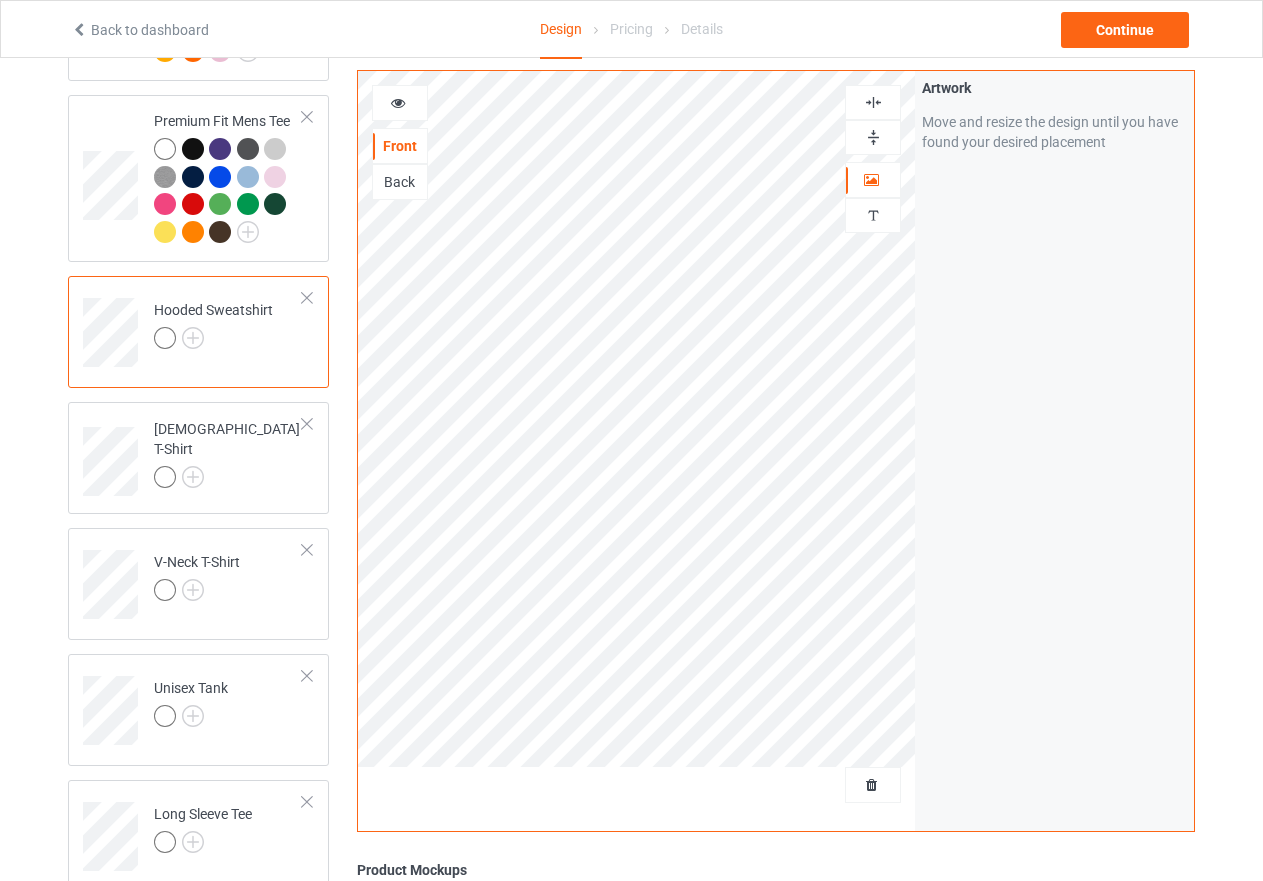 click at bounding box center (873, 102) 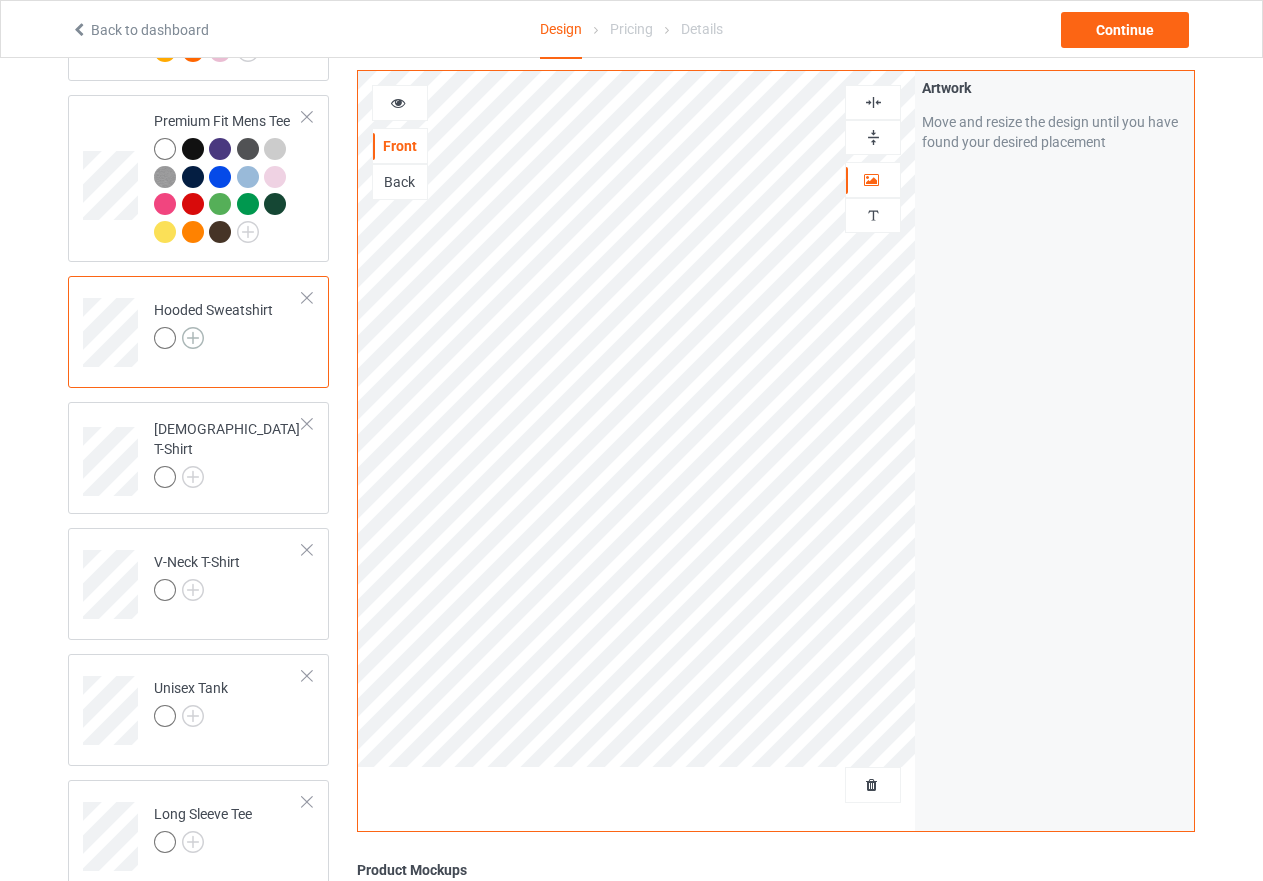 click at bounding box center [193, 338] 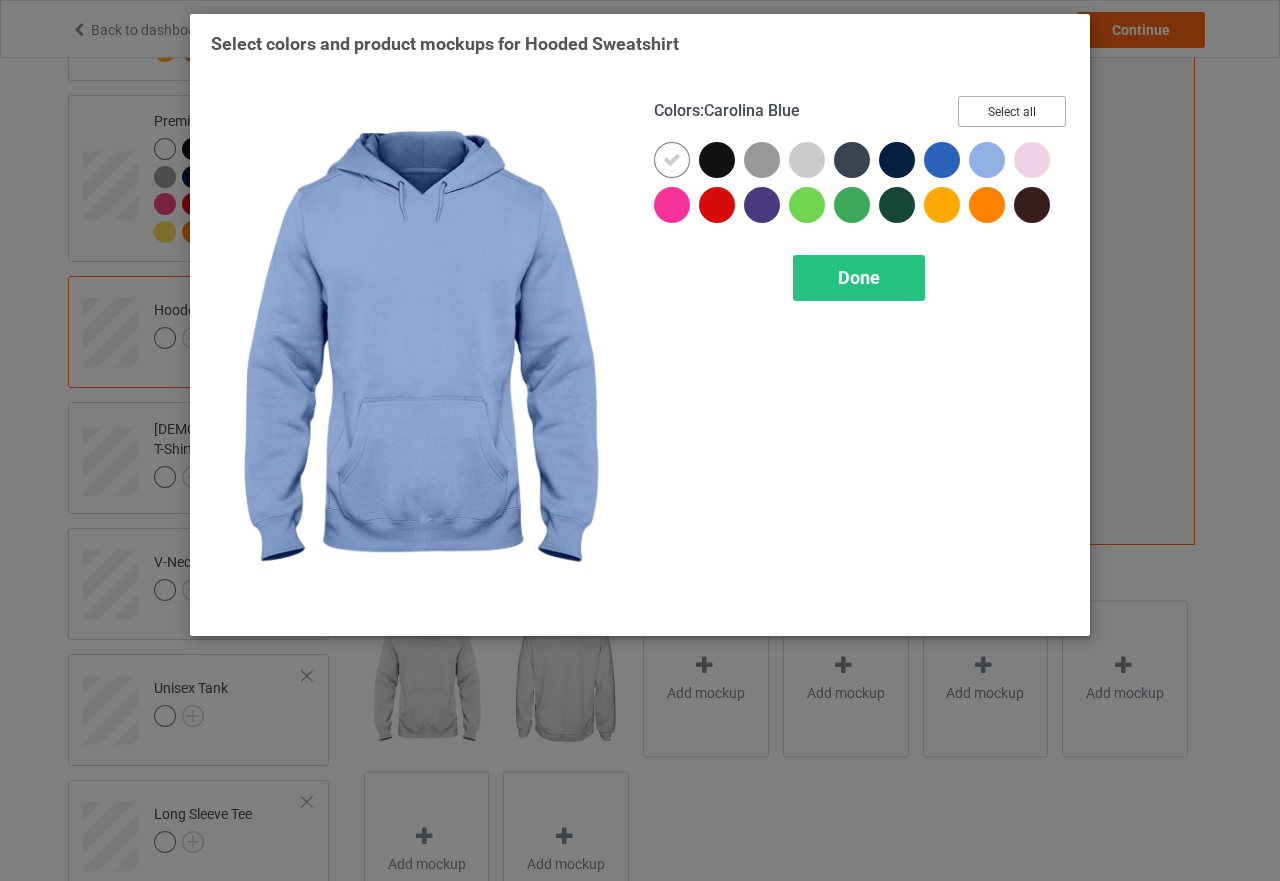 click on "Select all" at bounding box center (1012, 111) 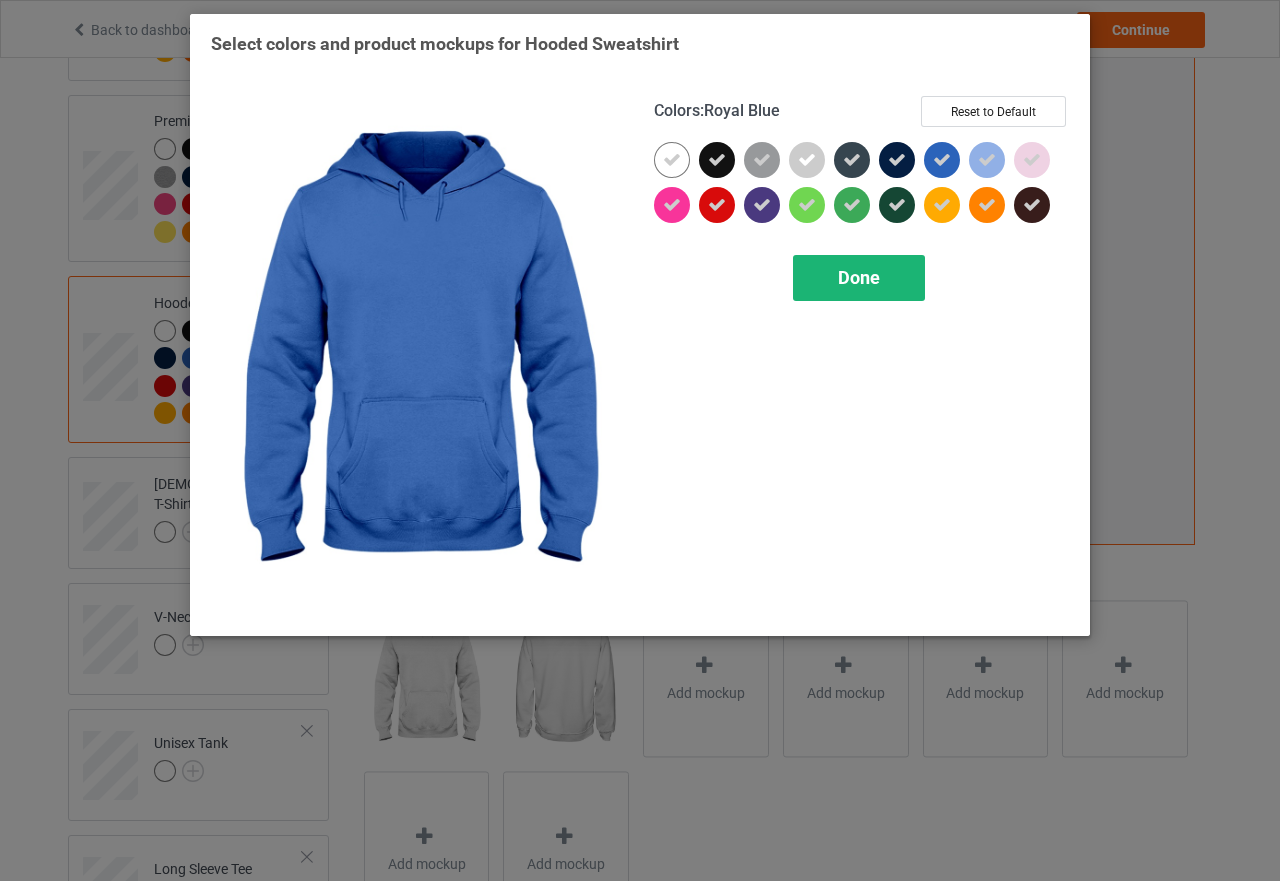 click on "Done" at bounding box center [859, 278] 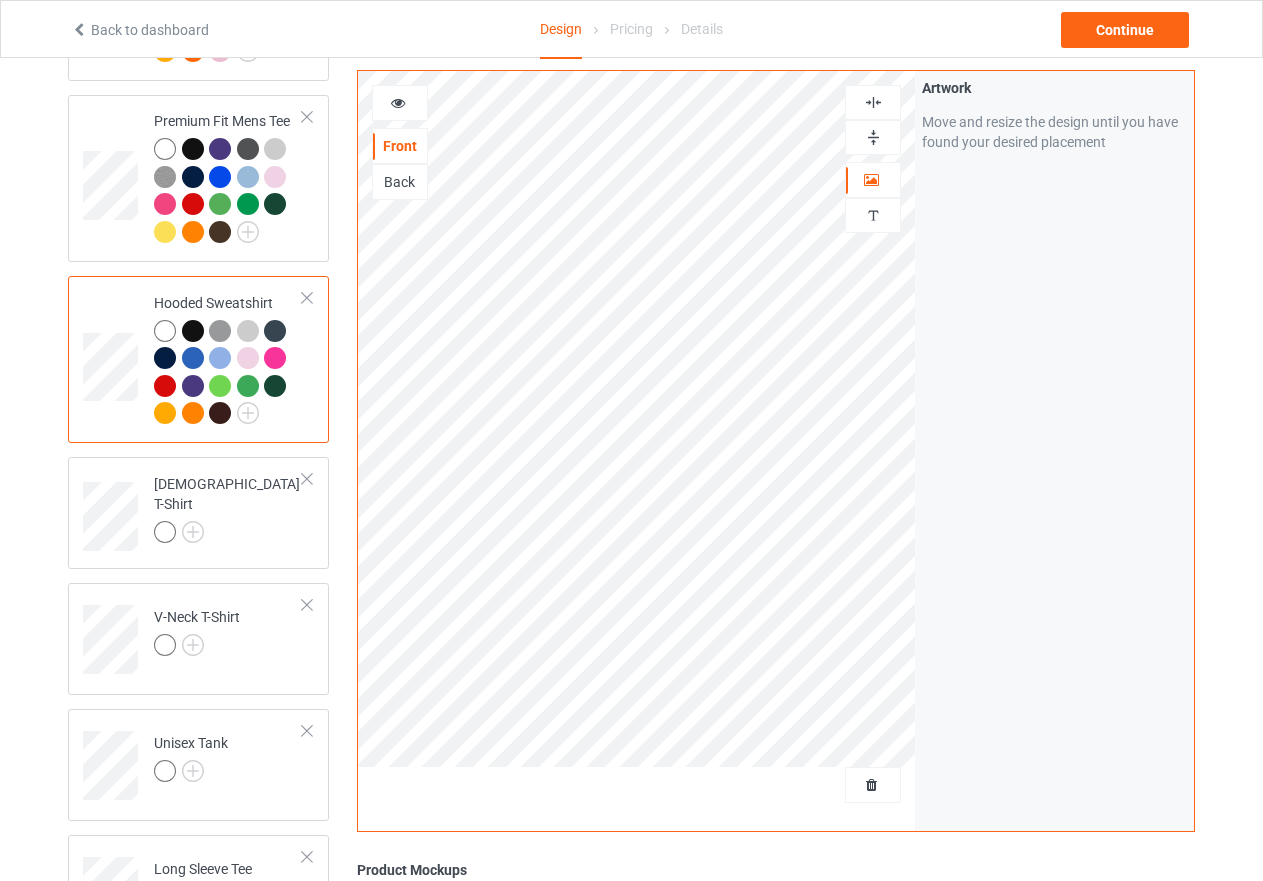 click at bounding box center [398, 100] 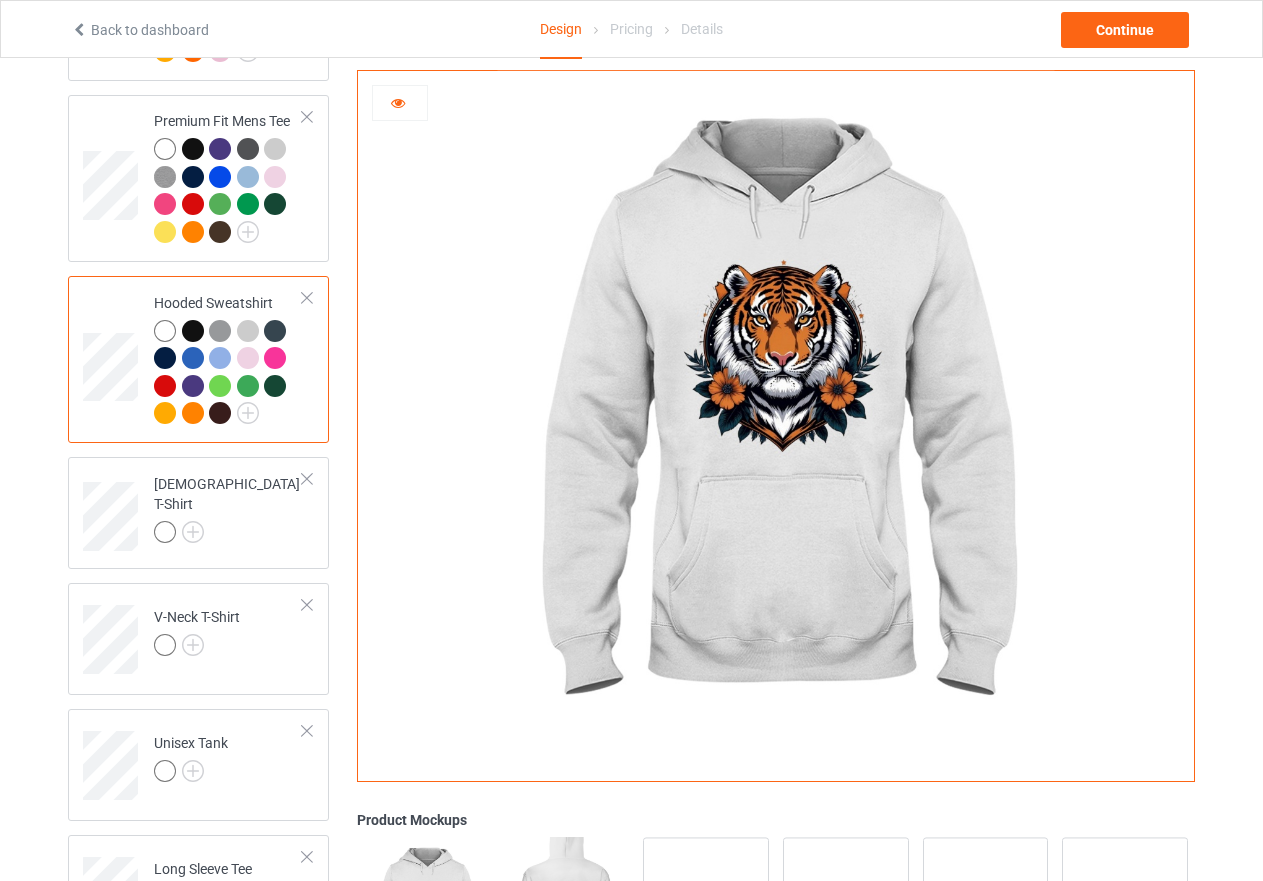 click at bounding box center [193, 331] 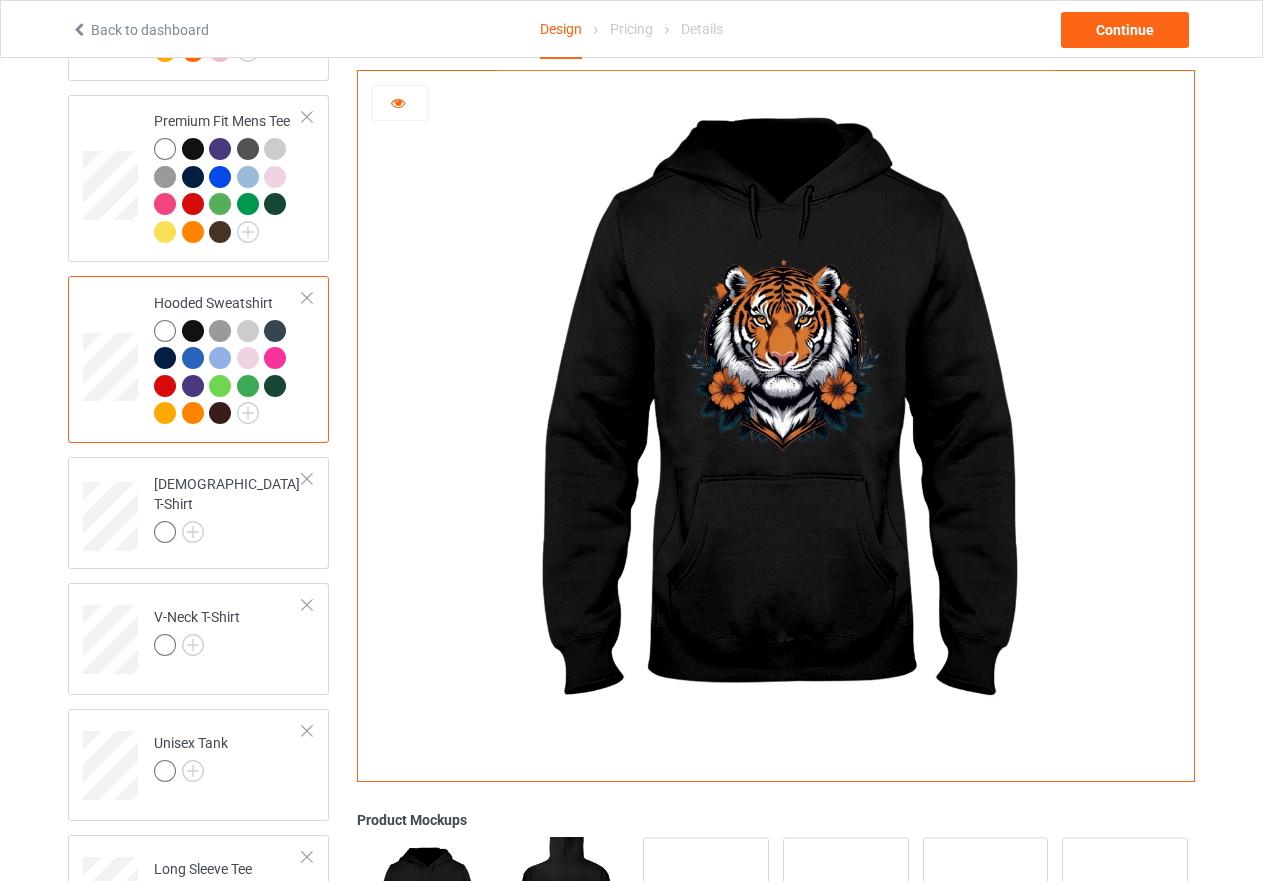 click at bounding box center (220, 331) 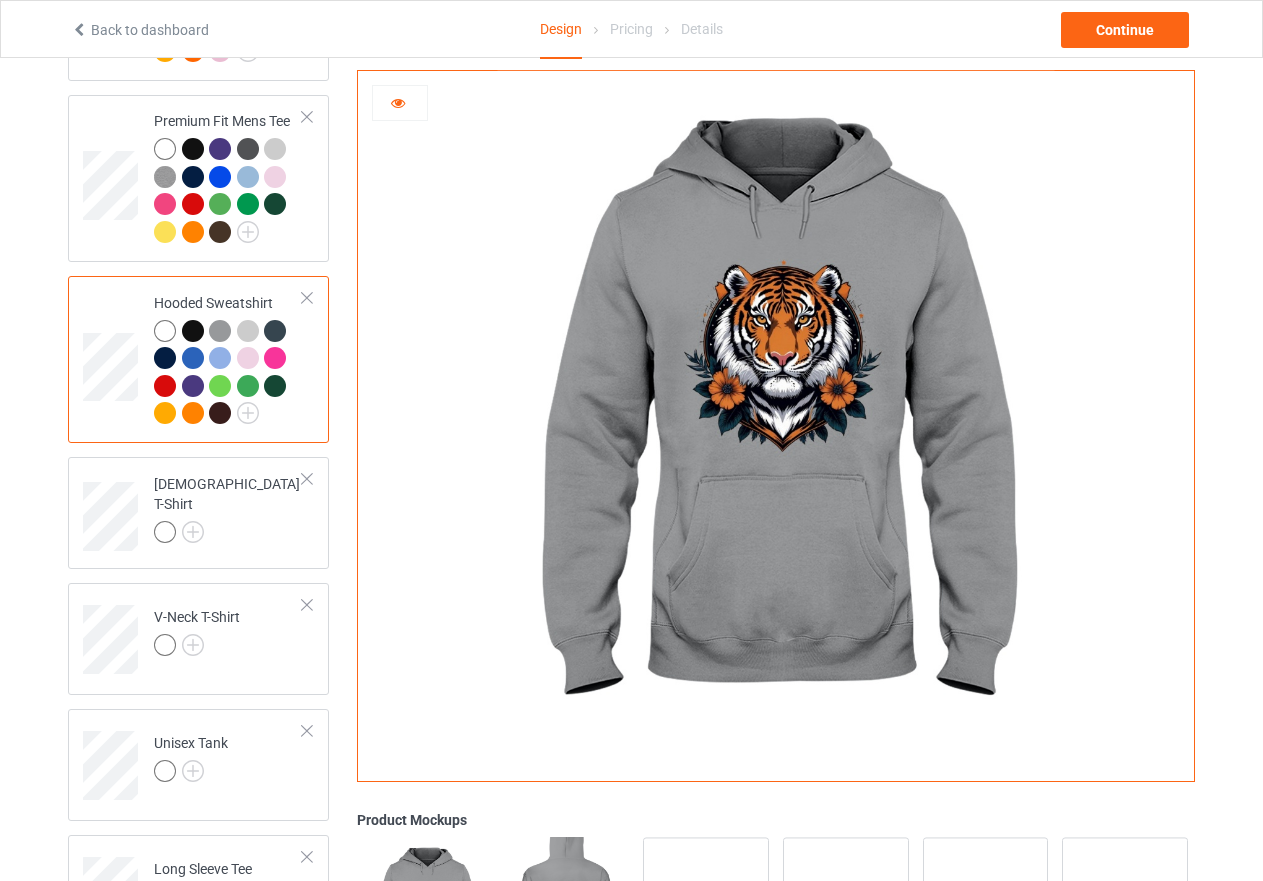 click at bounding box center [248, 331] 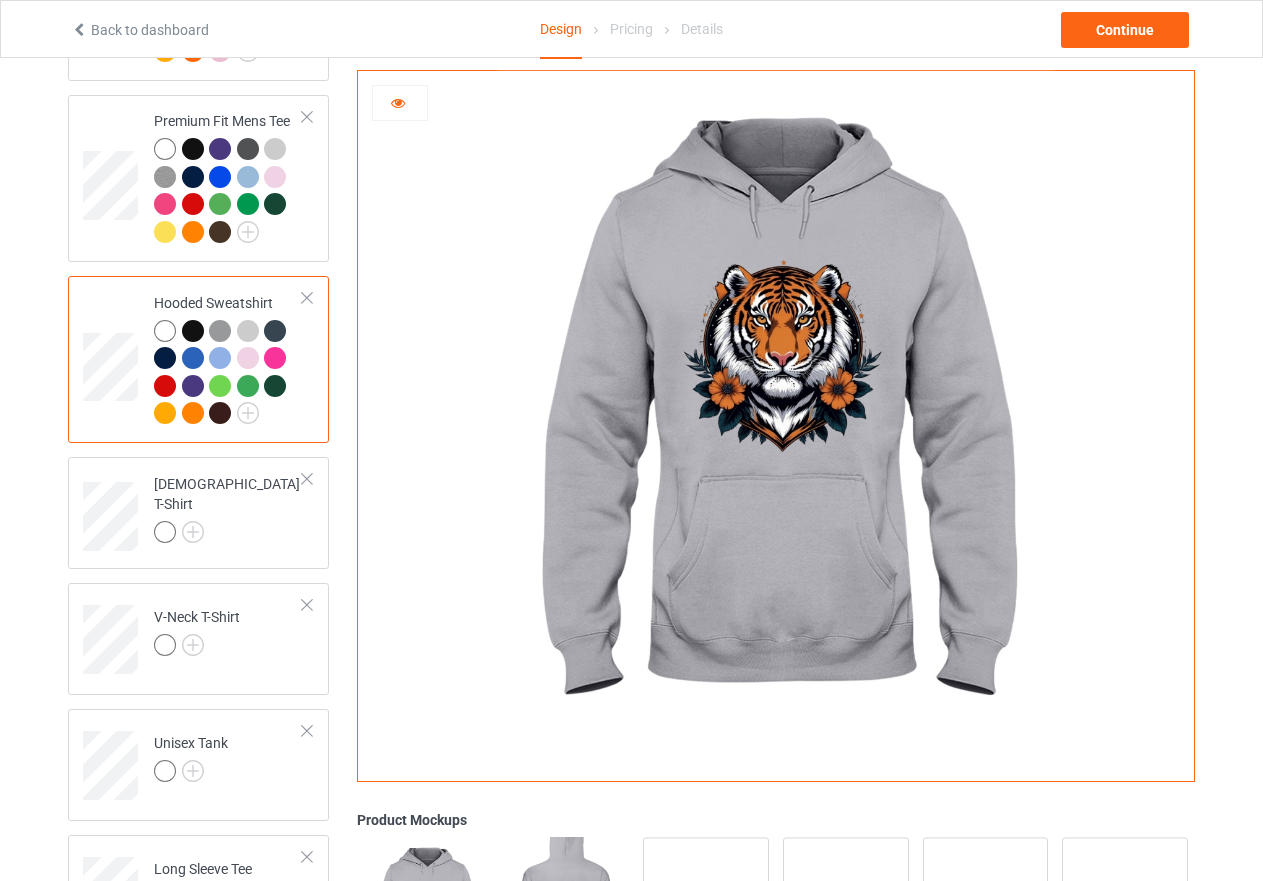 click at bounding box center [193, 358] 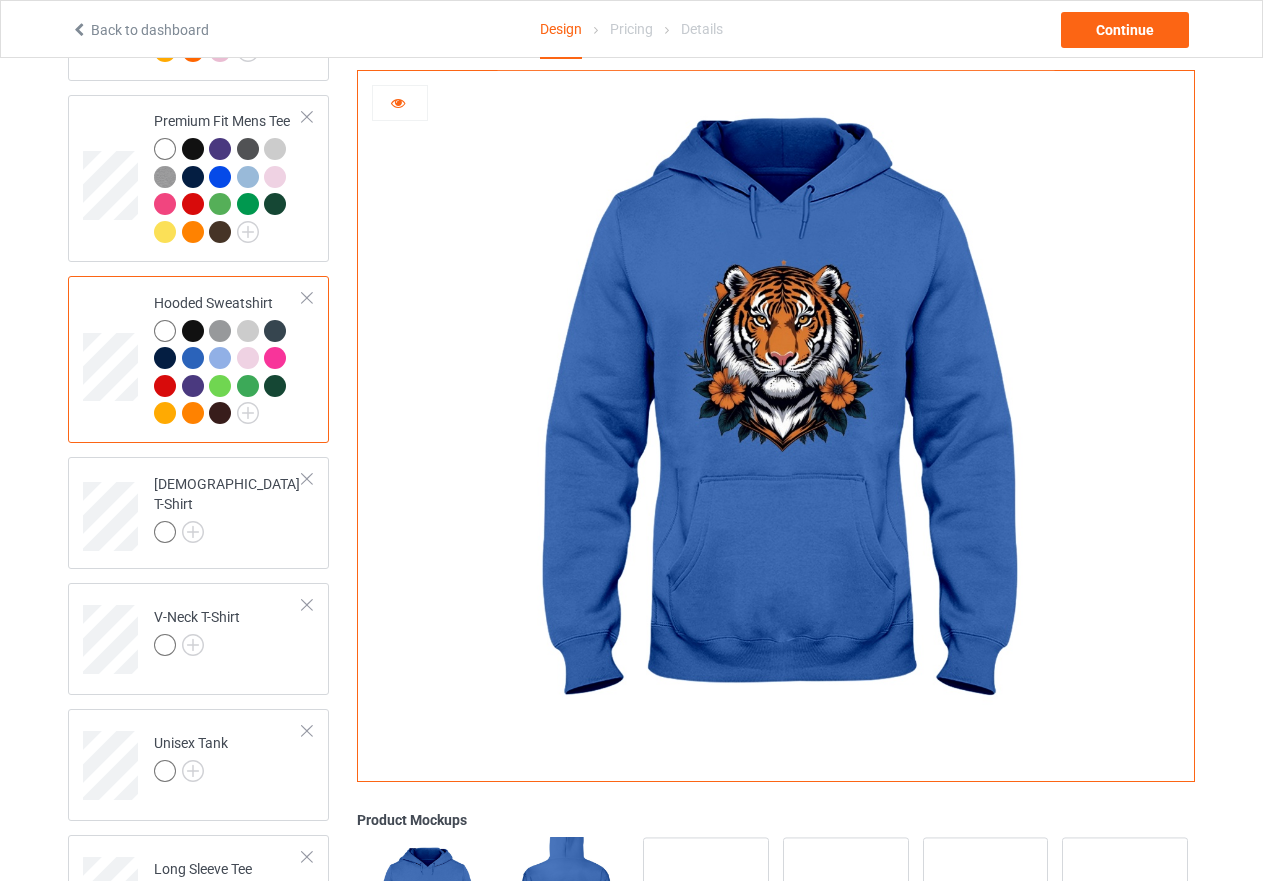 click at bounding box center [193, 331] 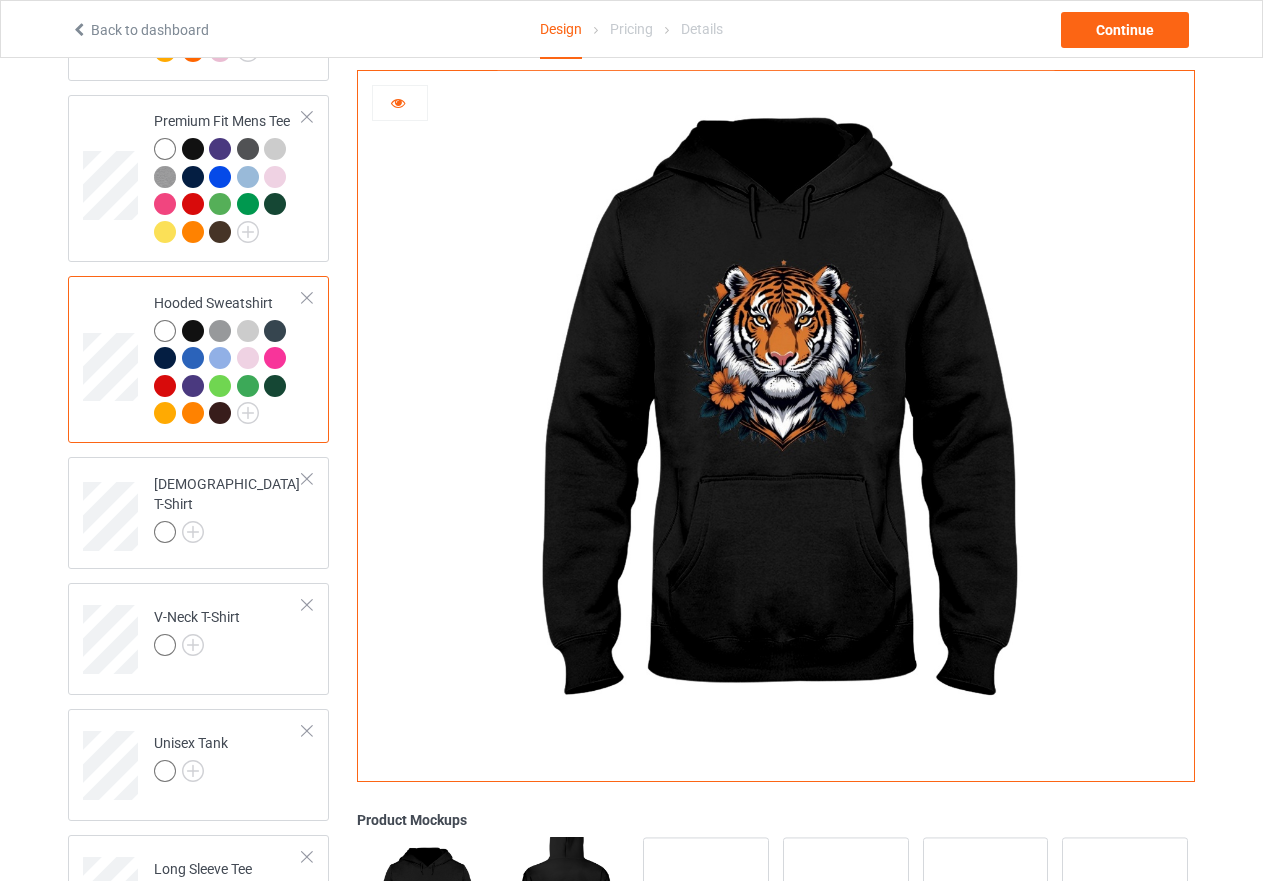 click at bounding box center (165, 331) 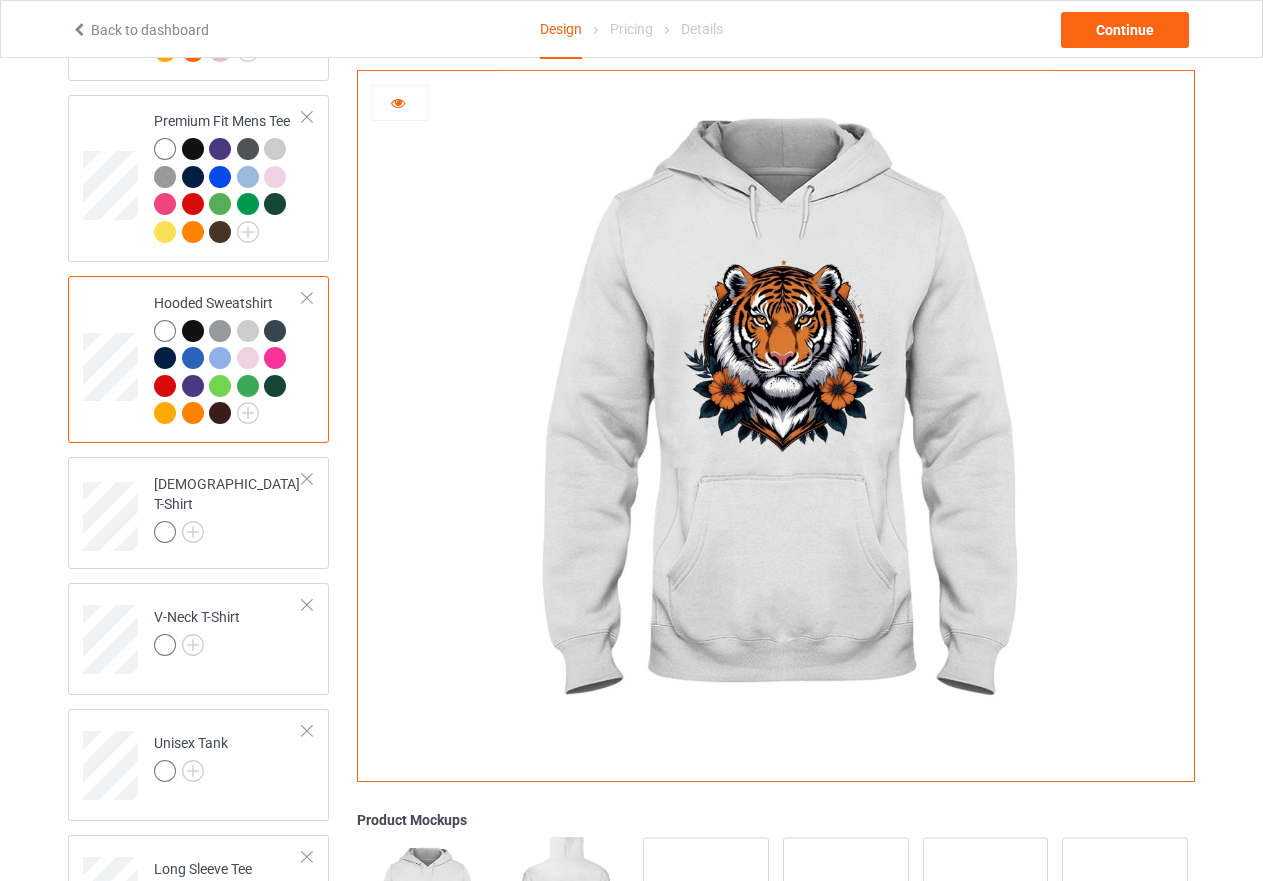 click at bounding box center [398, 100] 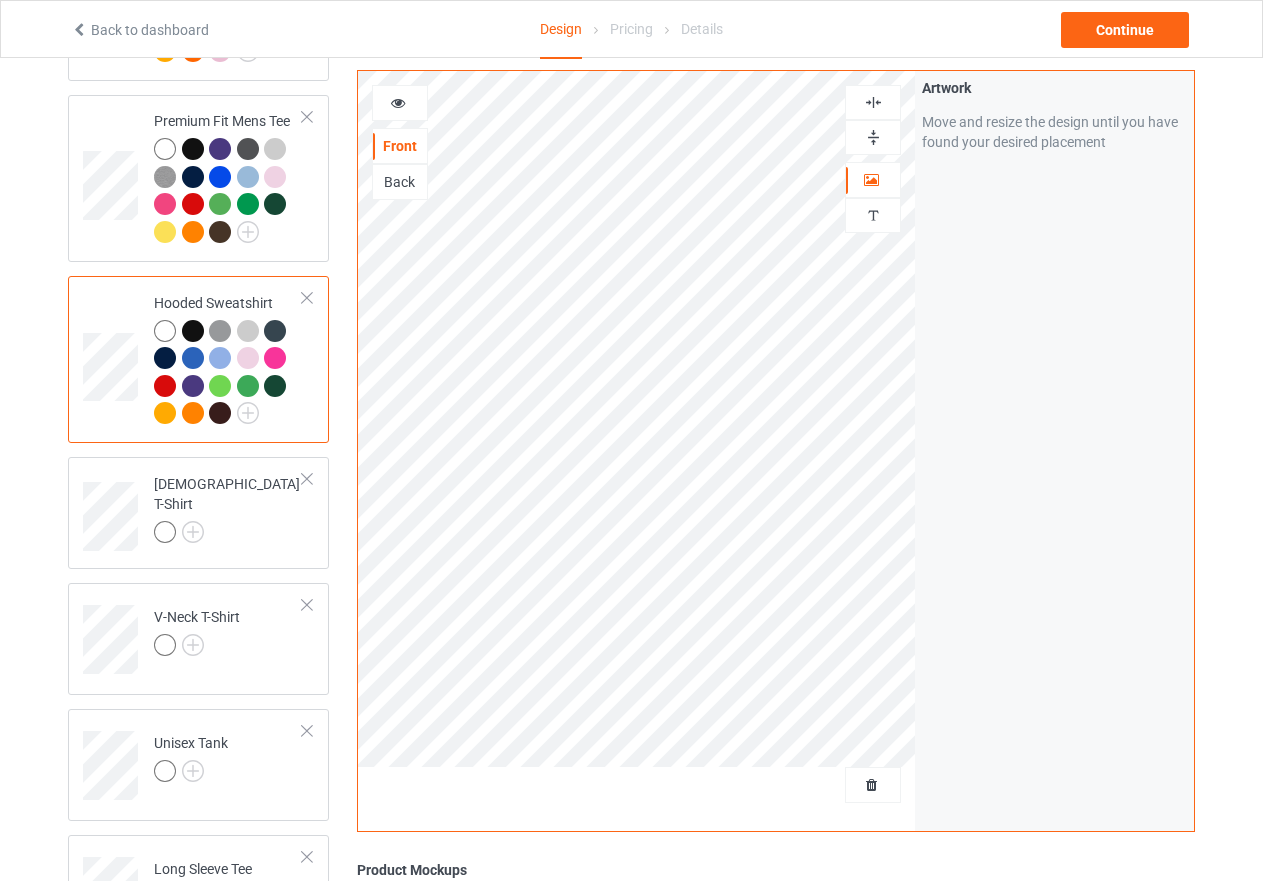 click at bounding box center [873, 102] 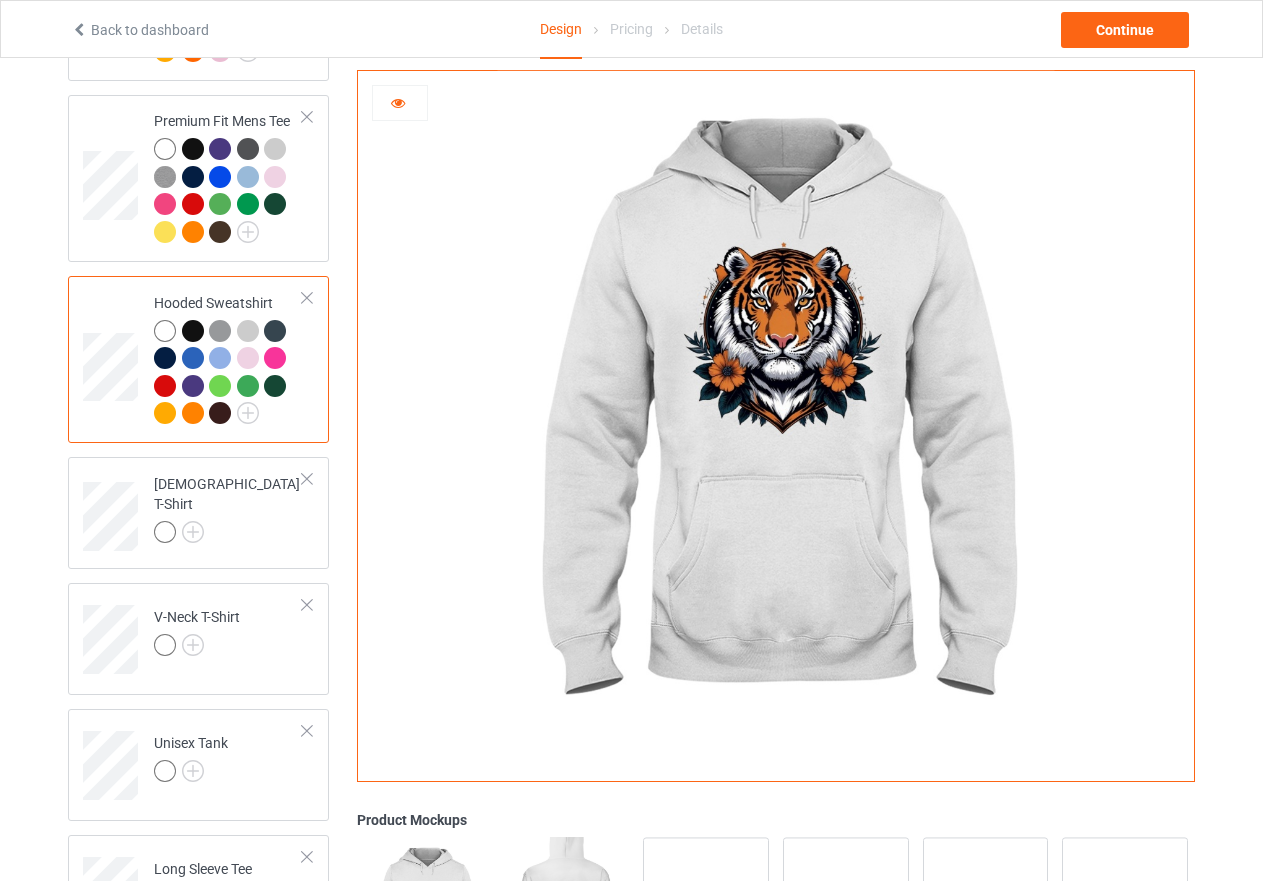 click at bounding box center (220, 386) 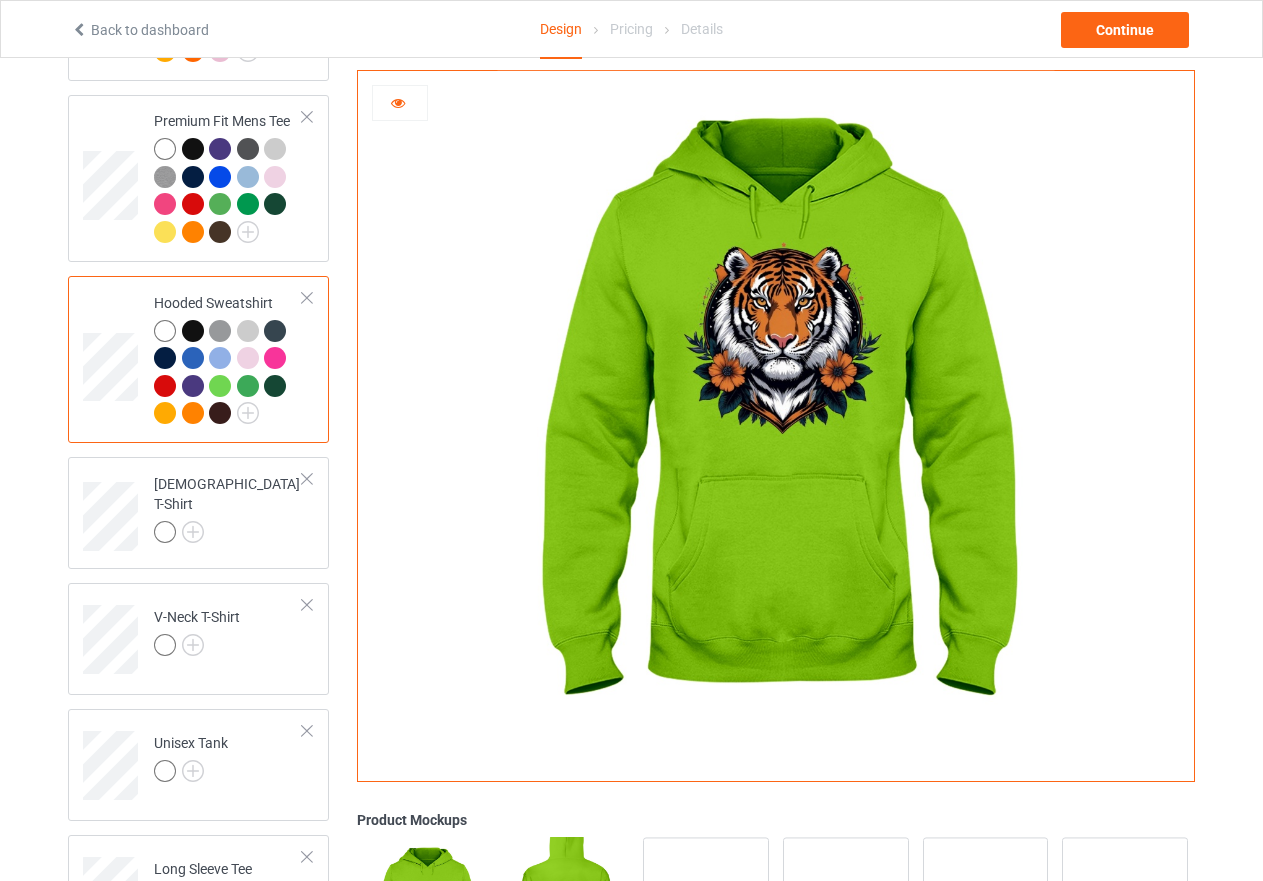 click at bounding box center (275, 386) 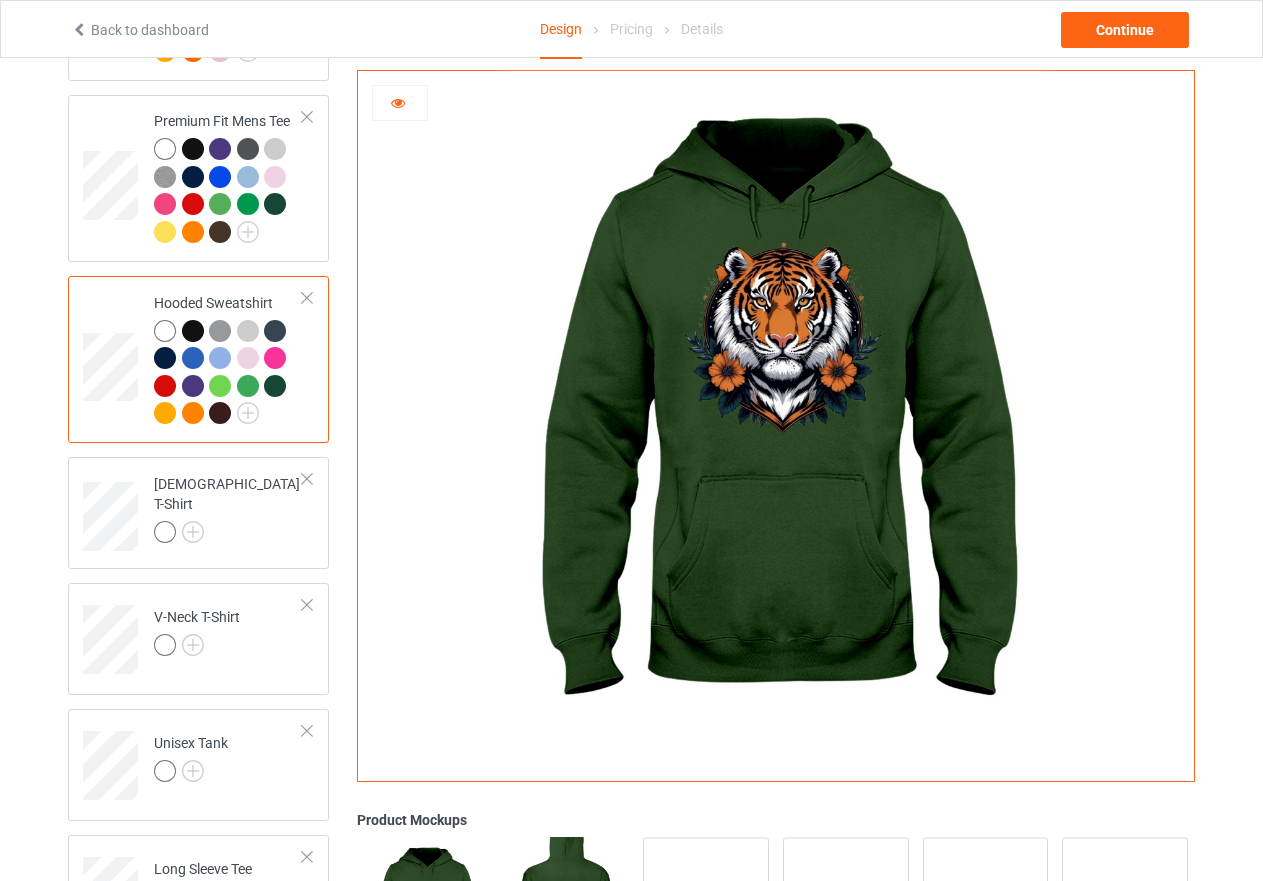 click at bounding box center (220, 331) 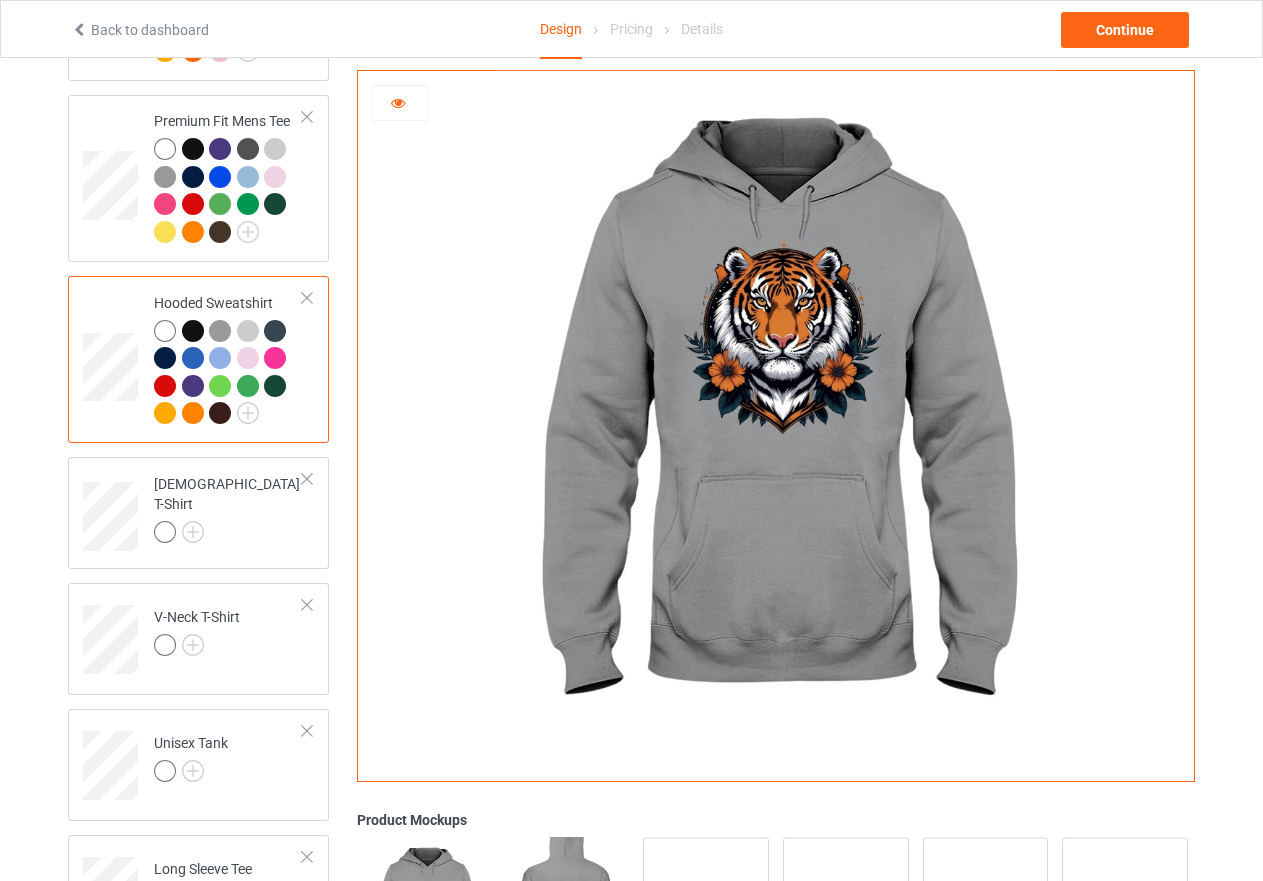 click at bounding box center [275, 331] 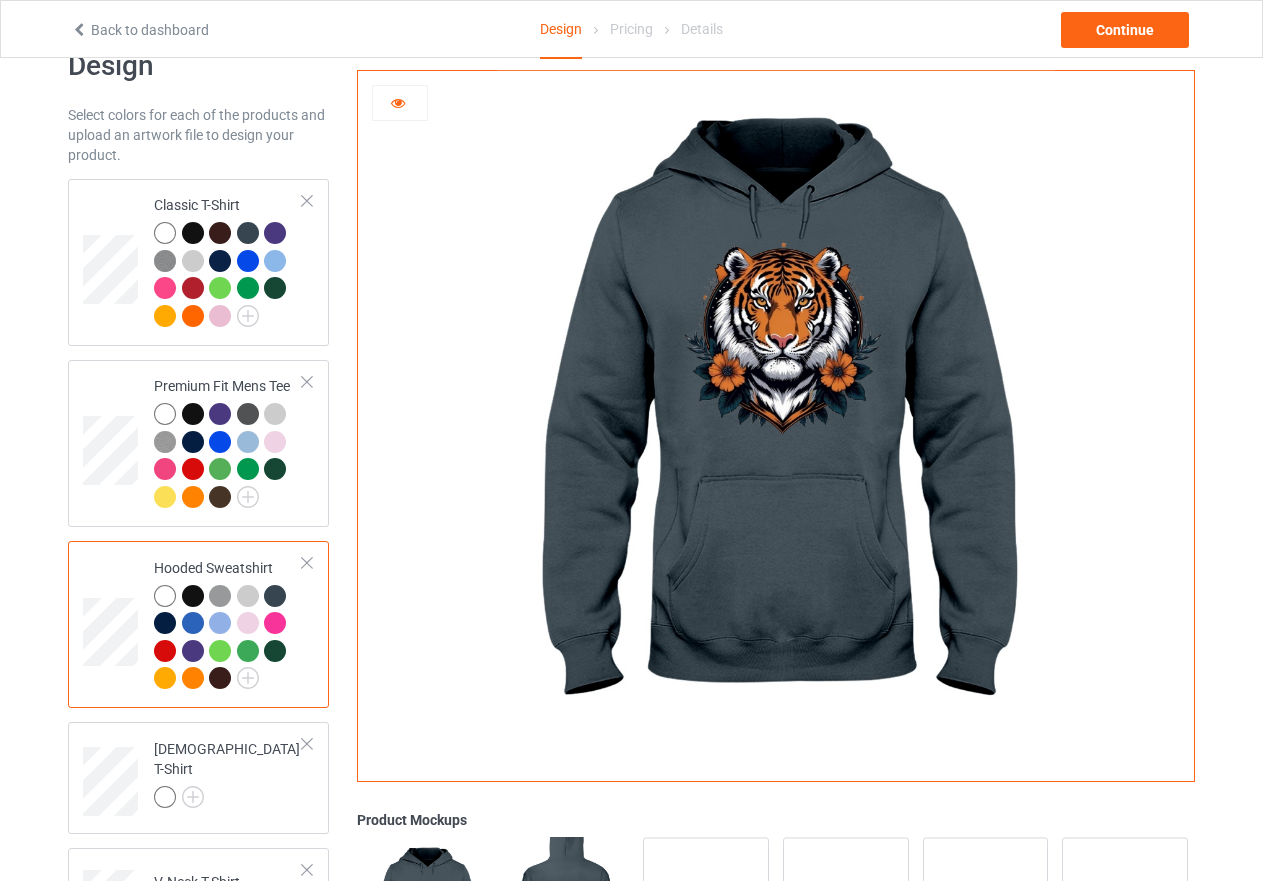 scroll, scrollTop: 0, scrollLeft: 0, axis: both 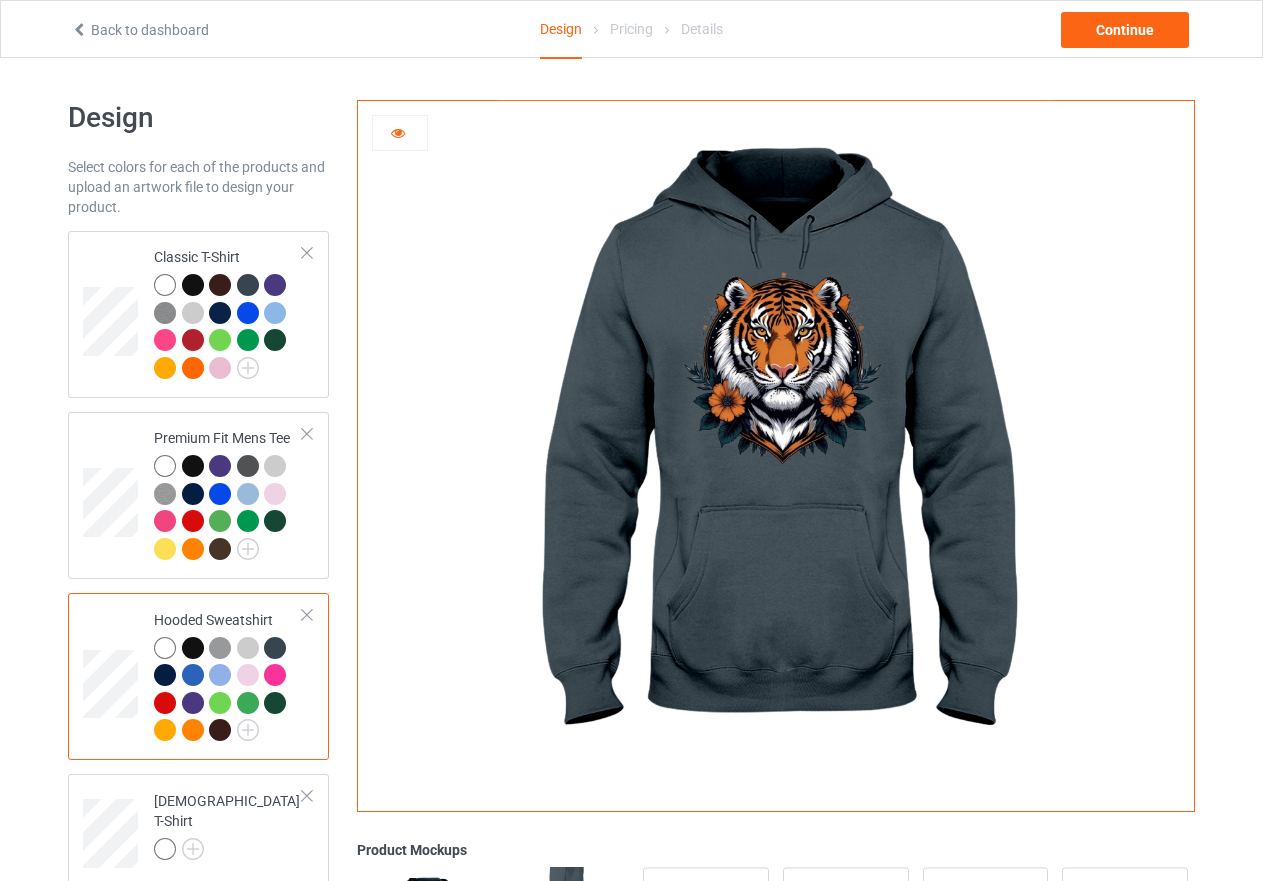 click at bounding box center [398, 130] 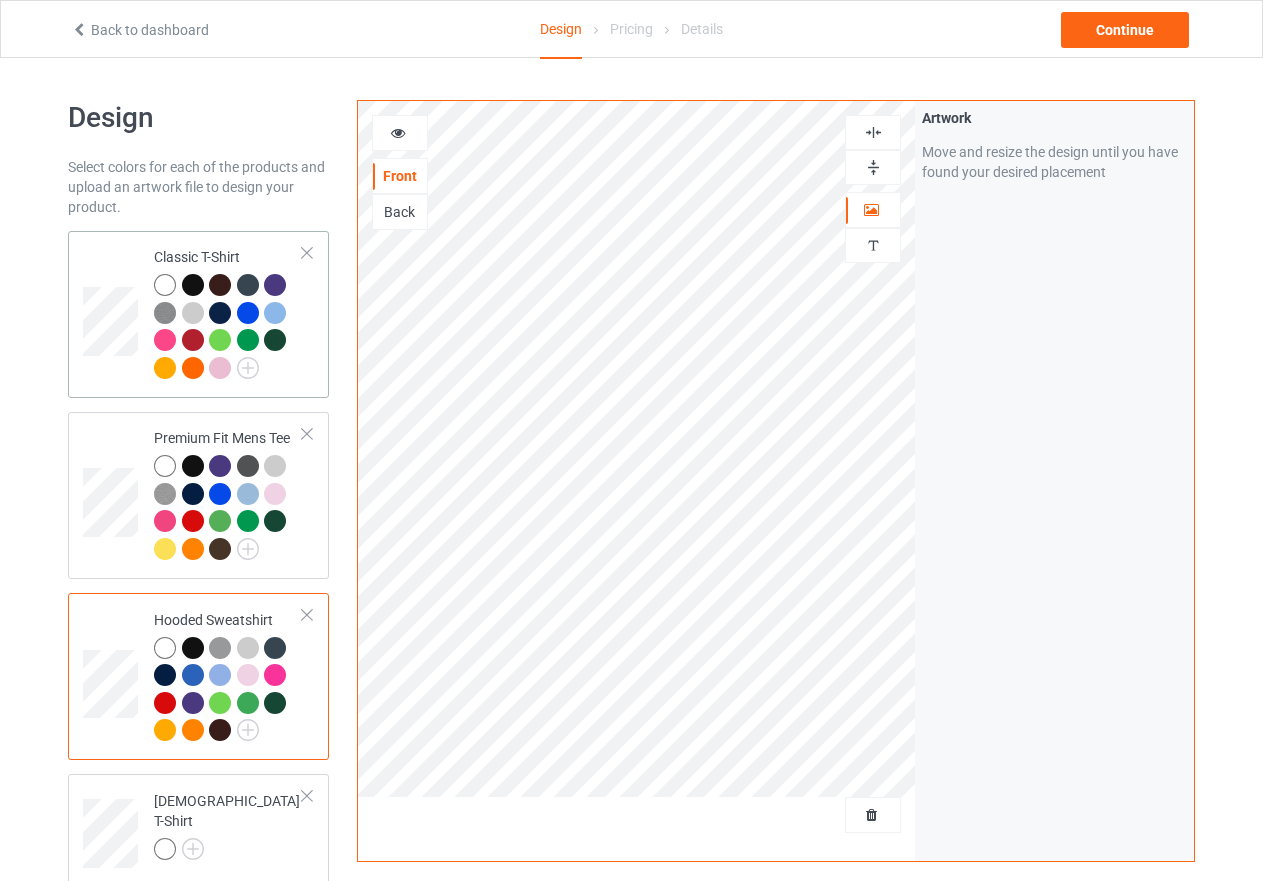 click at bounding box center (228, 329) 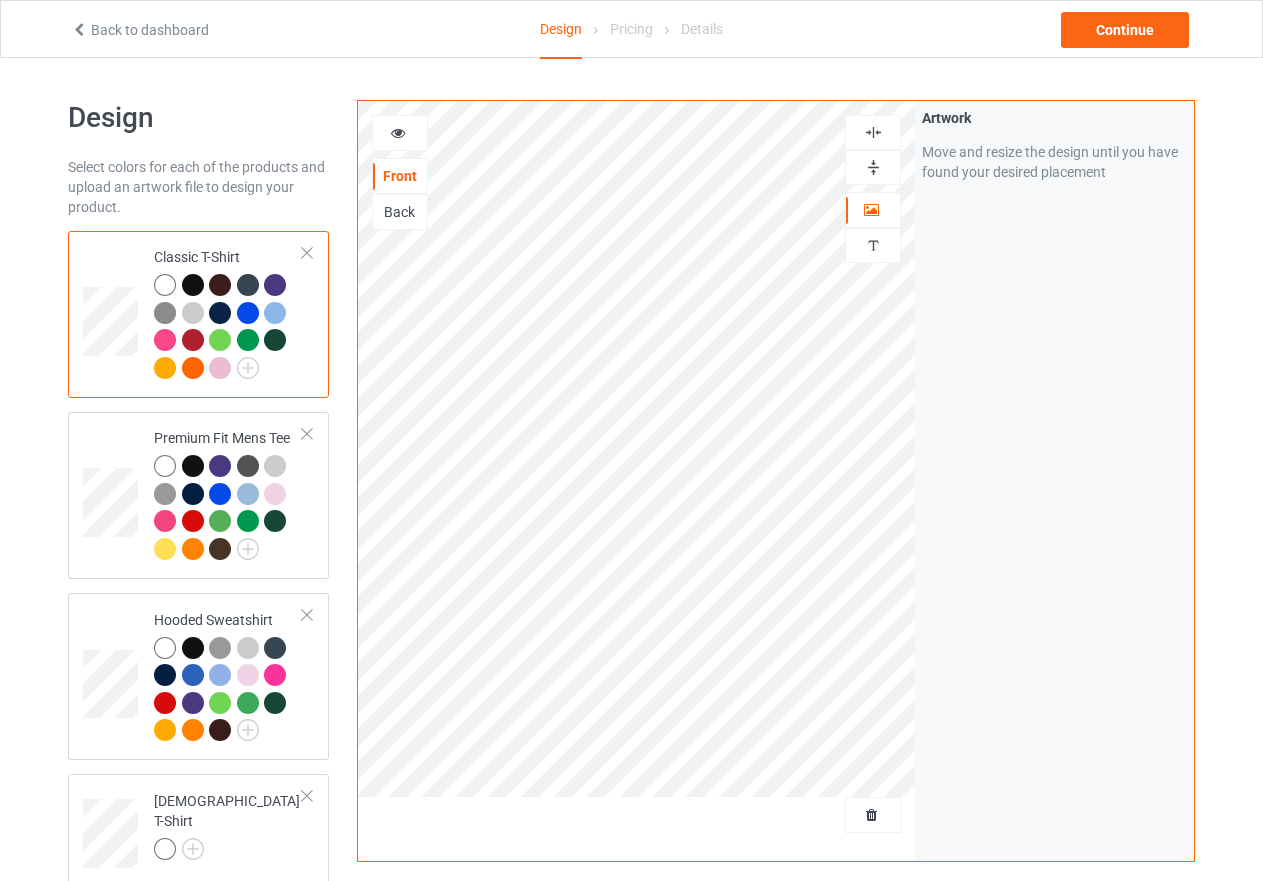 click at bounding box center (398, 130) 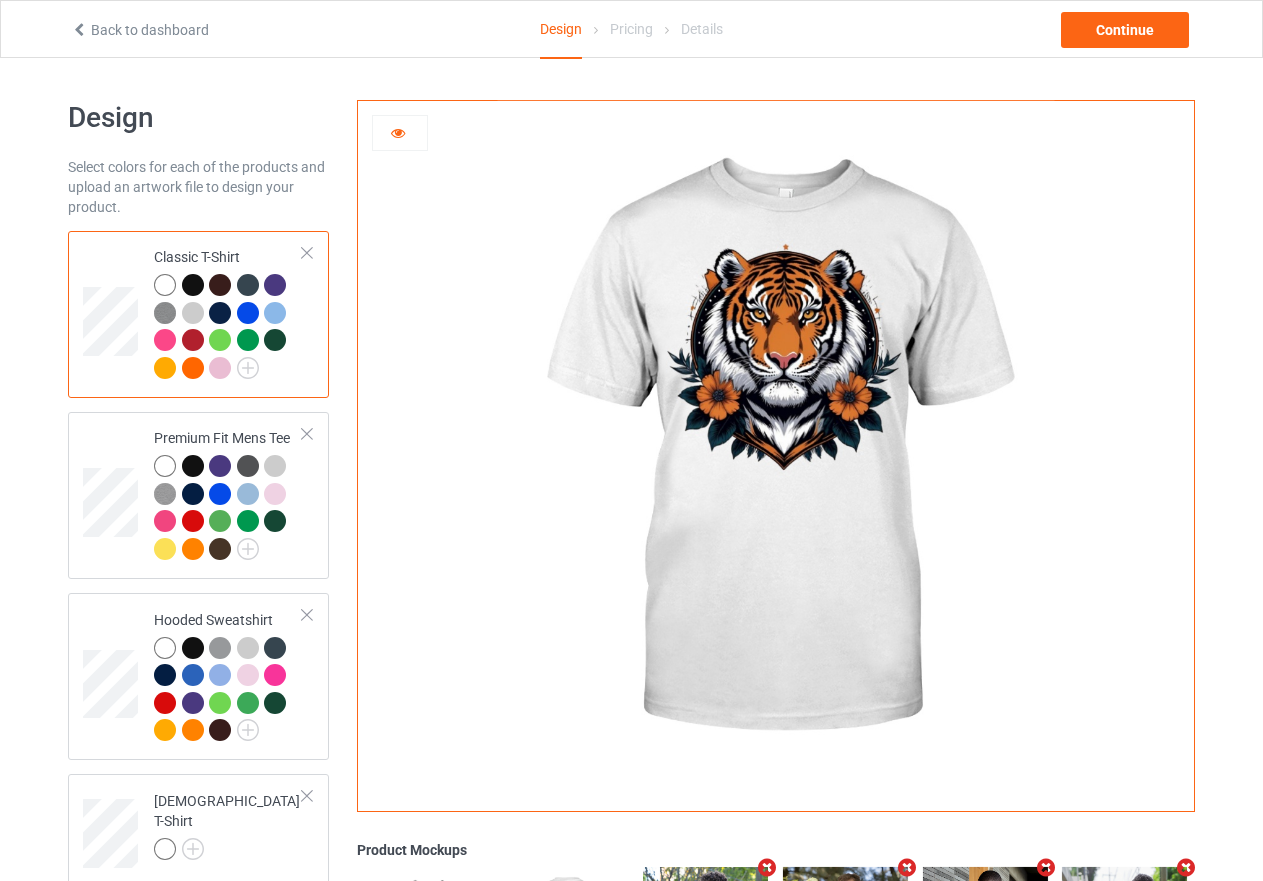 click at bounding box center (220, 340) 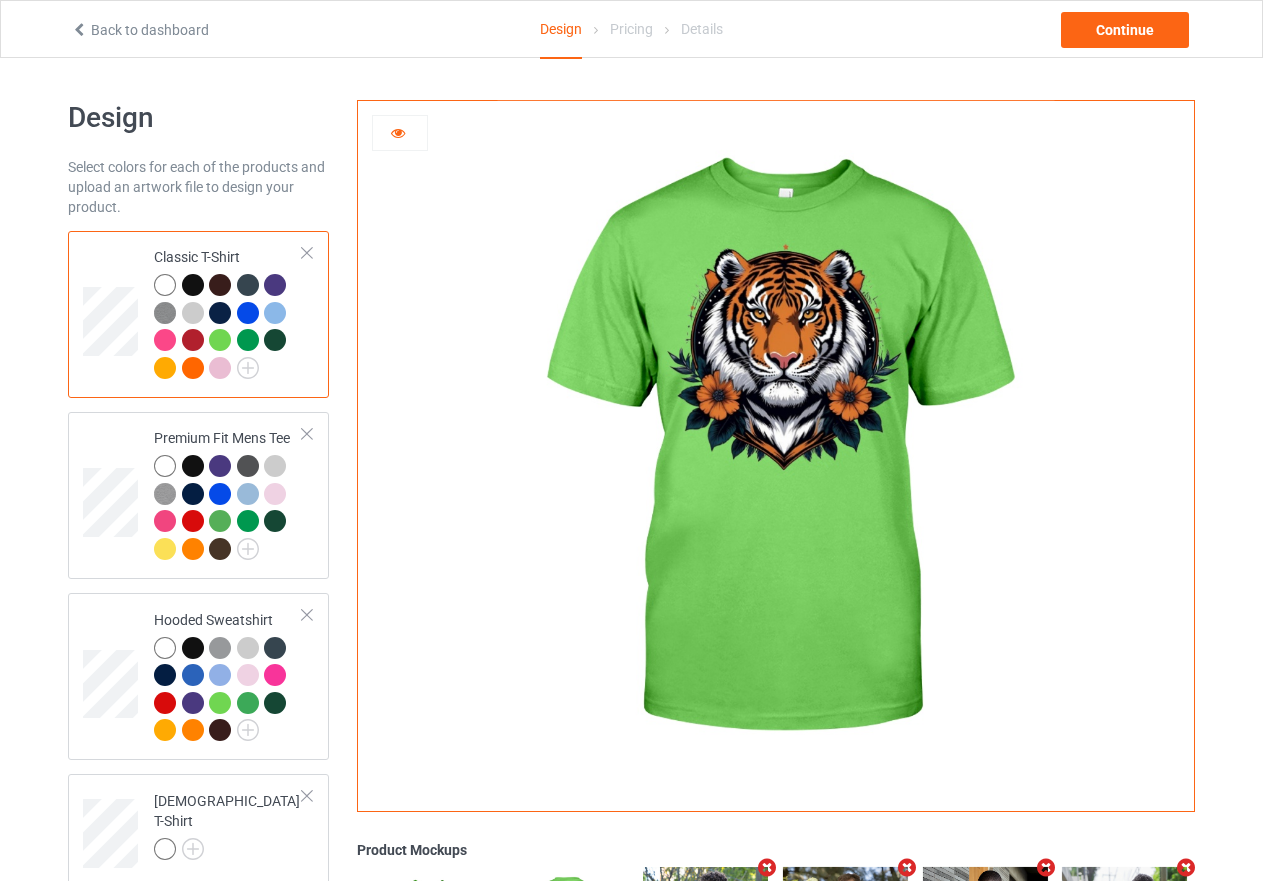 click at bounding box center (193, 368) 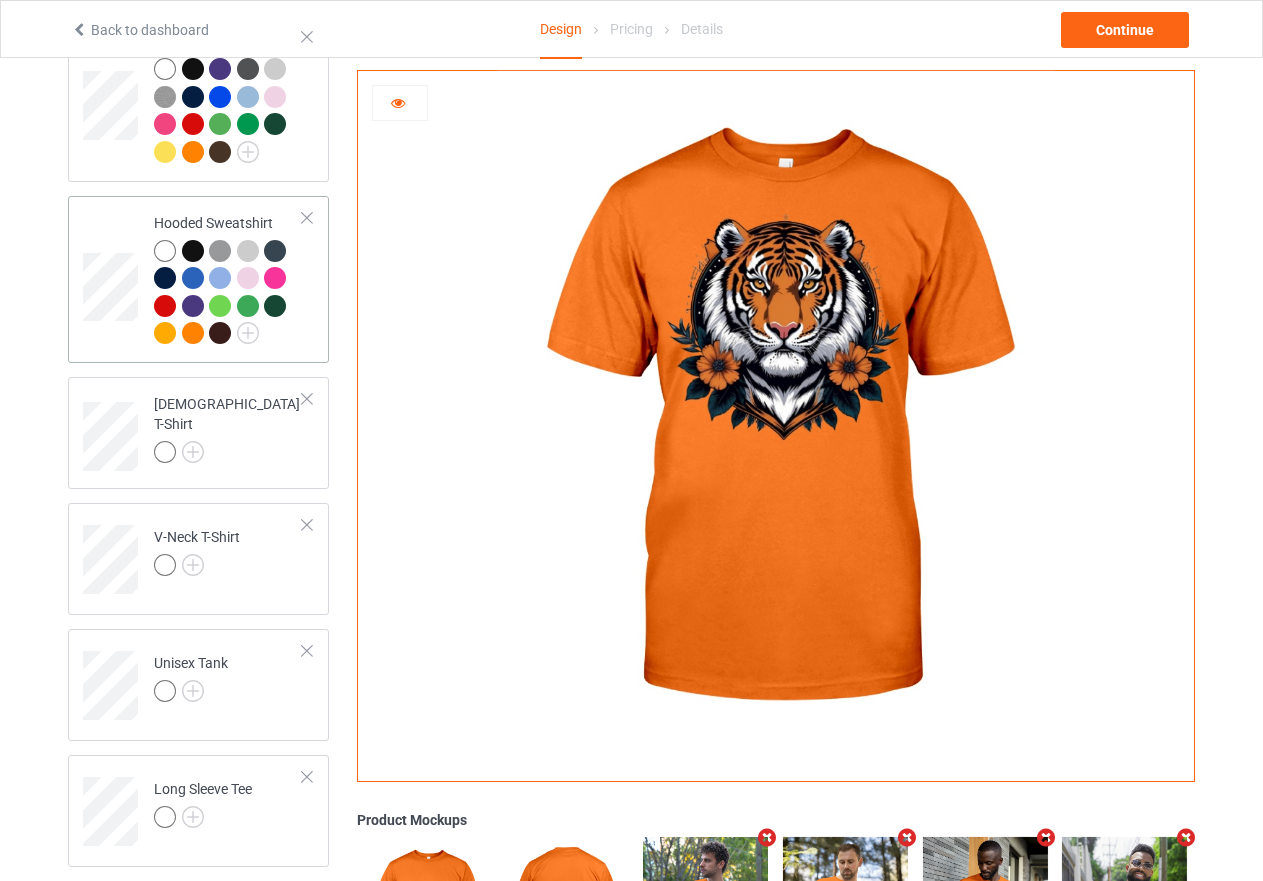 scroll, scrollTop: 400, scrollLeft: 0, axis: vertical 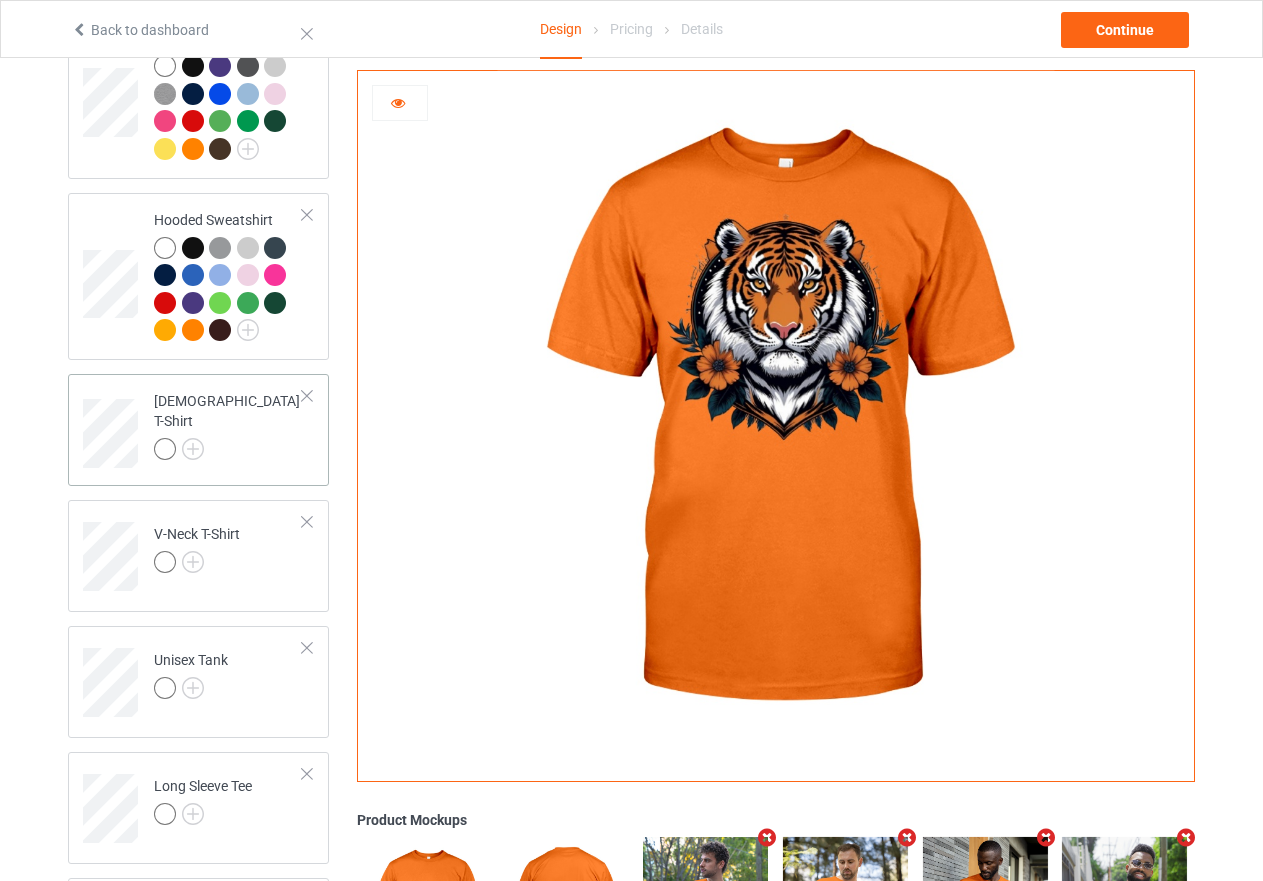 click at bounding box center [228, 452] 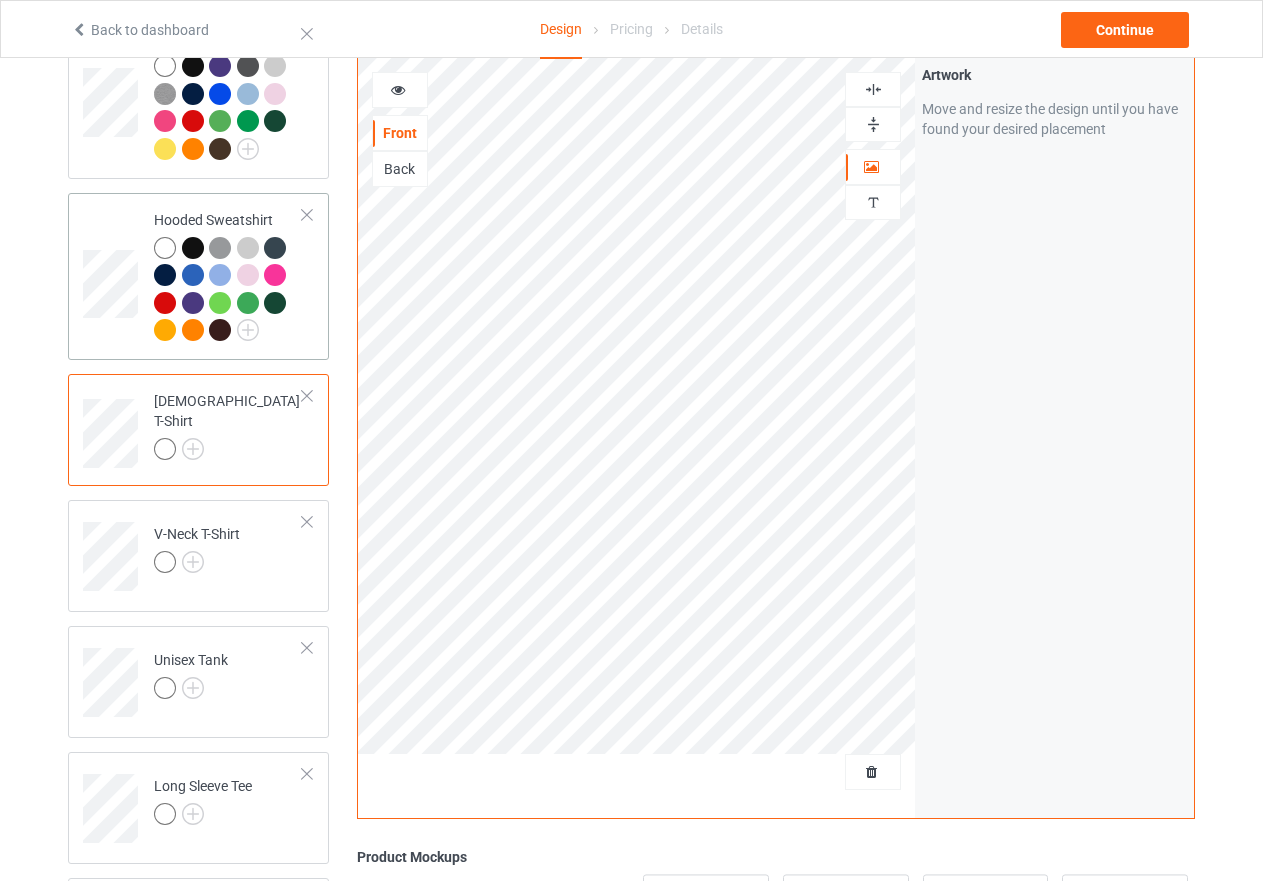click at bounding box center (228, 292) 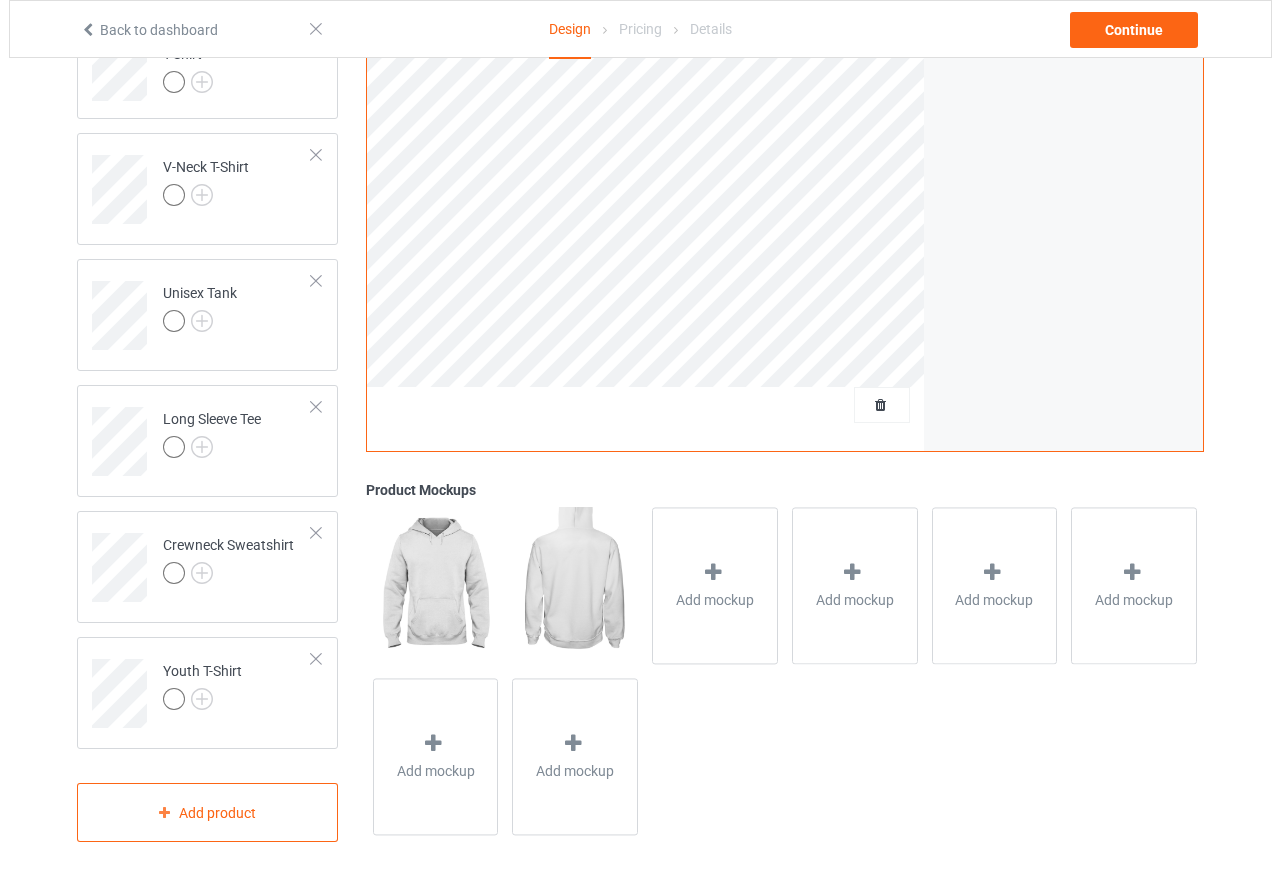 scroll, scrollTop: 773, scrollLeft: 0, axis: vertical 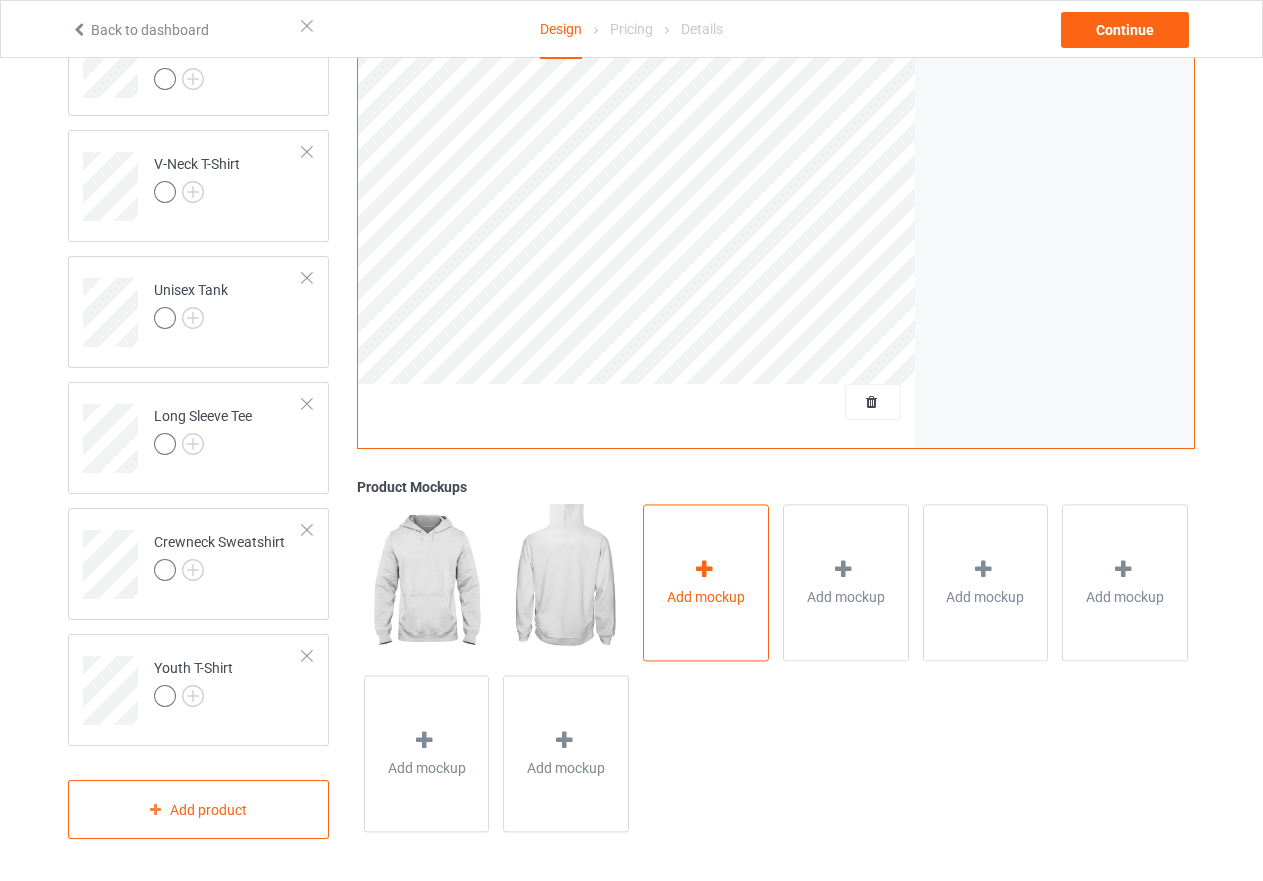 click at bounding box center [704, 569] 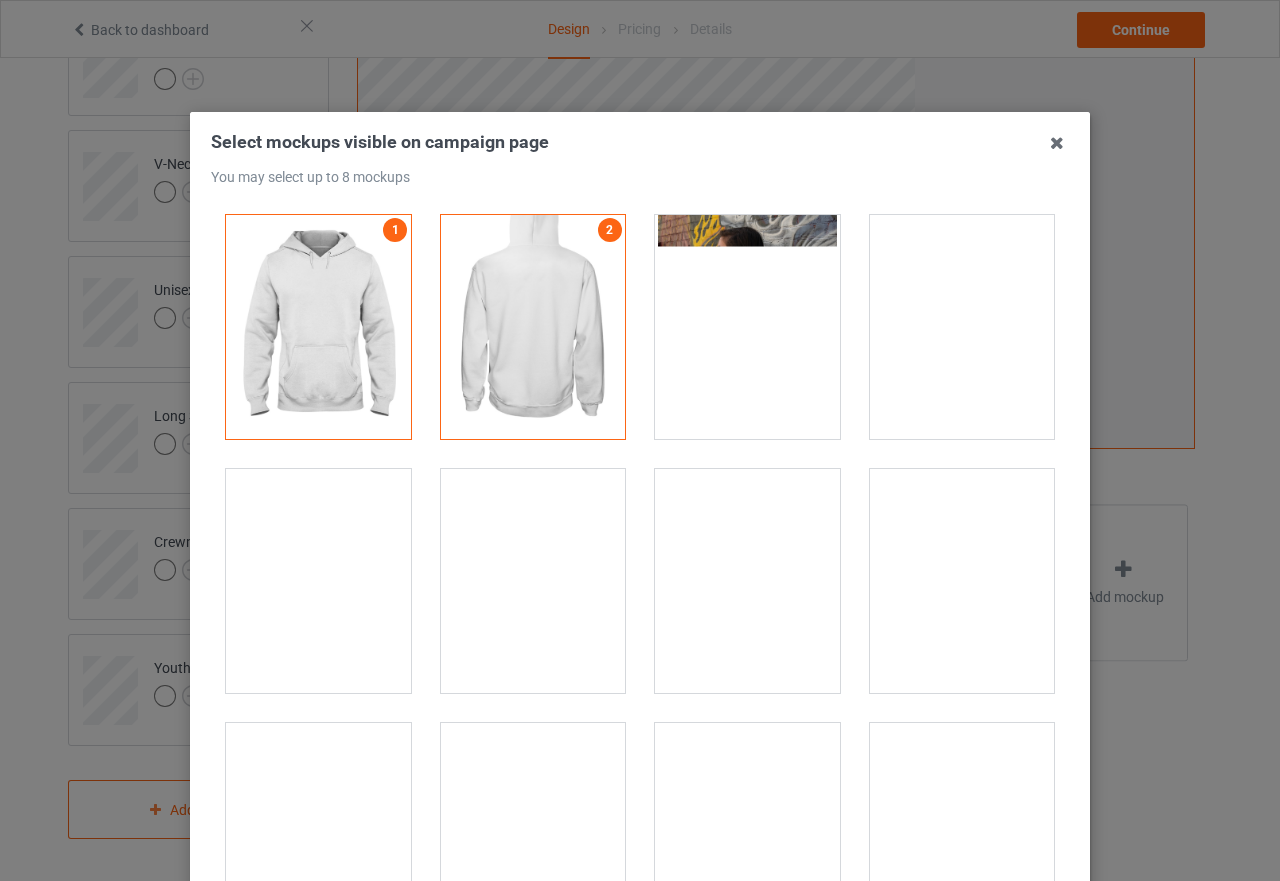 scroll, scrollTop: 200, scrollLeft: 0, axis: vertical 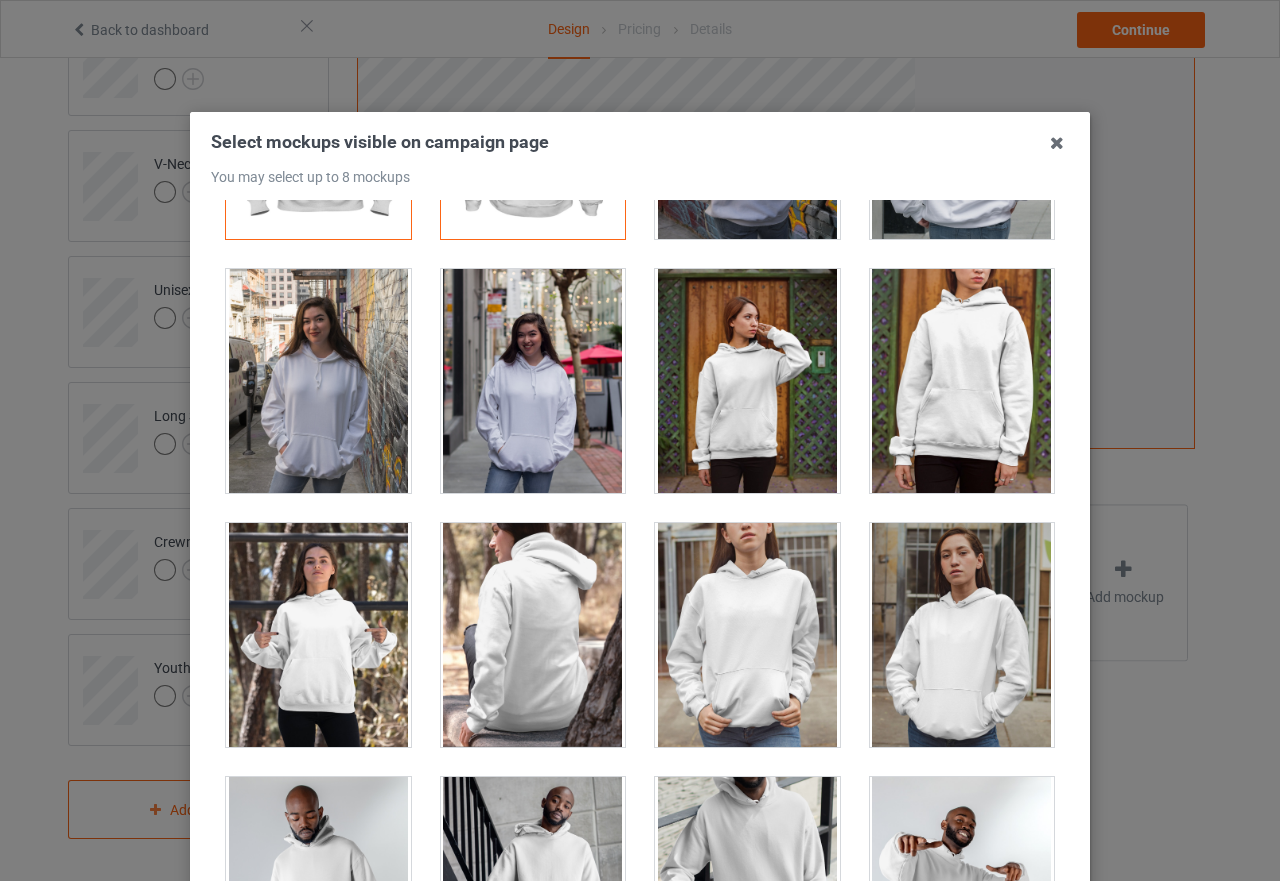 click at bounding box center [747, 381] 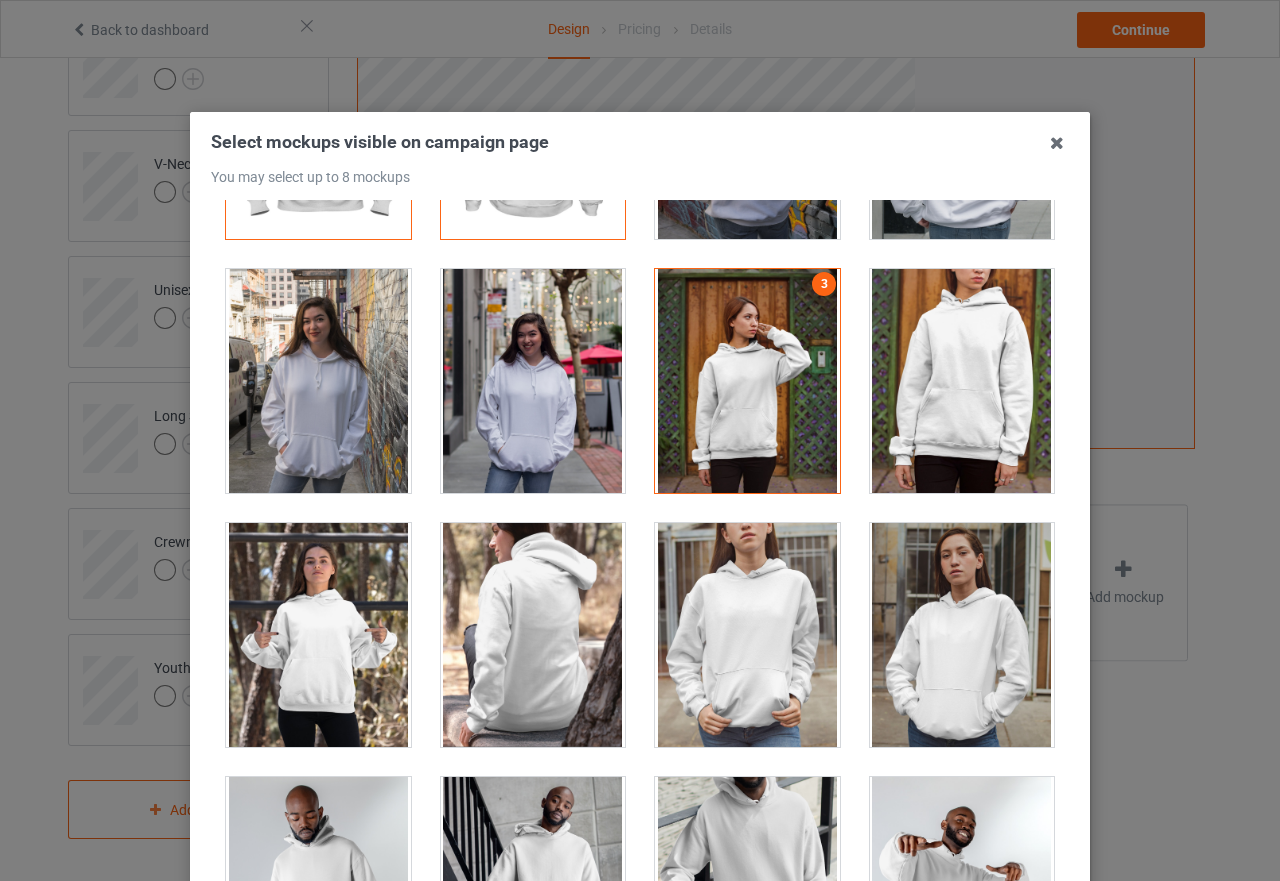 click at bounding box center (318, 635) 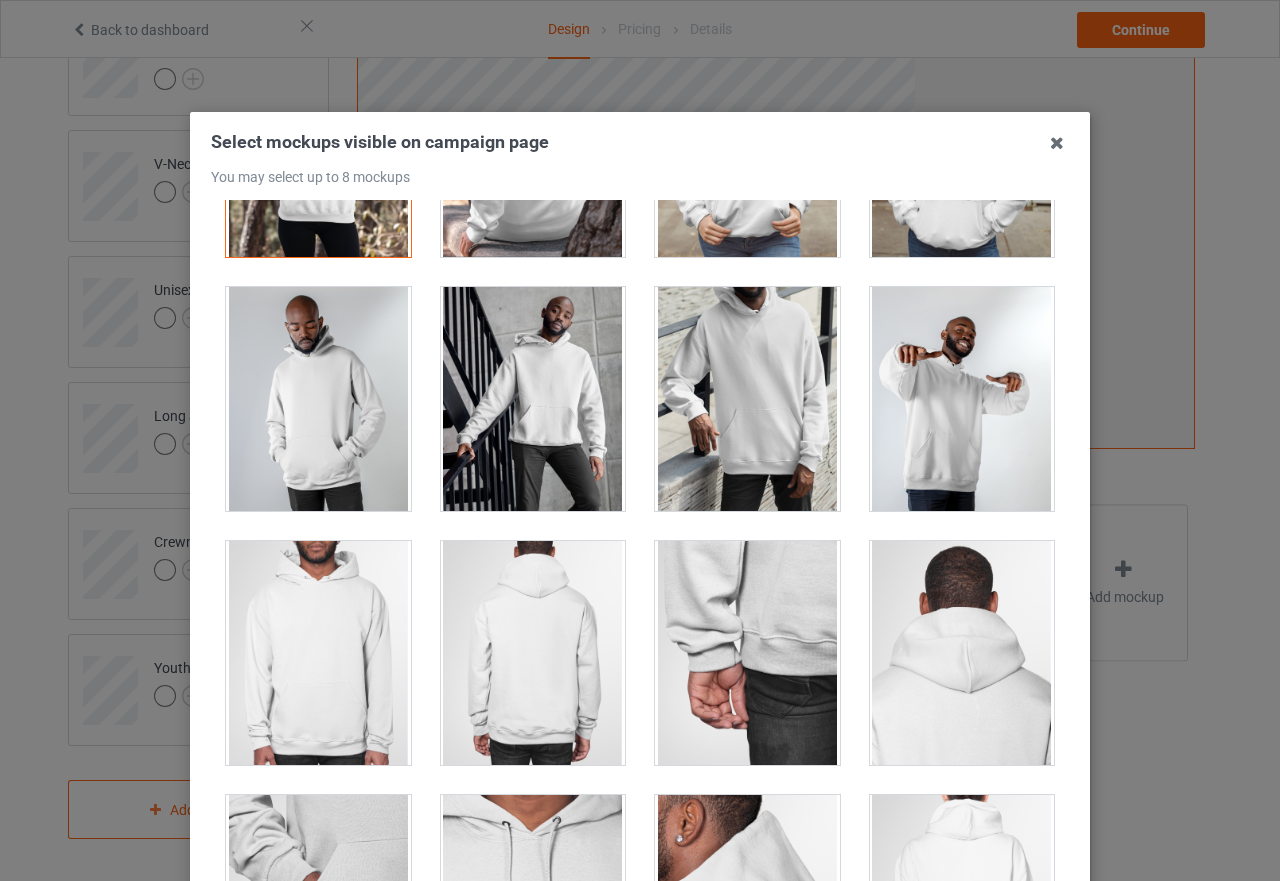 scroll, scrollTop: 700, scrollLeft: 0, axis: vertical 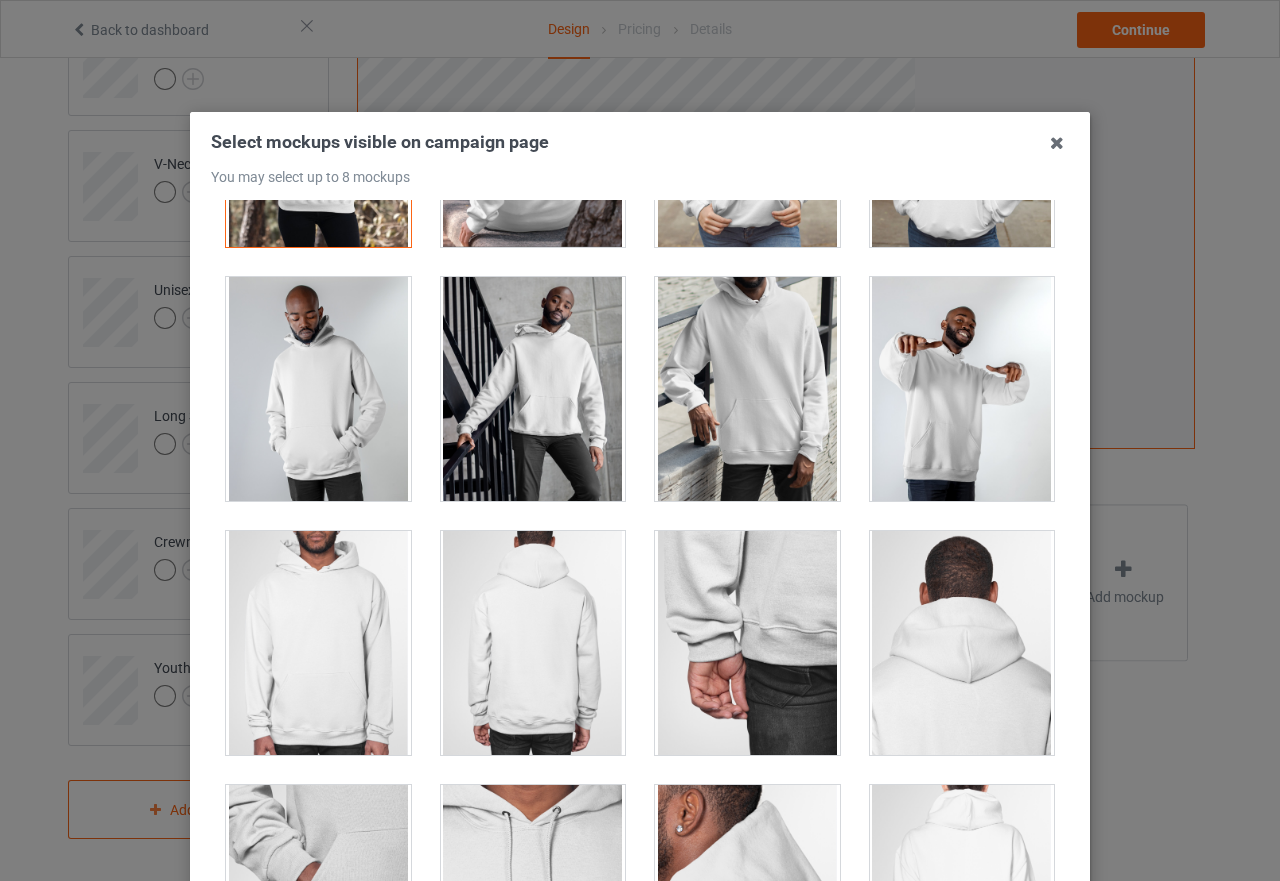 click at bounding box center [318, 389] 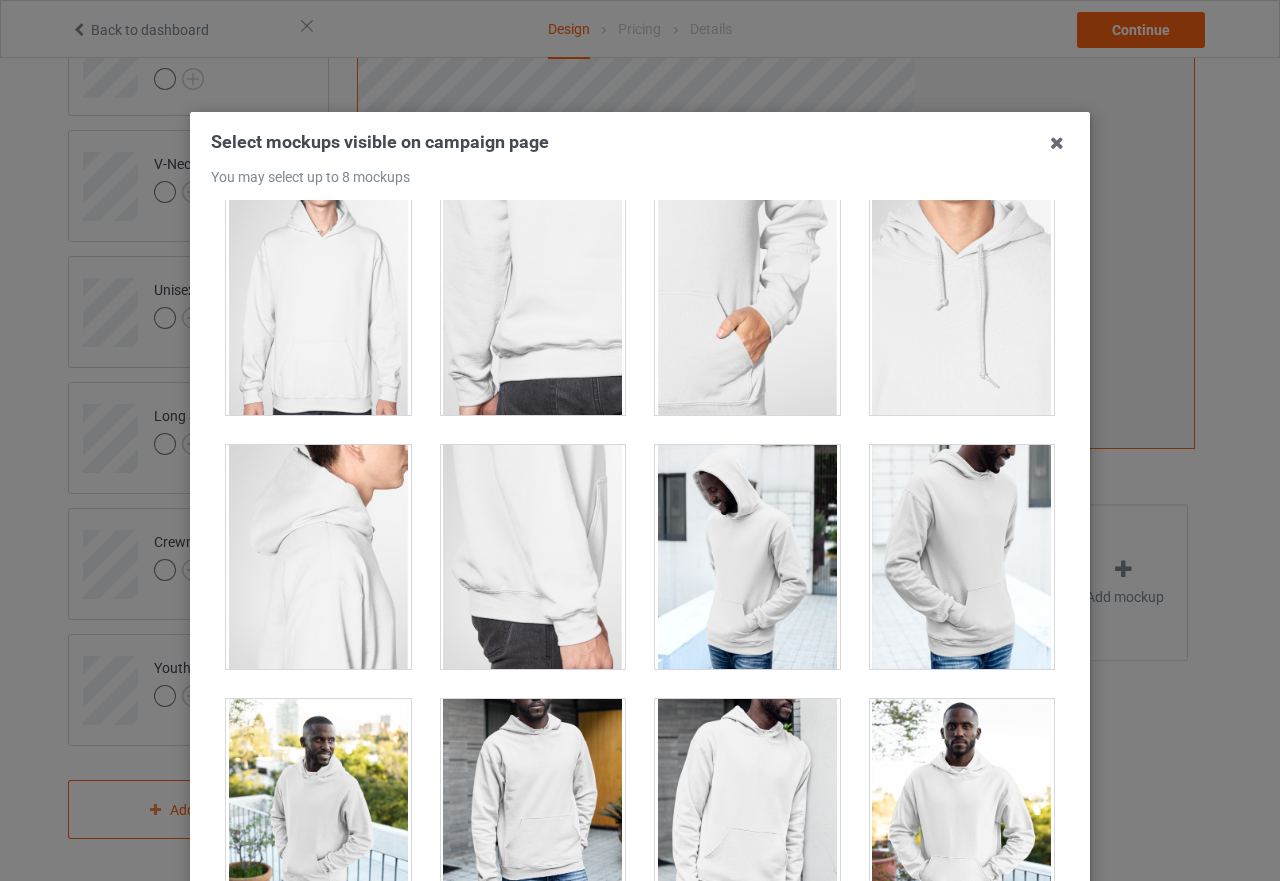 scroll, scrollTop: 1800, scrollLeft: 0, axis: vertical 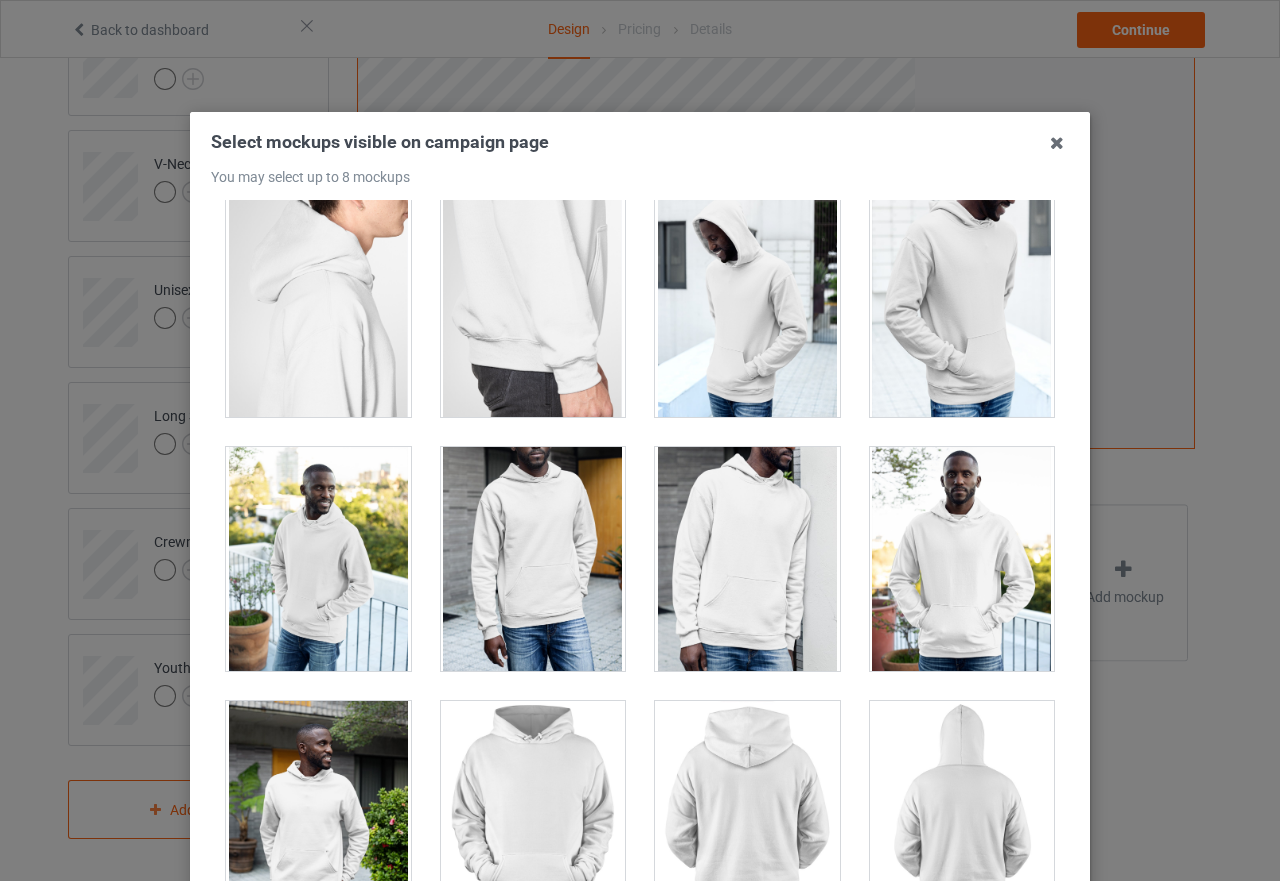 click at bounding box center (962, 559) 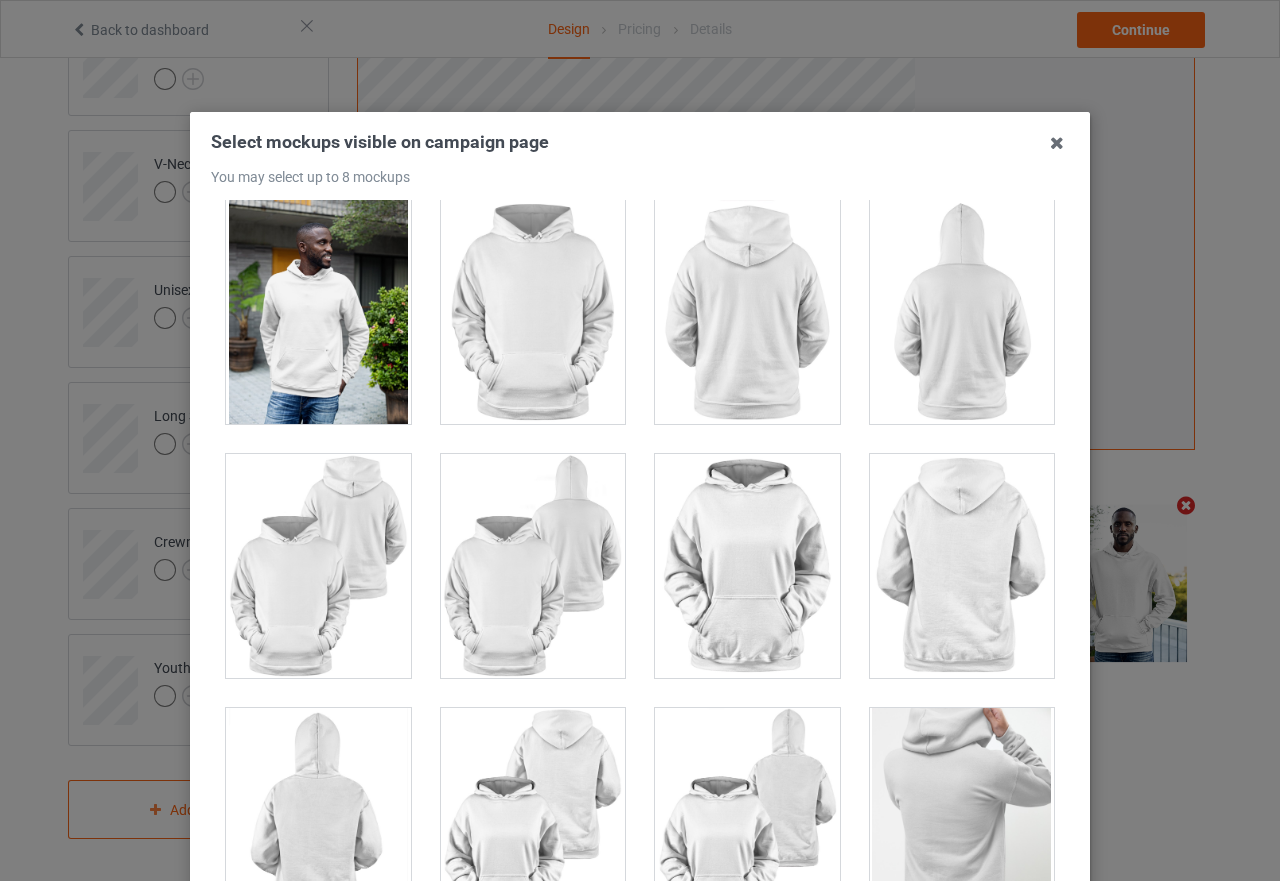scroll, scrollTop: 2400, scrollLeft: 0, axis: vertical 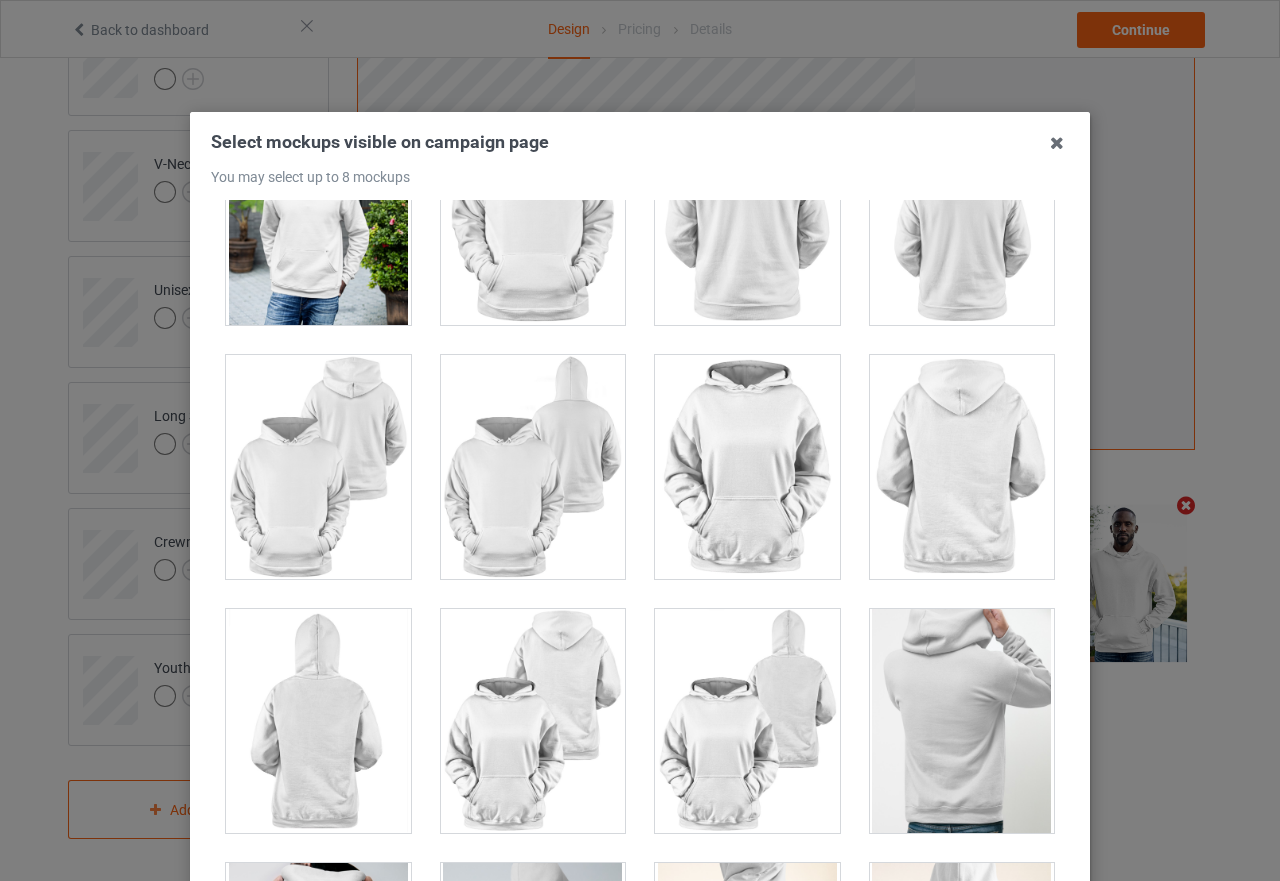 click at bounding box center (318, 467) 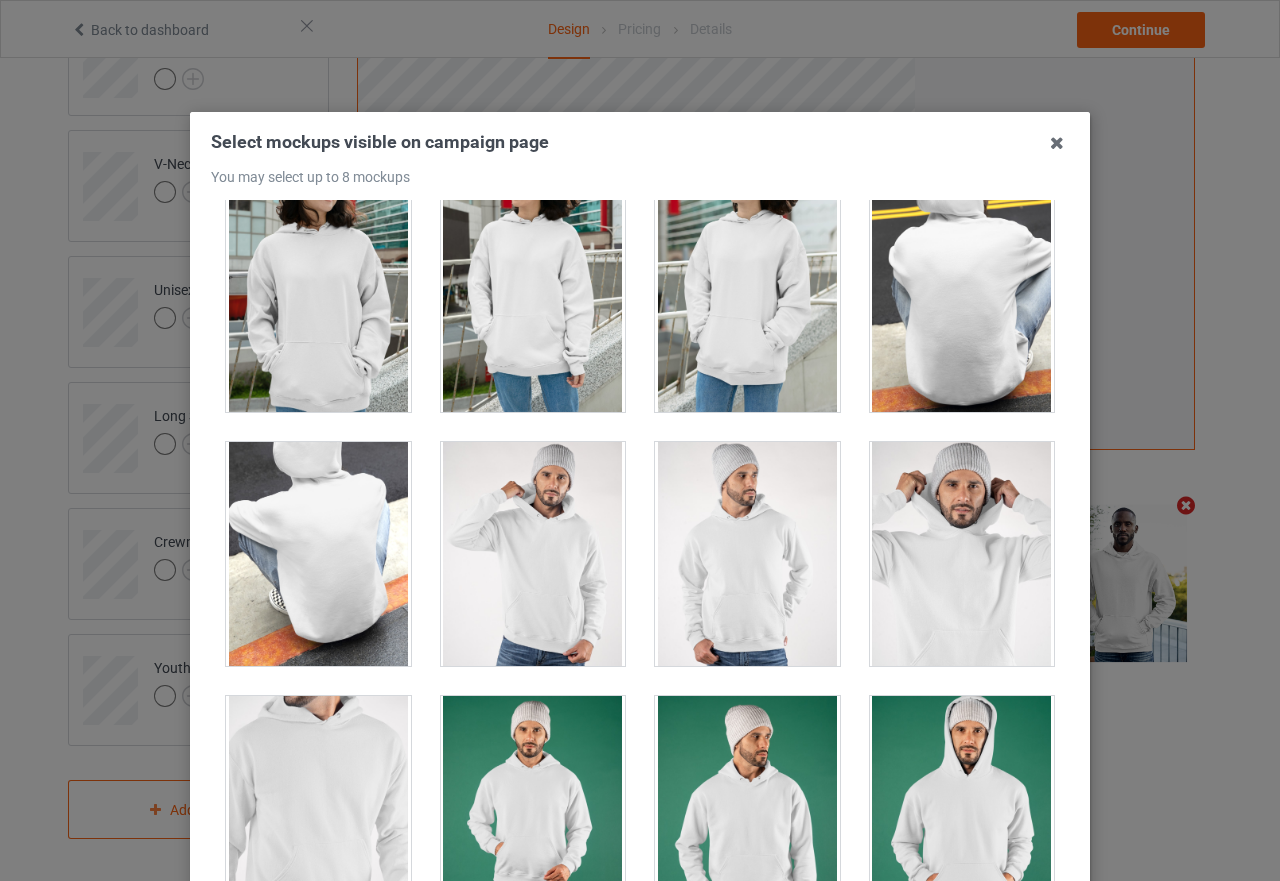 scroll, scrollTop: 6300, scrollLeft: 0, axis: vertical 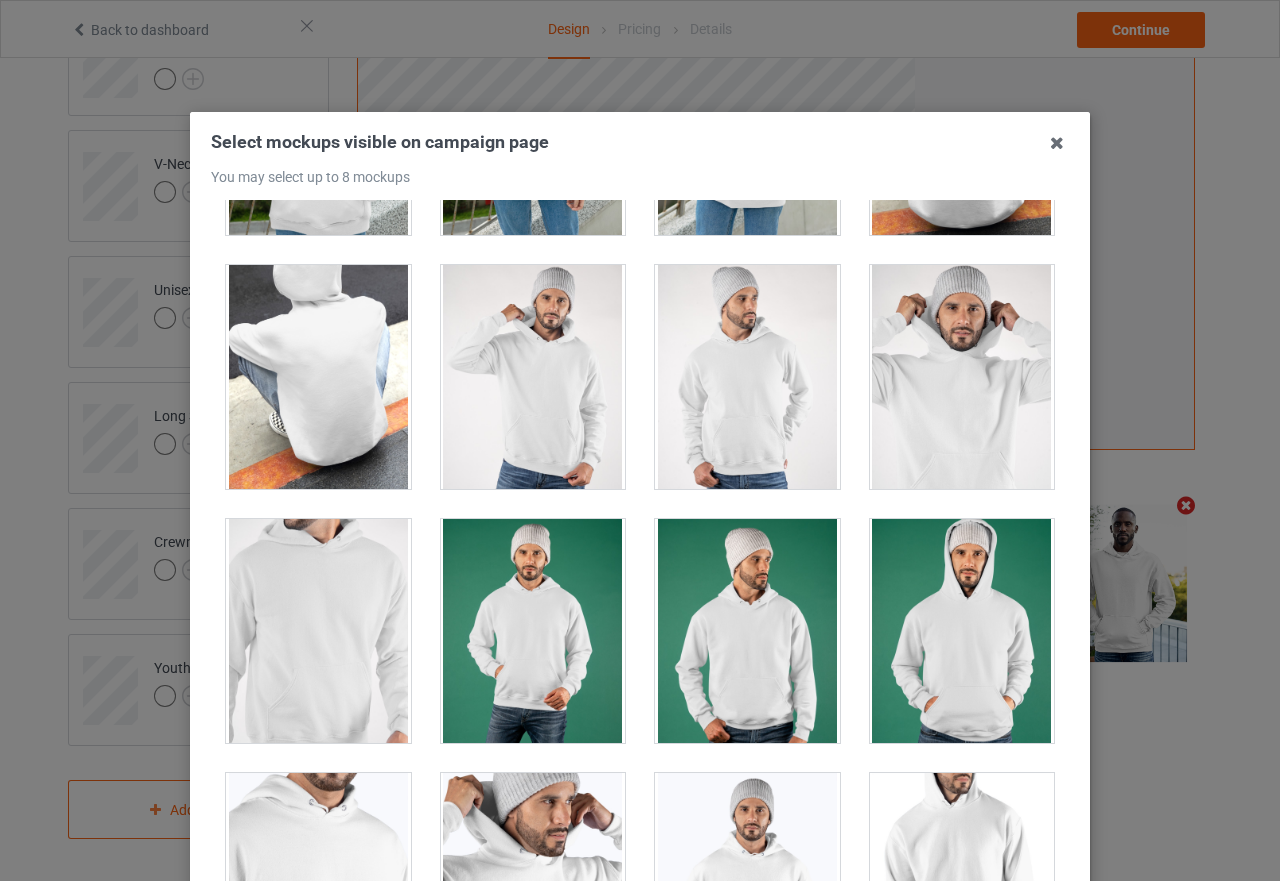 click at bounding box center [533, 377] 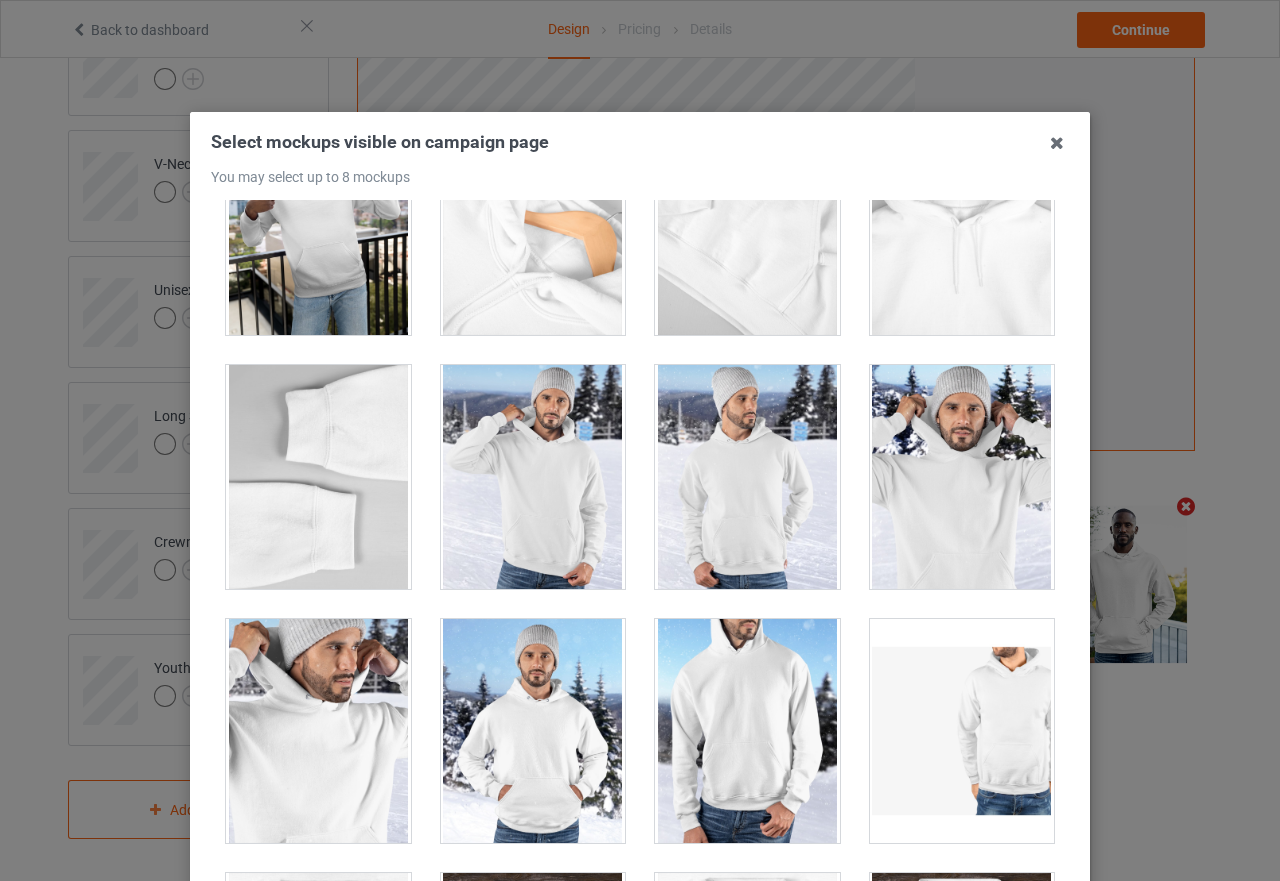 scroll, scrollTop: 12000, scrollLeft: 0, axis: vertical 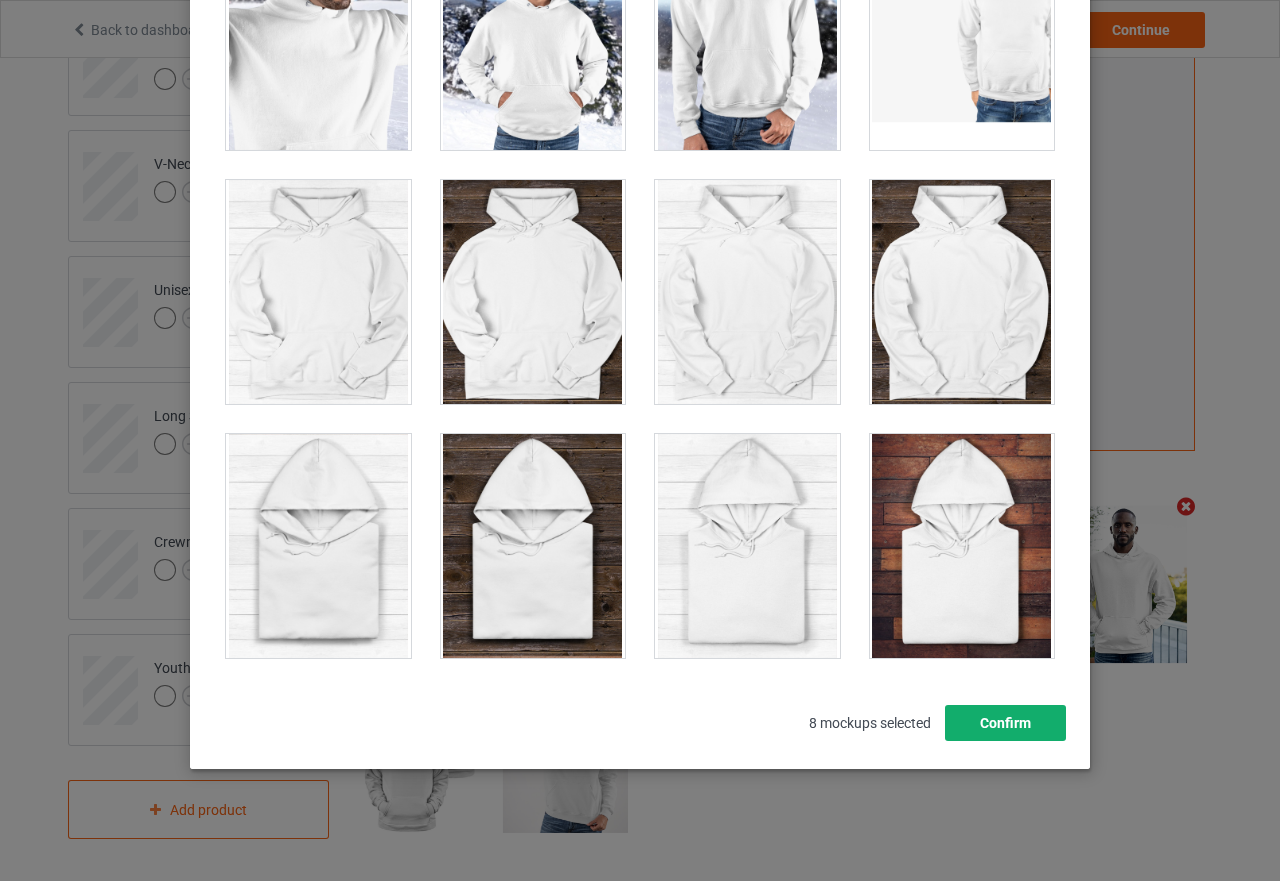 click on "Confirm" at bounding box center [1005, 723] 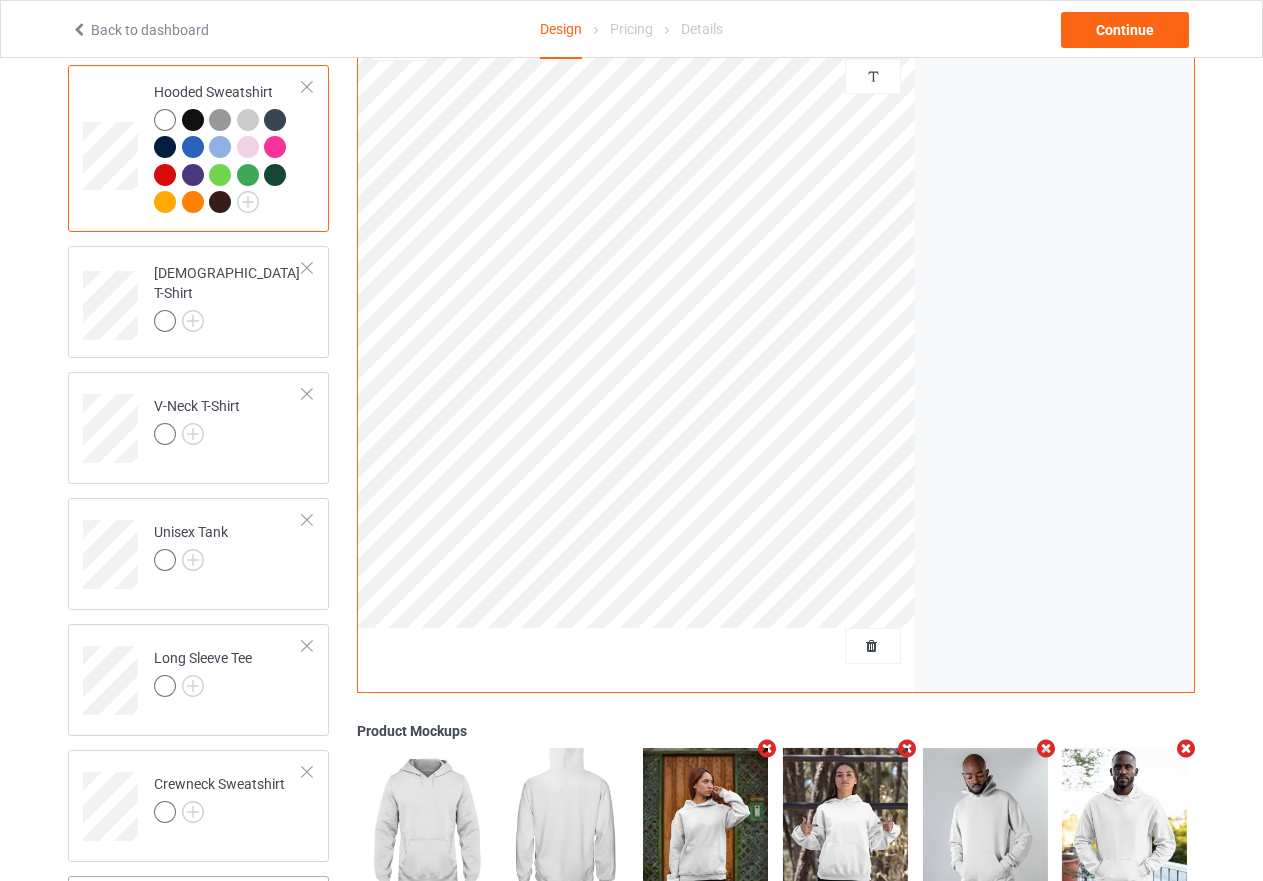 scroll, scrollTop: 473, scrollLeft: 0, axis: vertical 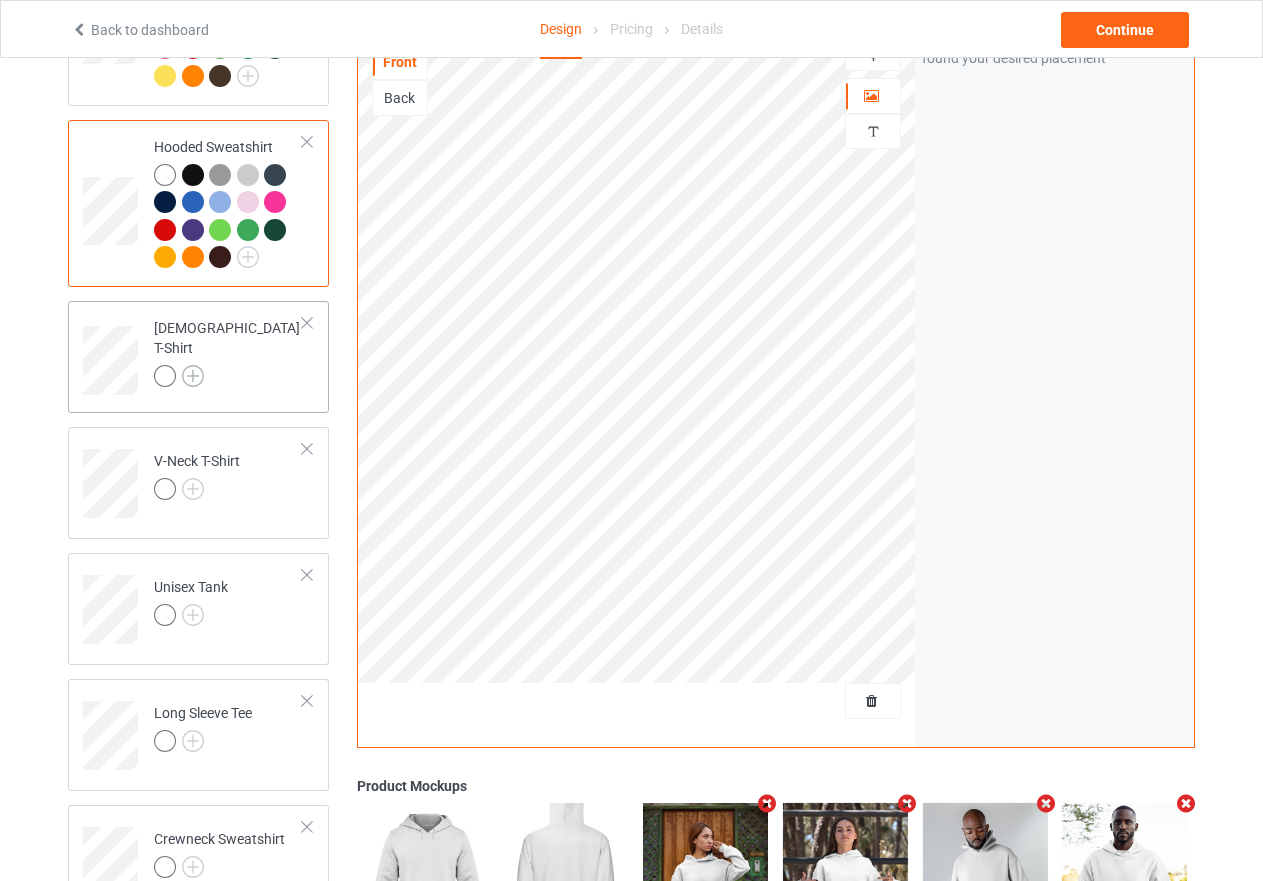 click at bounding box center [193, 376] 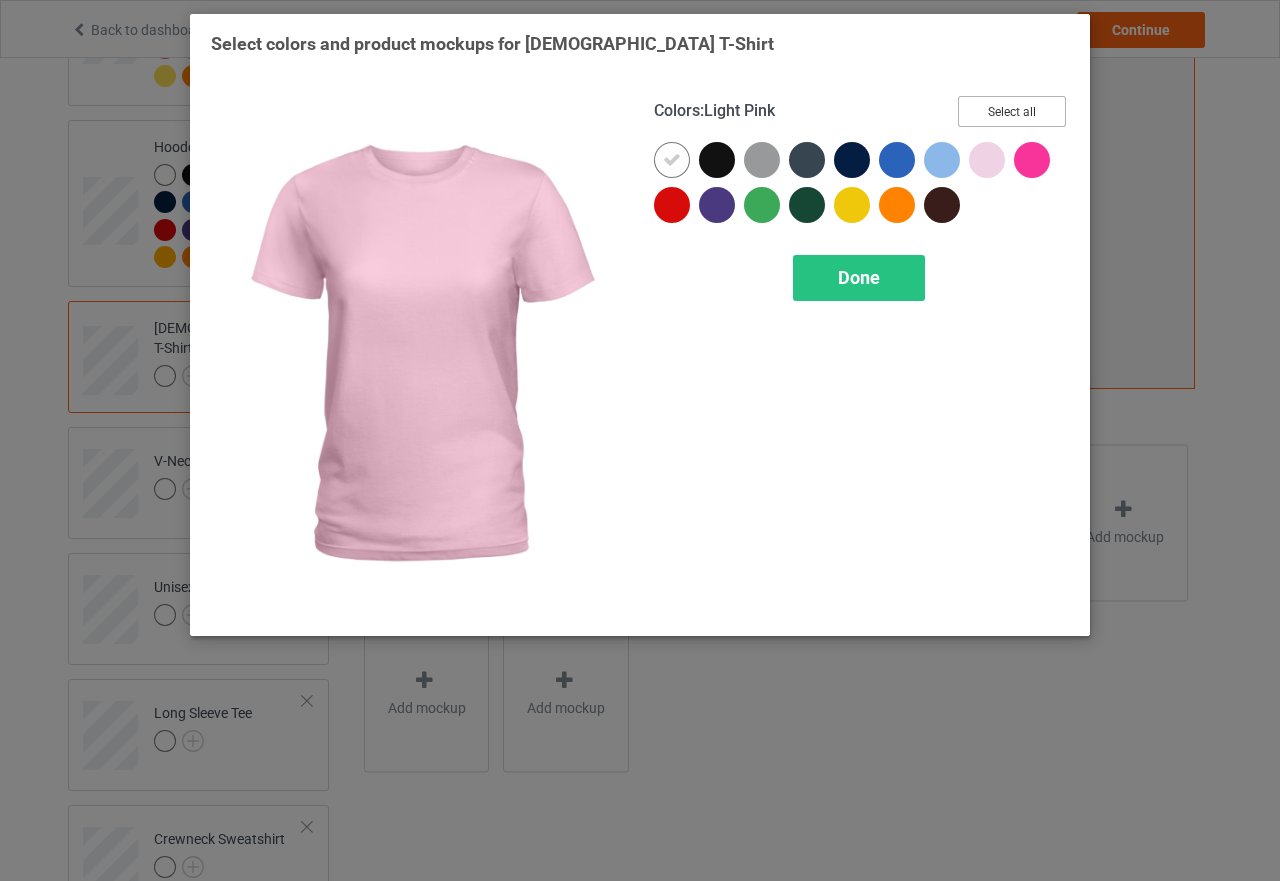 click on "Select all" at bounding box center [1012, 111] 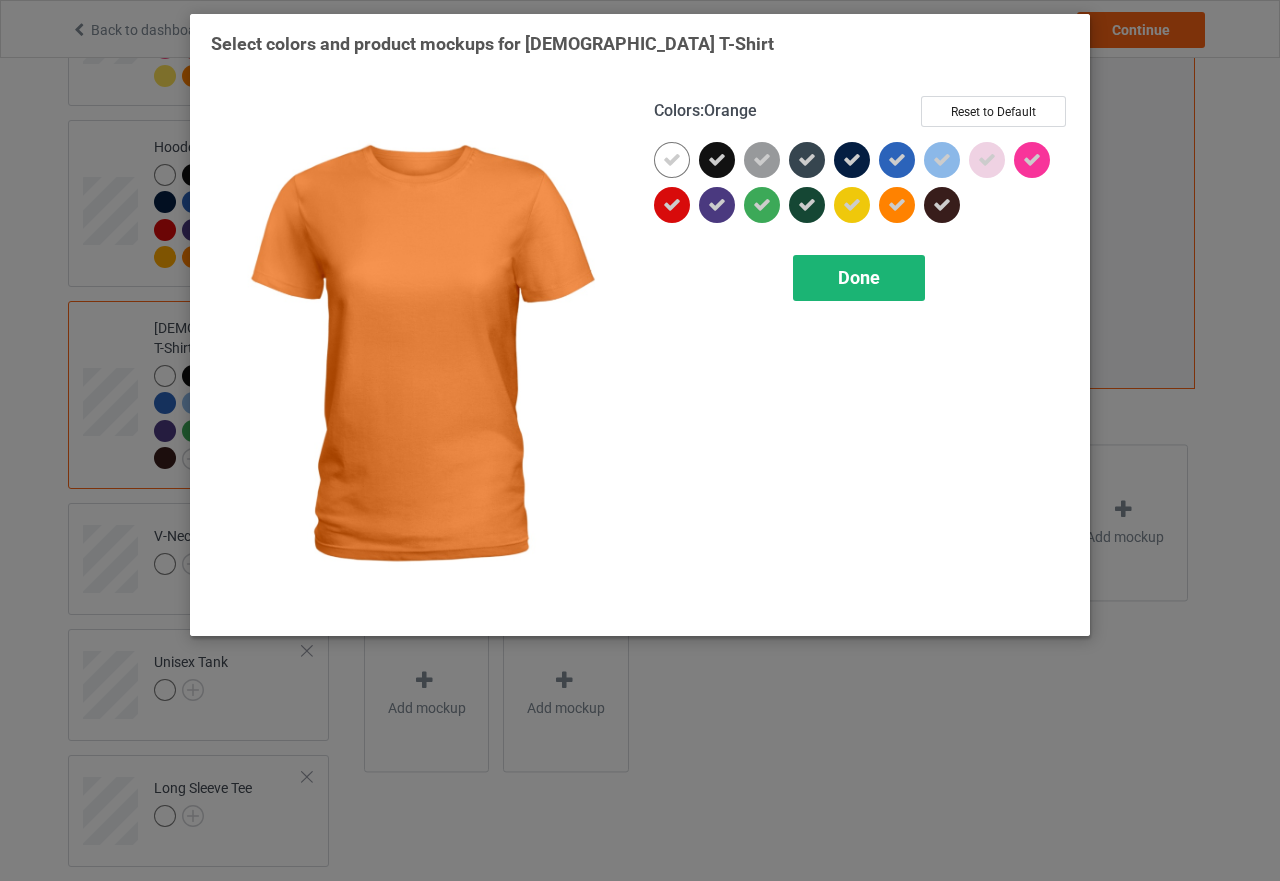click on "Done" at bounding box center (859, 277) 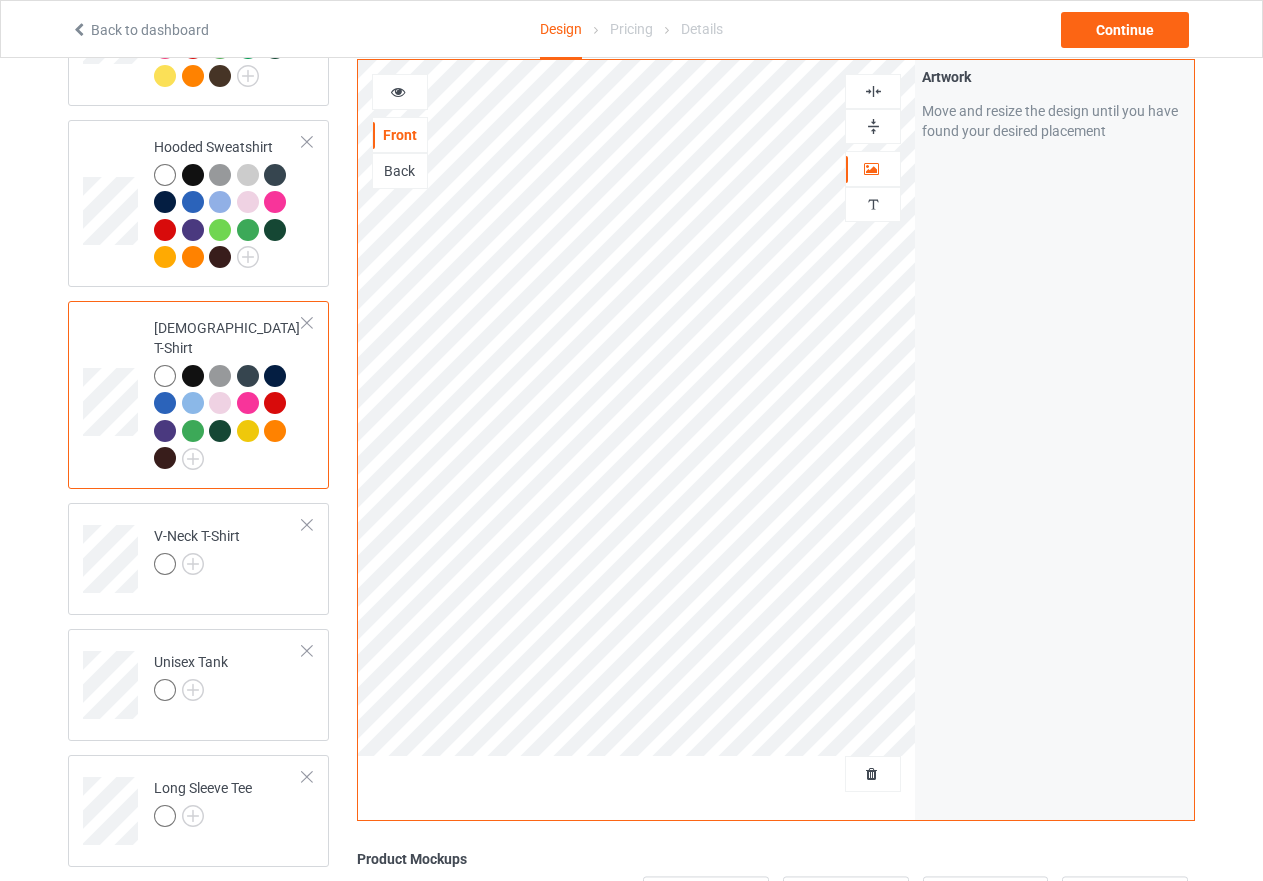 click at bounding box center [398, 89] 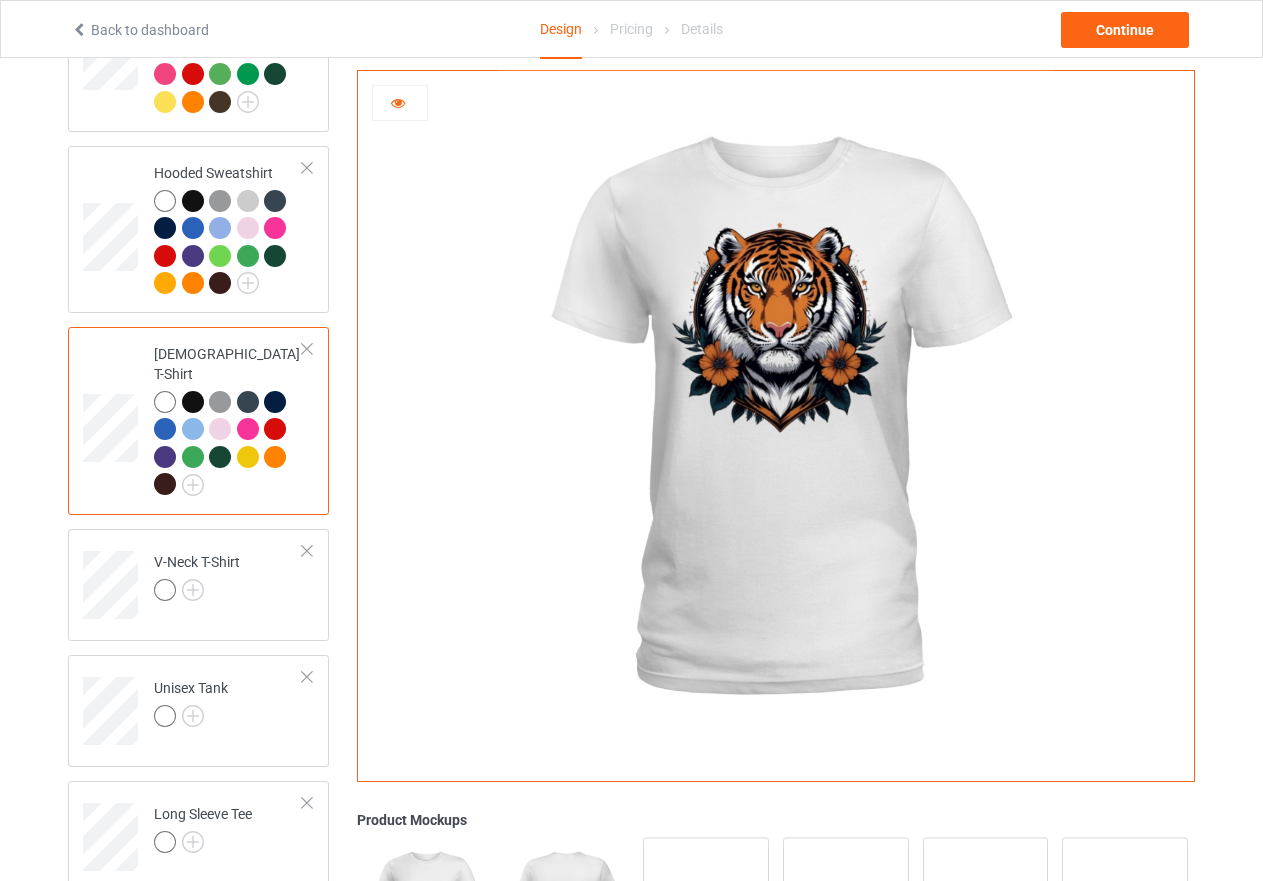 scroll, scrollTop: 473, scrollLeft: 0, axis: vertical 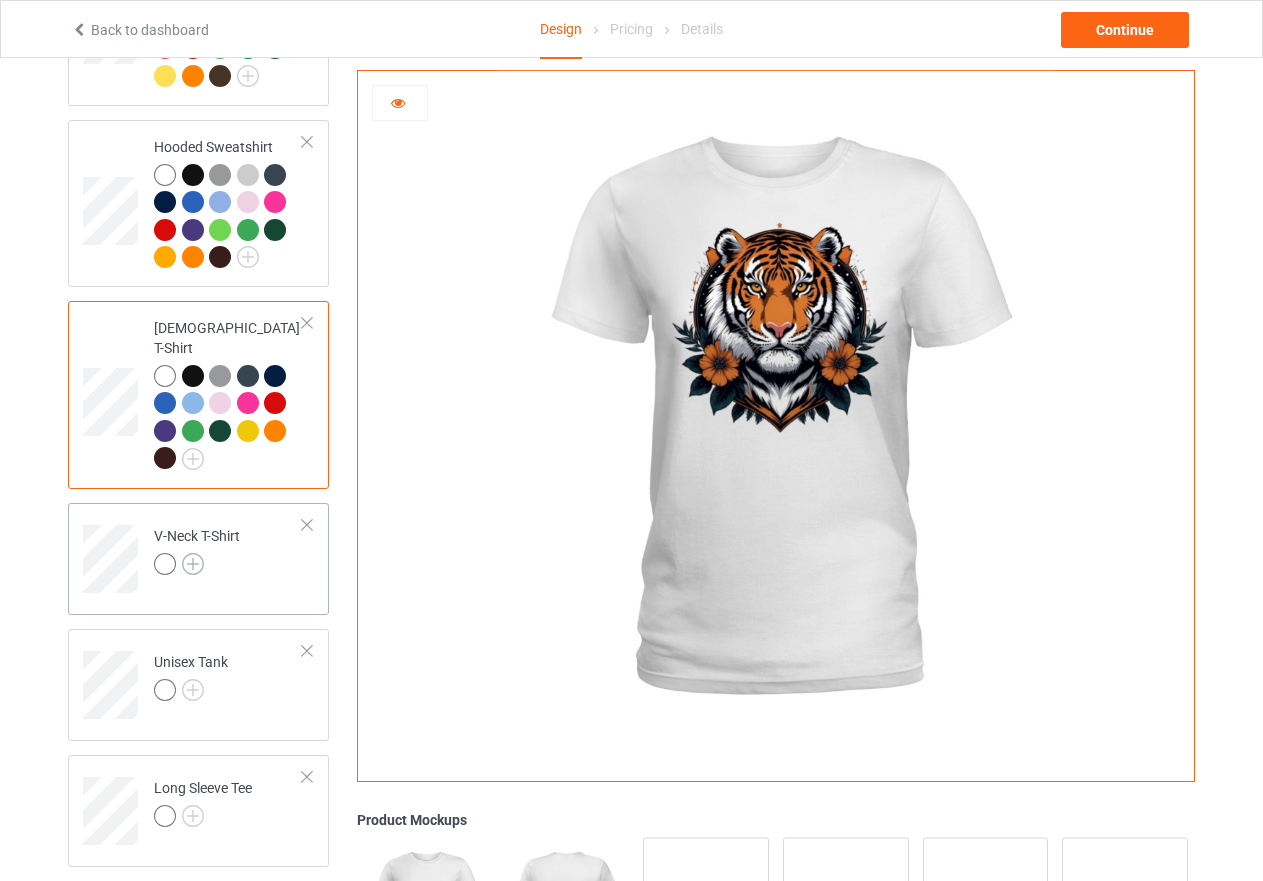 click at bounding box center [193, 564] 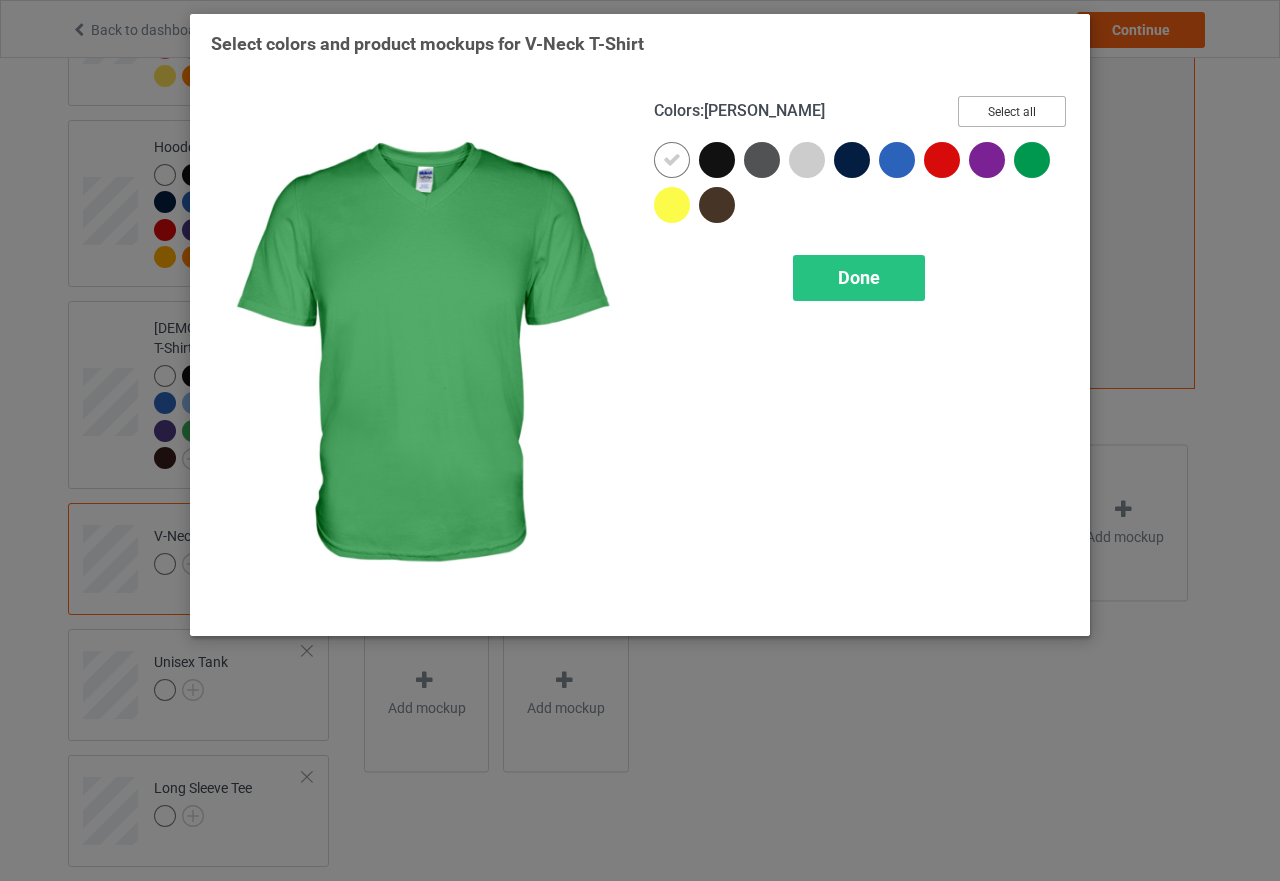 click on "Select all" at bounding box center (1012, 111) 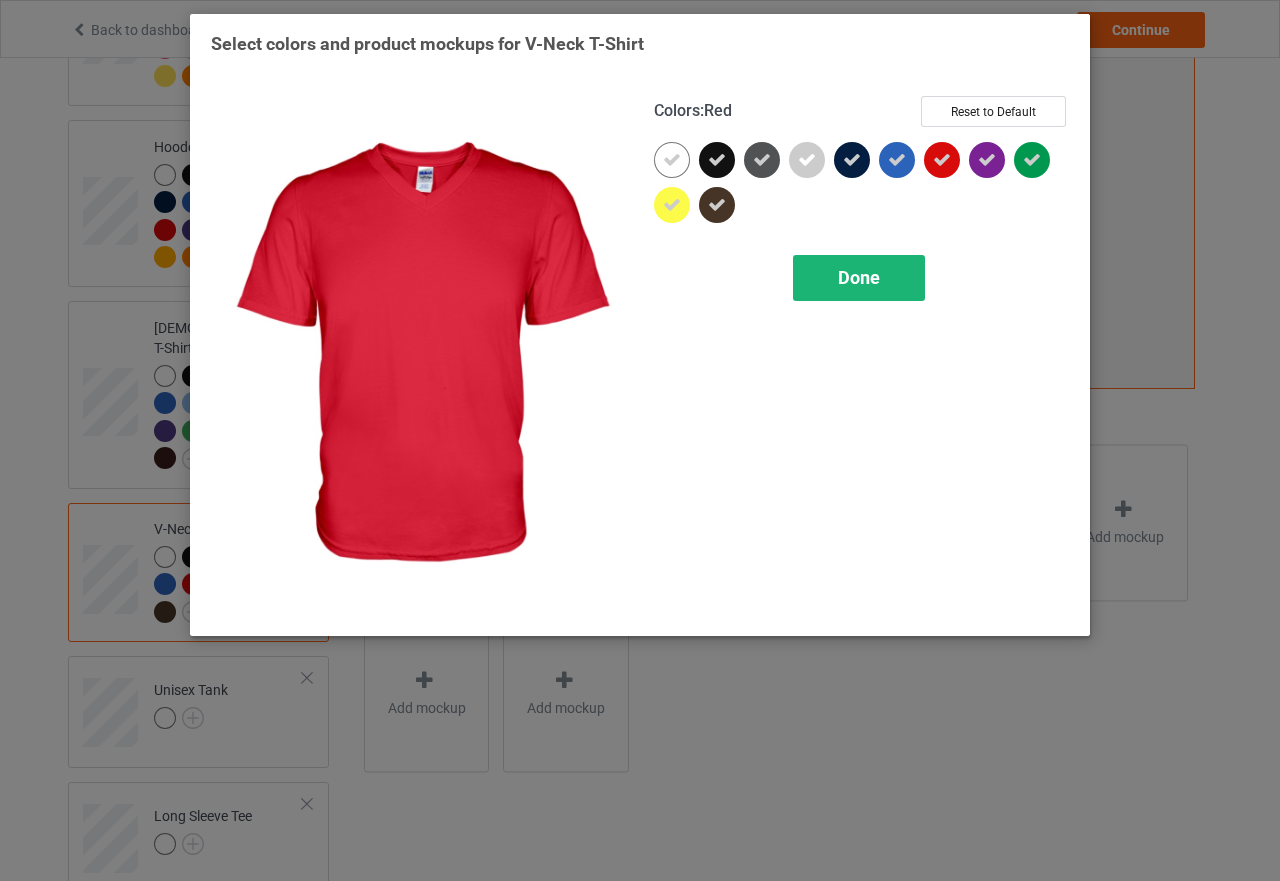 click on "Done" at bounding box center (859, 277) 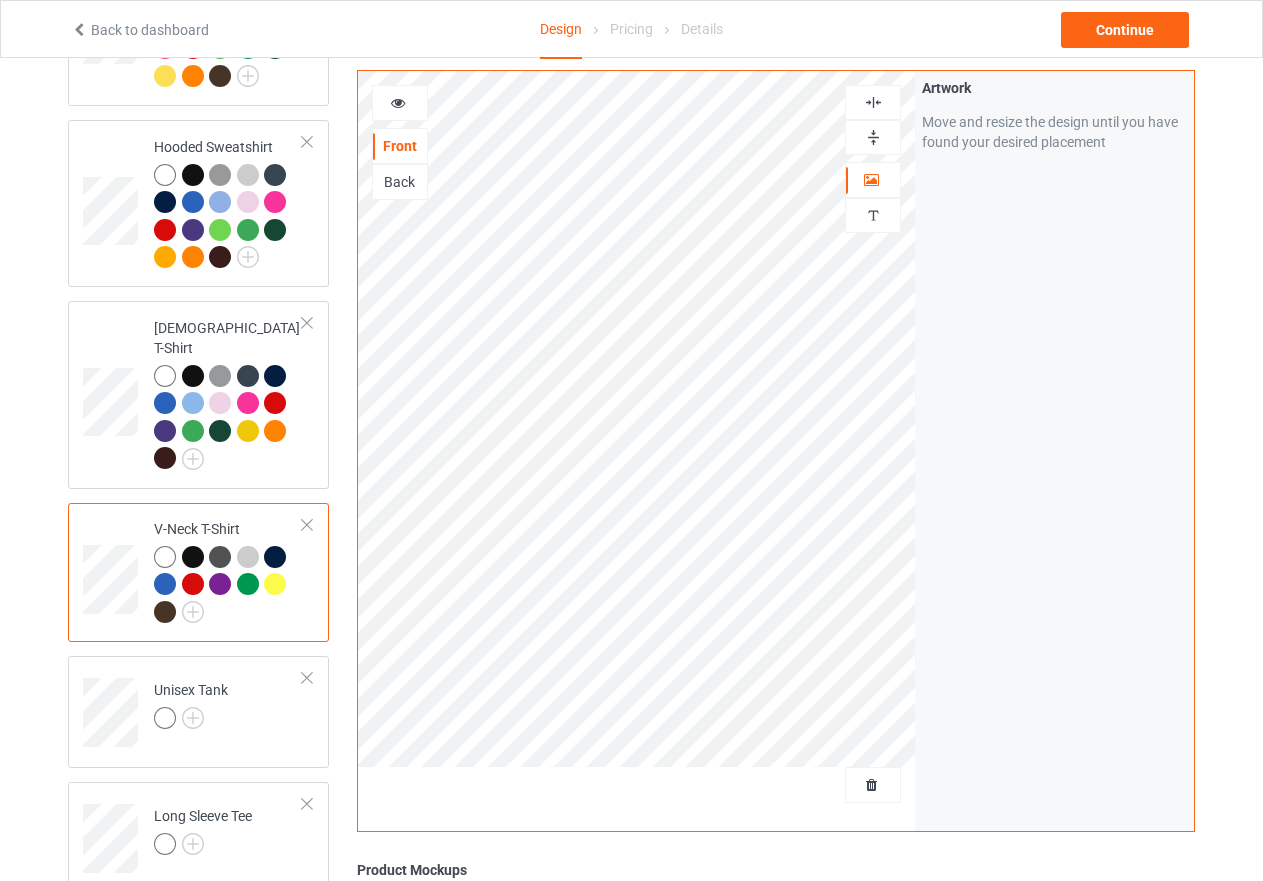 click at bounding box center [193, 557] 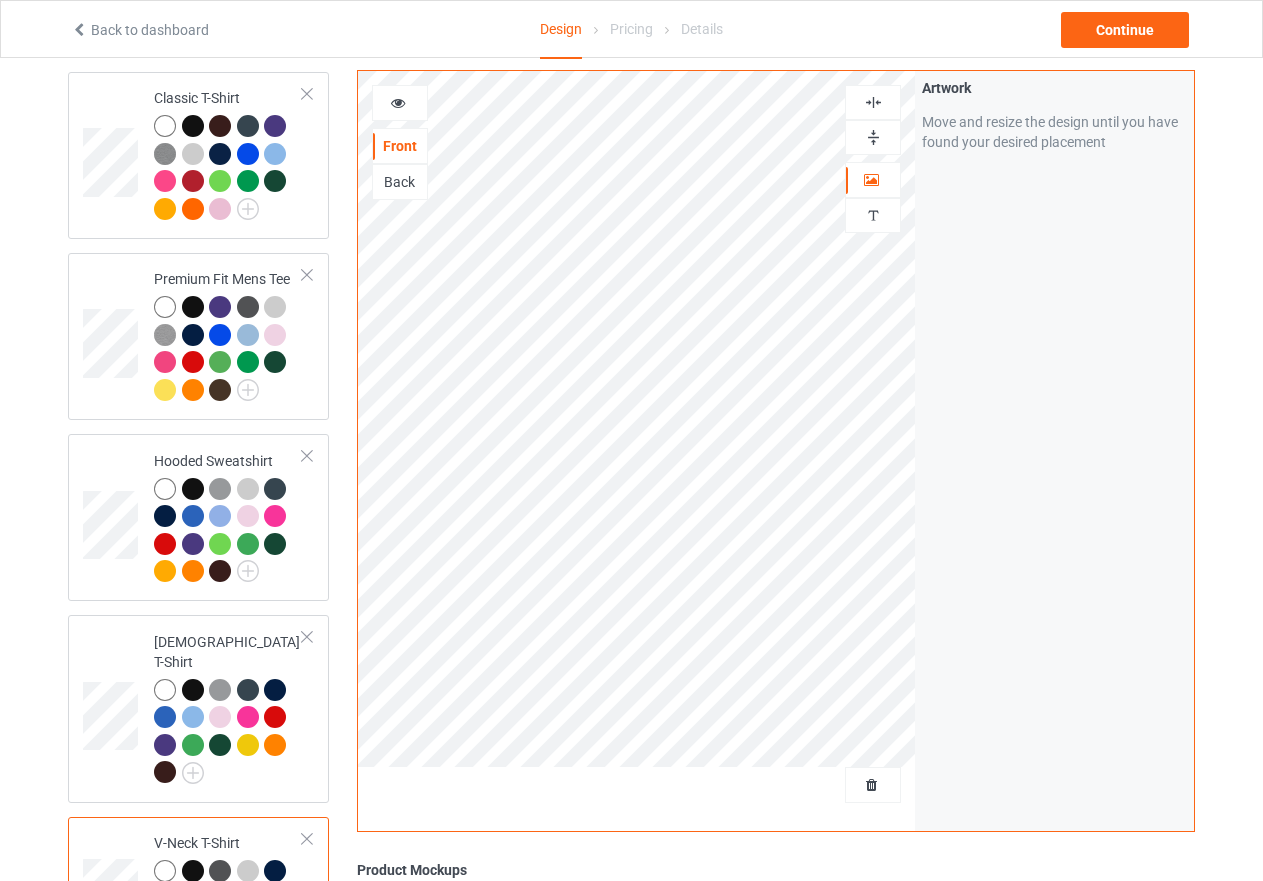 scroll, scrollTop: 158, scrollLeft: 0, axis: vertical 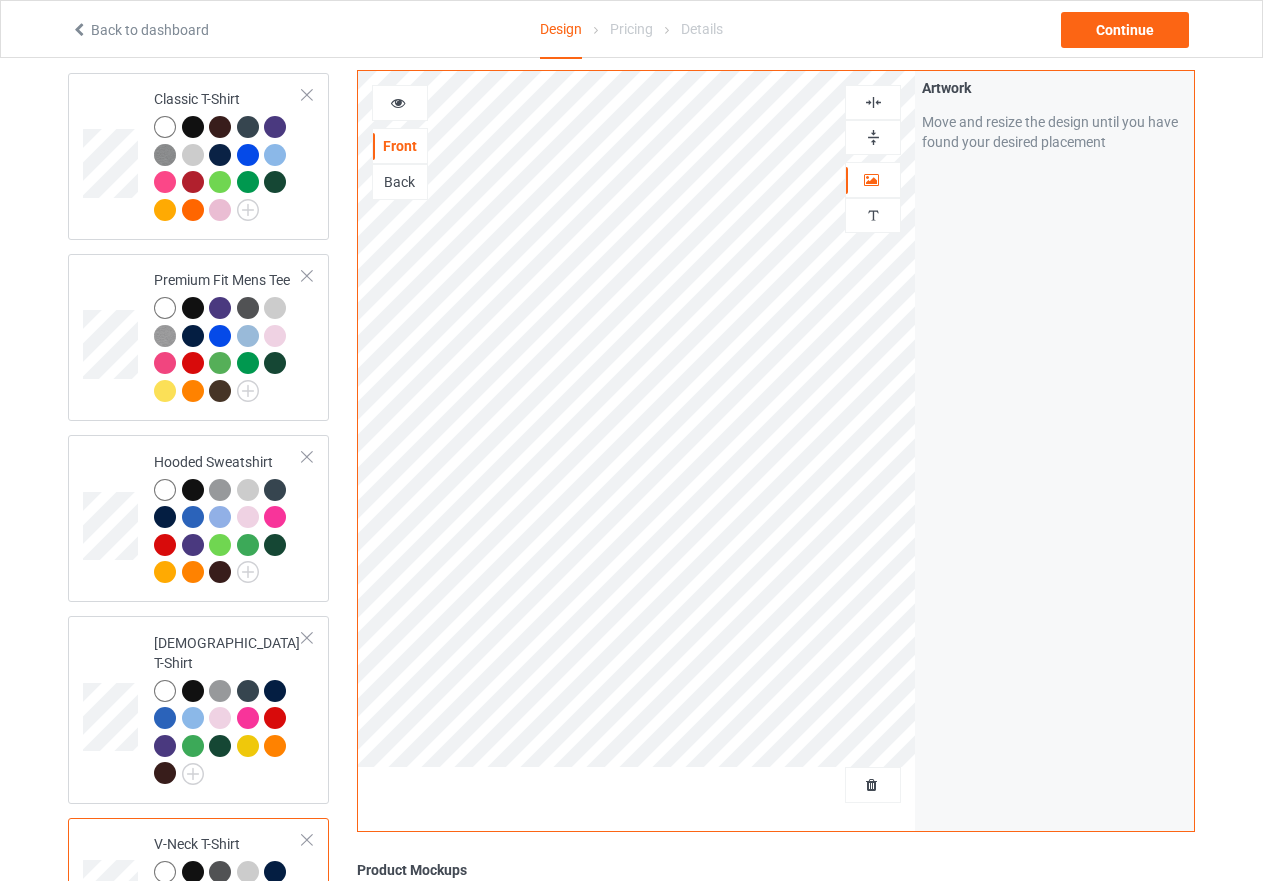 click at bounding box center [873, 137] 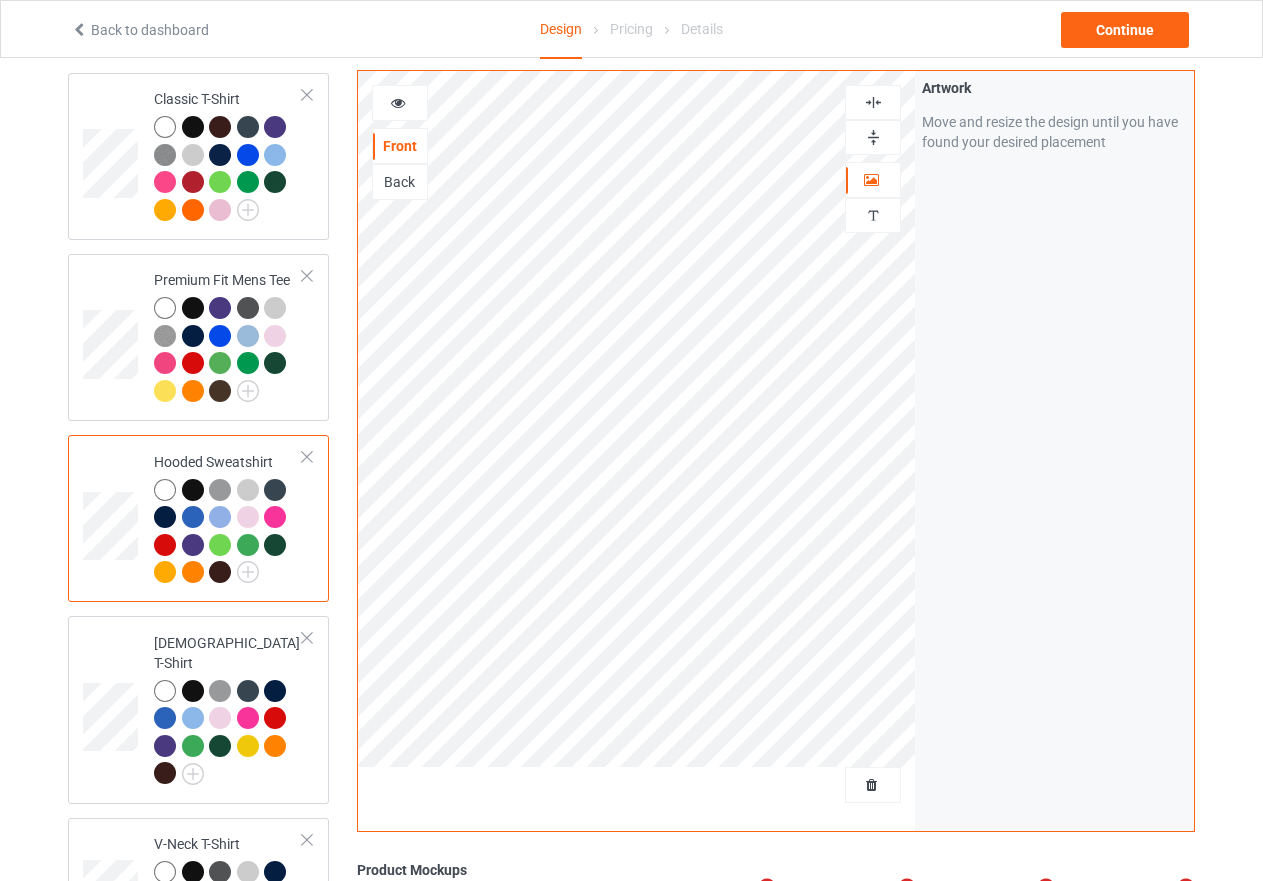 click at bounding box center (873, 102) 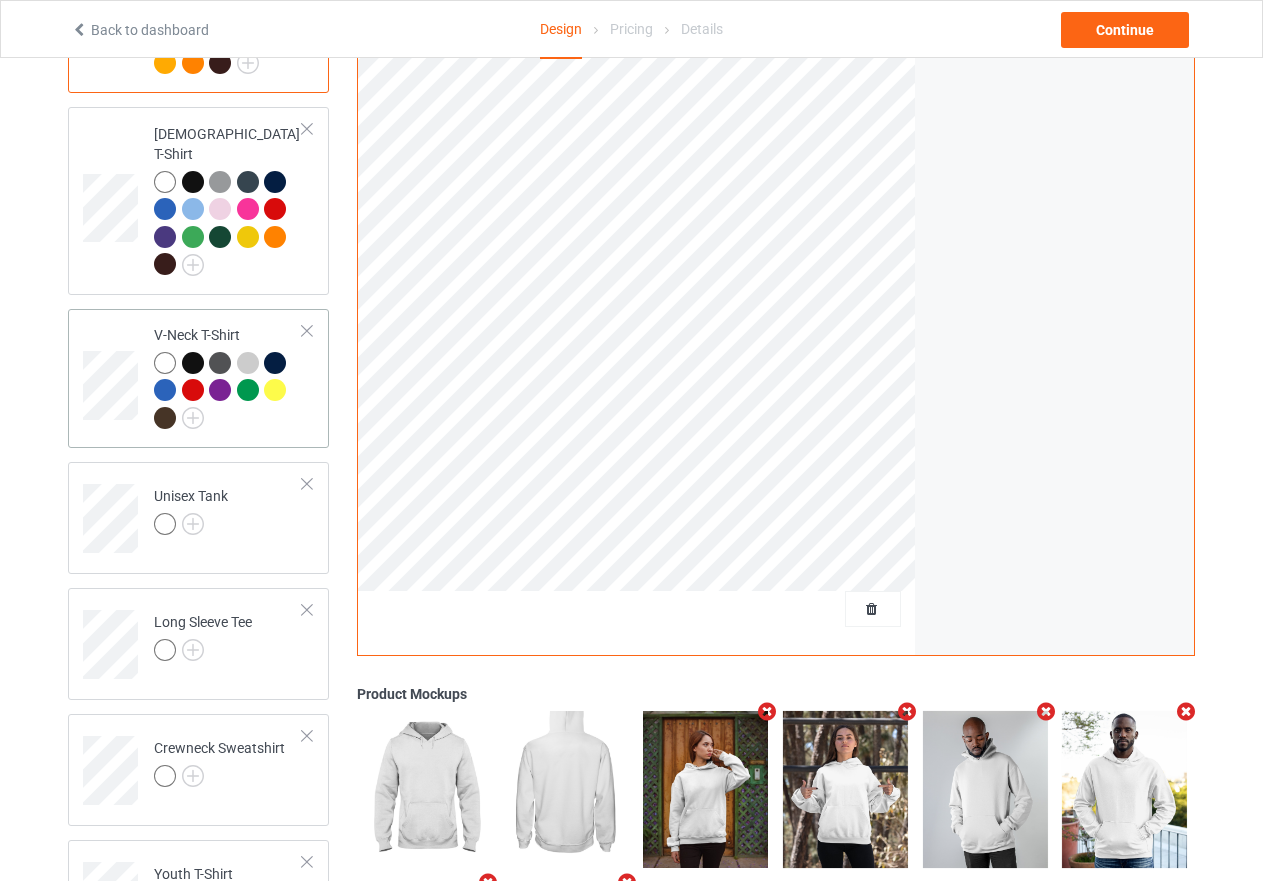 scroll, scrollTop: 658, scrollLeft: 0, axis: vertical 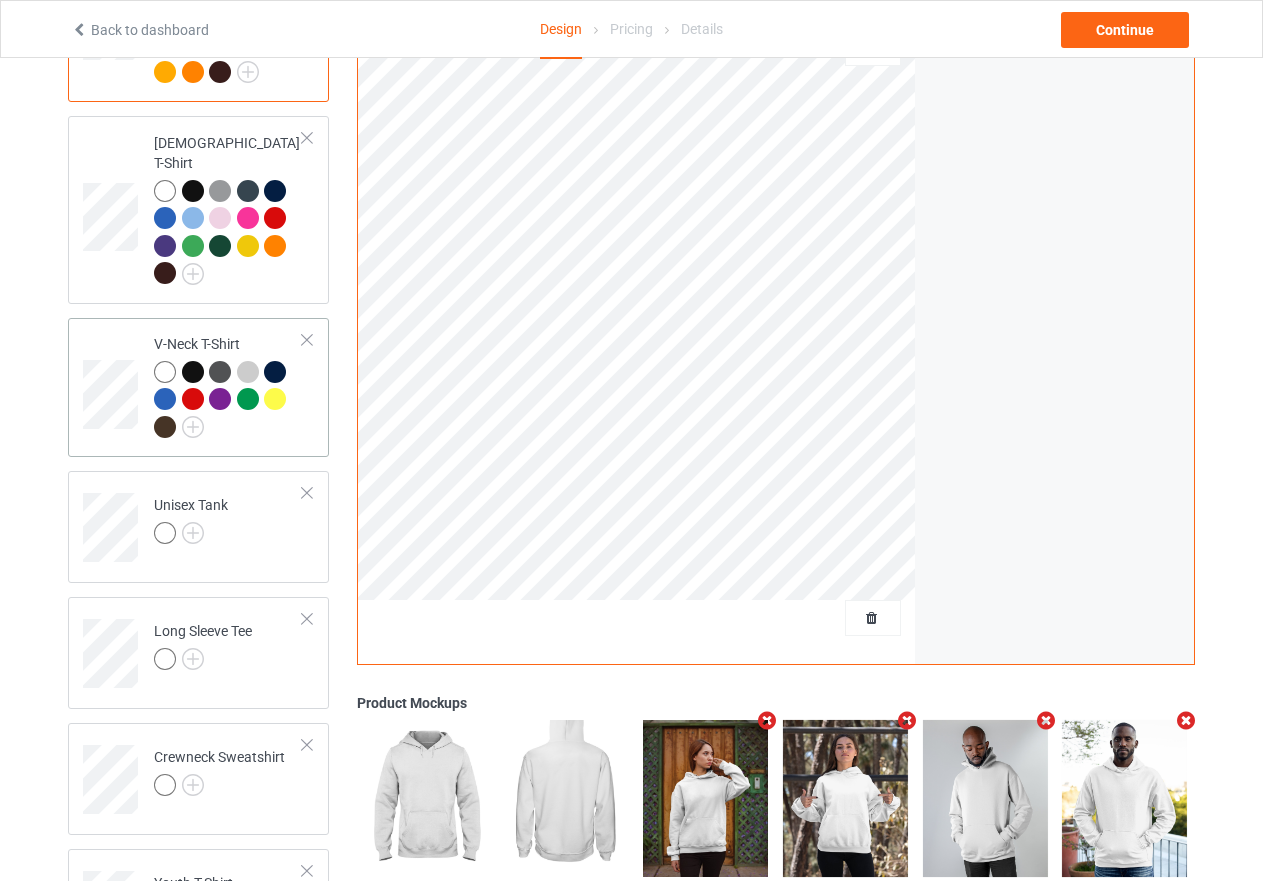 click on "V-Neck T-Shirt" at bounding box center [228, 388] 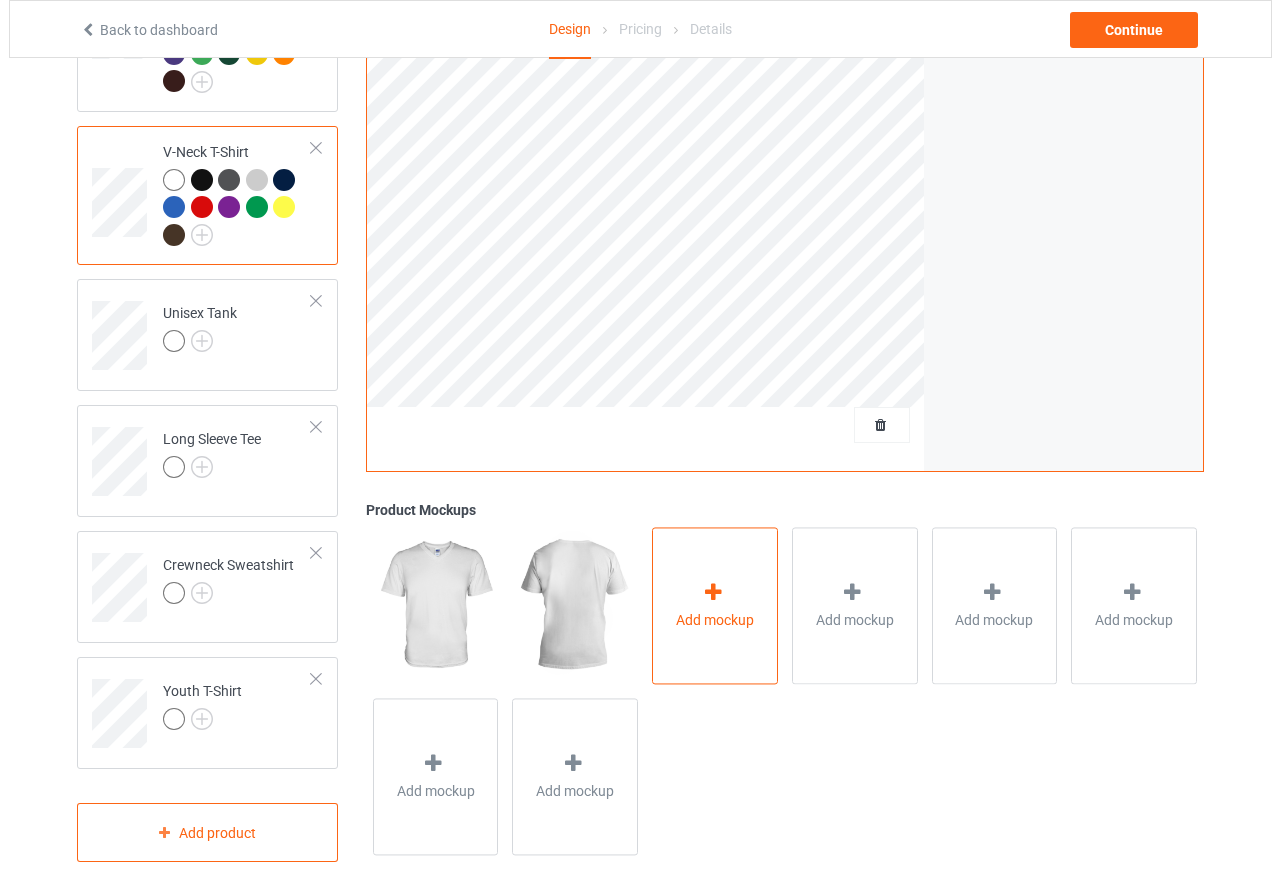 scroll, scrollTop: 858, scrollLeft: 0, axis: vertical 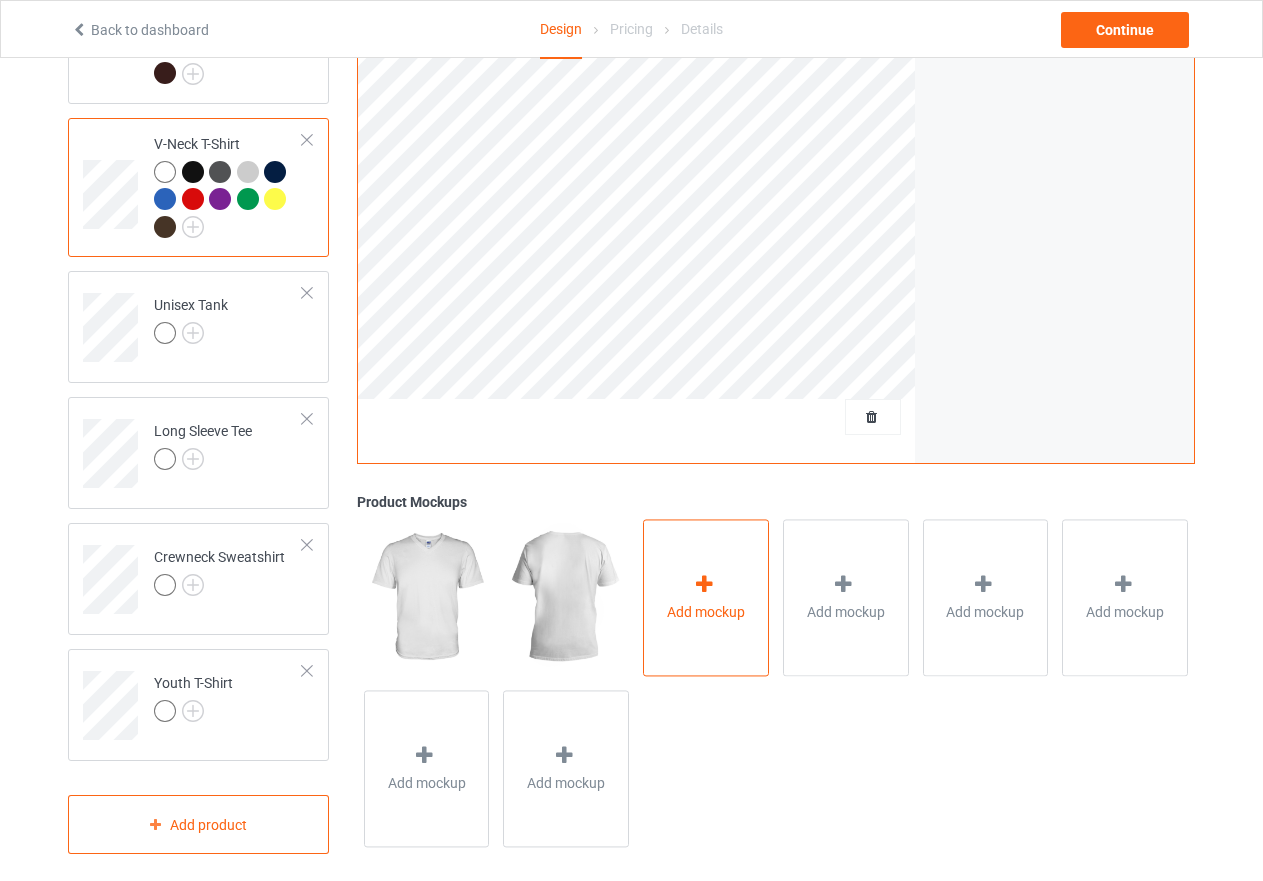 click at bounding box center [704, 584] 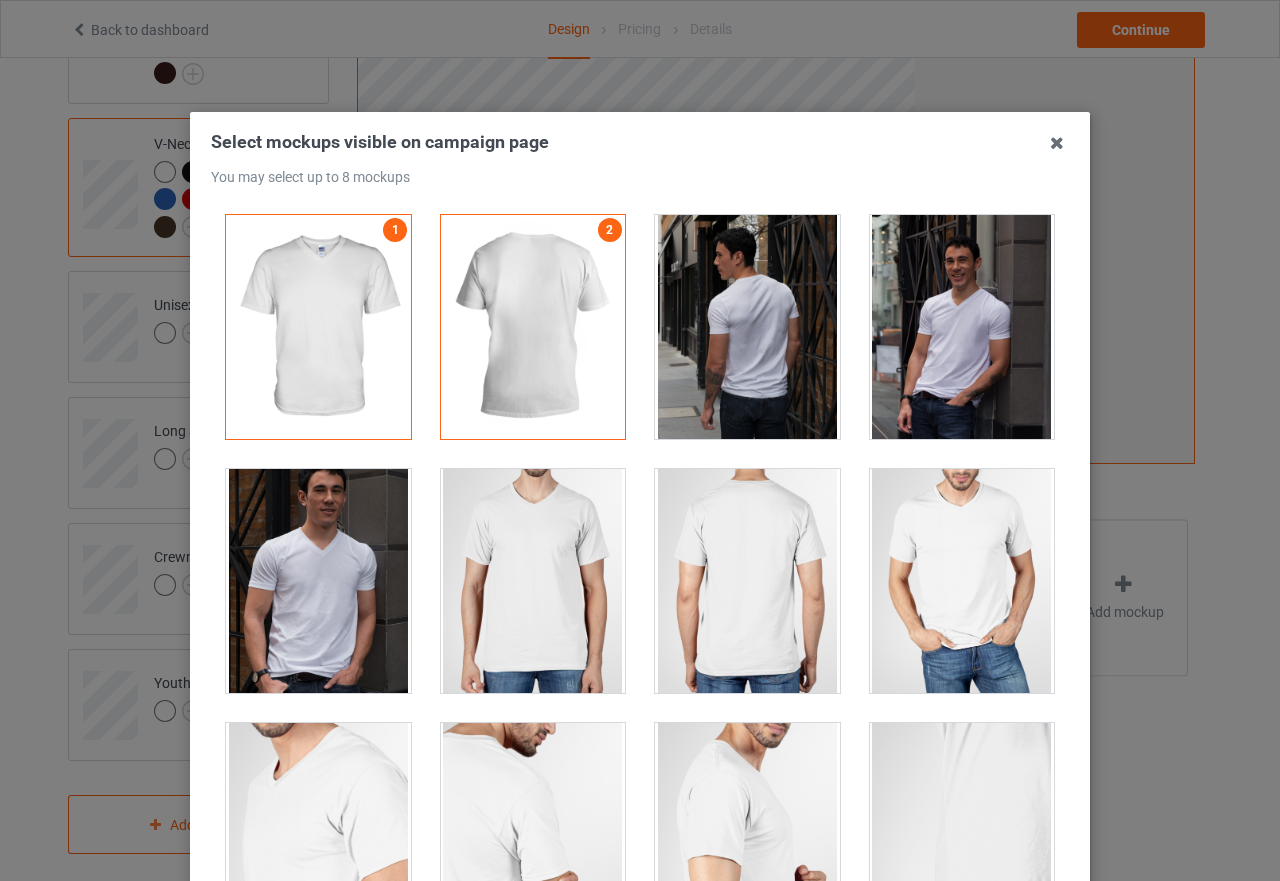 click at bounding box center (318, 581) 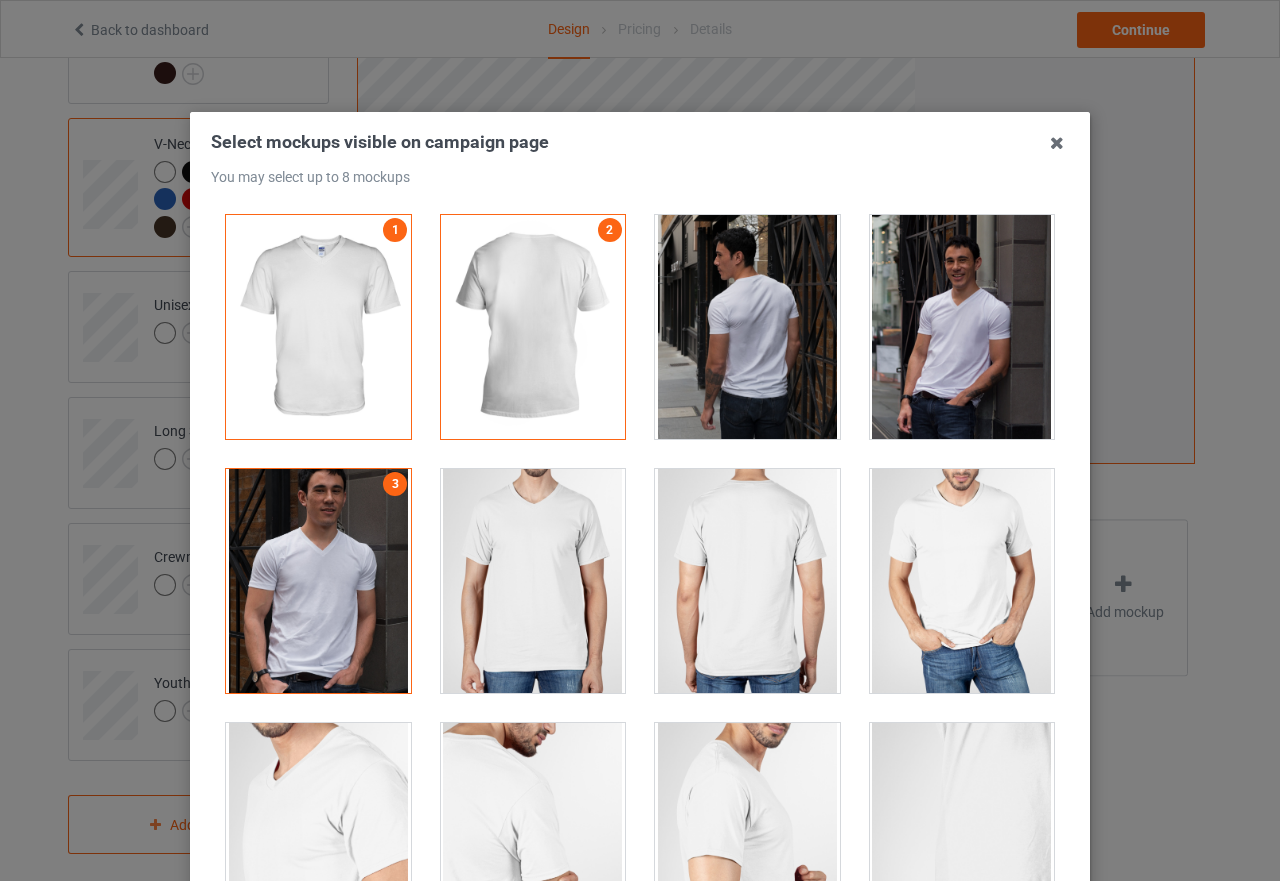 scroll, scrollTop: 300, scrollLeft: 0, axis: vertical 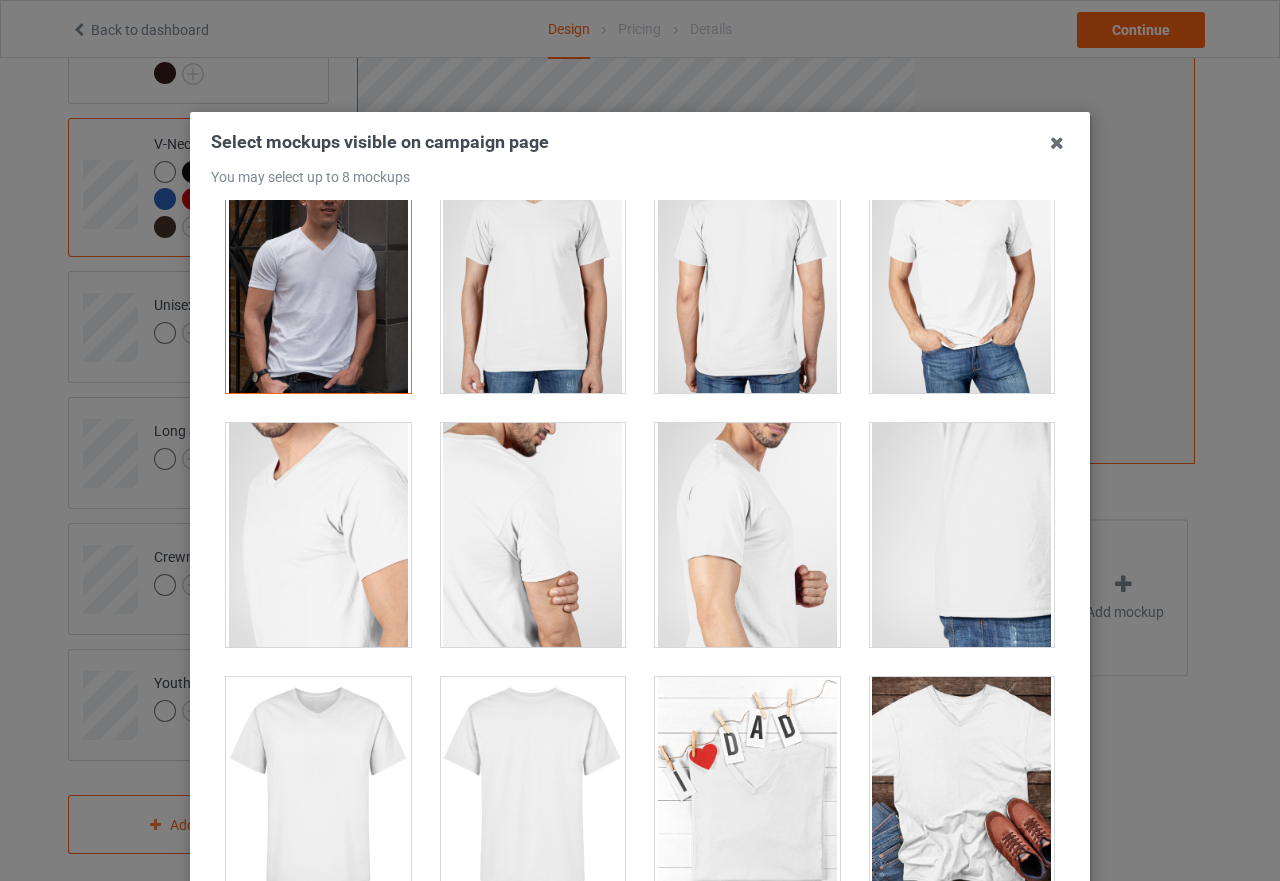 click at bounding box center [962, 281] 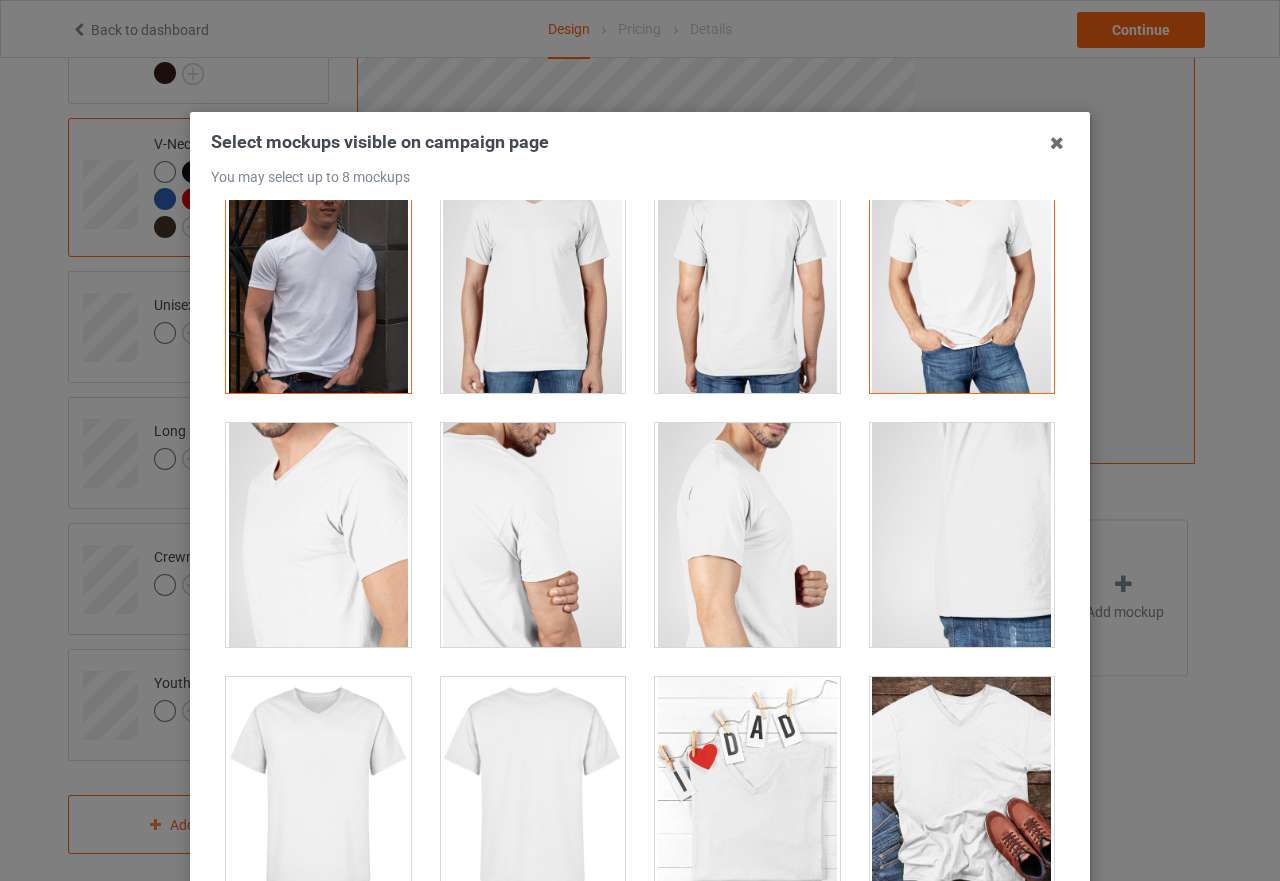 scroll, scrollTop: 700, scrollLeft: 0, axis: vertical 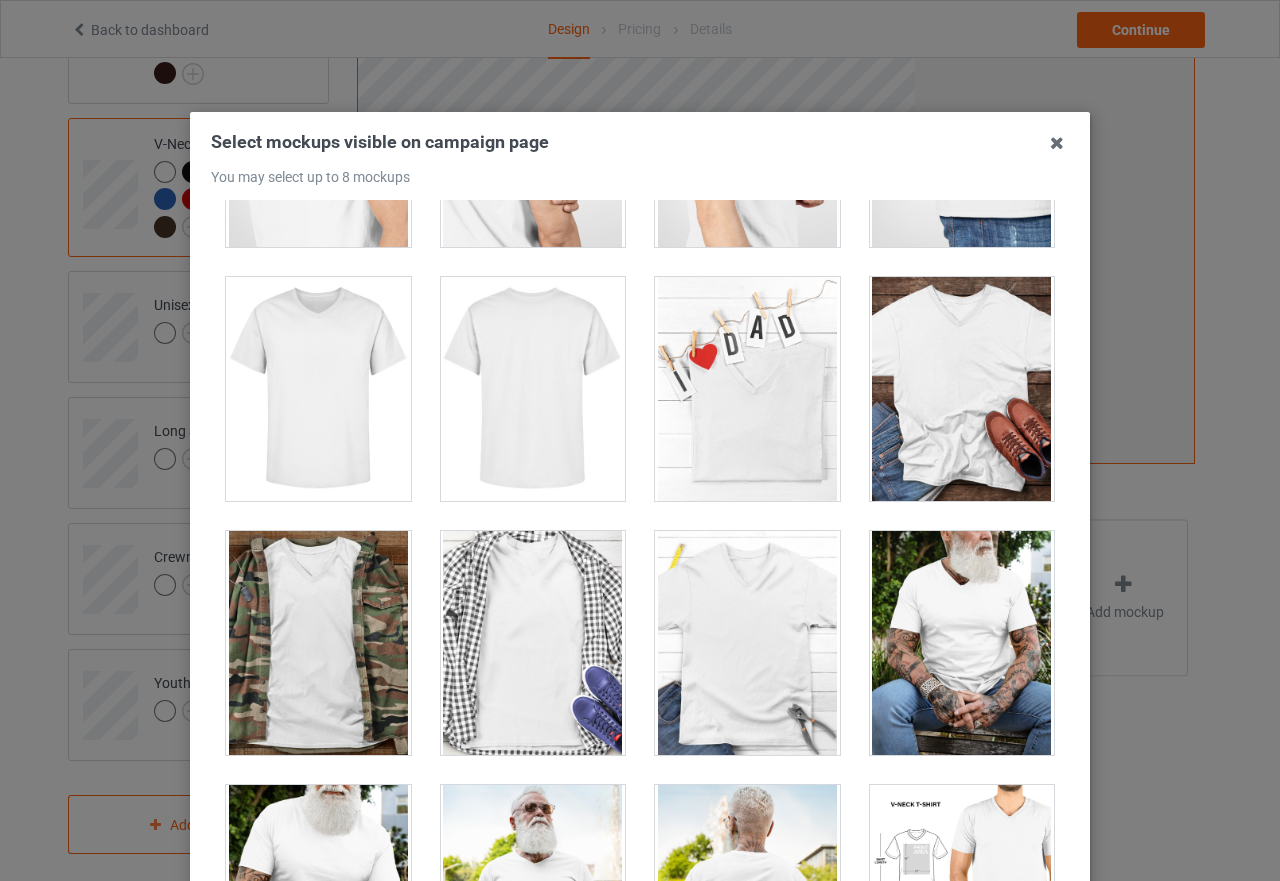 click at bounding box center (318, 643) 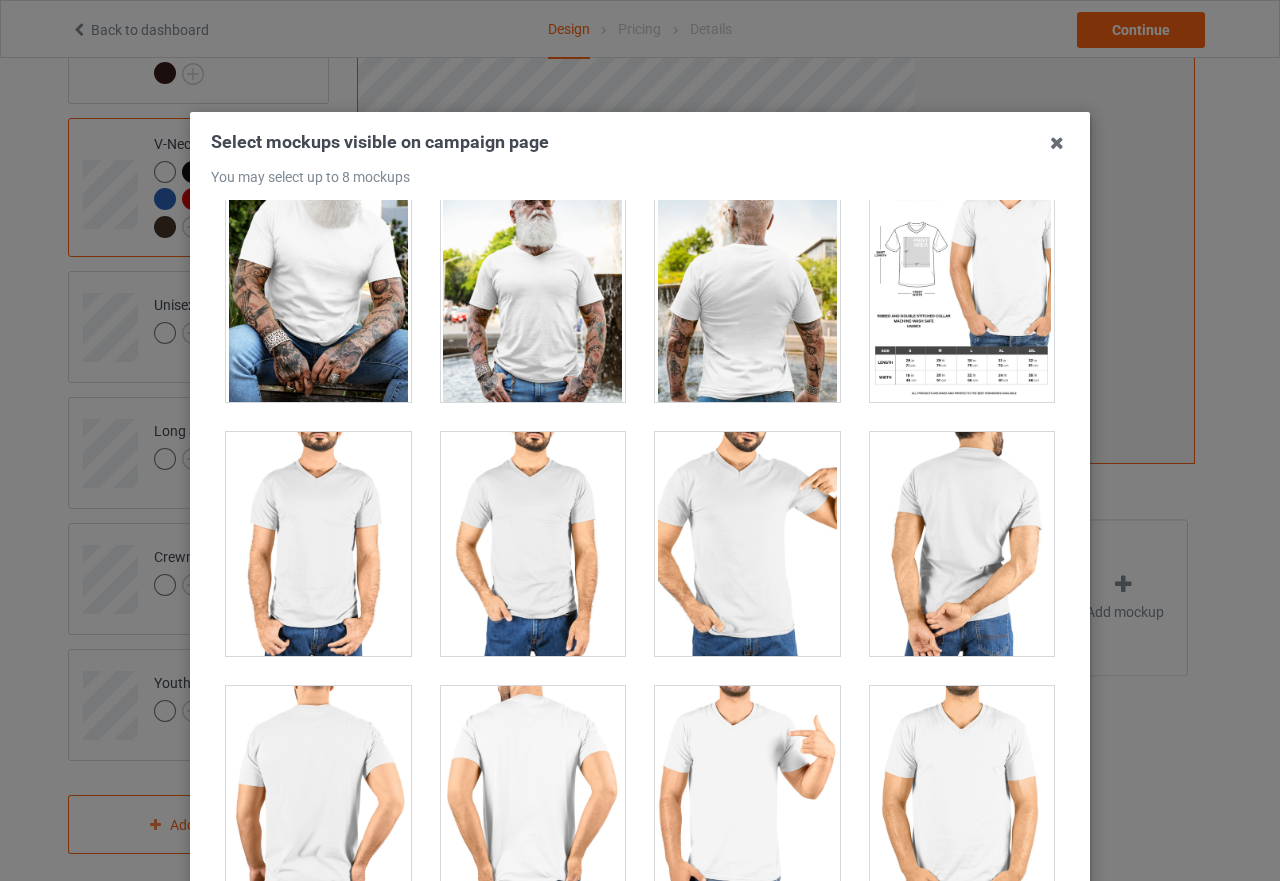 scroll, scrollTop: 1400, scrollLeft: 0, axis: vertical 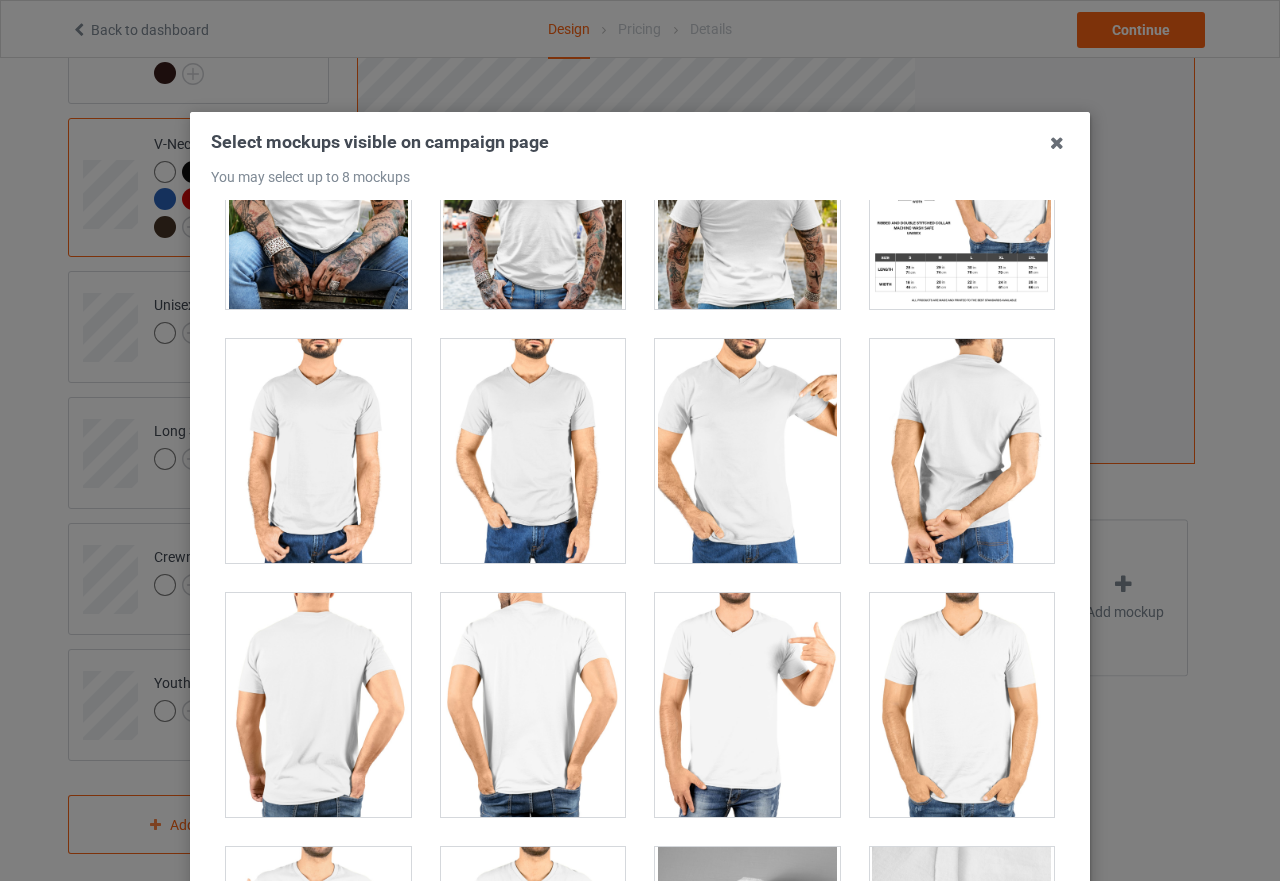 click at bounding box center (747, 451) 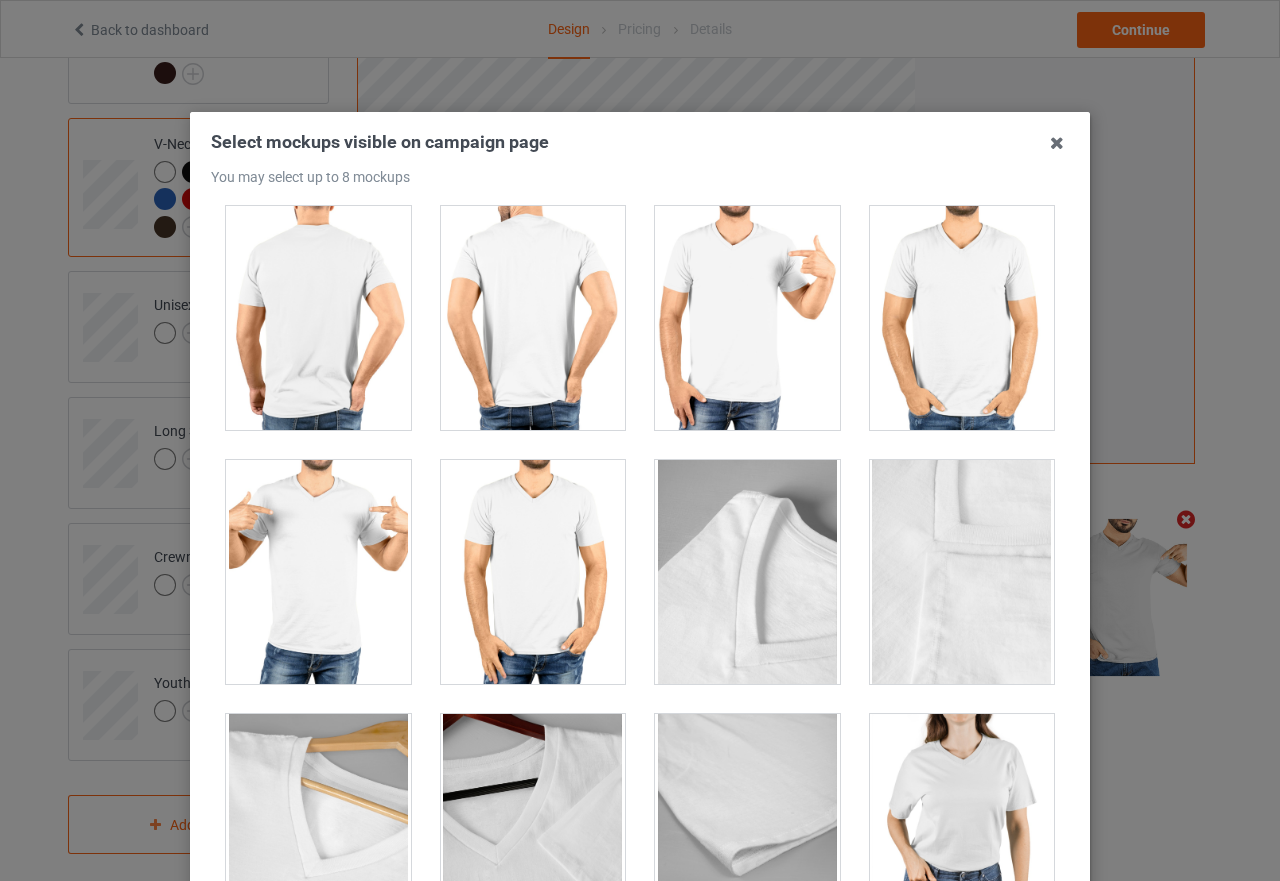 scroll, scrollTop: 1800, scrollLeft: 0, axis: vertical 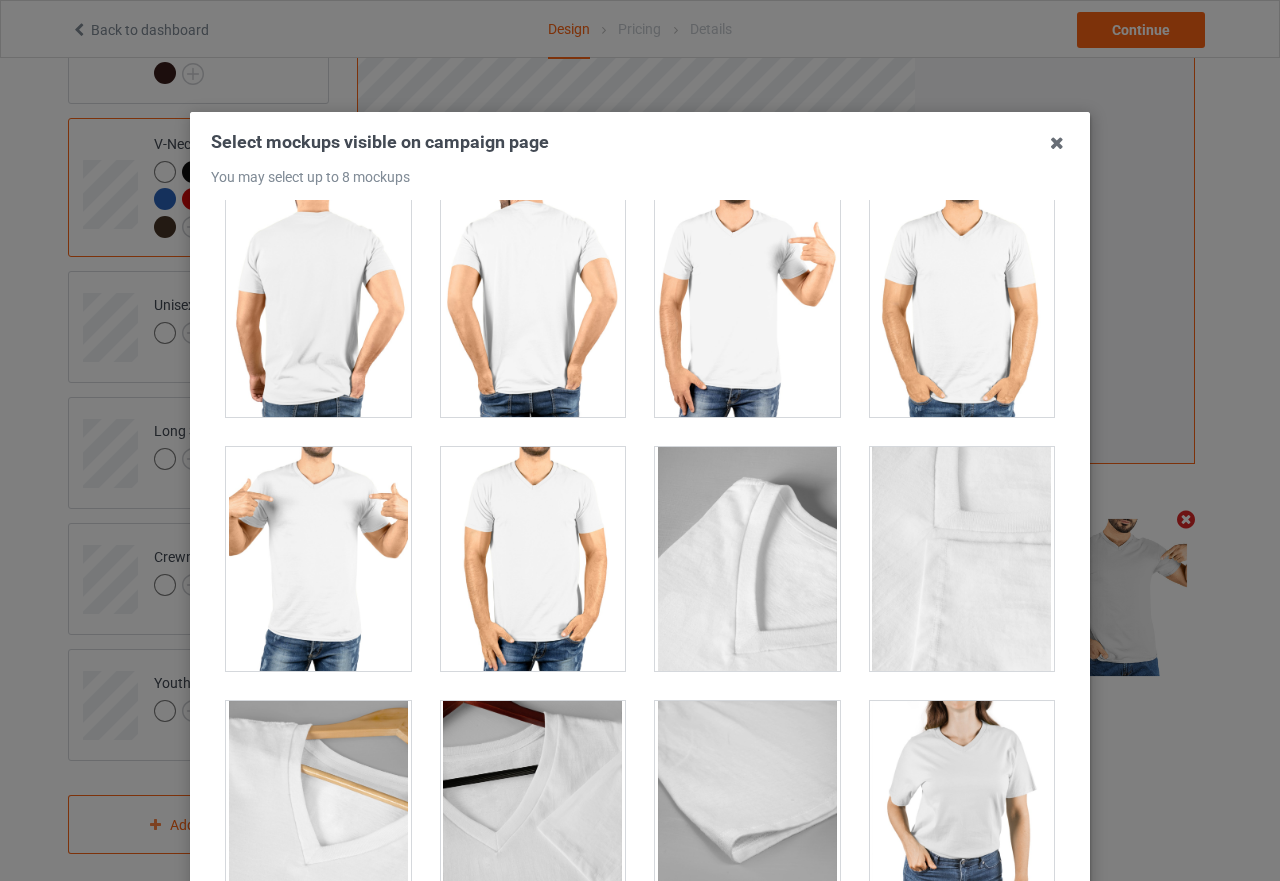 click at bounding box center [318, 559] 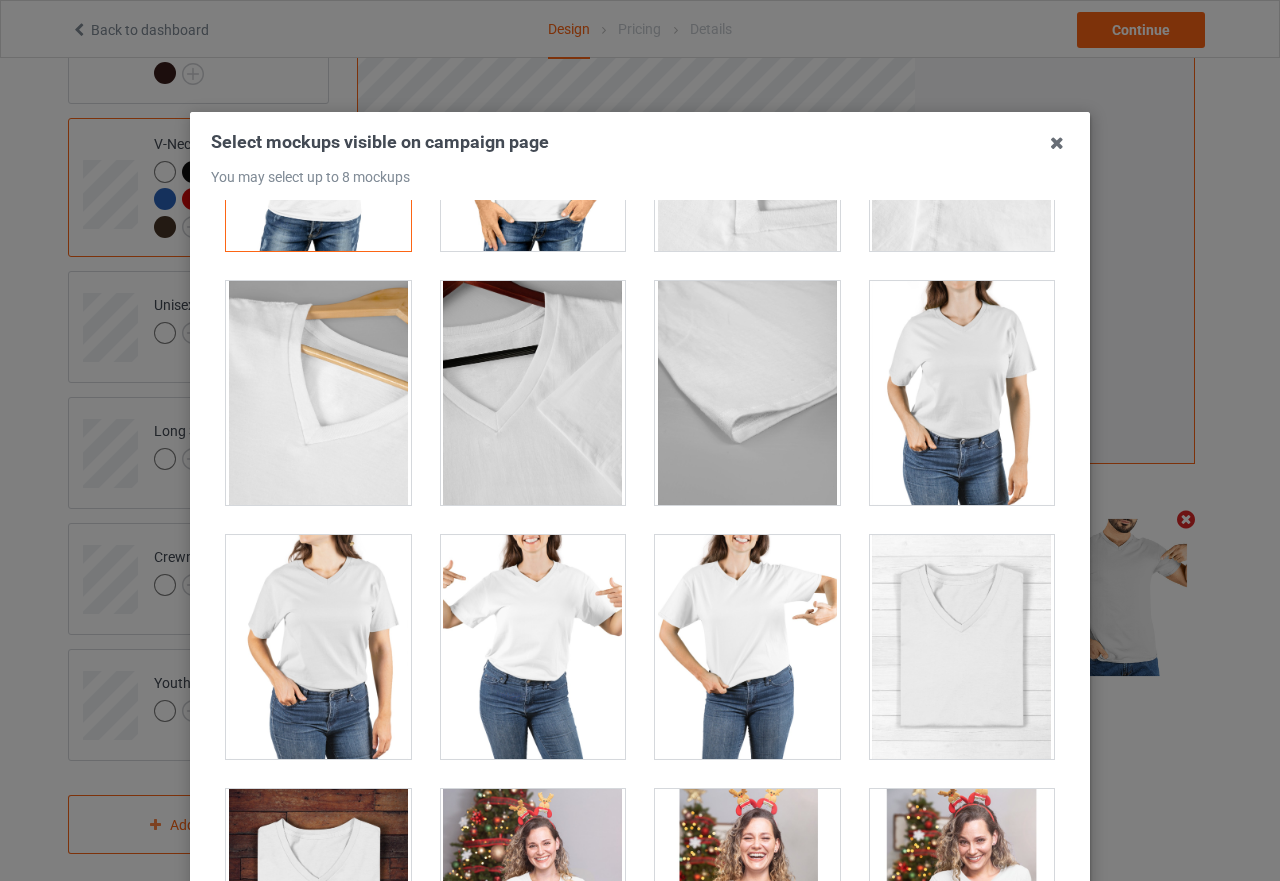 scroll, scrollTop: 2300, scrollLeft: 0, axis: vertical 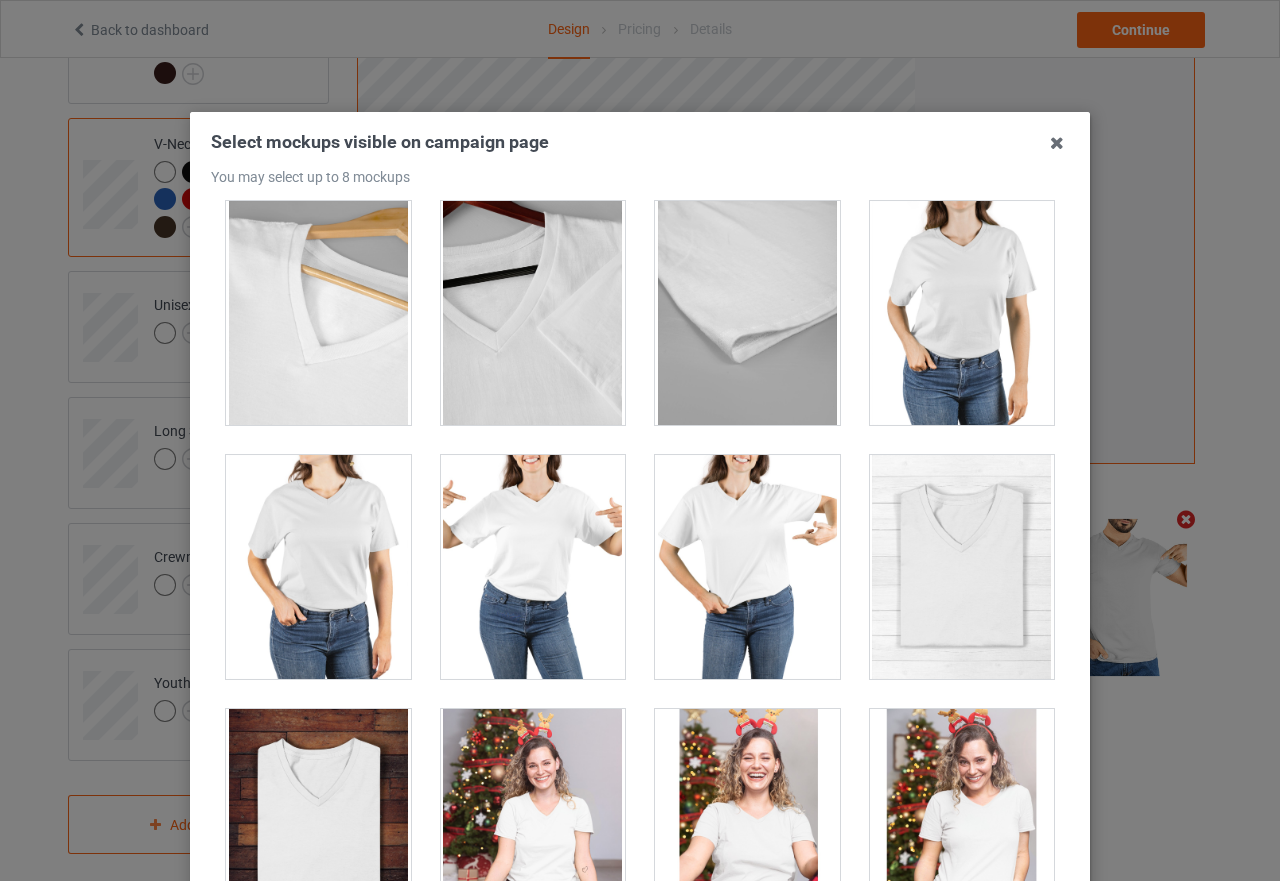click at bounding box center [533, 567] 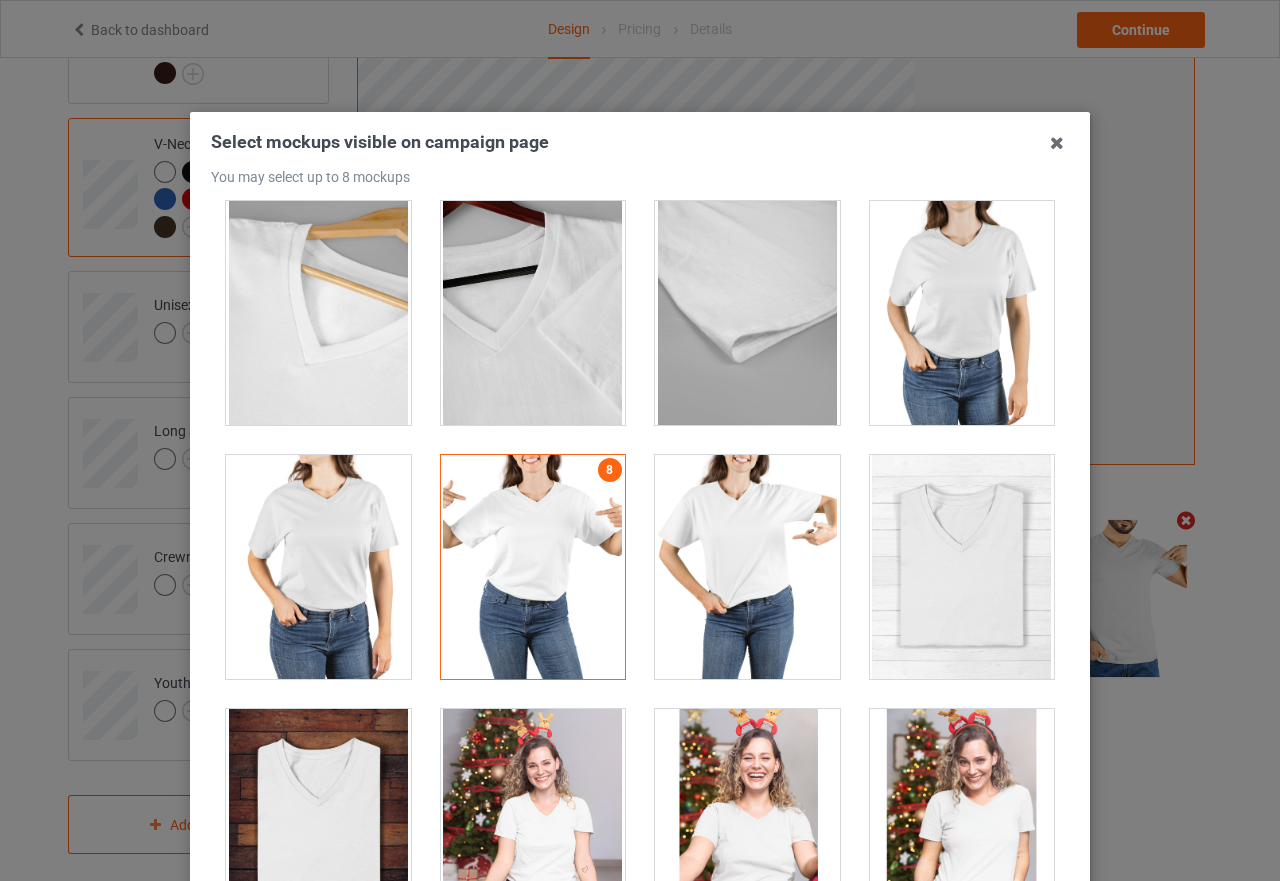 scroll, scrollTop: 2600, scrollLeft: 0, axis: vertical 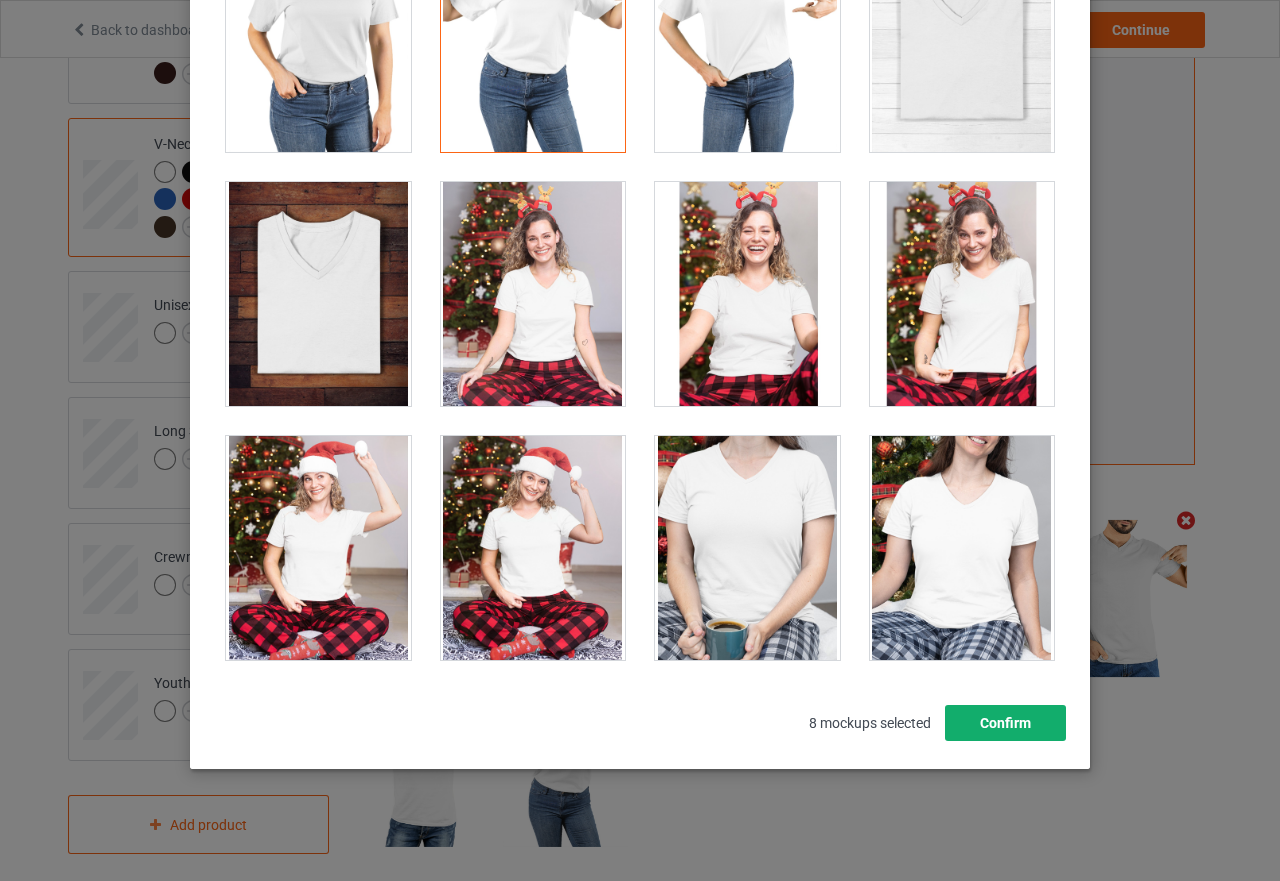click on "Confirm" at bounding box center (1005, 723) 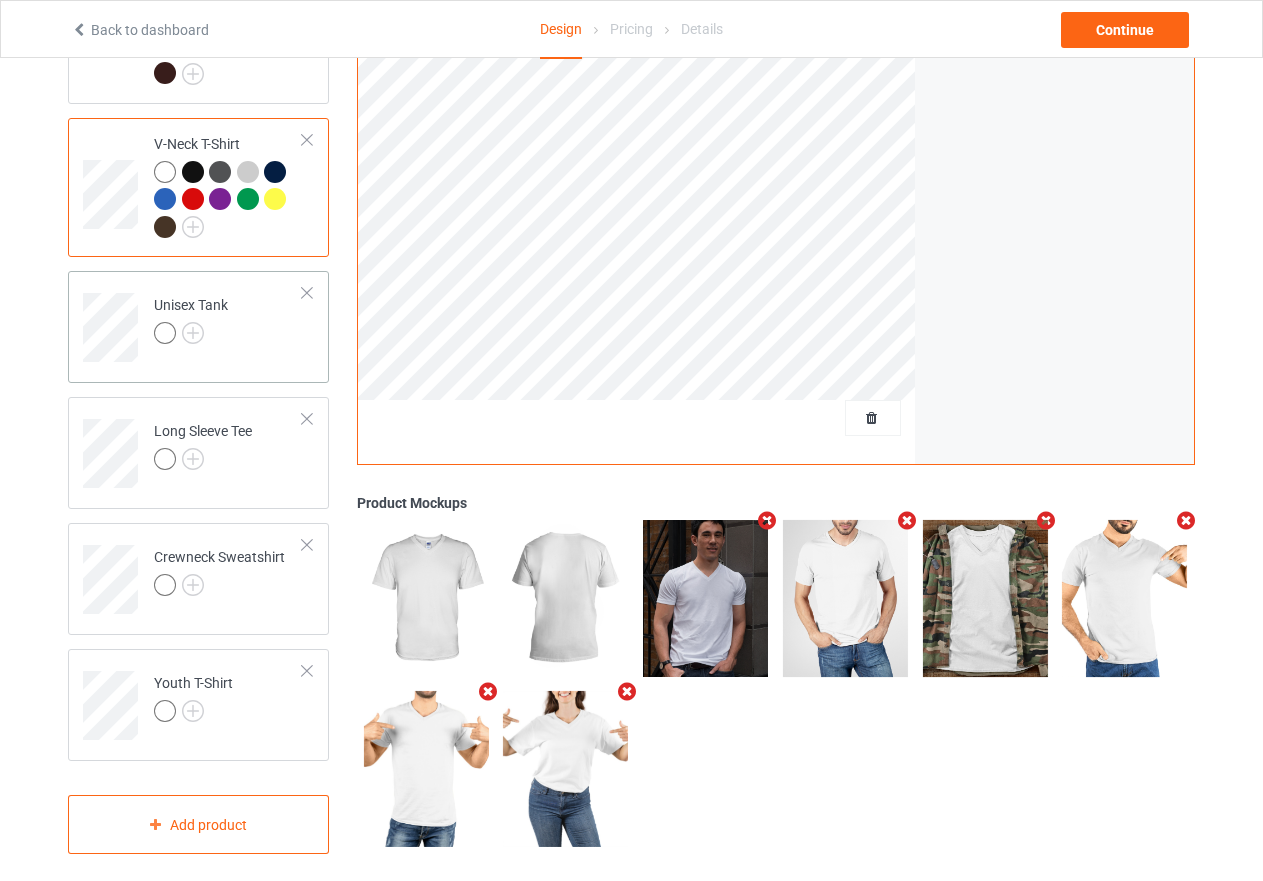 click on "Unisex Tank" at bounding box center [228, 320] 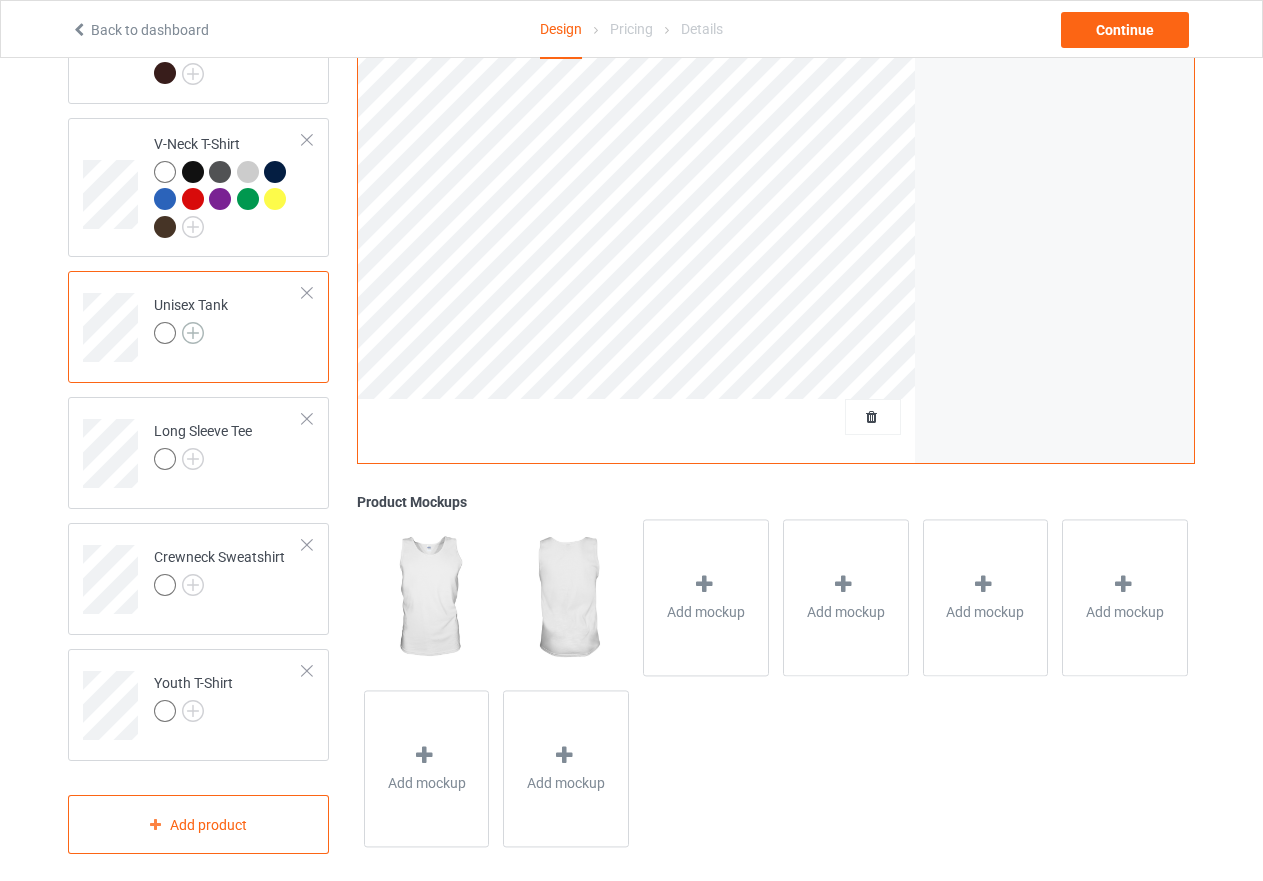 click at bounding box center (193, 333) 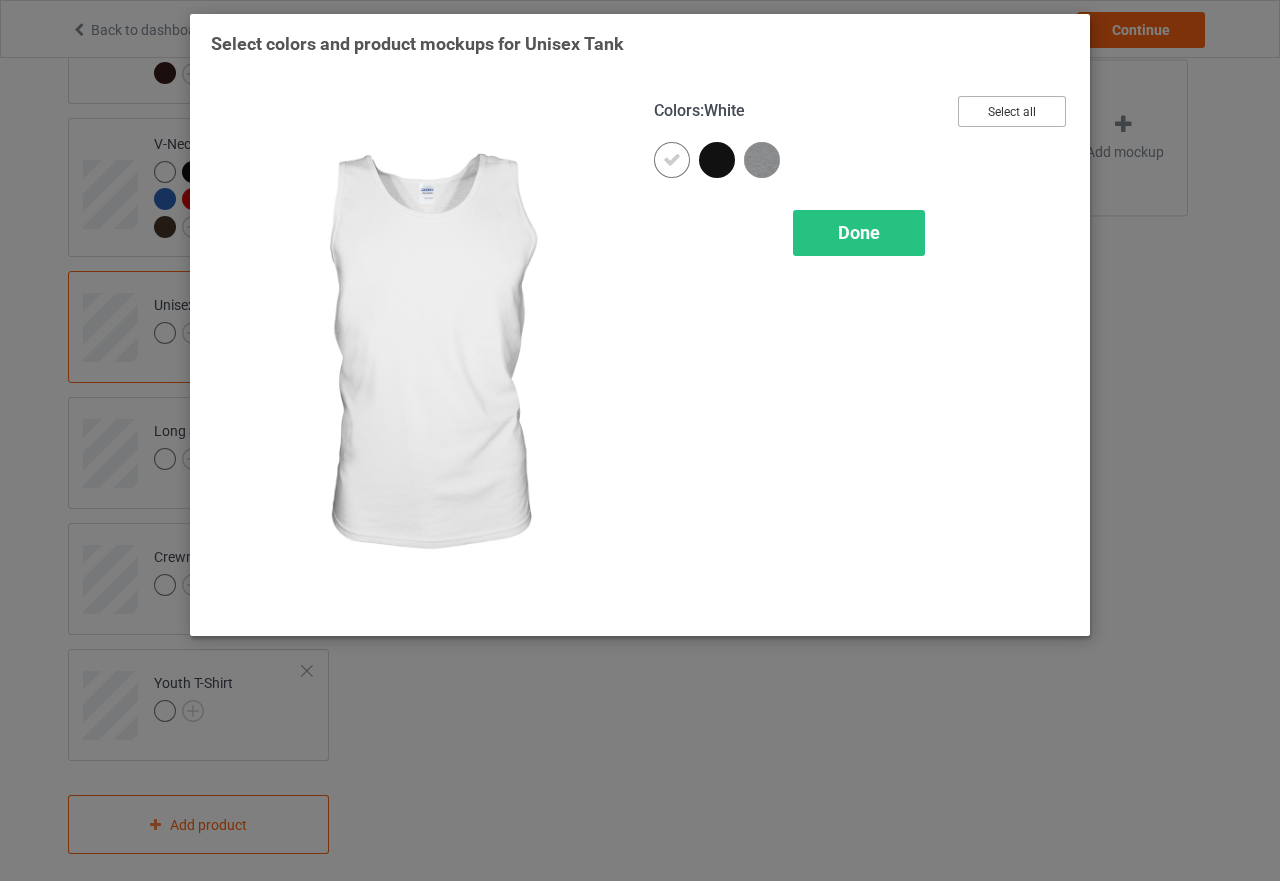 click on "Select all" at bounding box center (1012, 111) 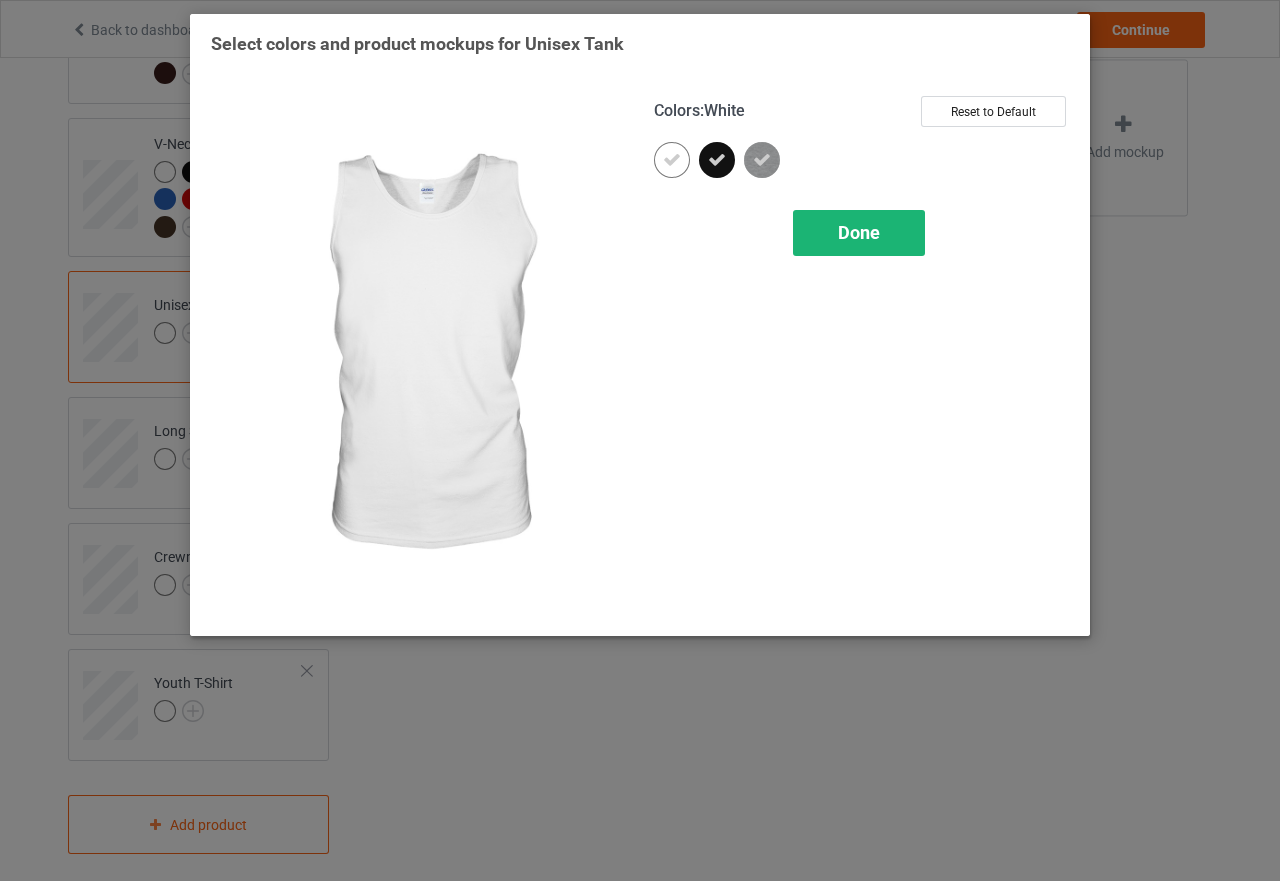 click on "Done" at bounding box center [859, 232] 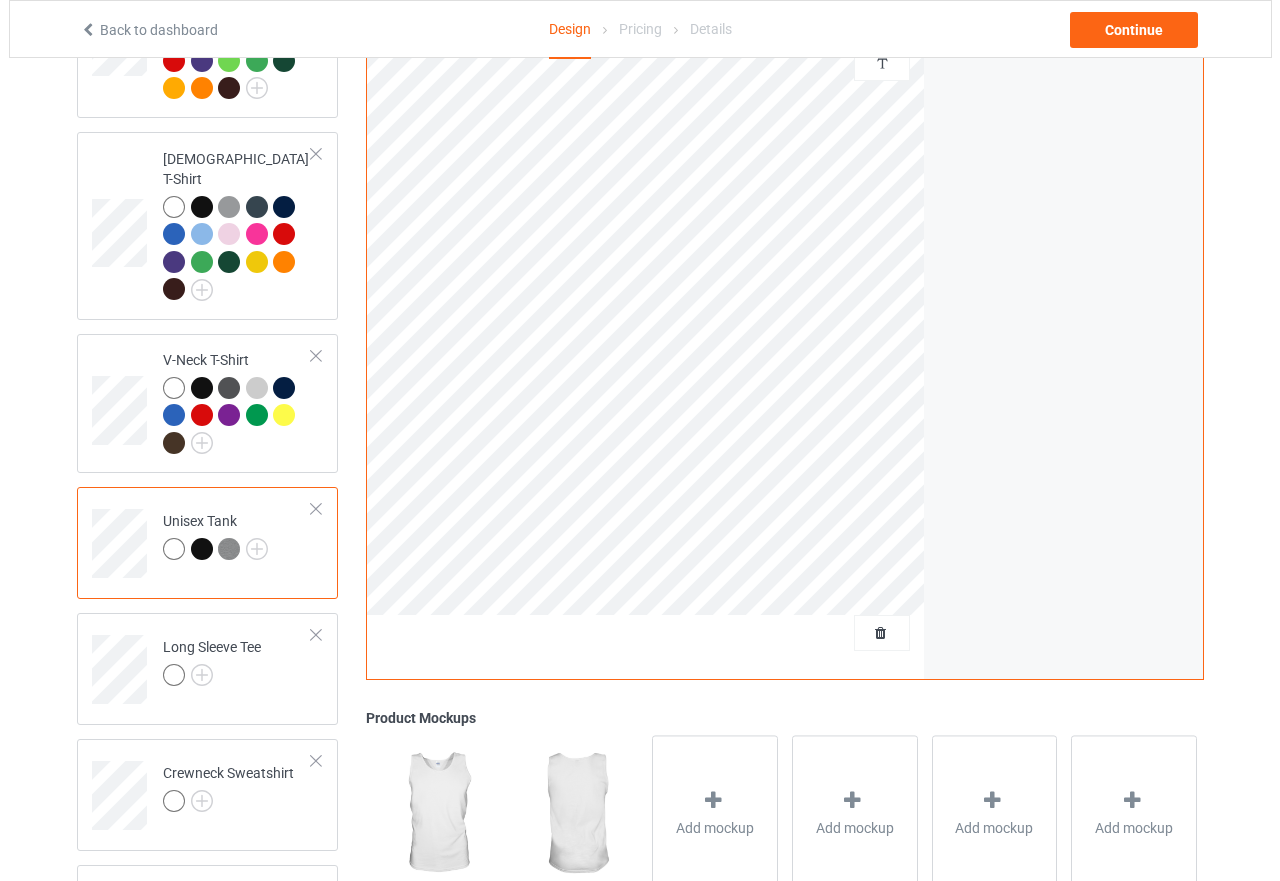 scroll, scrollTop: 758, scrollLeft: 0, axis: vertical 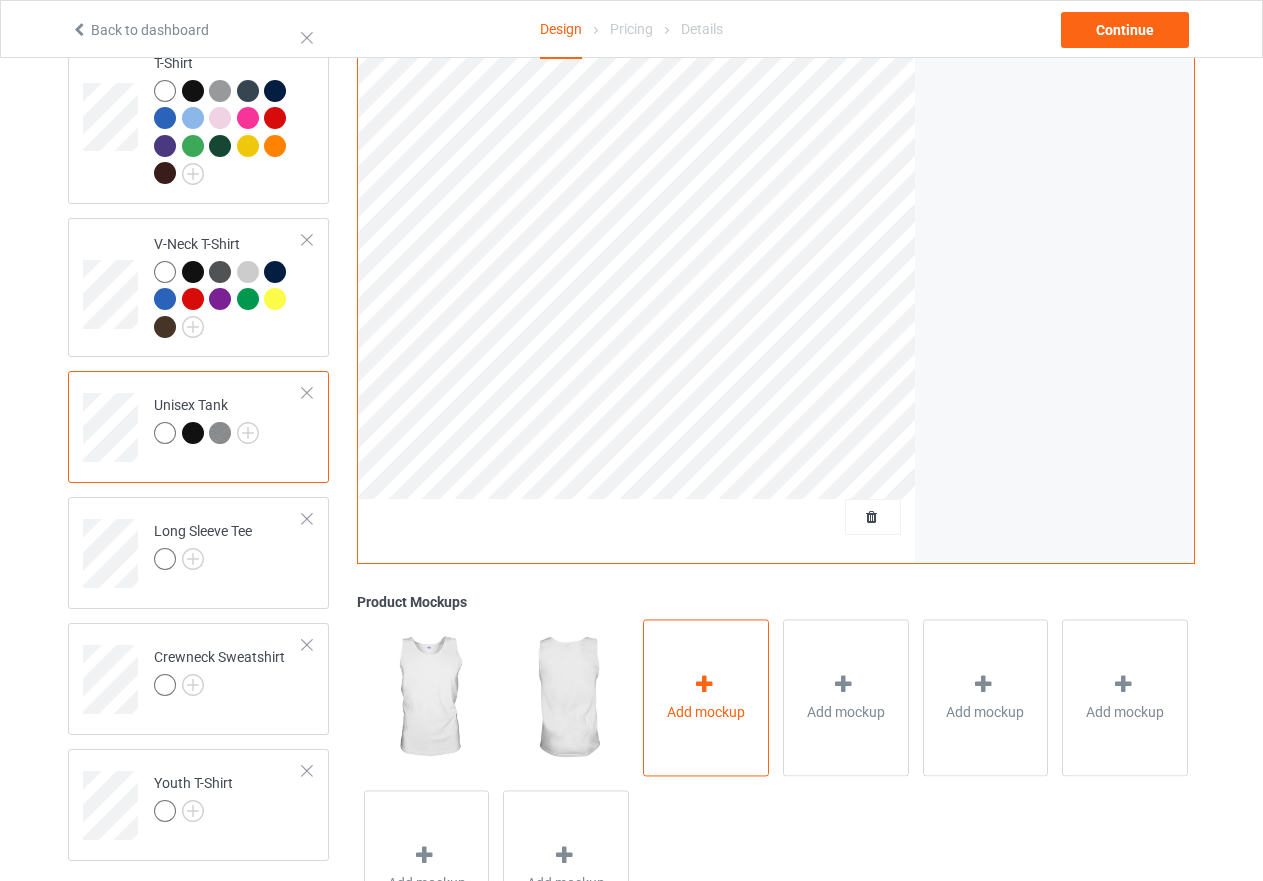 click on "Add mockup" at bounding box center [706, 712] 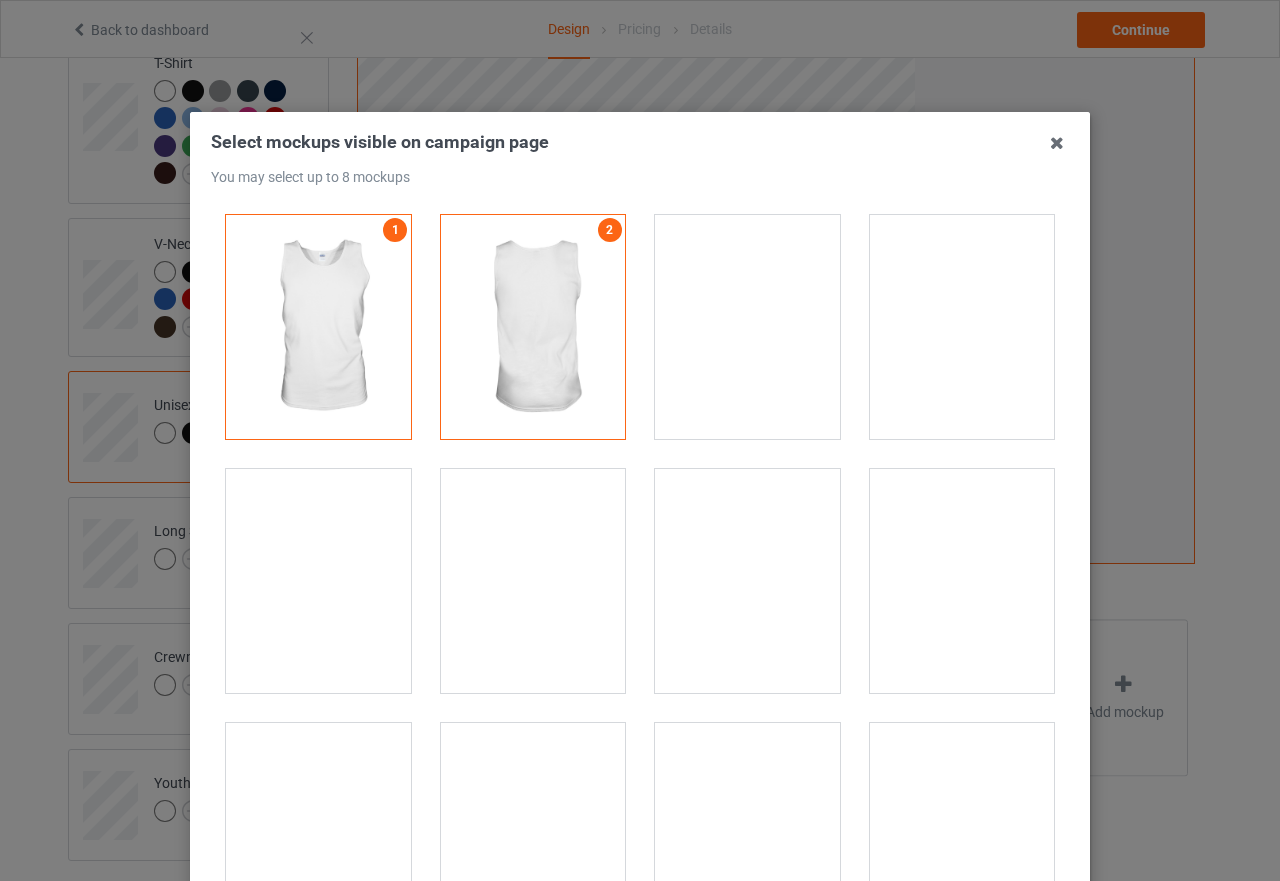 click at bounding box center [962, 581] 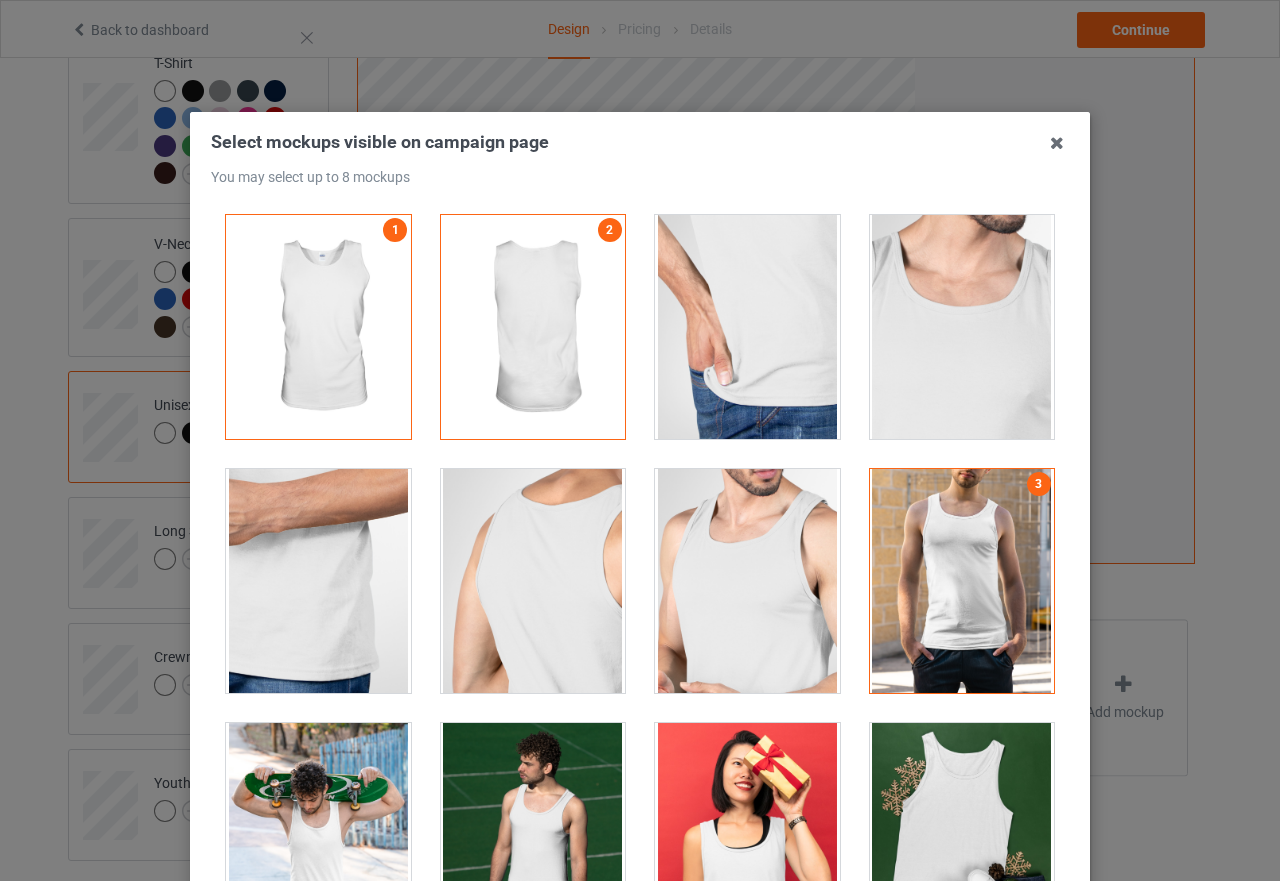 scroll, scrollTop: 300, scrollLeft: 0, axis: vertical 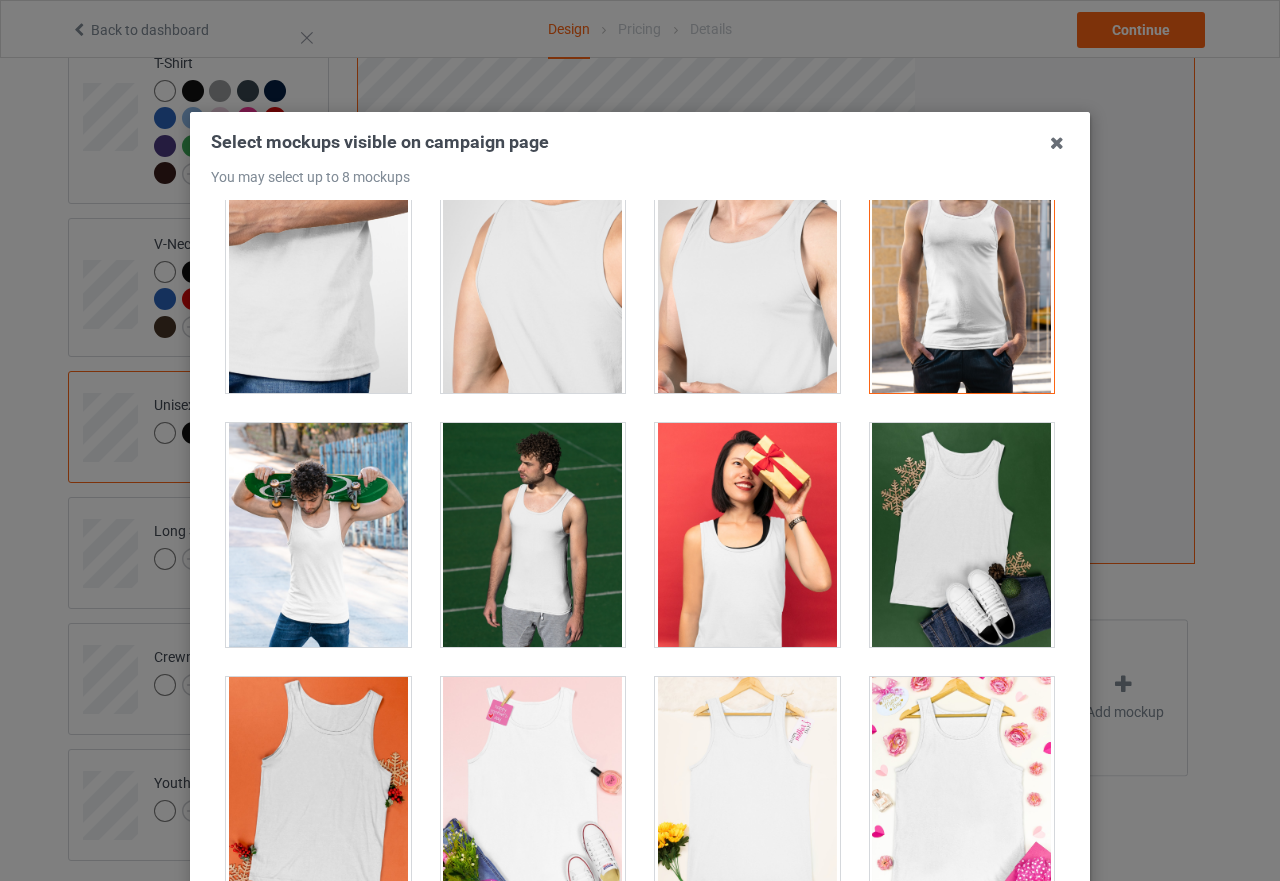 click at bounding box center (318, 535) 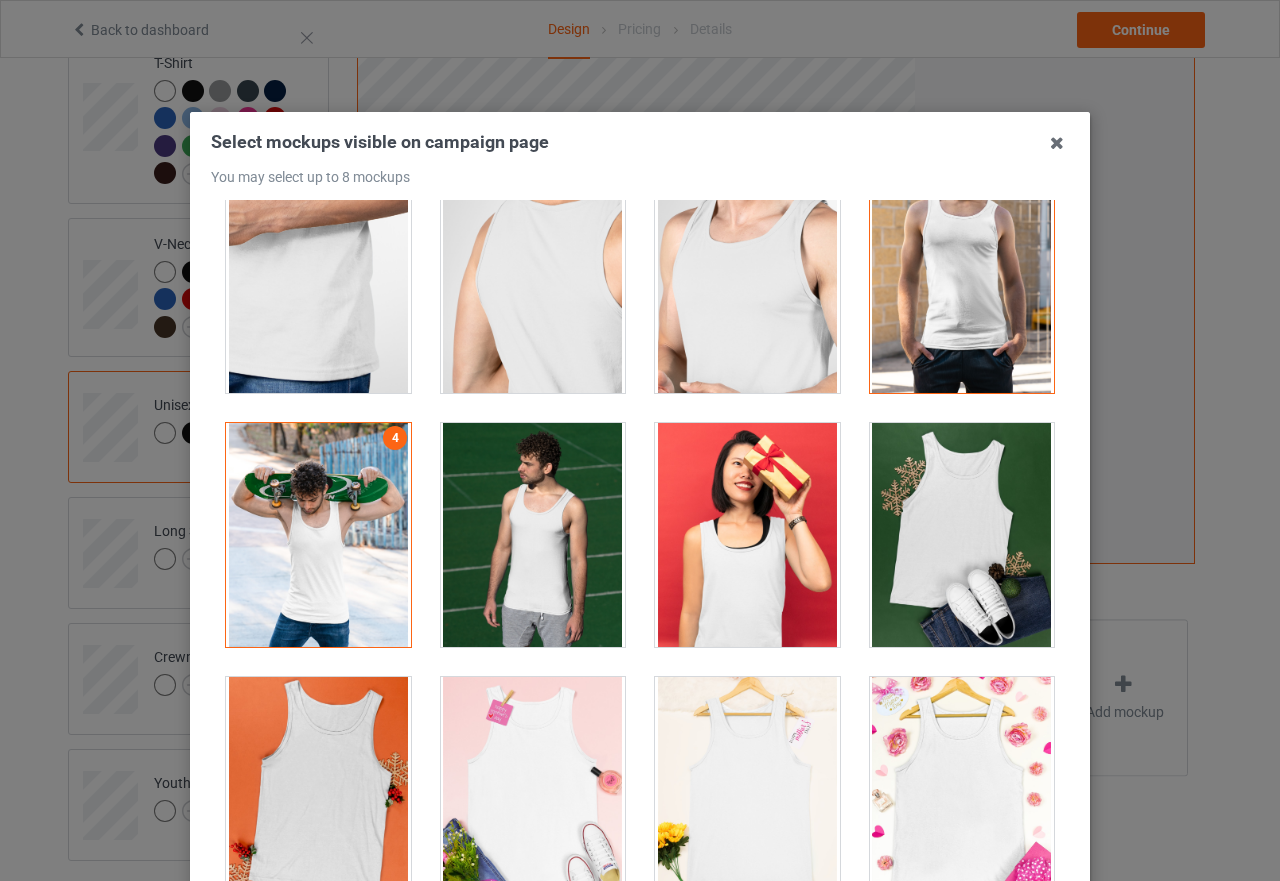 click at bounding box center [962, 535] 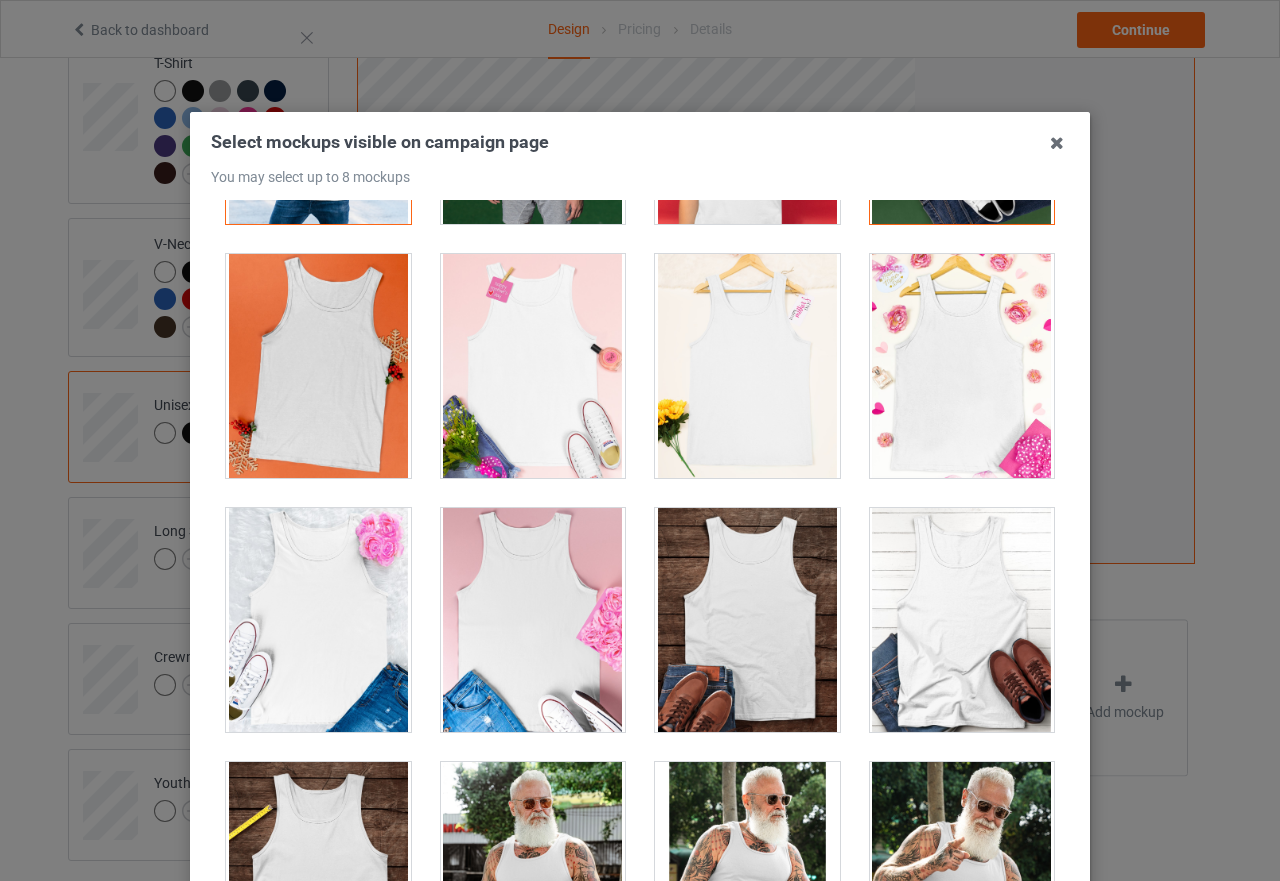 scroll, scrollTop: 900, scrollLeft: 0, axis: vertical 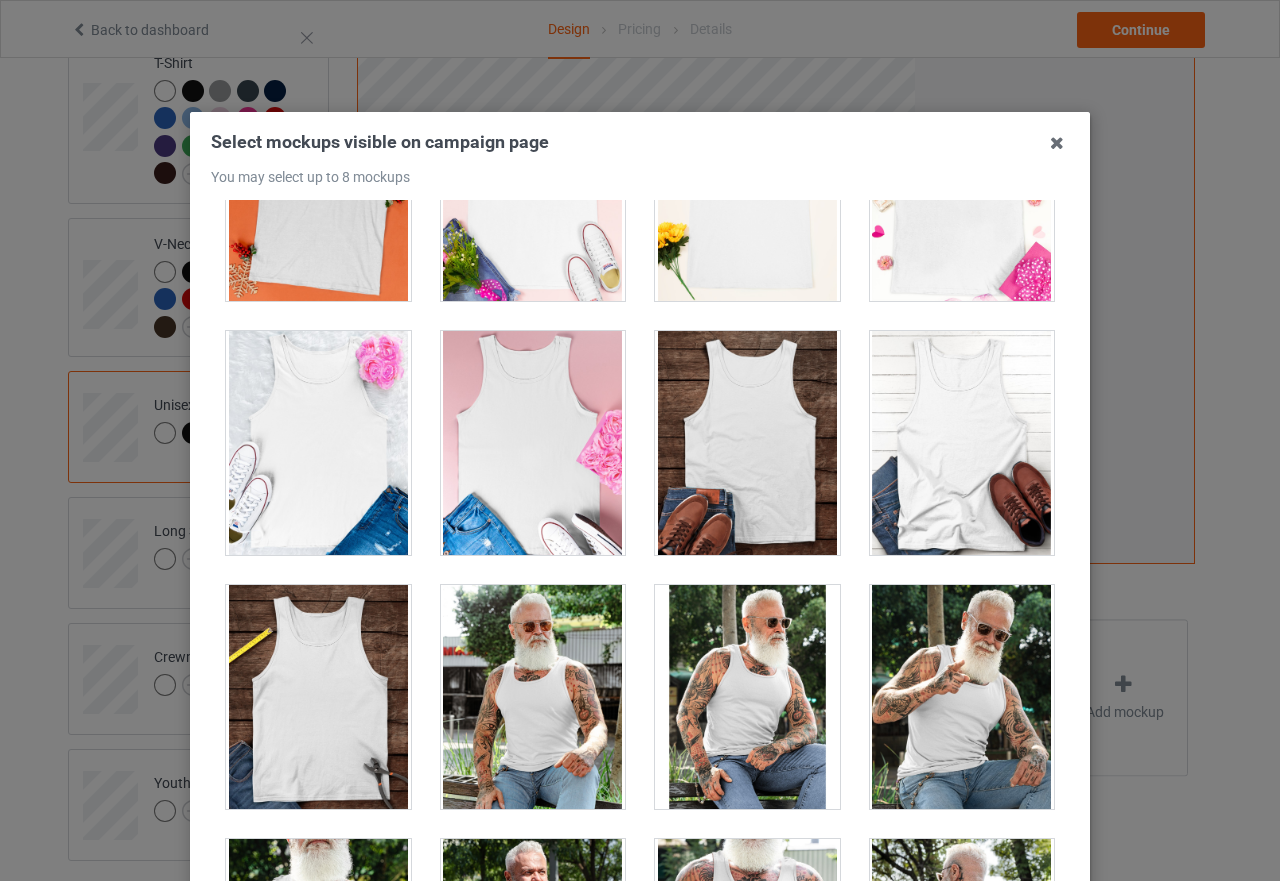 click at bounding box center (747, 443) 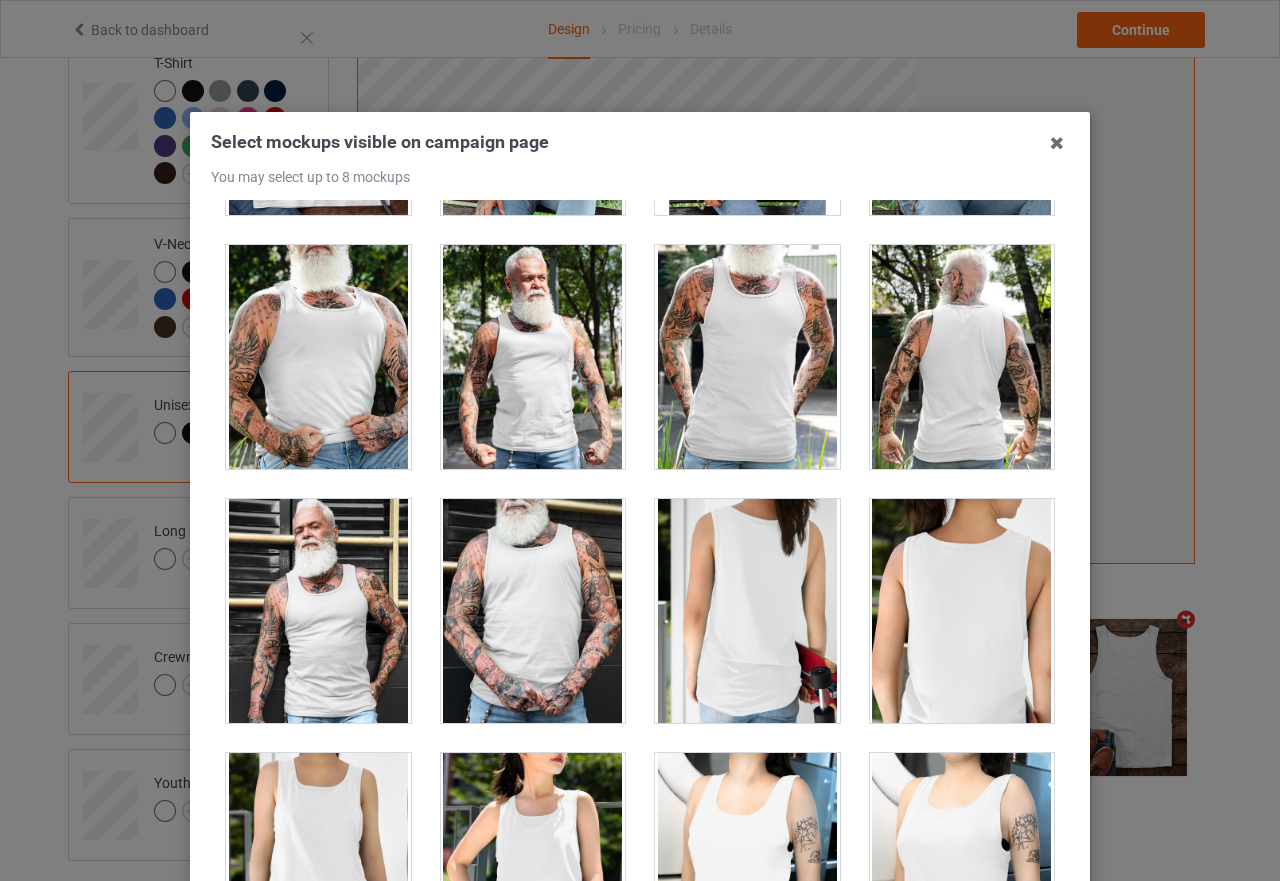 scroll, scrollTop: 1400, scrollLeft: 0, axis: vertical 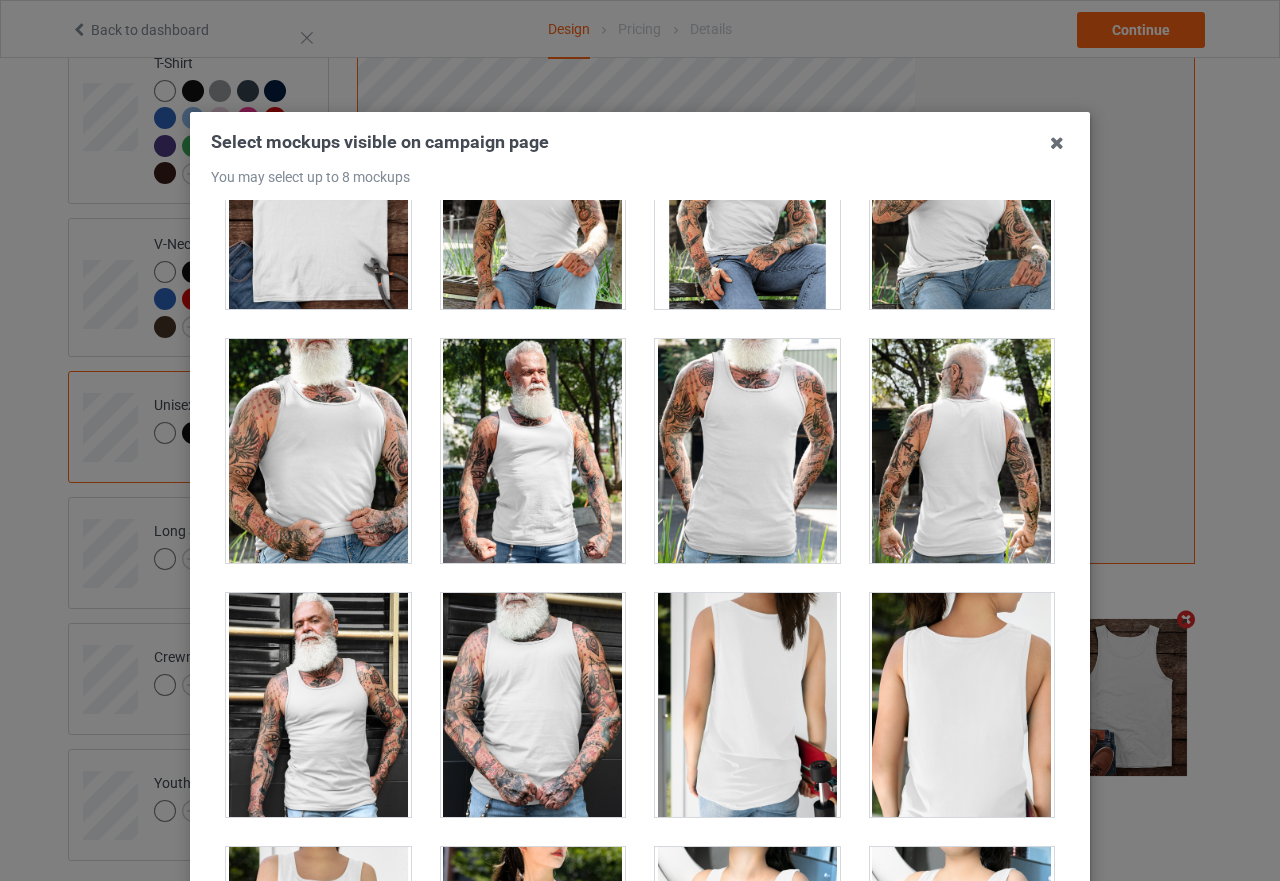 click at bounding box center [533, 451] 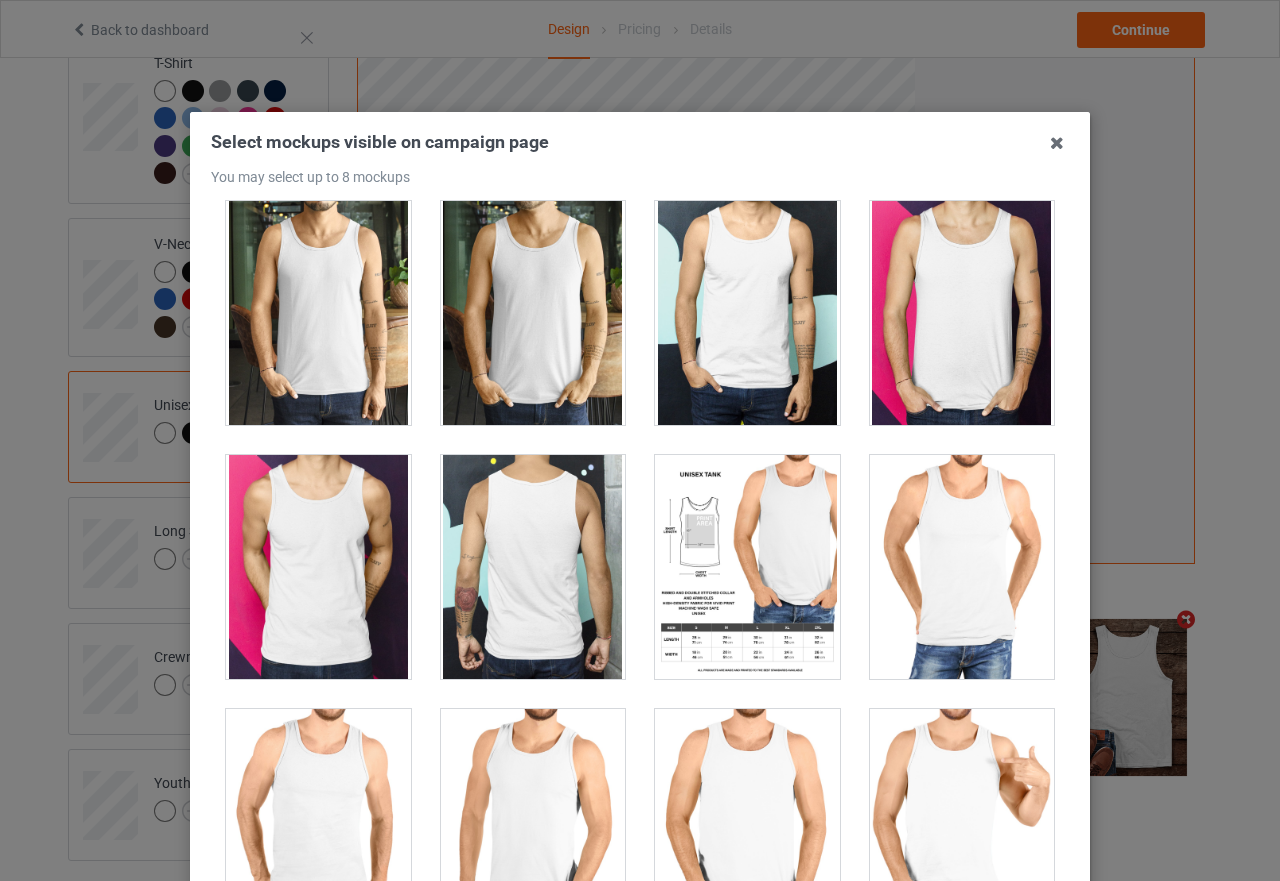 scroll, scrollTop: 2600, scrollLeft: 0, axis: vertical 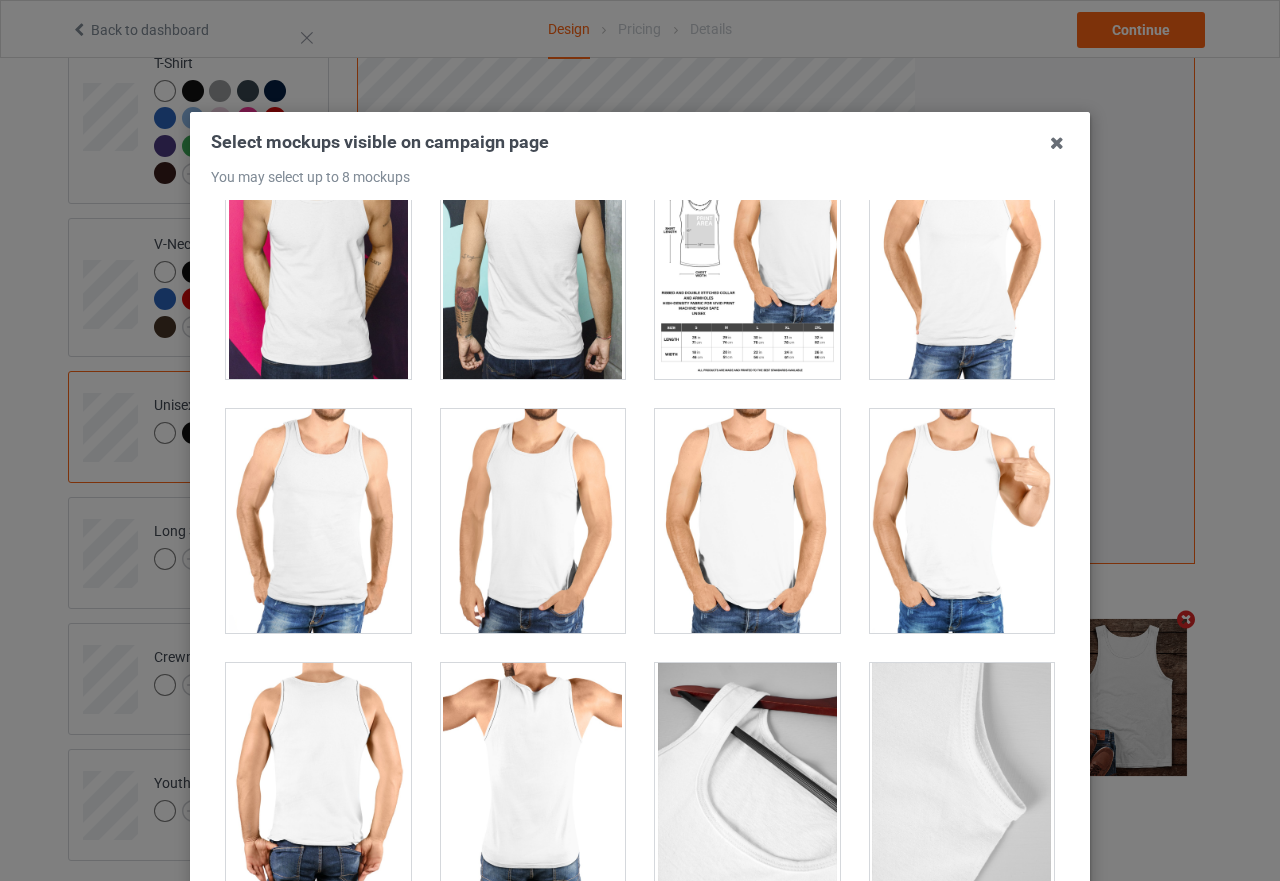 click at bounding box center [962, 521] 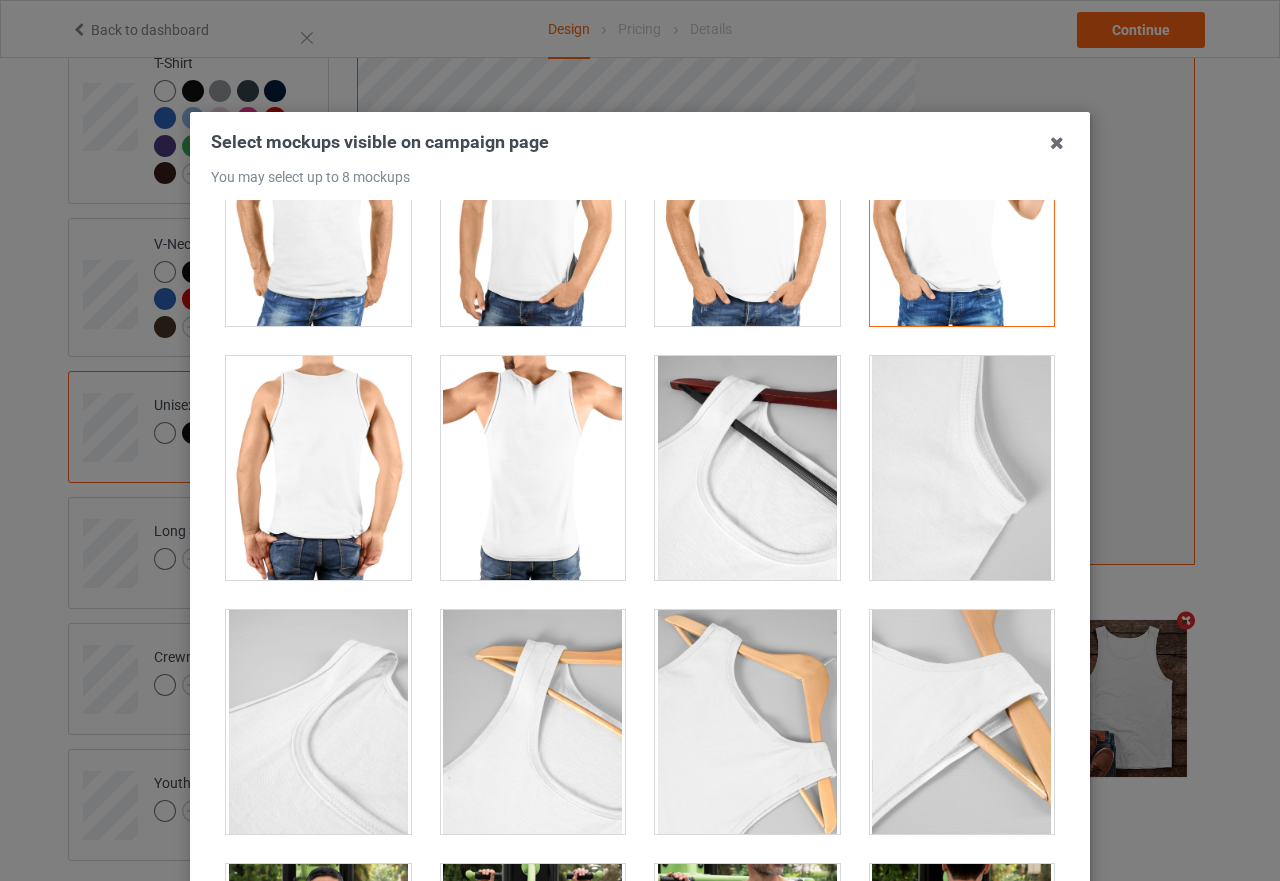 scroll, scrollTop: 3100, scrollLeft: 0, axis: vertical 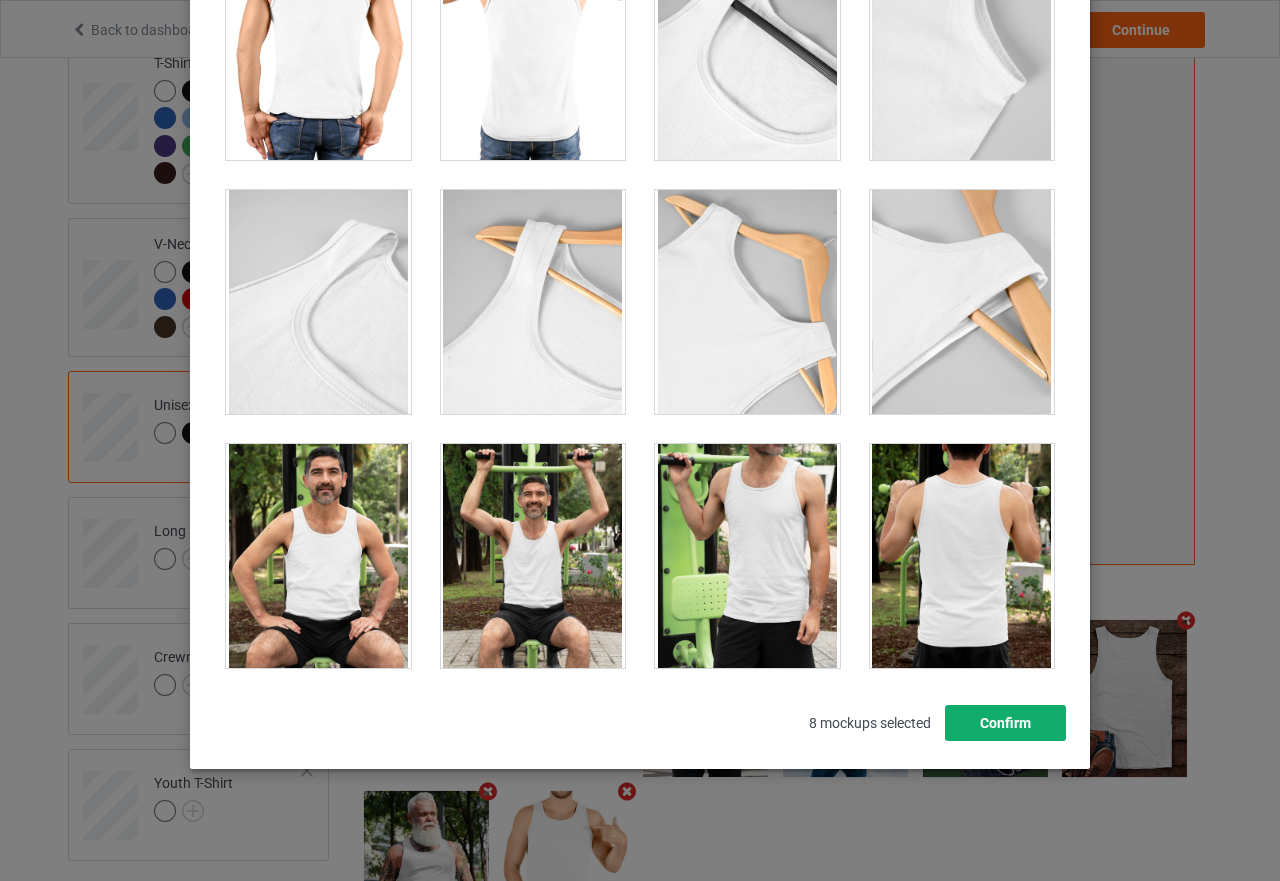 click on "Confirm" at bounding box center (1005, 723) 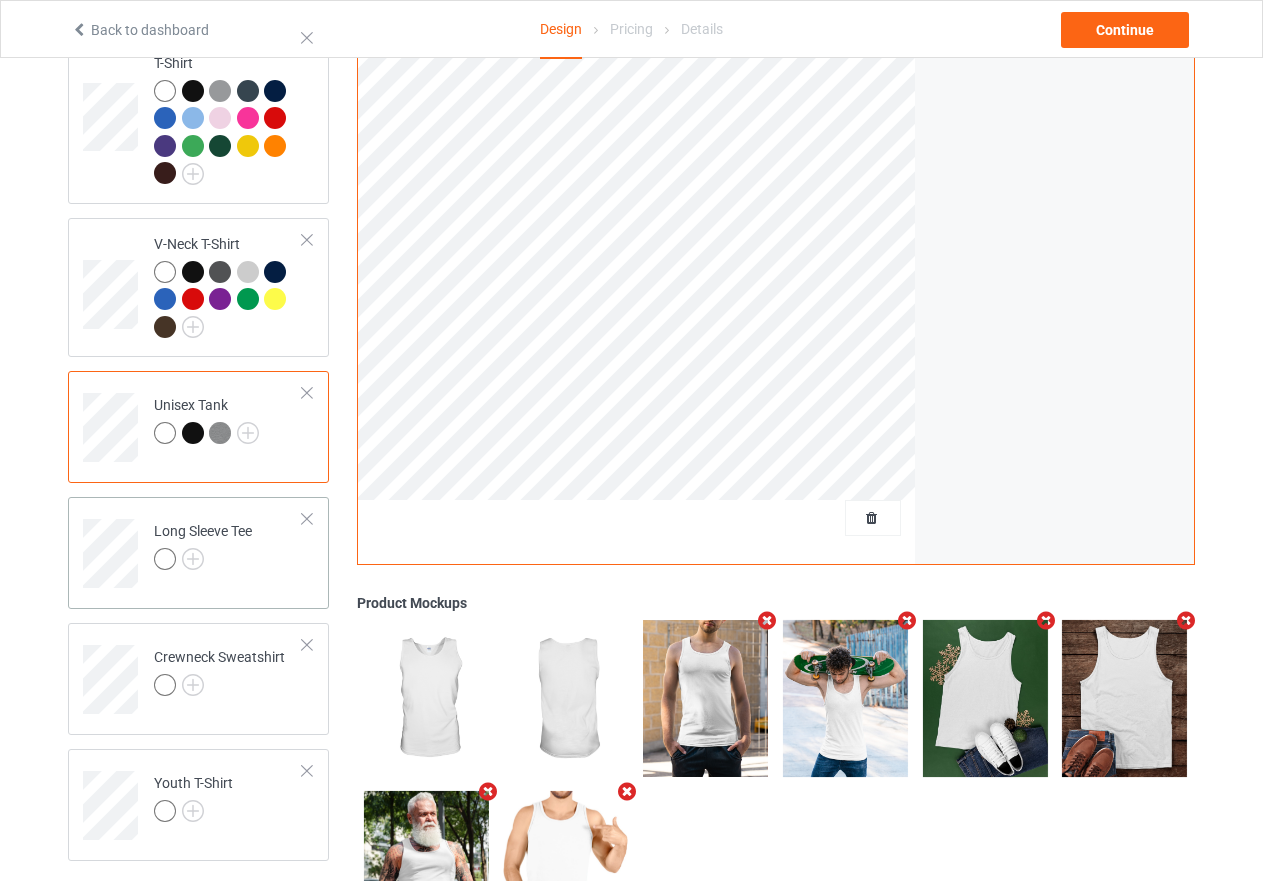 click on "Long Sleeve Tee" at bounding box center (228, 546) 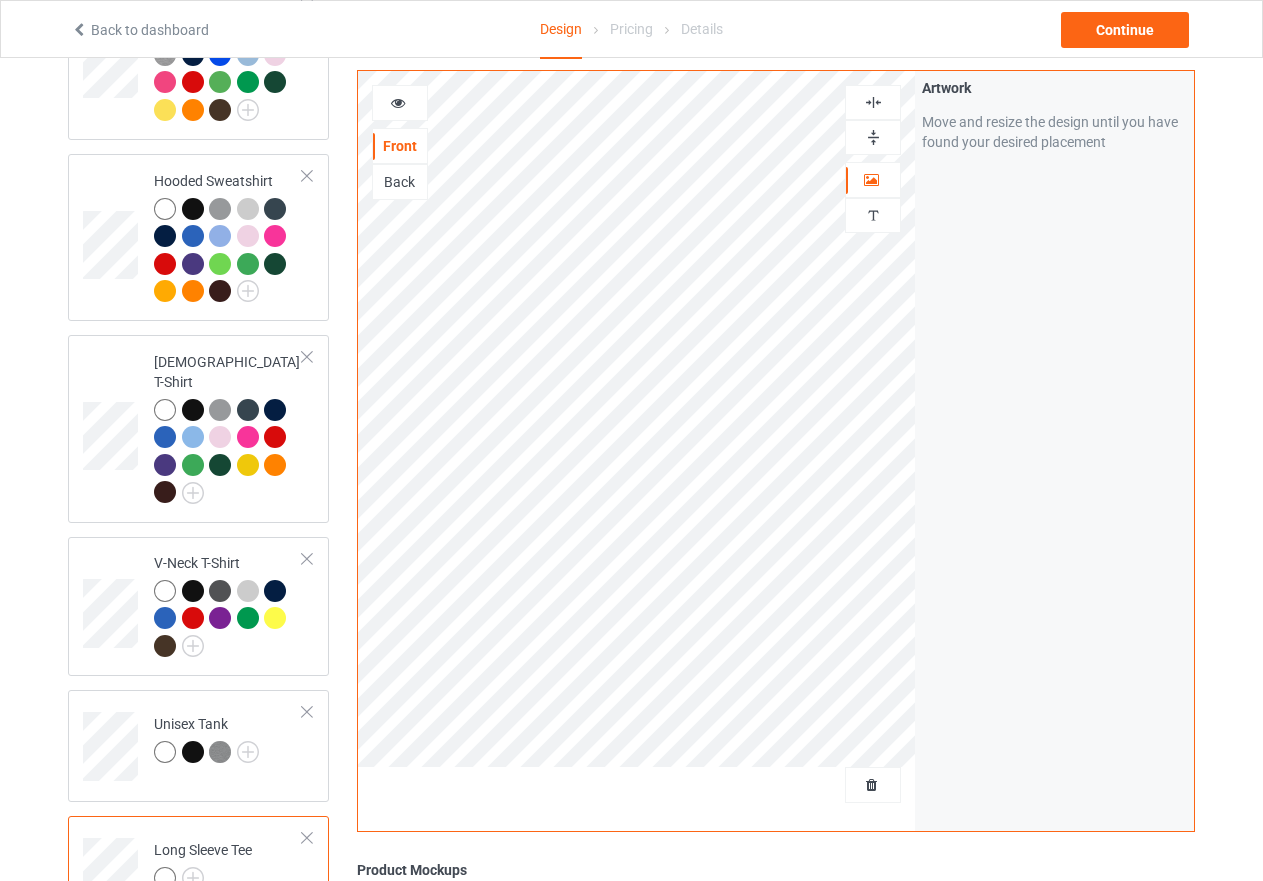 scroll, scrollTop: 558, scrollLeft: 0, axis: vertical 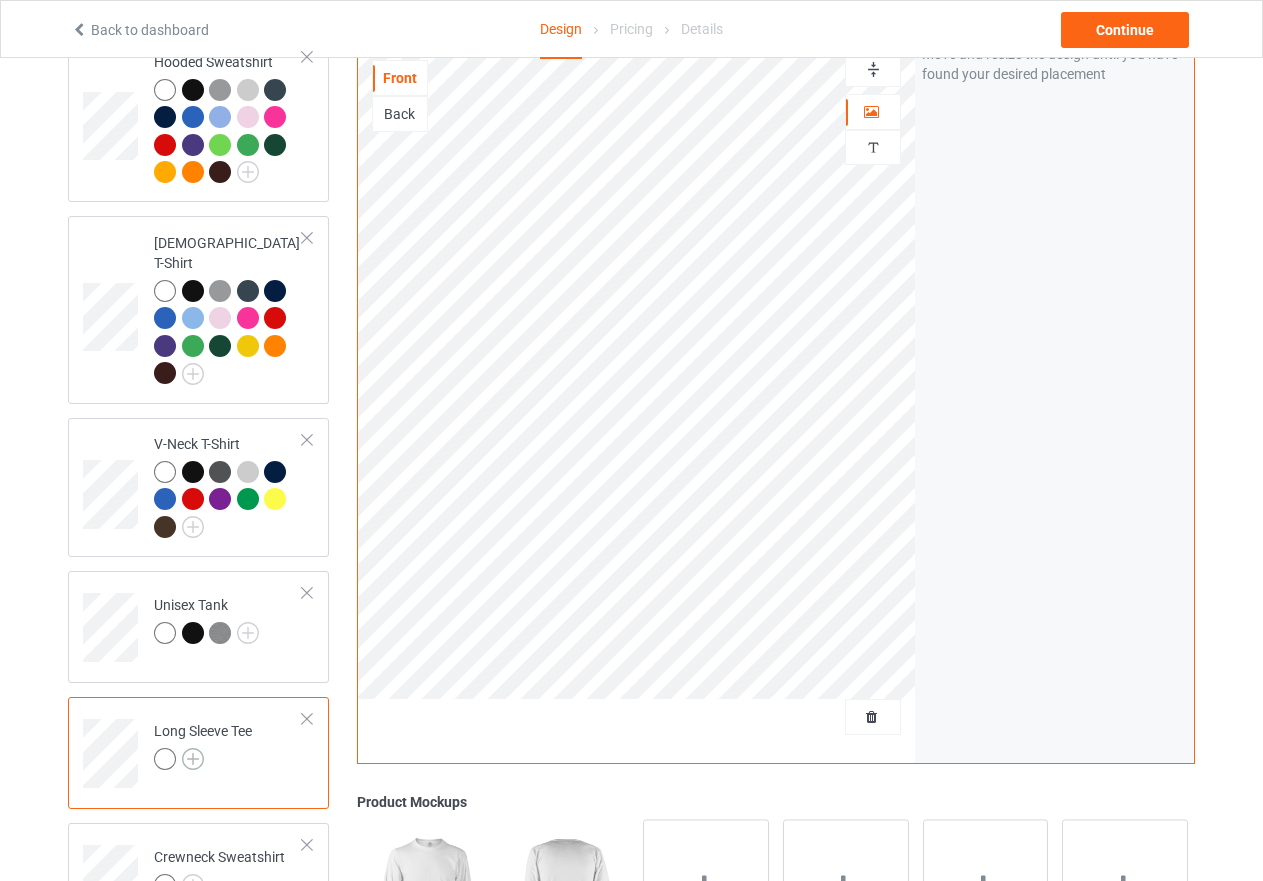 click at bounding box center (193, 759) 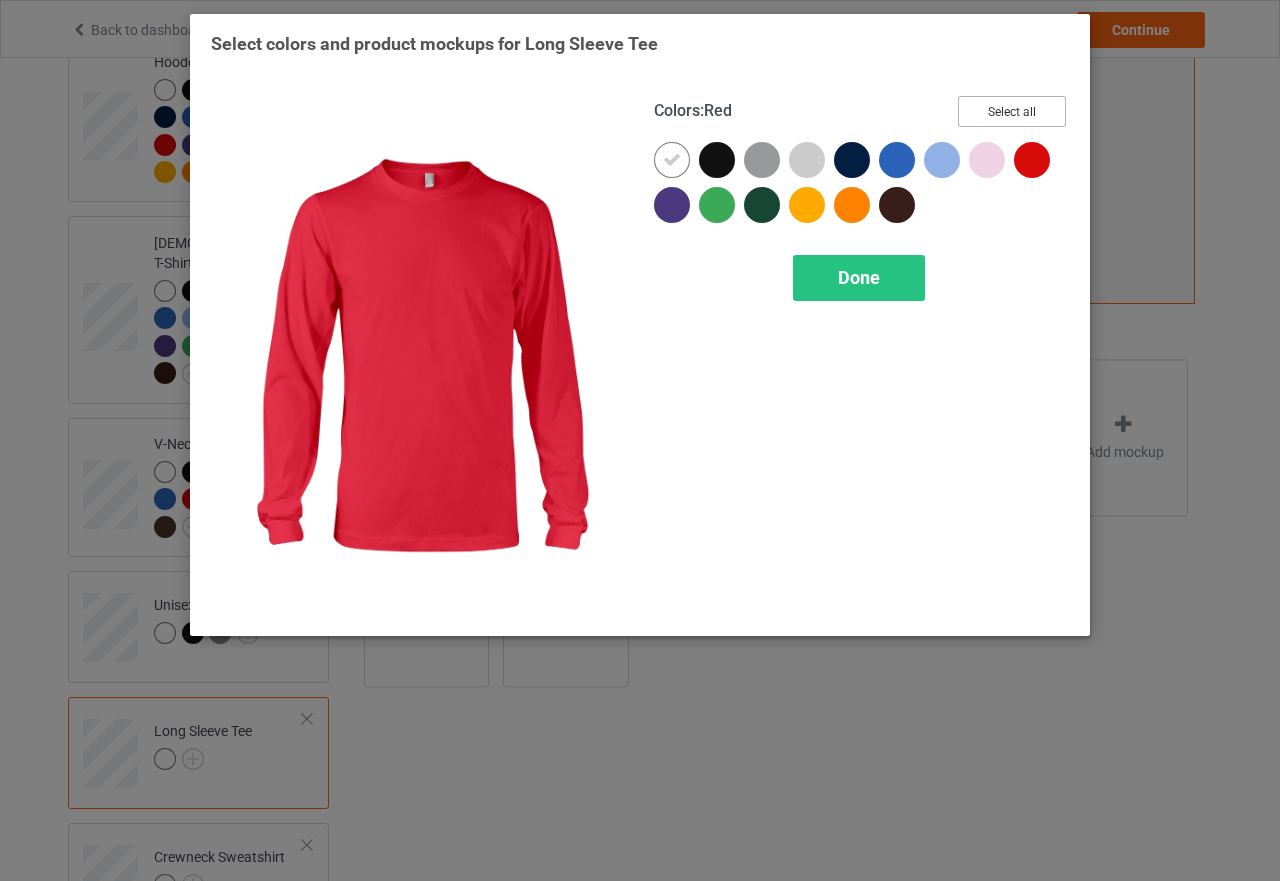 click on "Select all" at bounding box center (1012, 111) 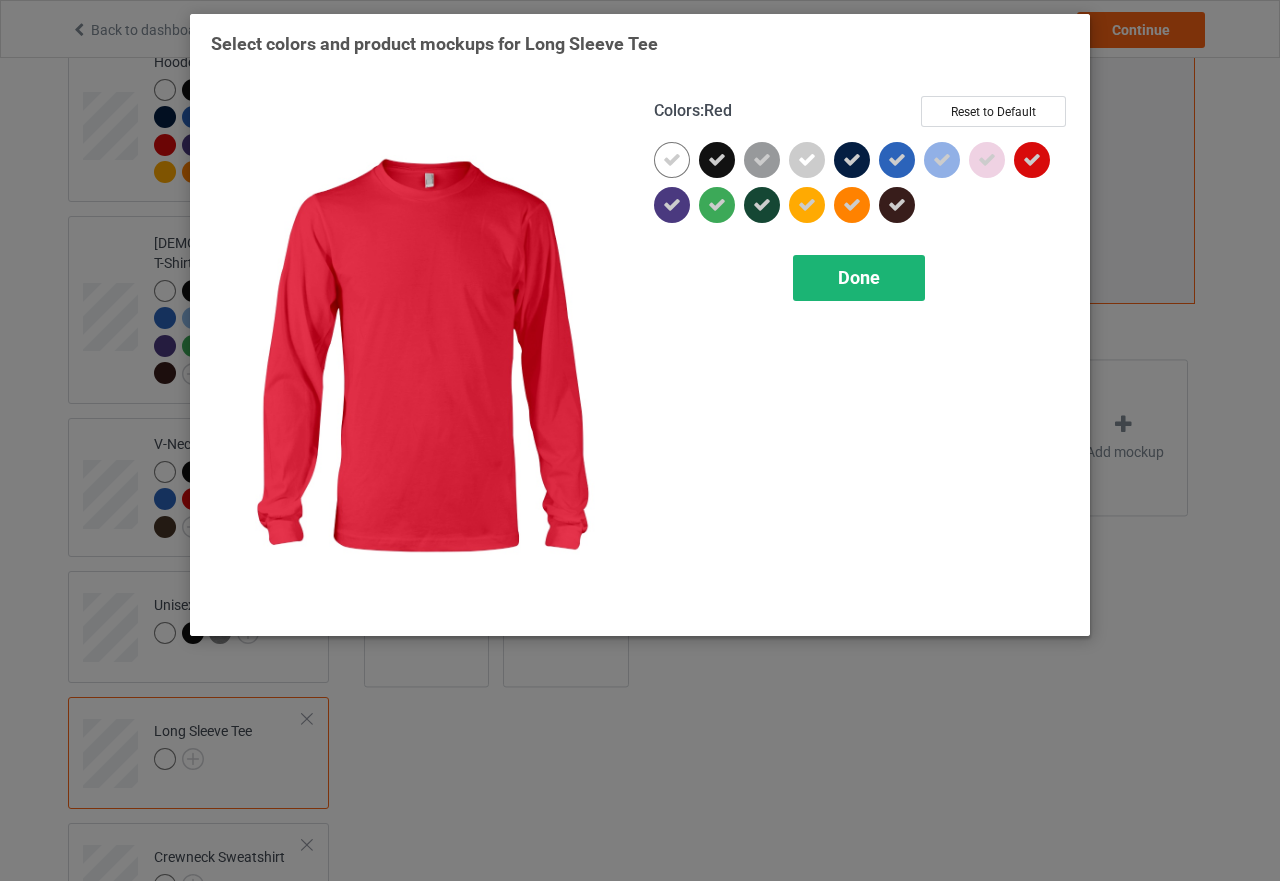 click on "Done" at bounding box center [859, 277] 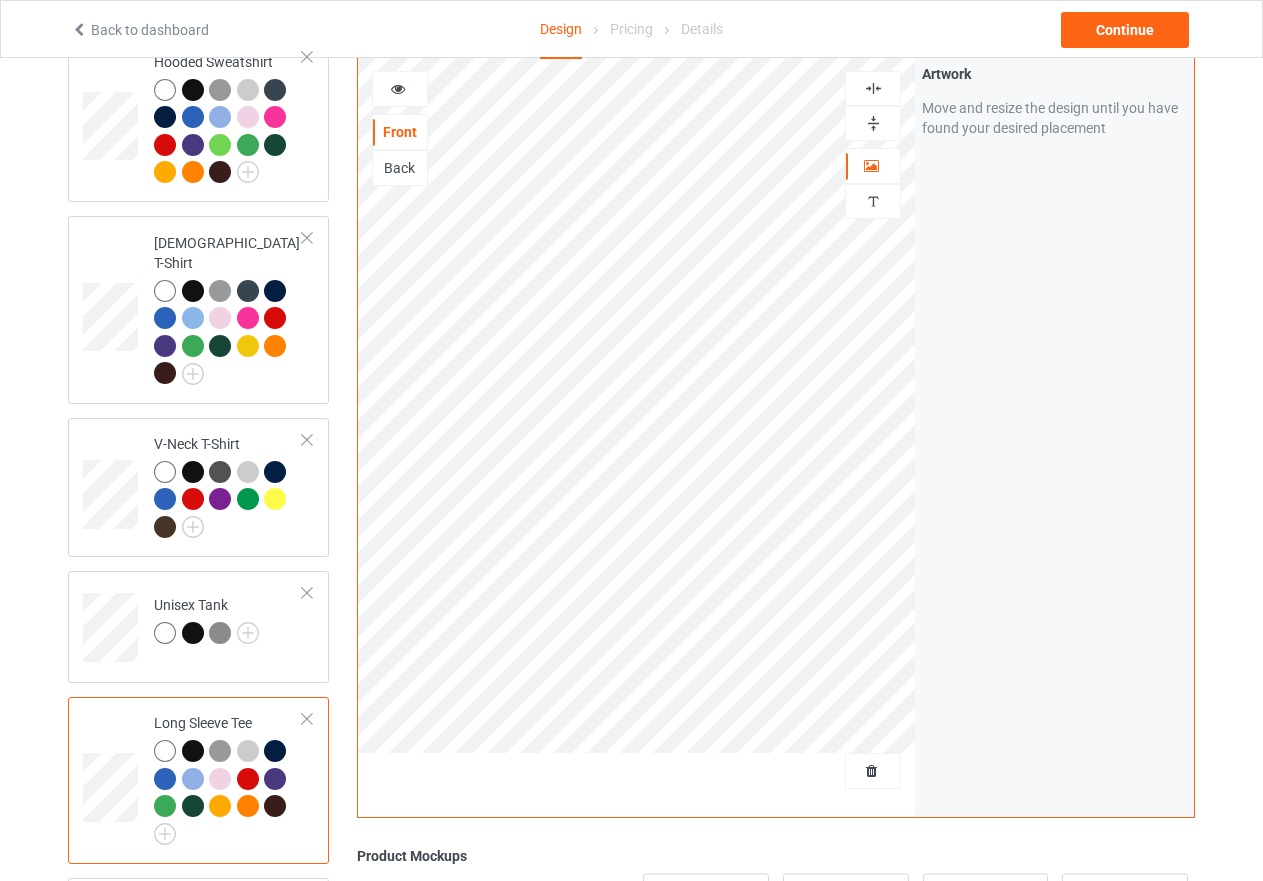 click at bounding box center (398, 86) 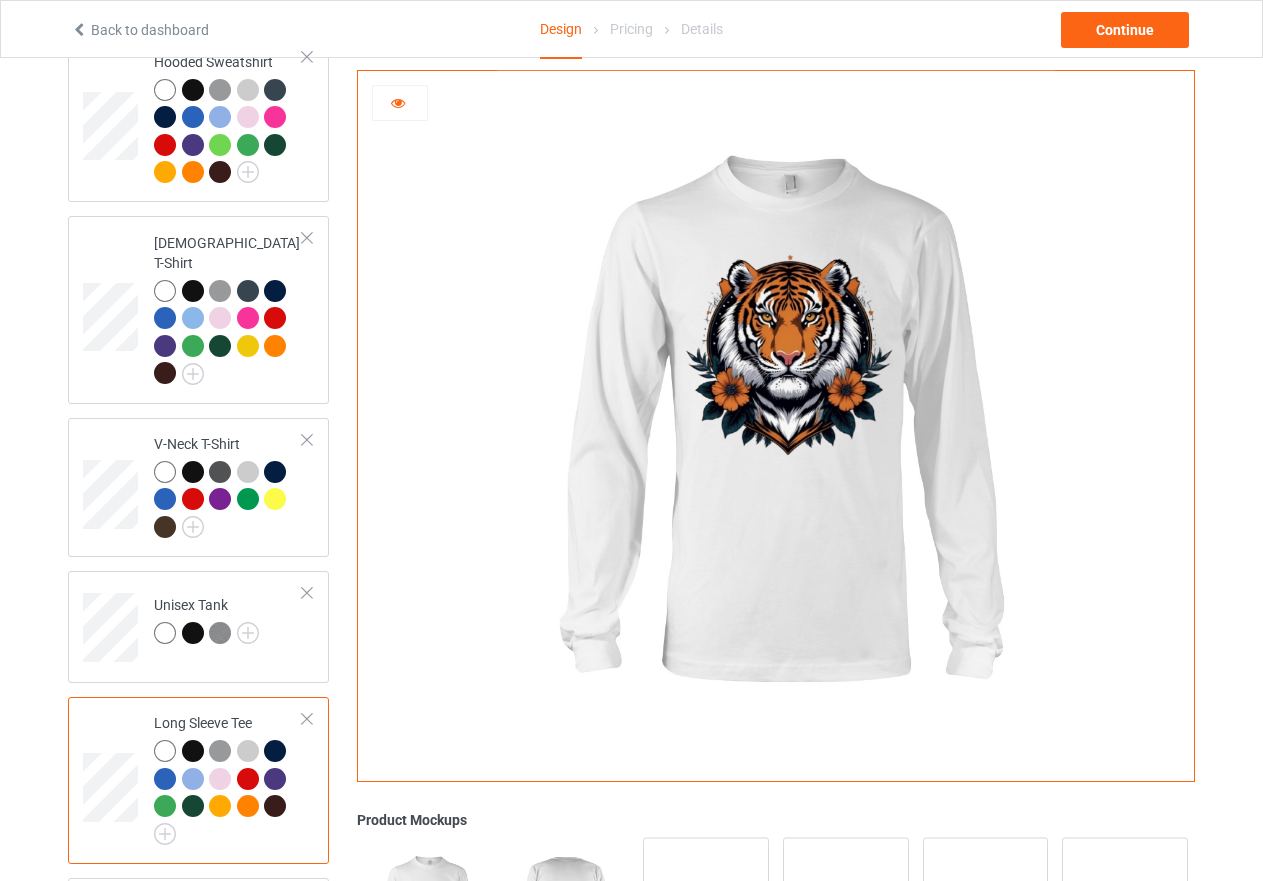click at bounding box center (220, 751) 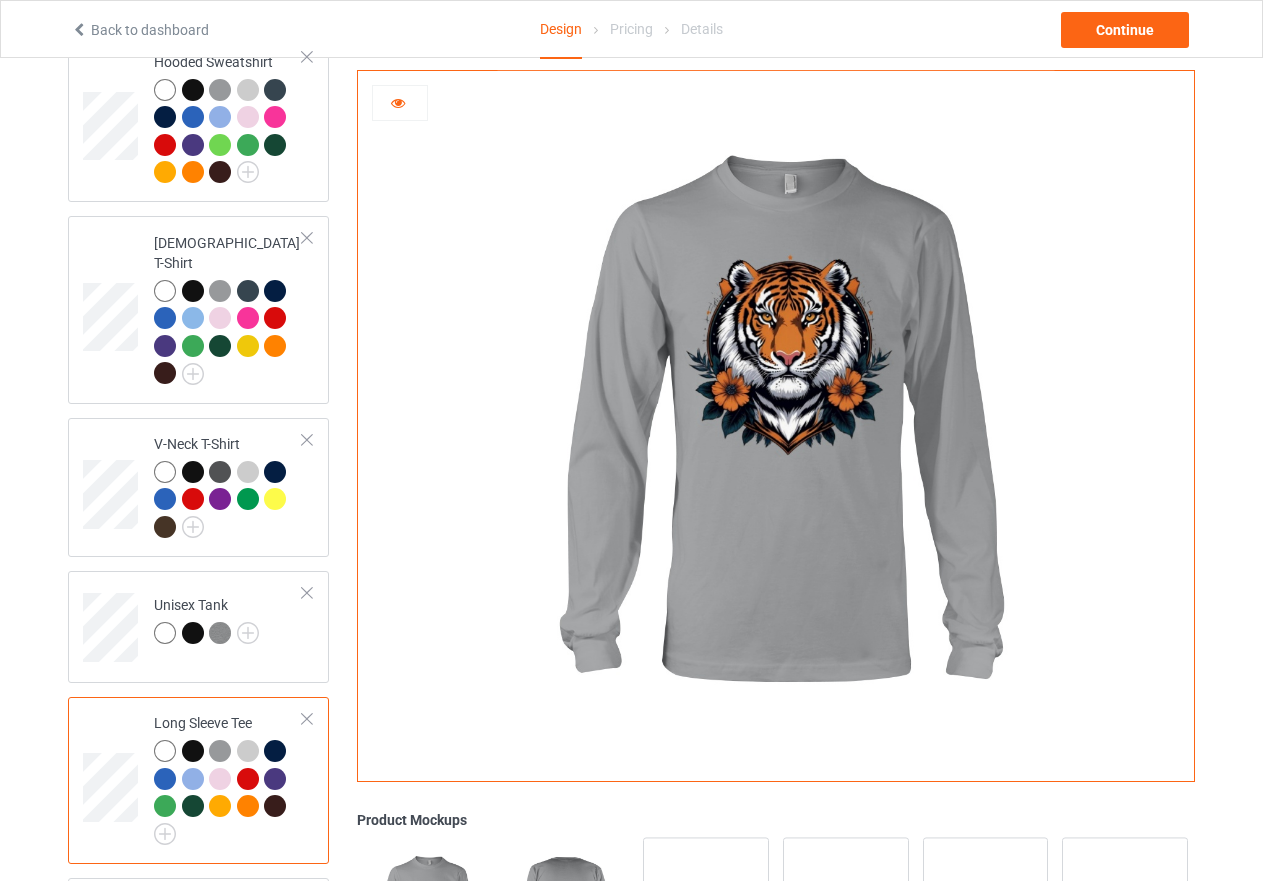 click at bounding box center (275, 751) 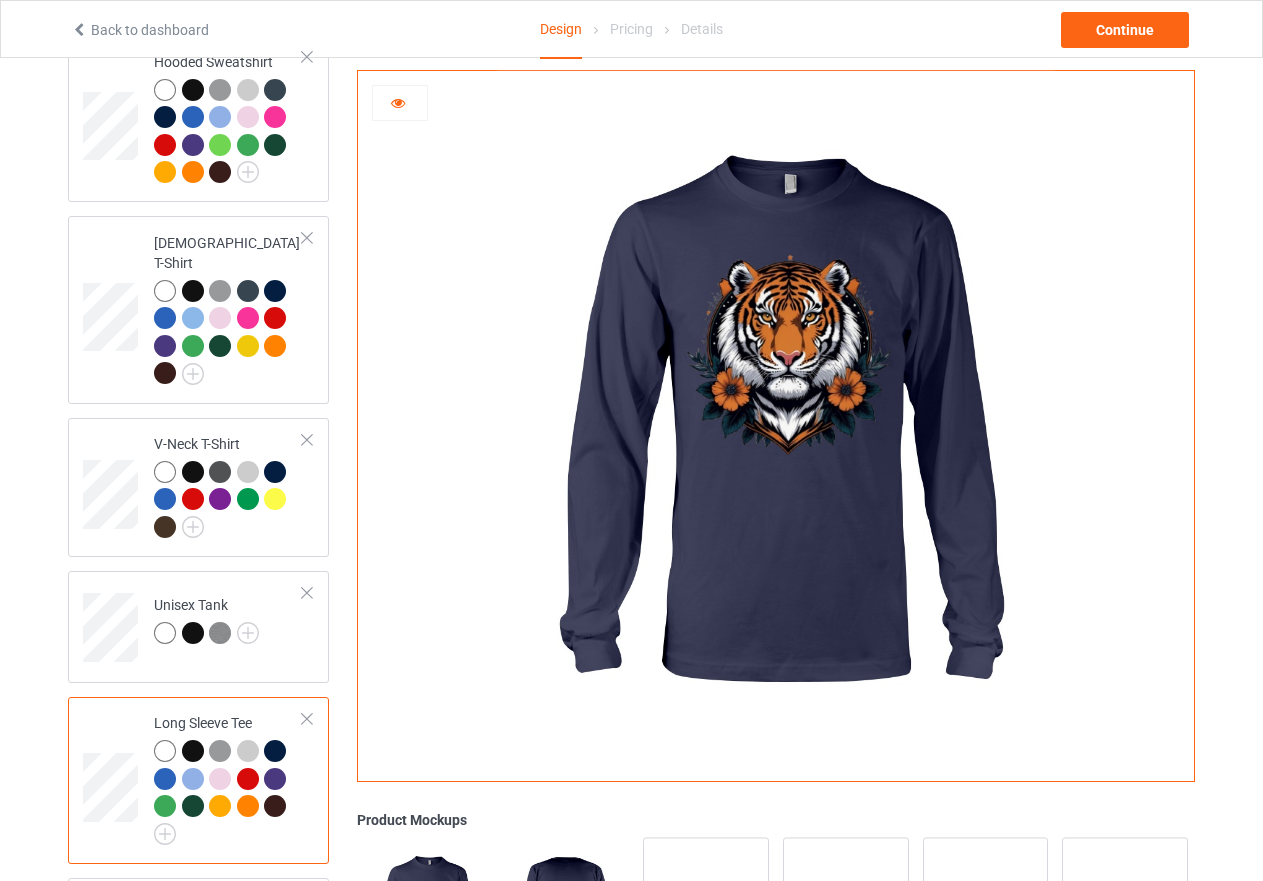 click at bounding box center [248, 806] 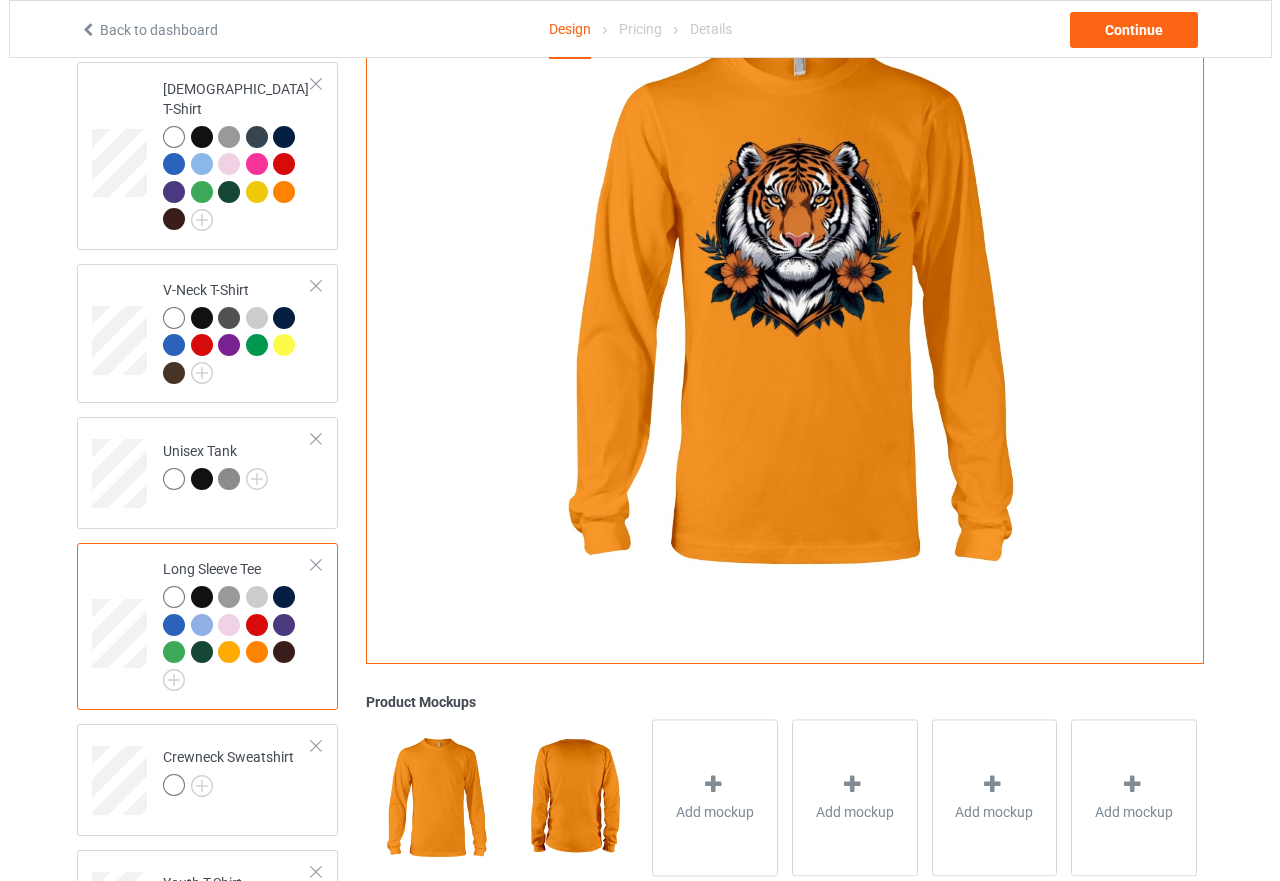 scroll, scrollTop: 758, scrollLeft: 0, axis: vertical 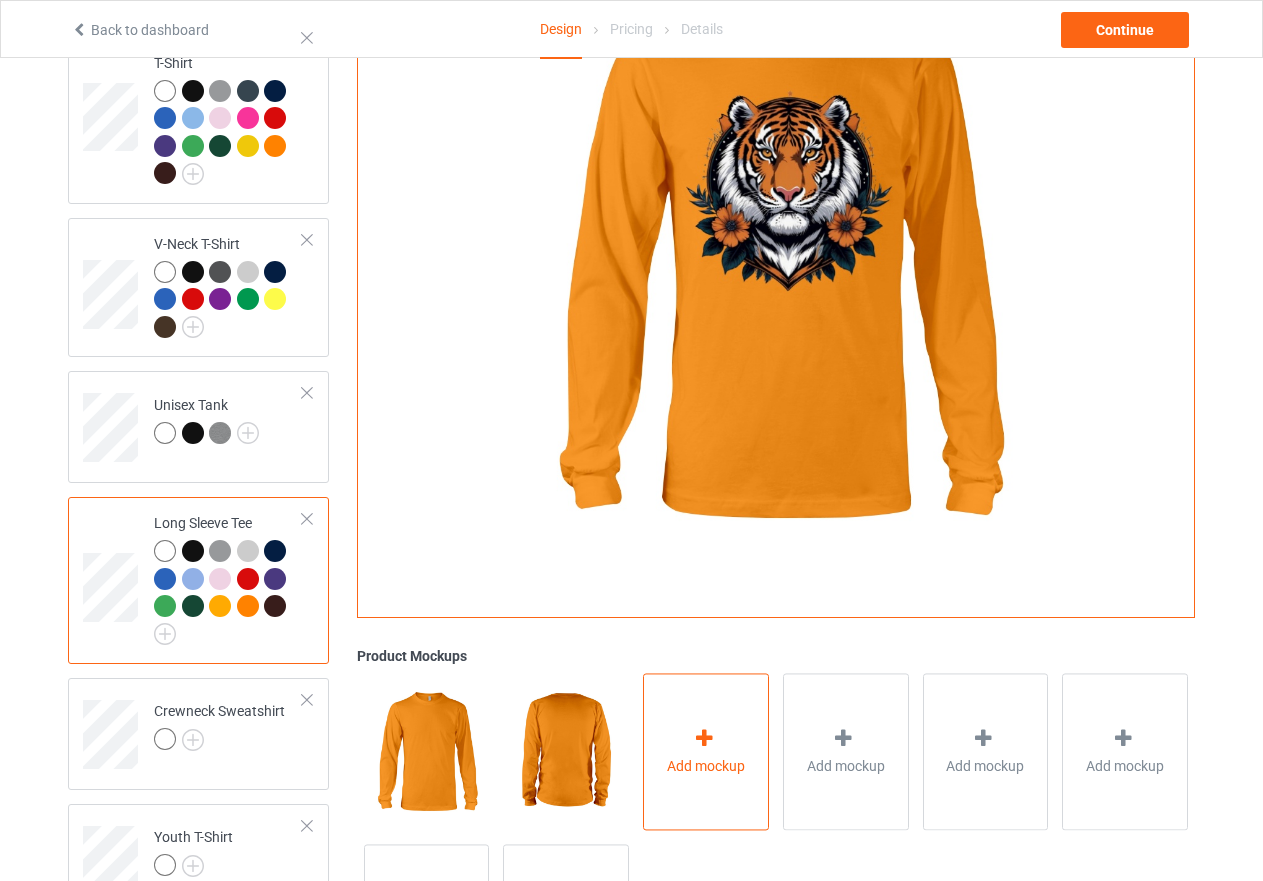 click at bounding box center [704, 739] 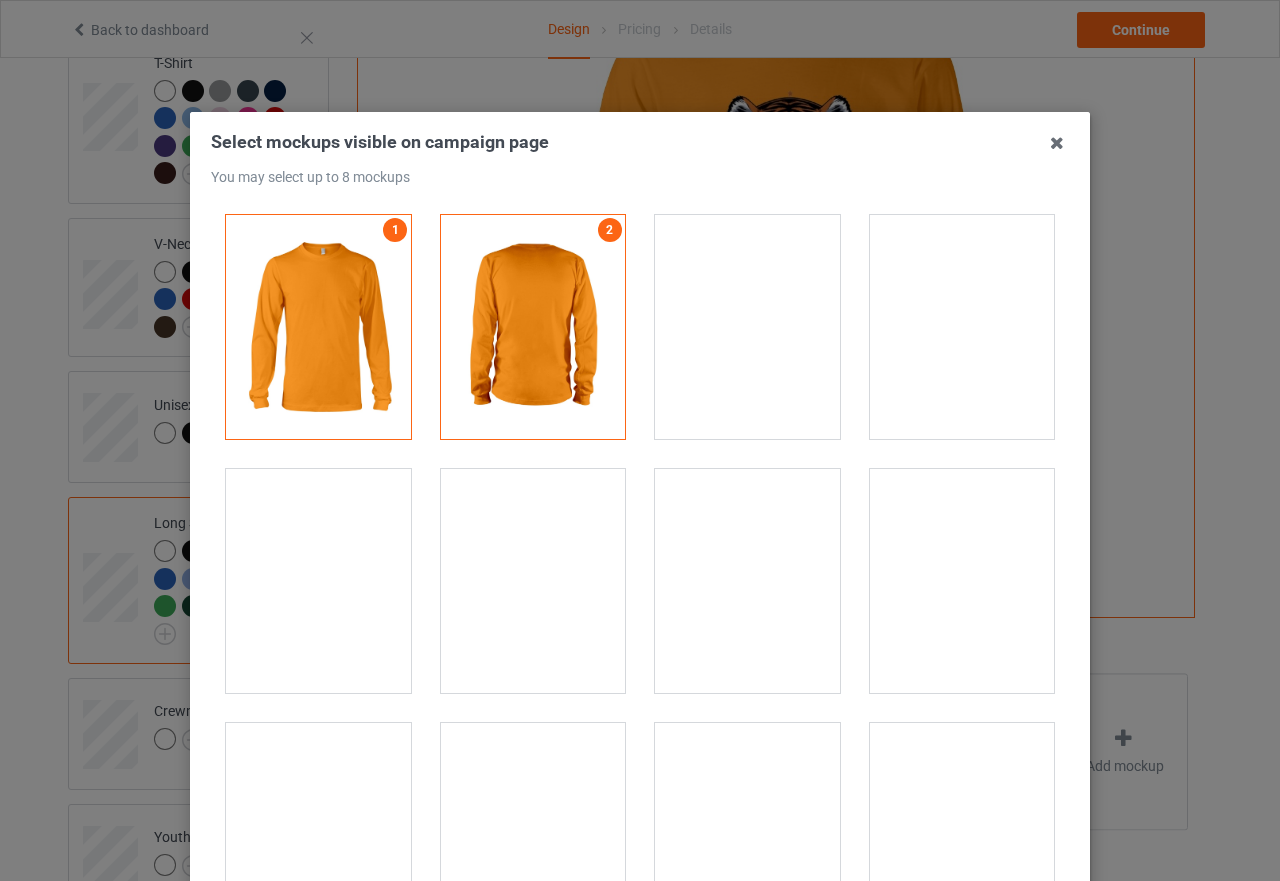 drag, startPoint x: 943, startPoint y: 356, endPoint x: 919, endPoint y: 350, distance: 24.738634 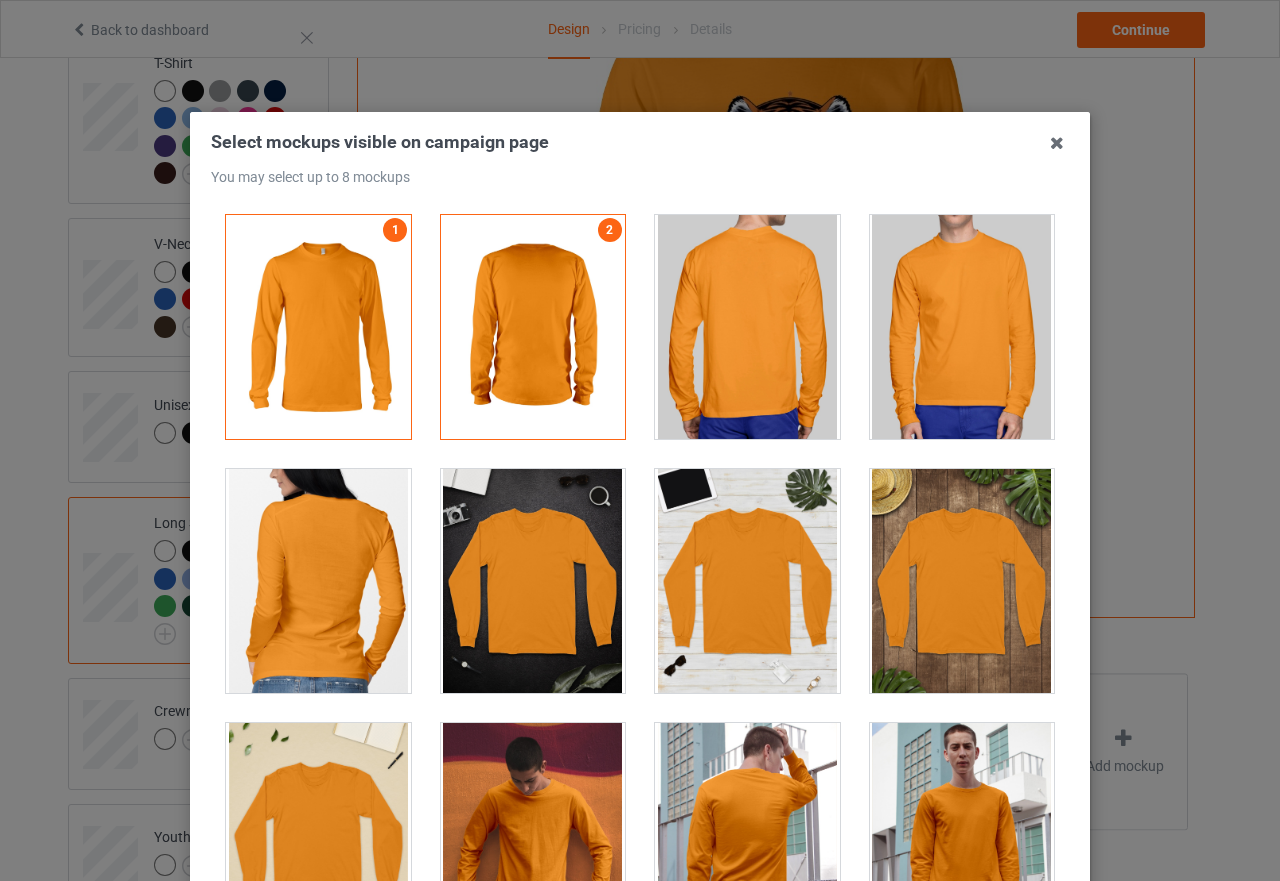 click at bounding box center (962, 327) 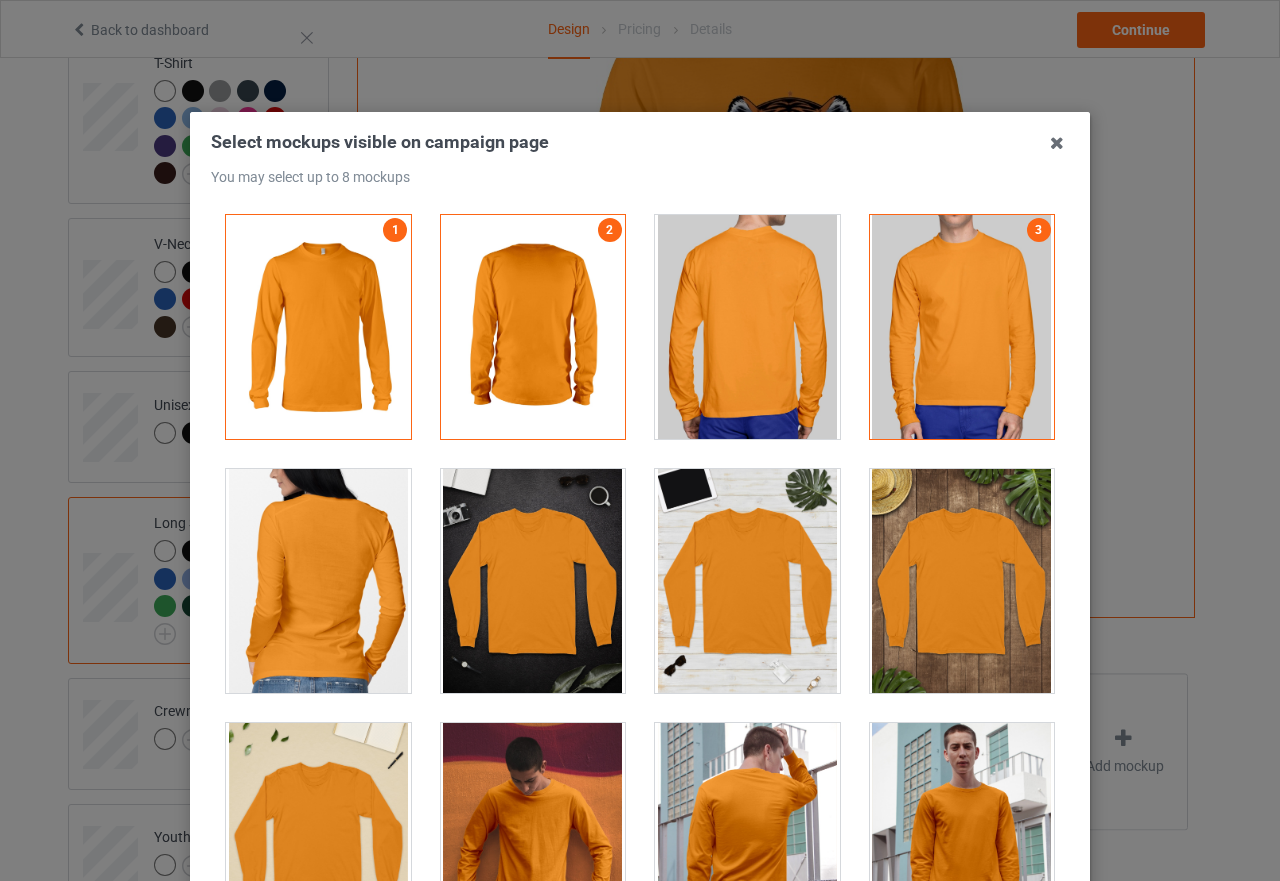 click at bounding box center (747, 327) 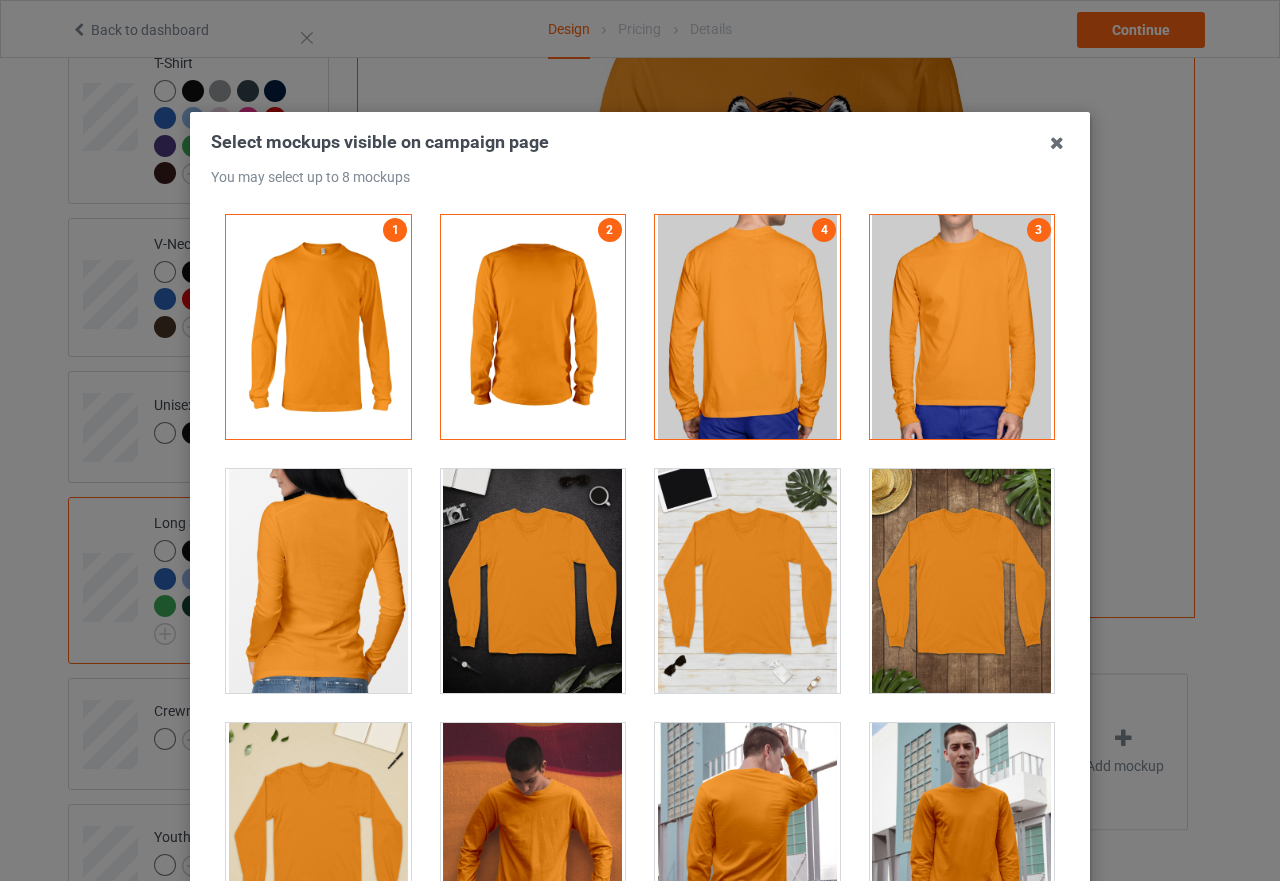click at bounding box center [962, 581] 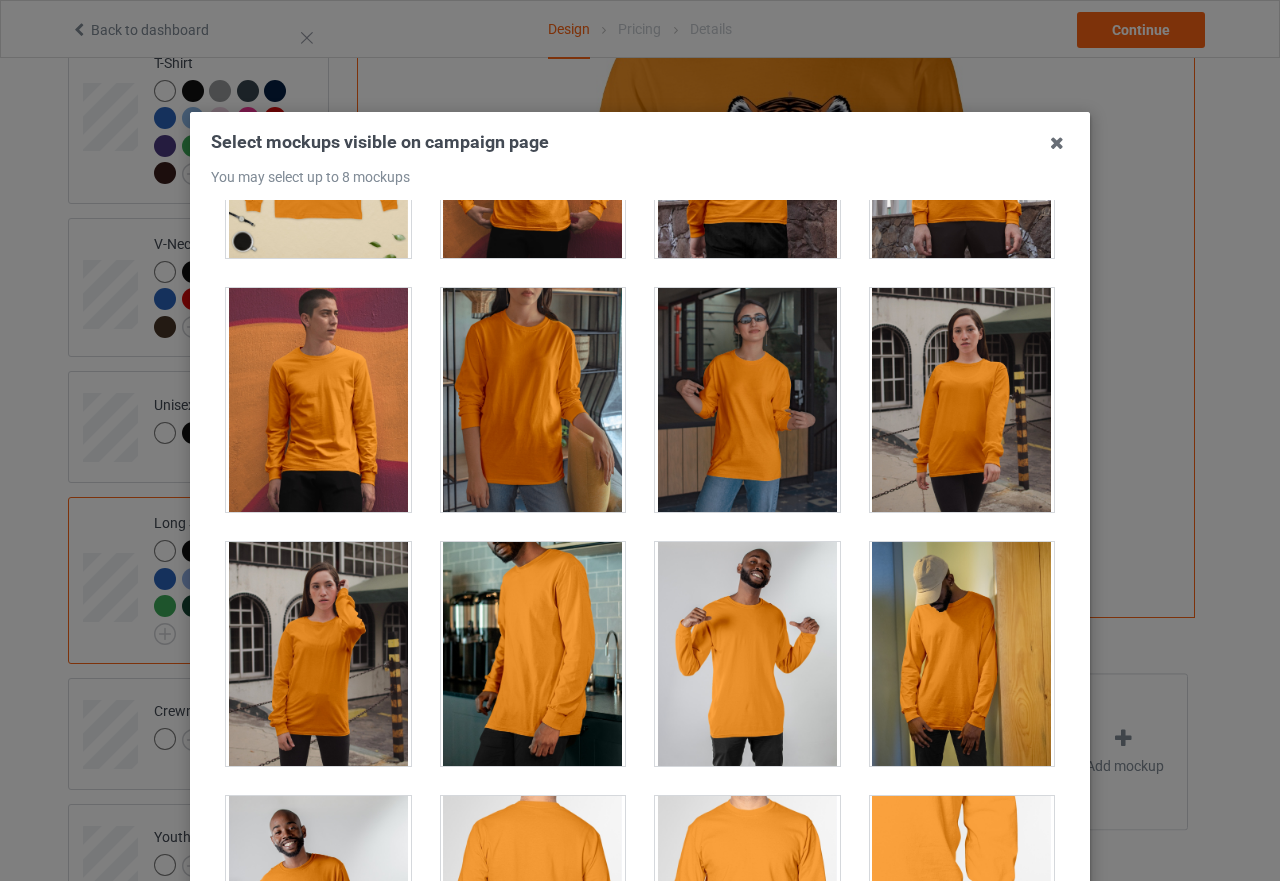 scroll, scrollTop: 700, scrollLeft: 0, axis: vertical 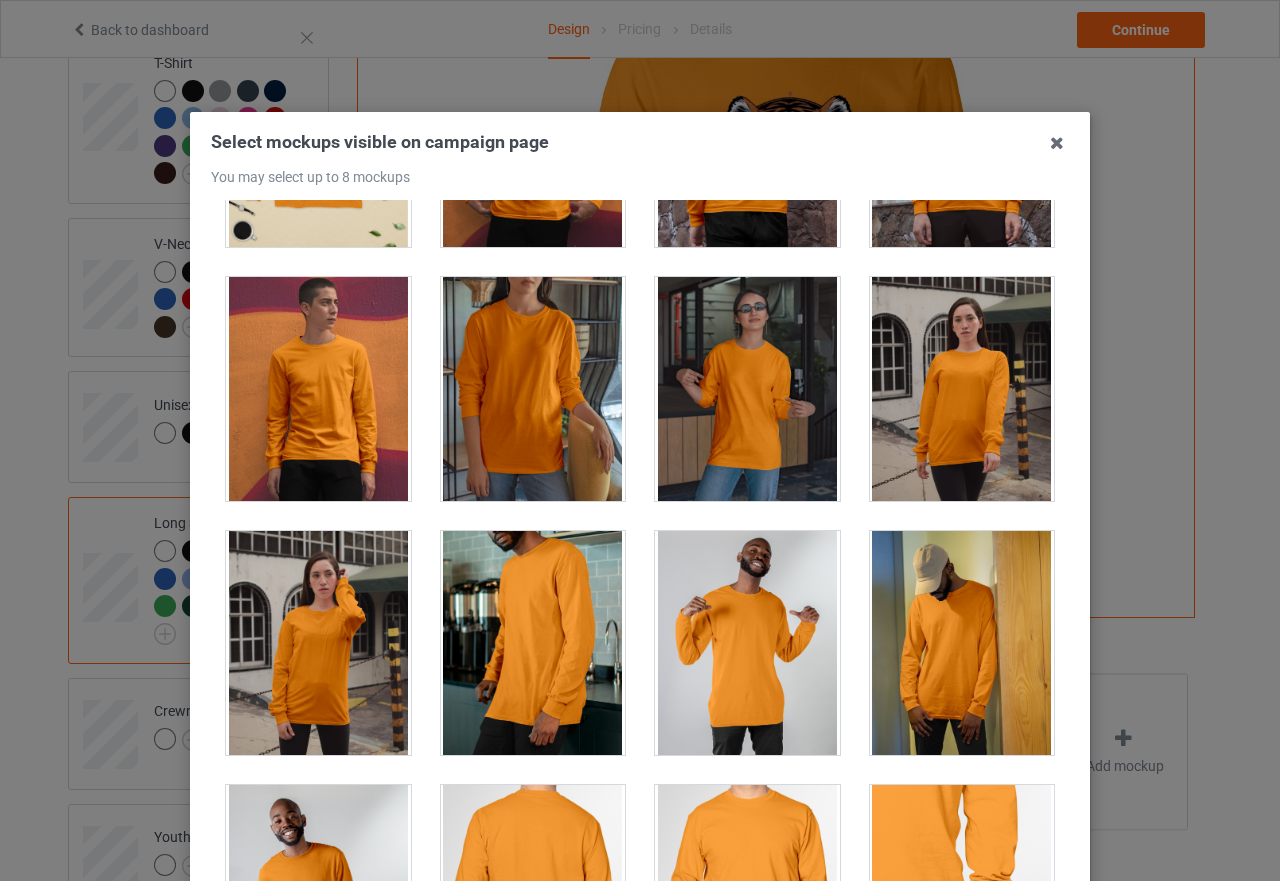 click at bounding box center (747, 643) 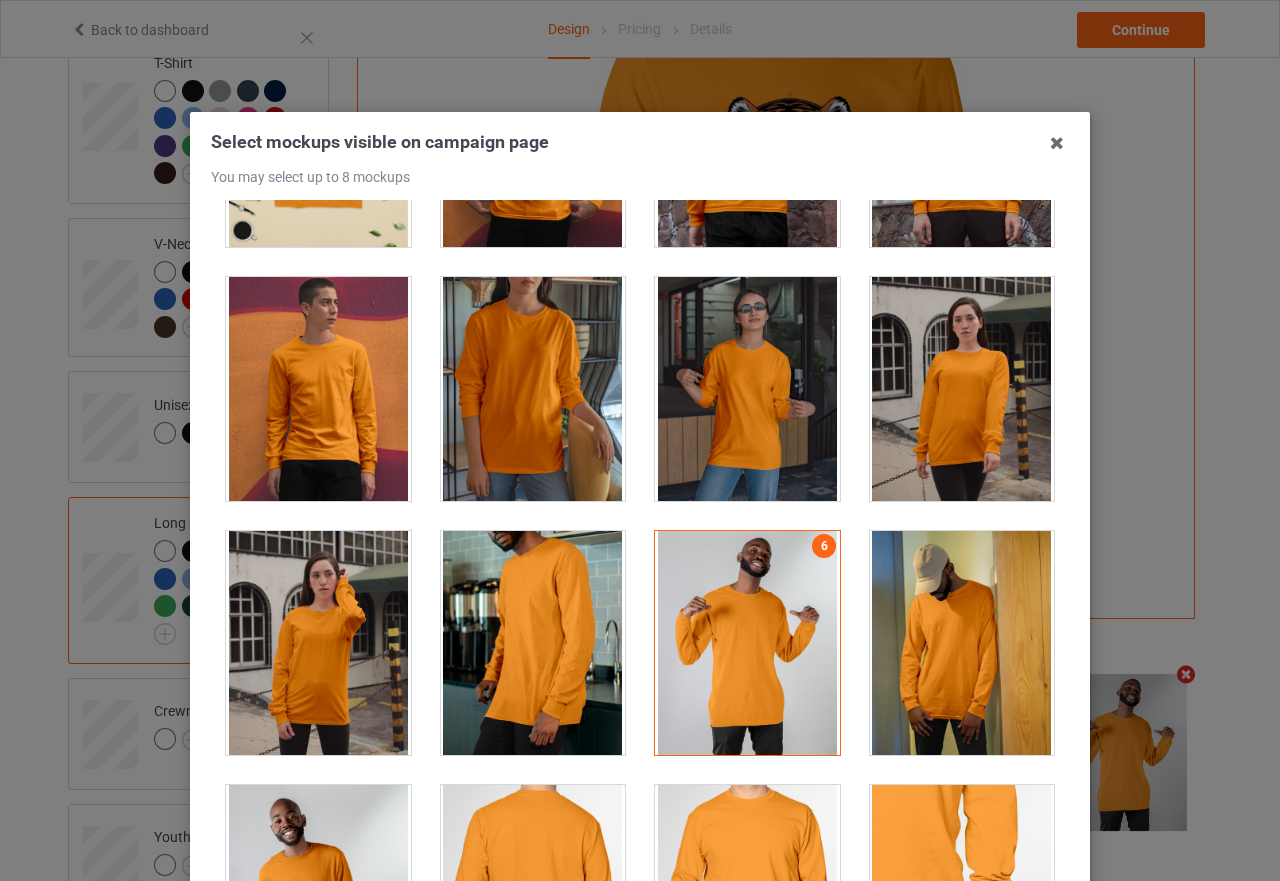 click at bounding box center (747, 643) 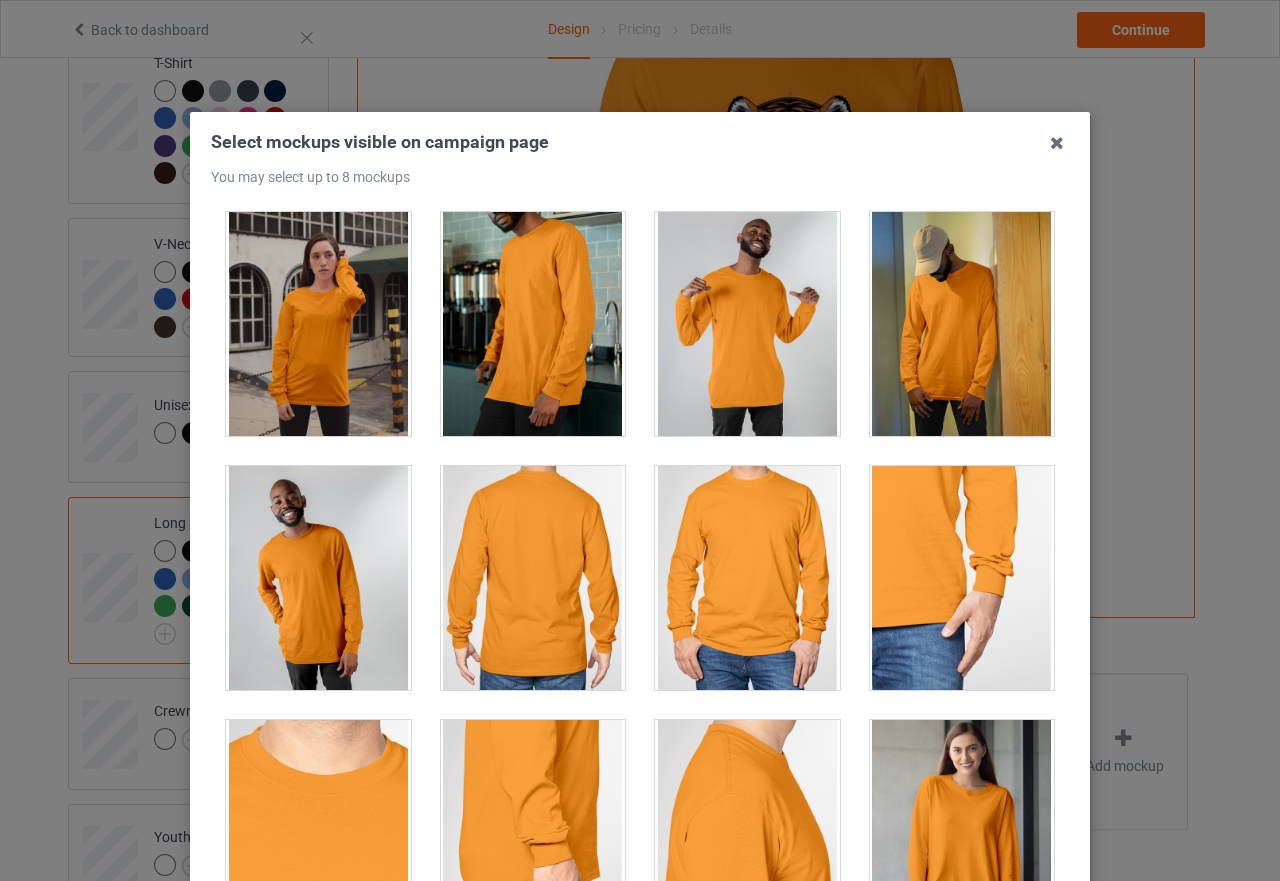 scroll, scrollTop: 1000, scrollLeft: 0, axis: vertical 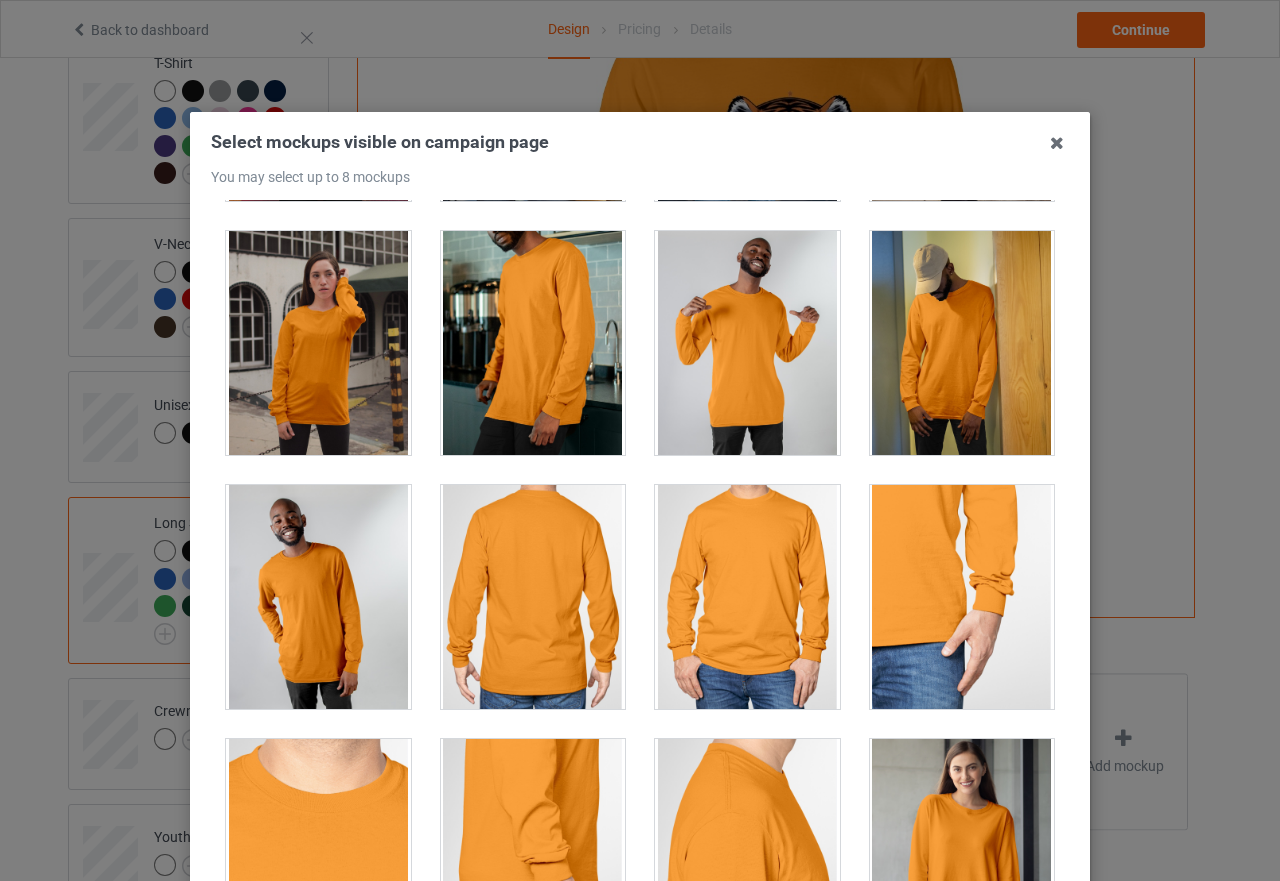 click at bounding box center (962, 343) 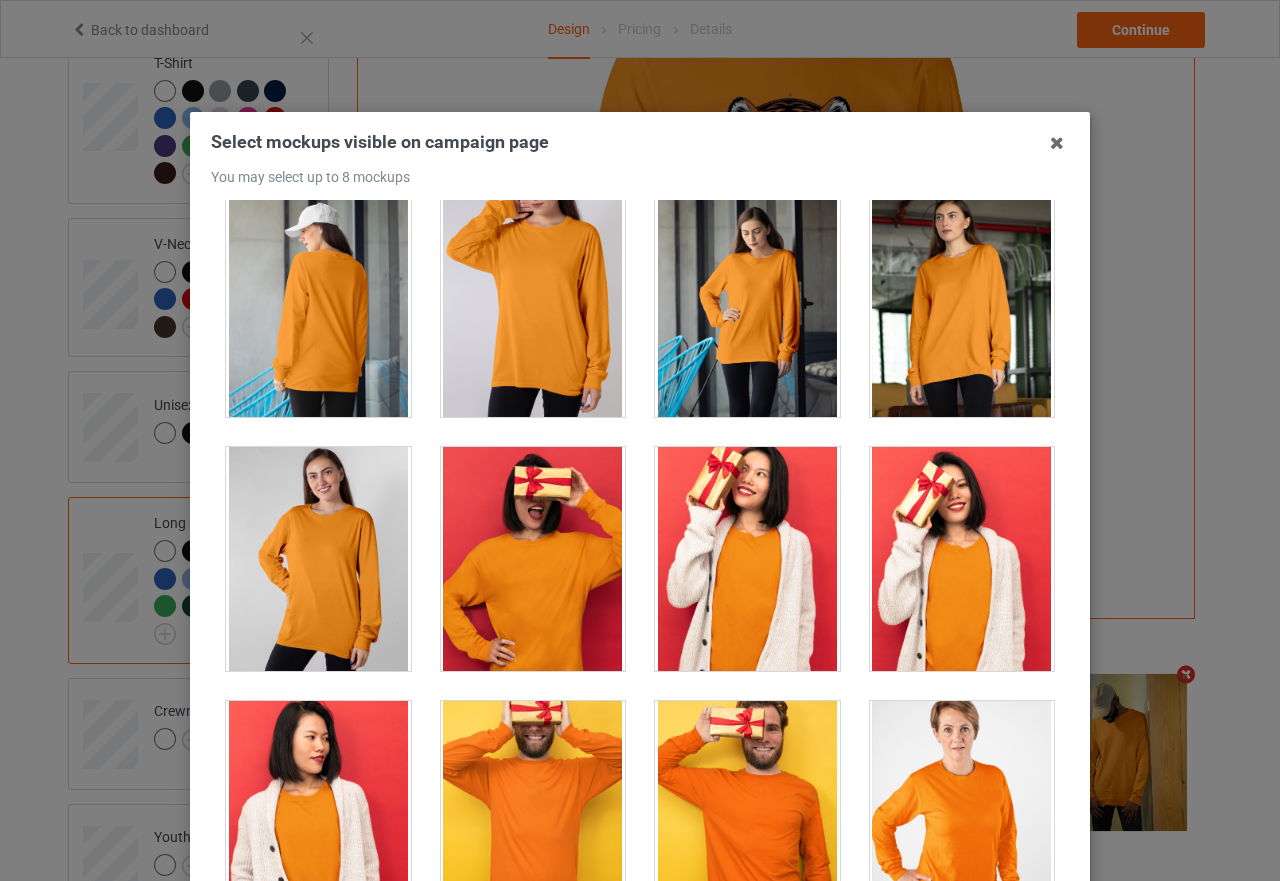 scroll, scrollTop: 1500, scrollLeft: 0, axis: vertical 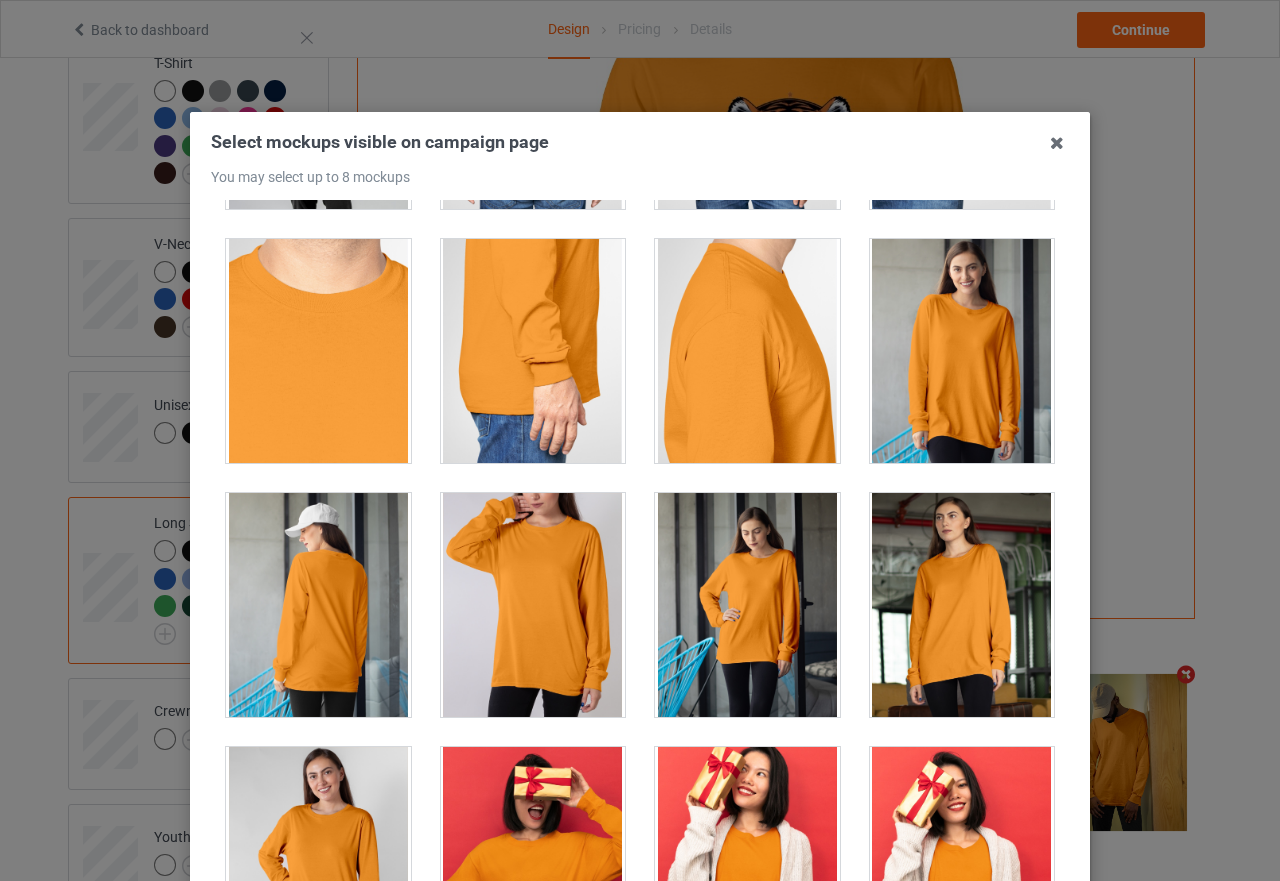 click at bounding box center (747, 605) 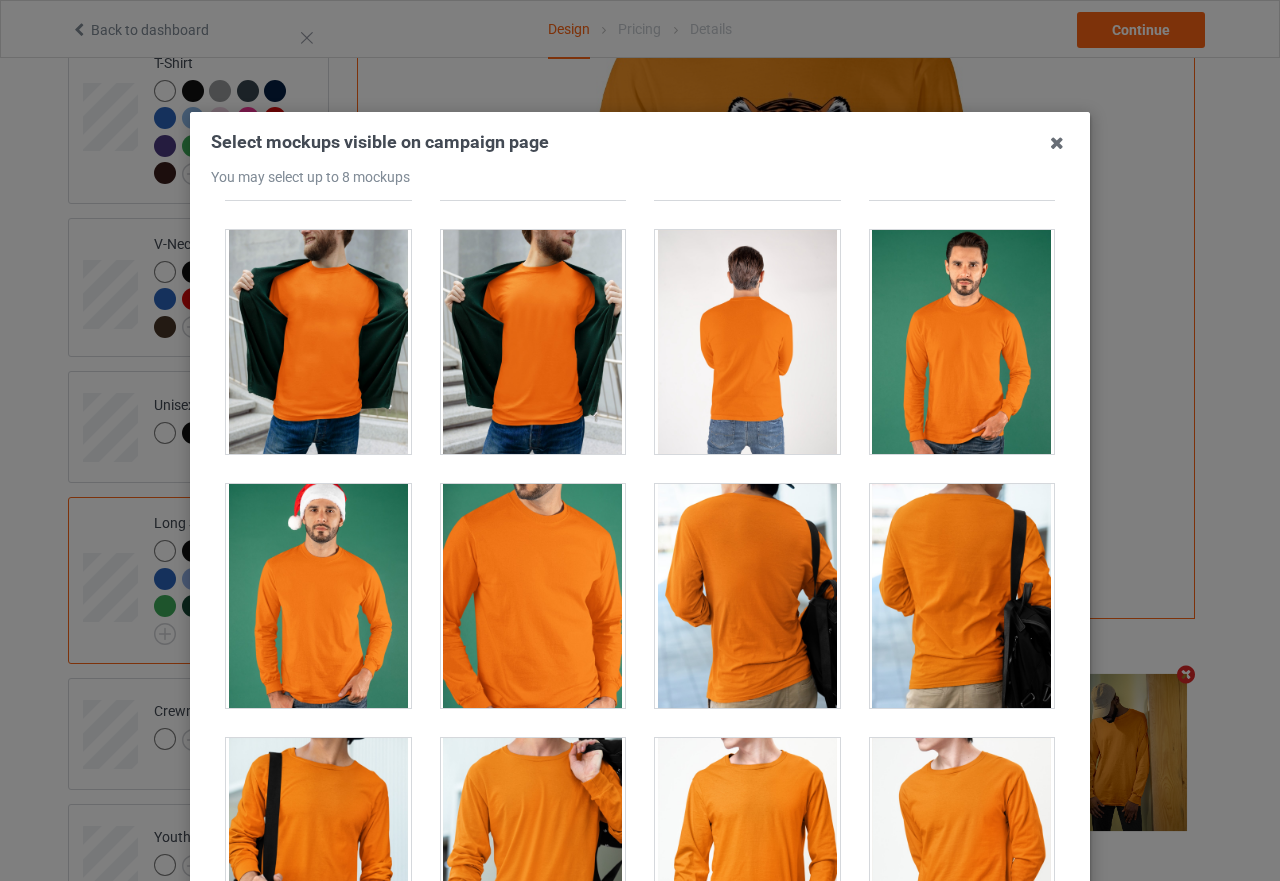 scroll, scrollTop: 3200, scrollLeft: 0, axis: vertical 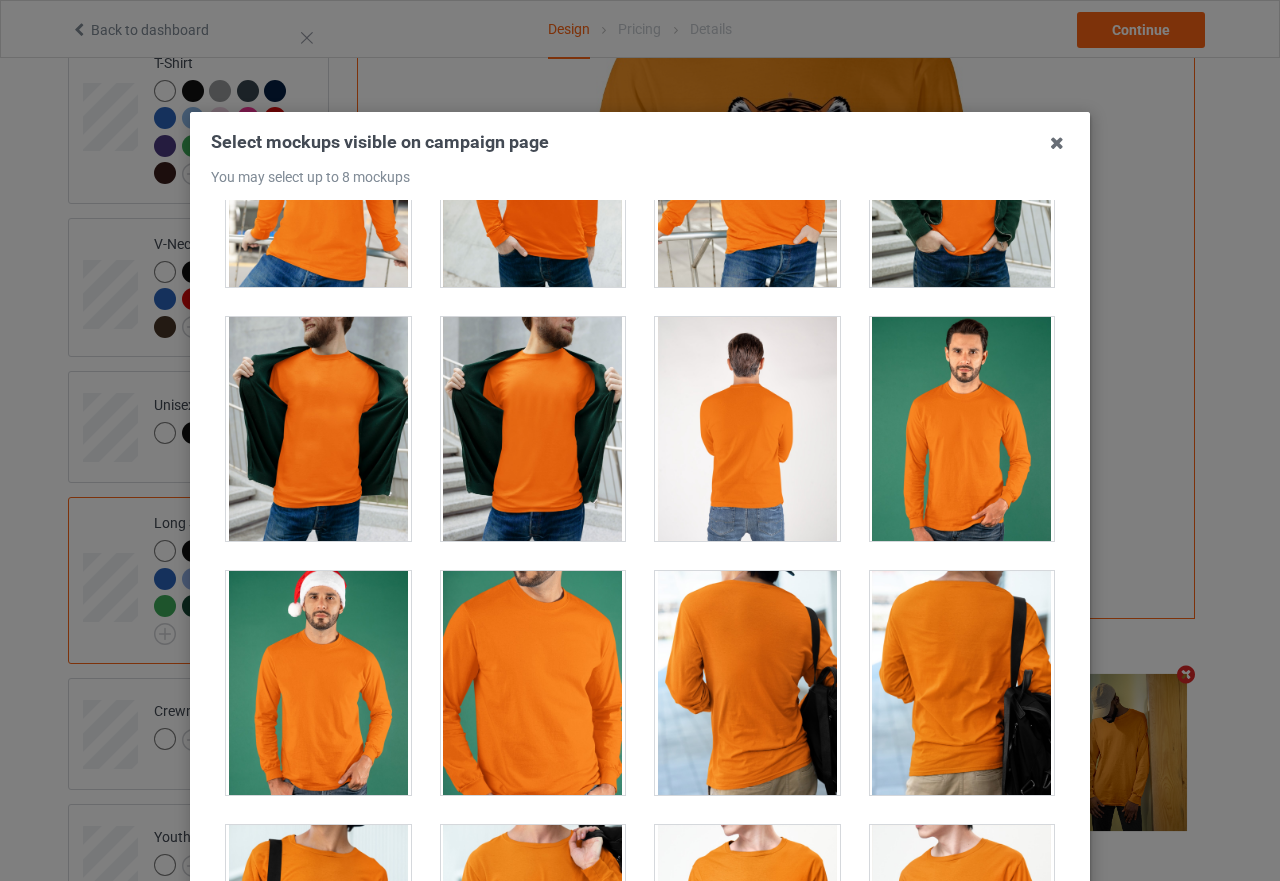 click at bounding box center (962, 429) 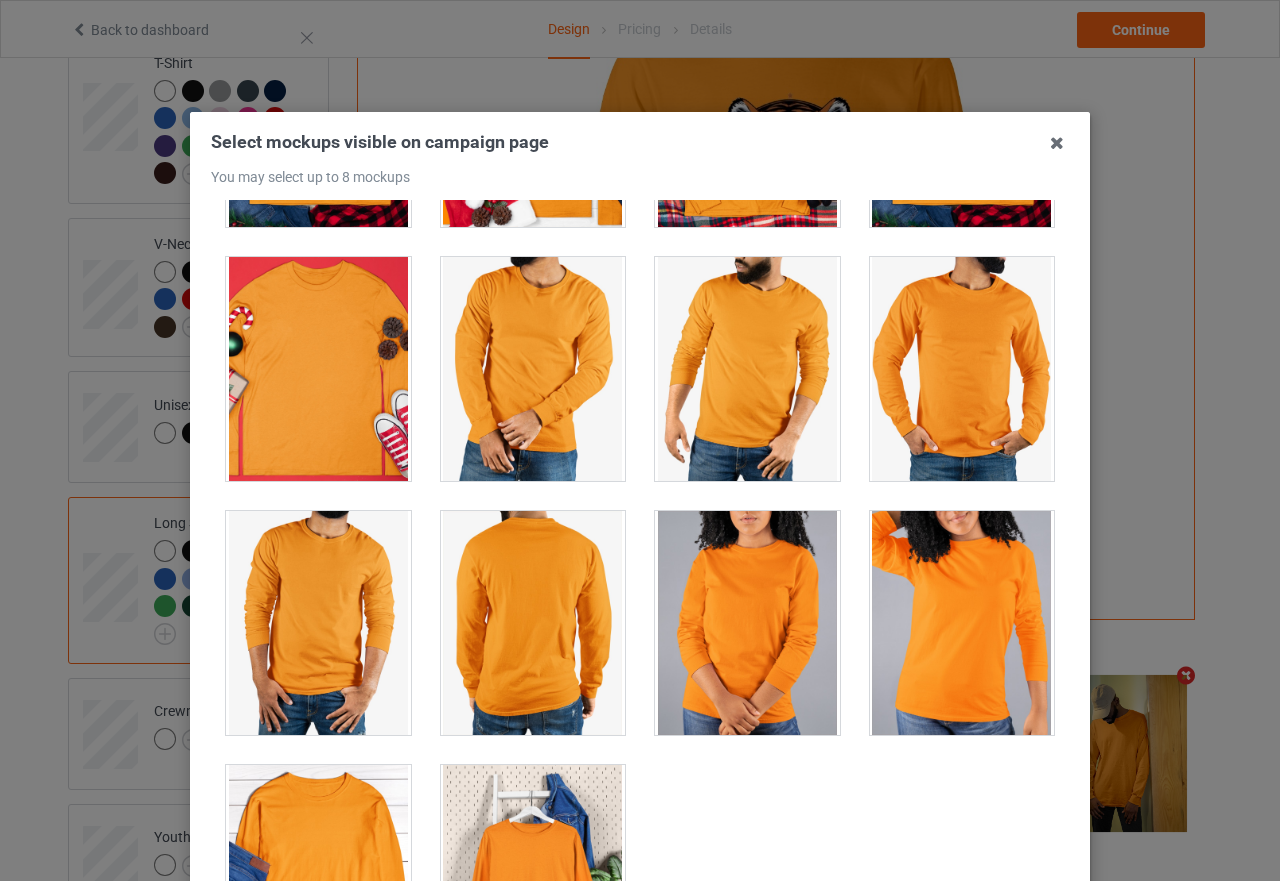 scroll, scrollTop: 5391, scrollLeft: 0, axis: vertical 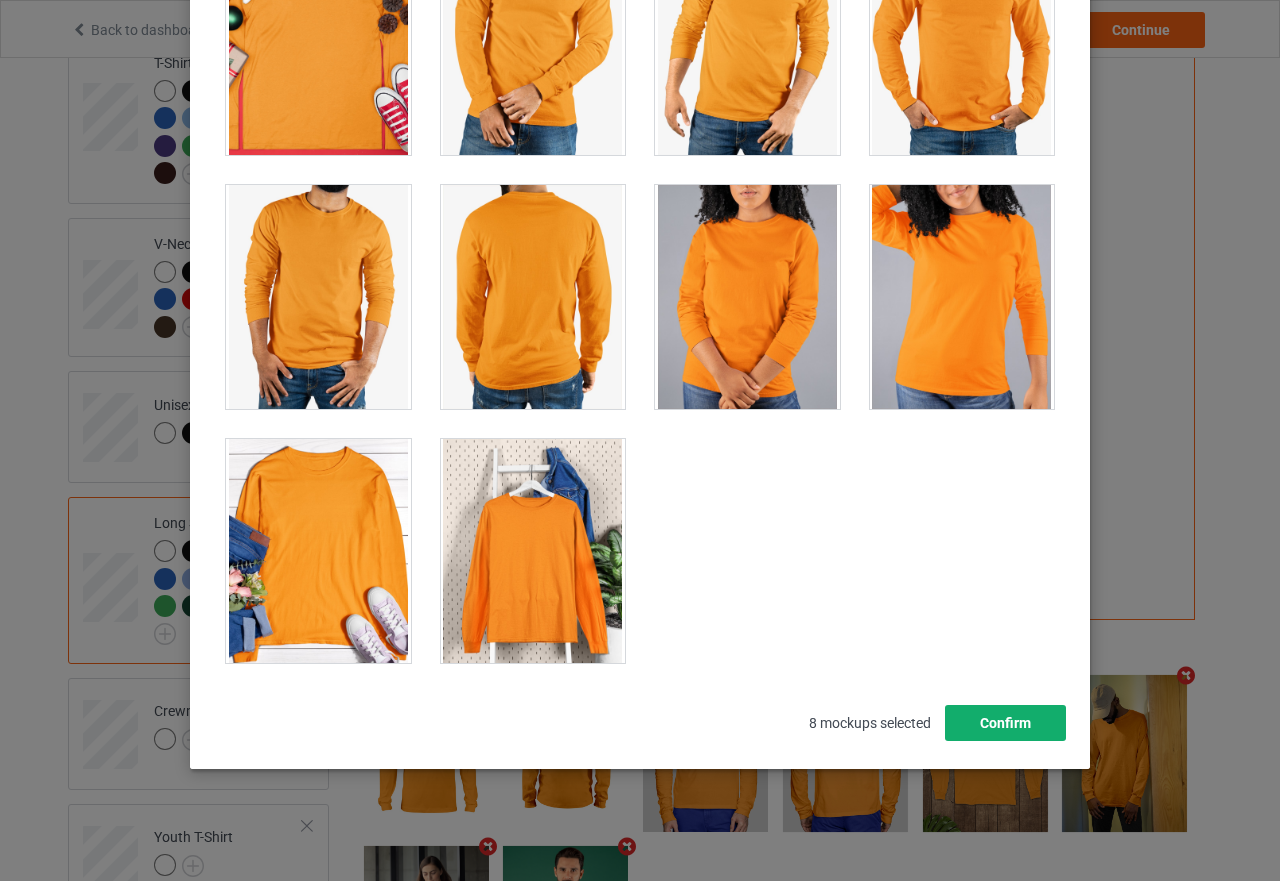 click on "Confirm" at bounding box center (1005, 723) 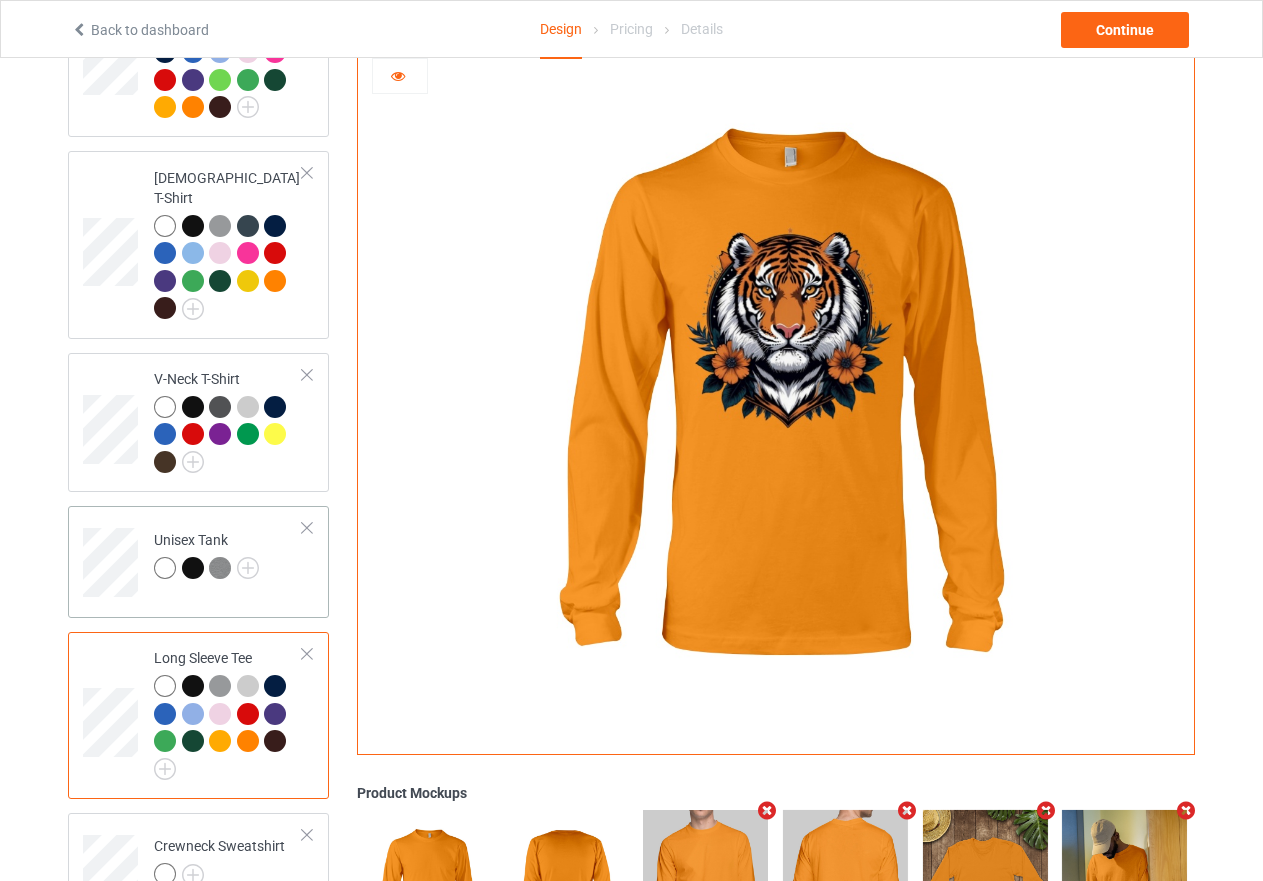 scroll, scrollTop: 658, scrollLeft: 0, axis: vertical 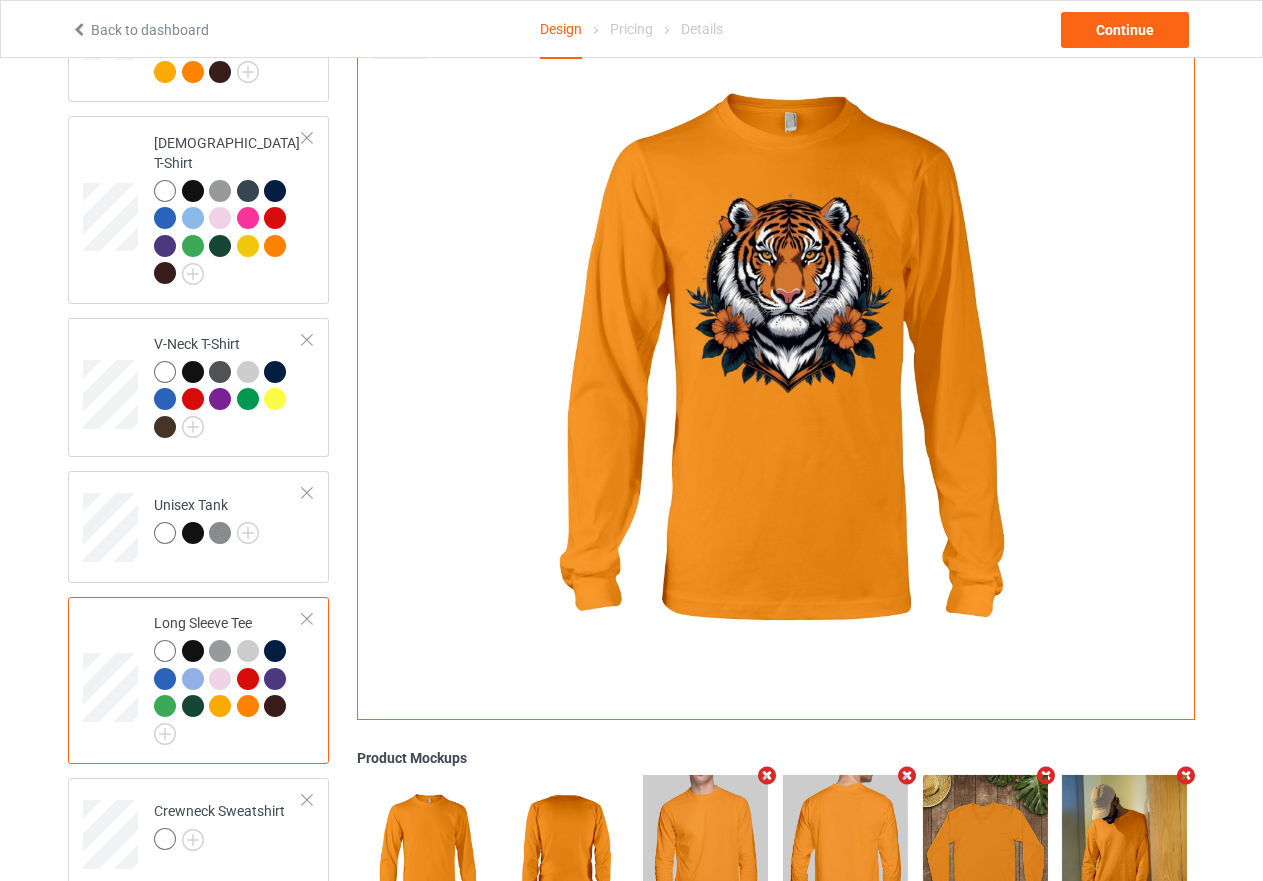 click at bounding box center [165, 651] 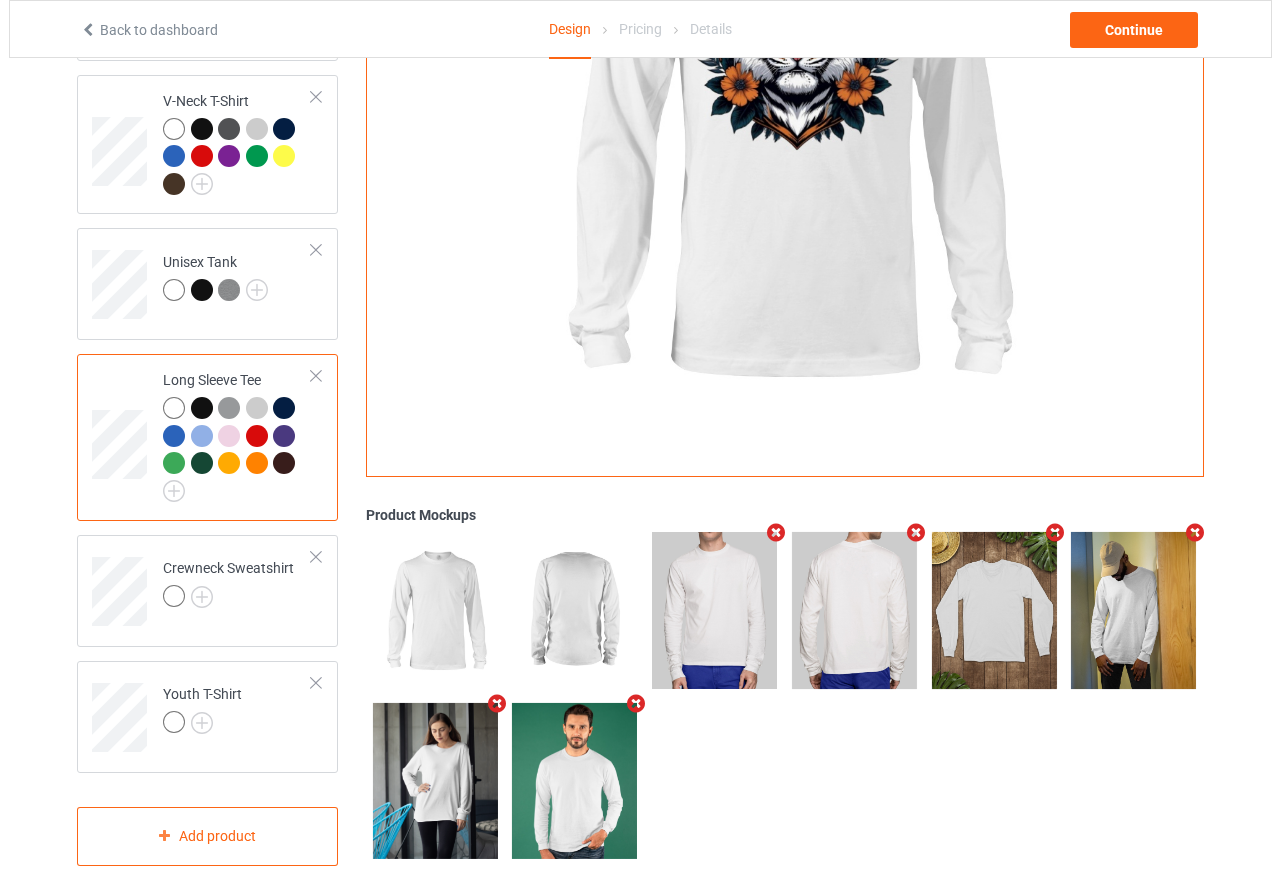 scroll, scrollTop: 914, scrollLeft: 0, axis: vertical 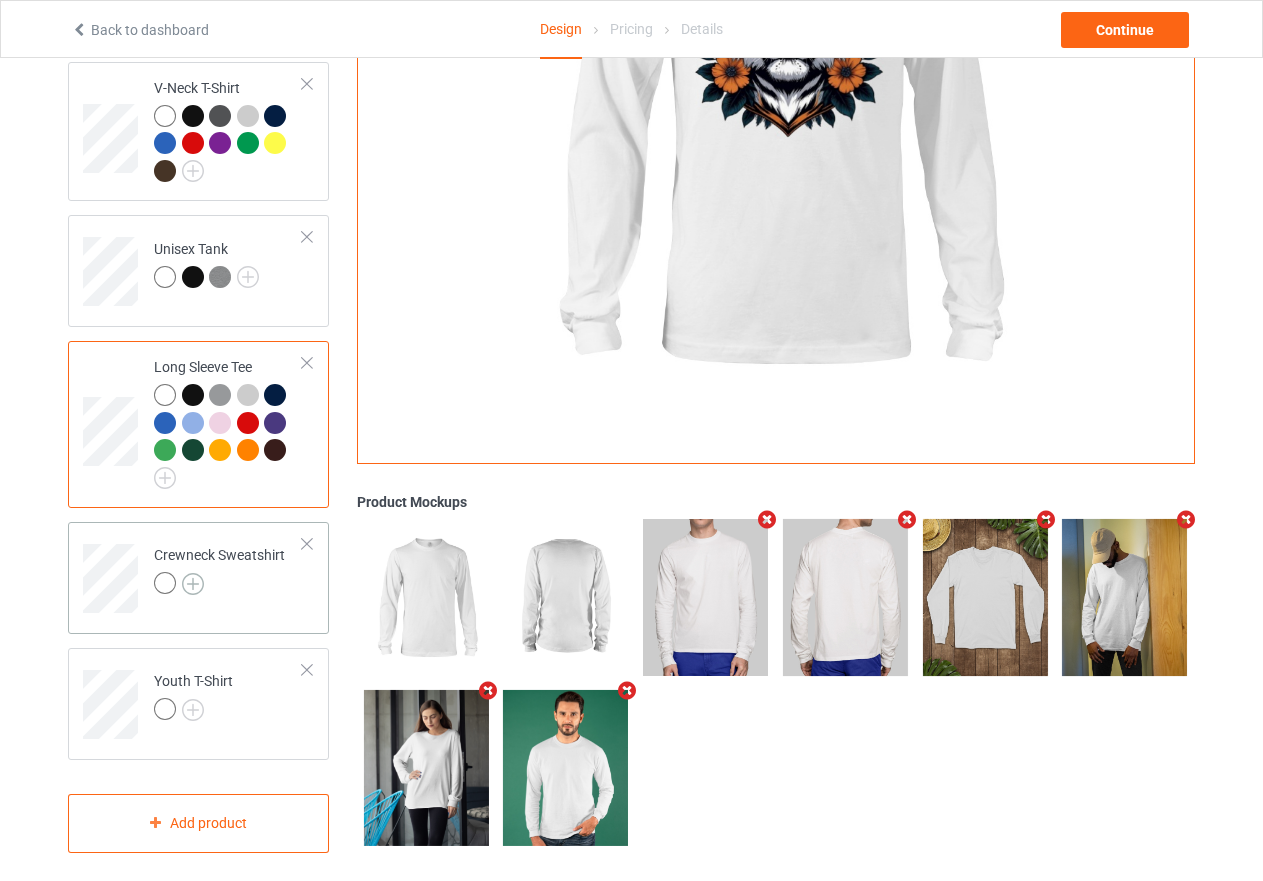 click at bounding box center (193, 584) 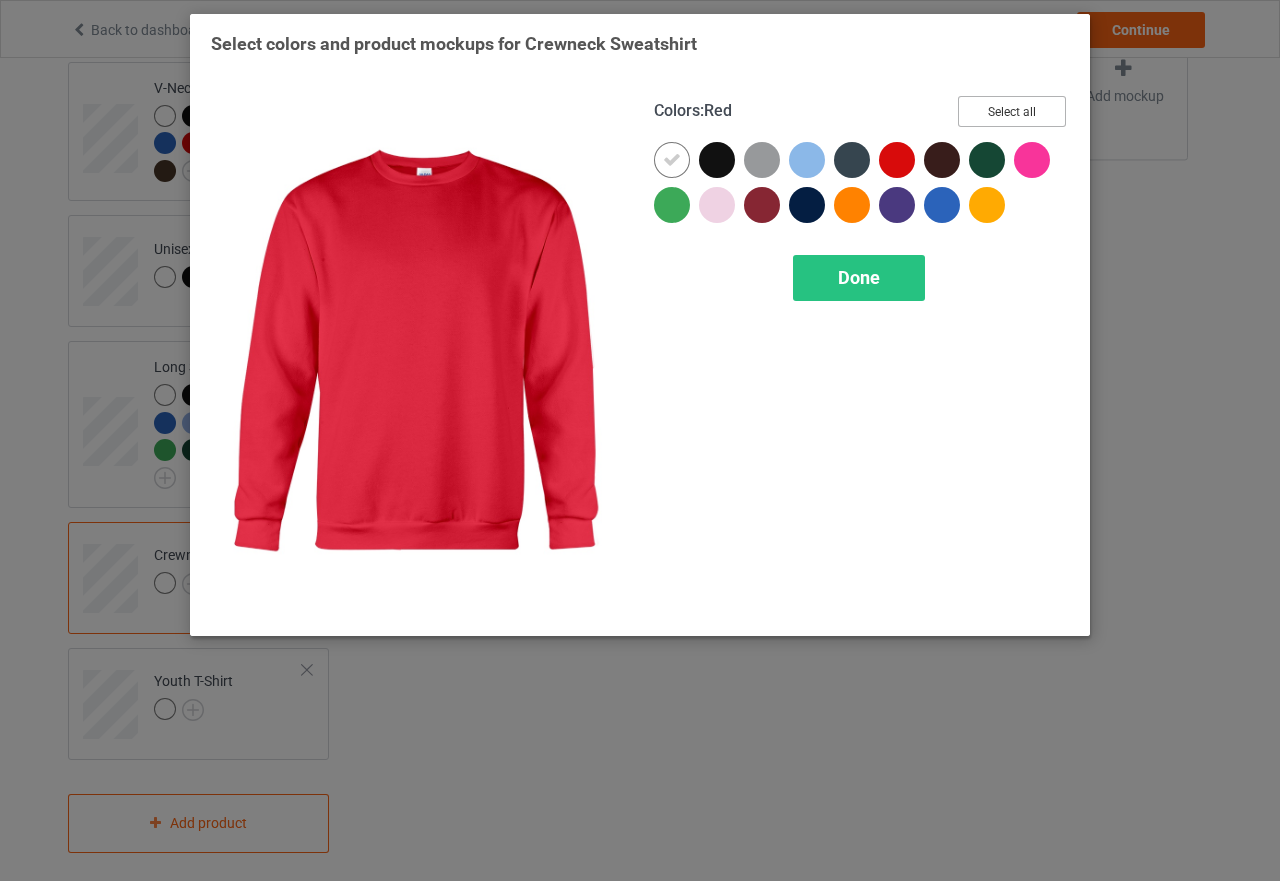 click on "Select all" at bounding box center [1012, 111] 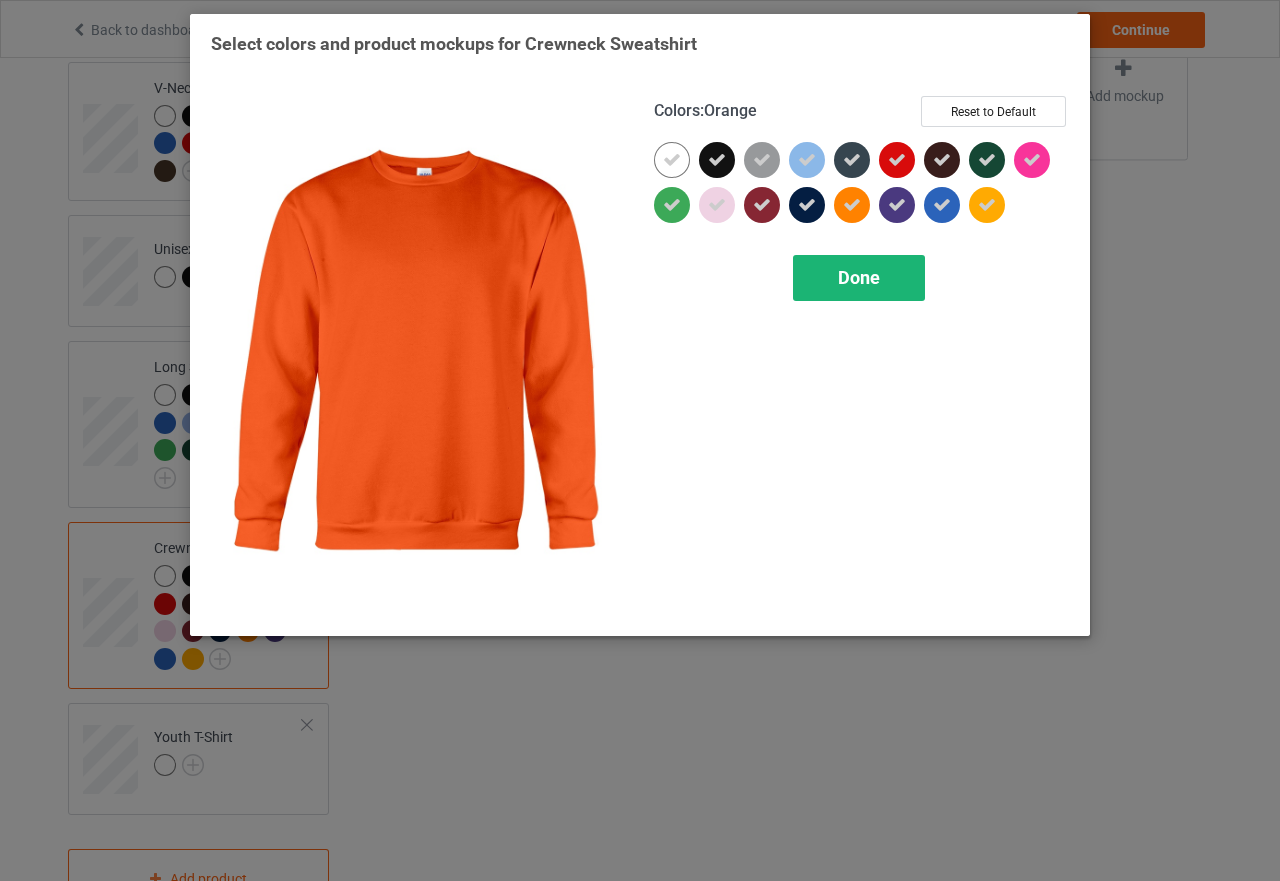 click on "Done" at bounding box center (859, 278) 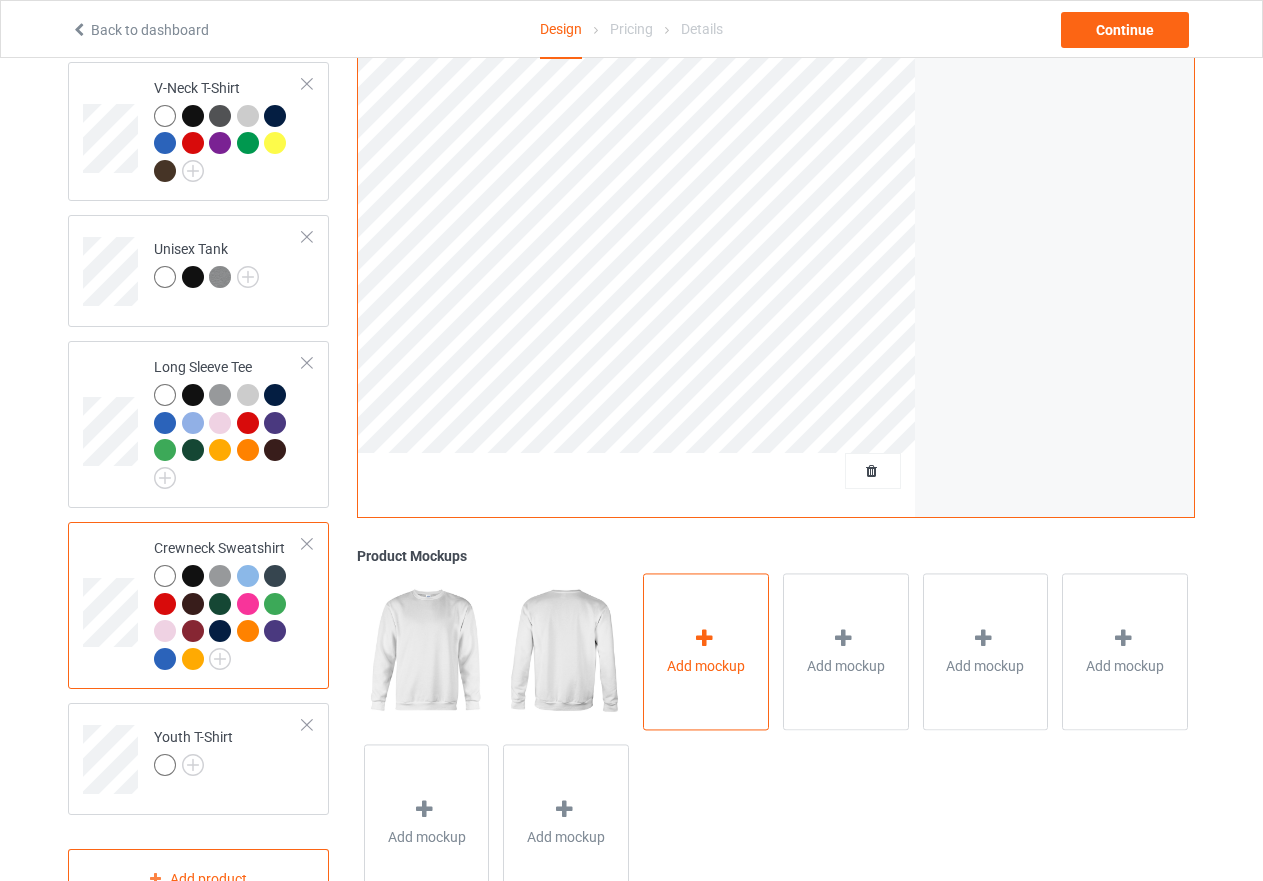 click at bounding box center (704, 638) 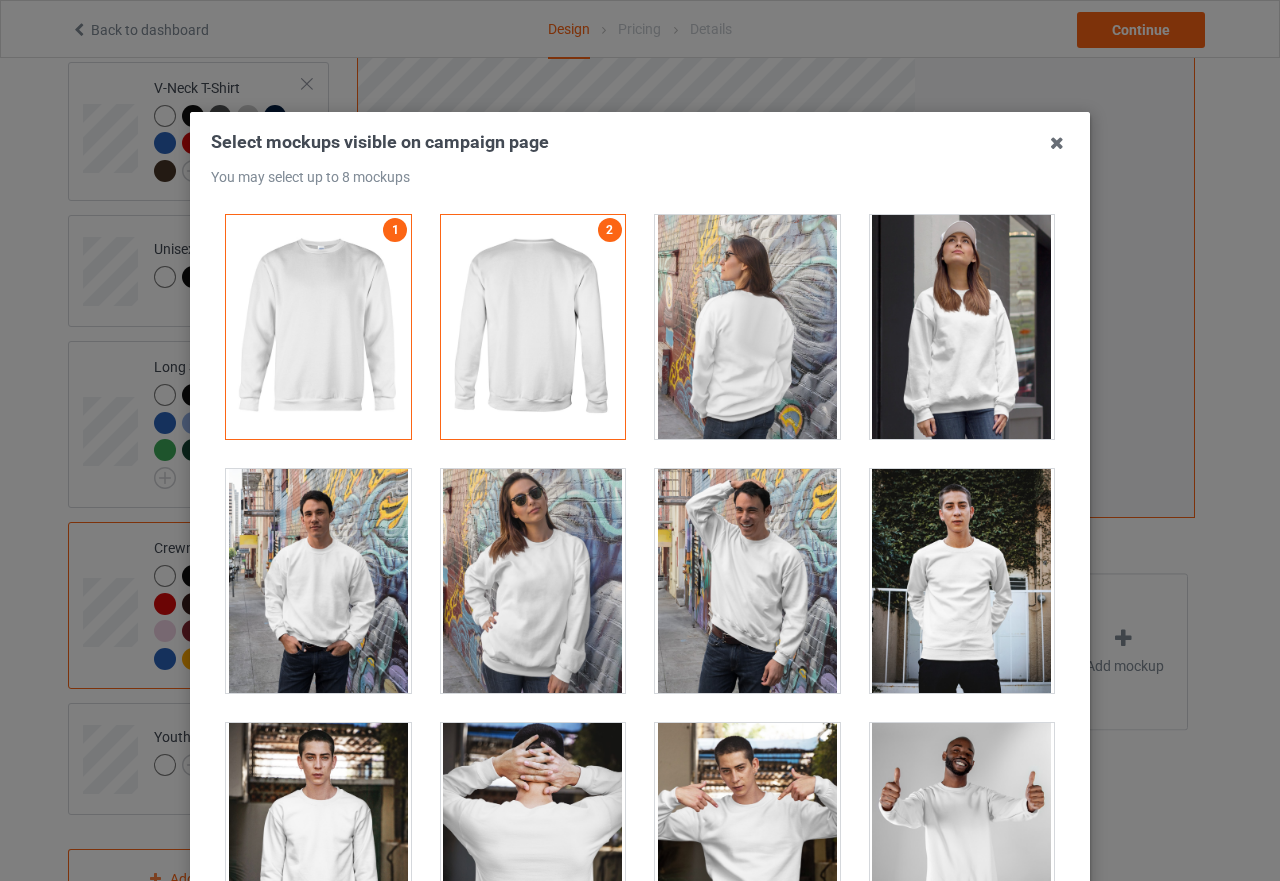 click at bounding box center (318, 581) 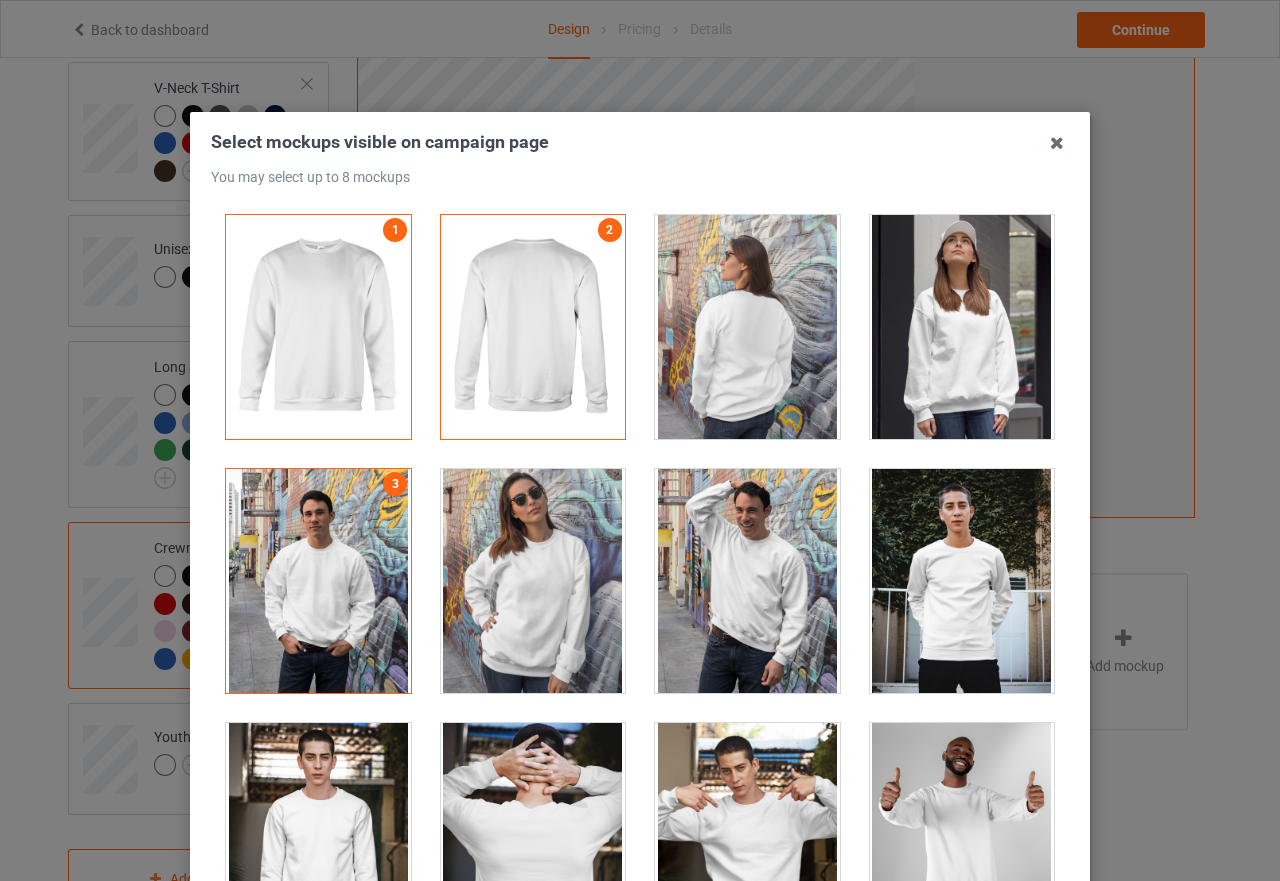 click at bounding box center [533, 581] 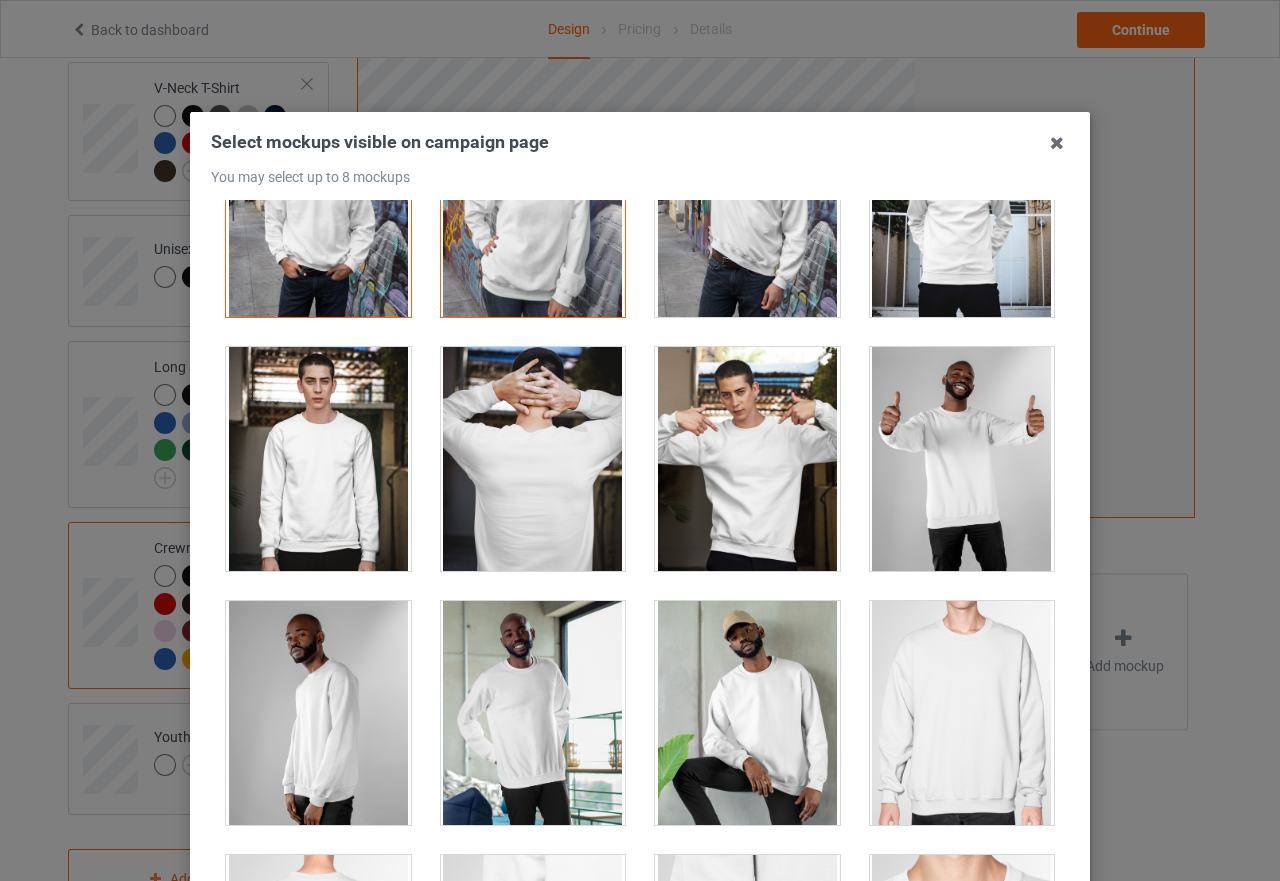scroll, scrollTop: 400, scrollLeft: 0, axis: vertical 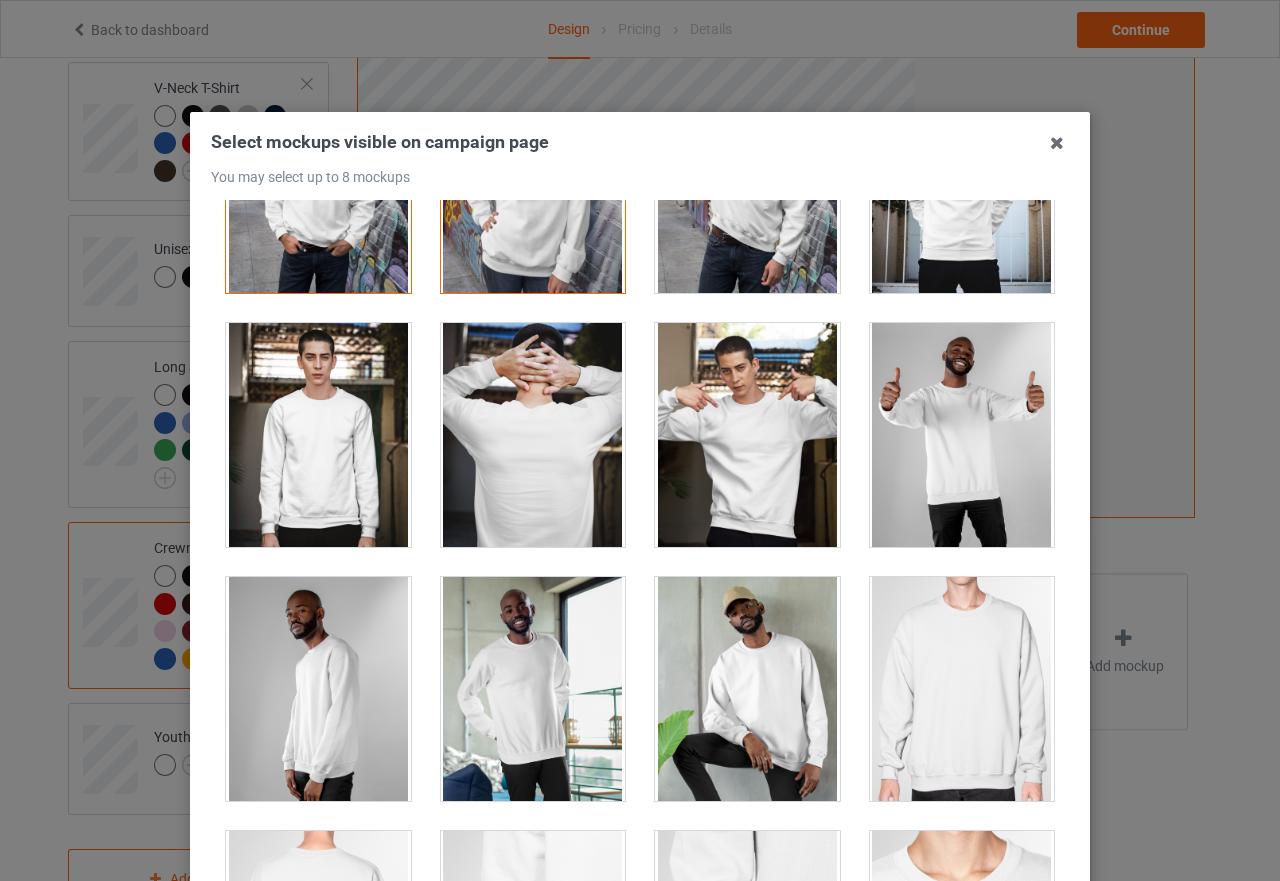 click at bounding box center [962, 435] 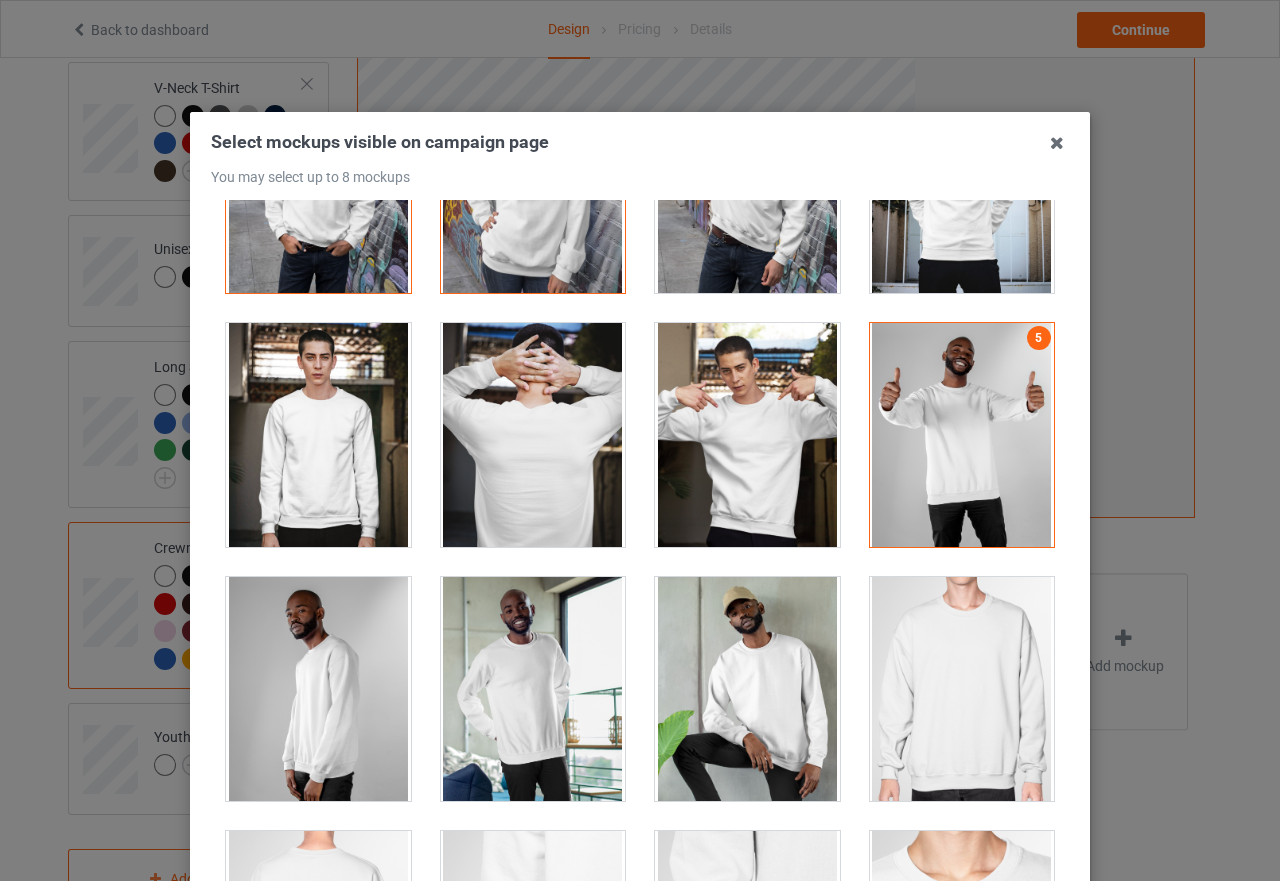 click at bounding box center (747, 689) 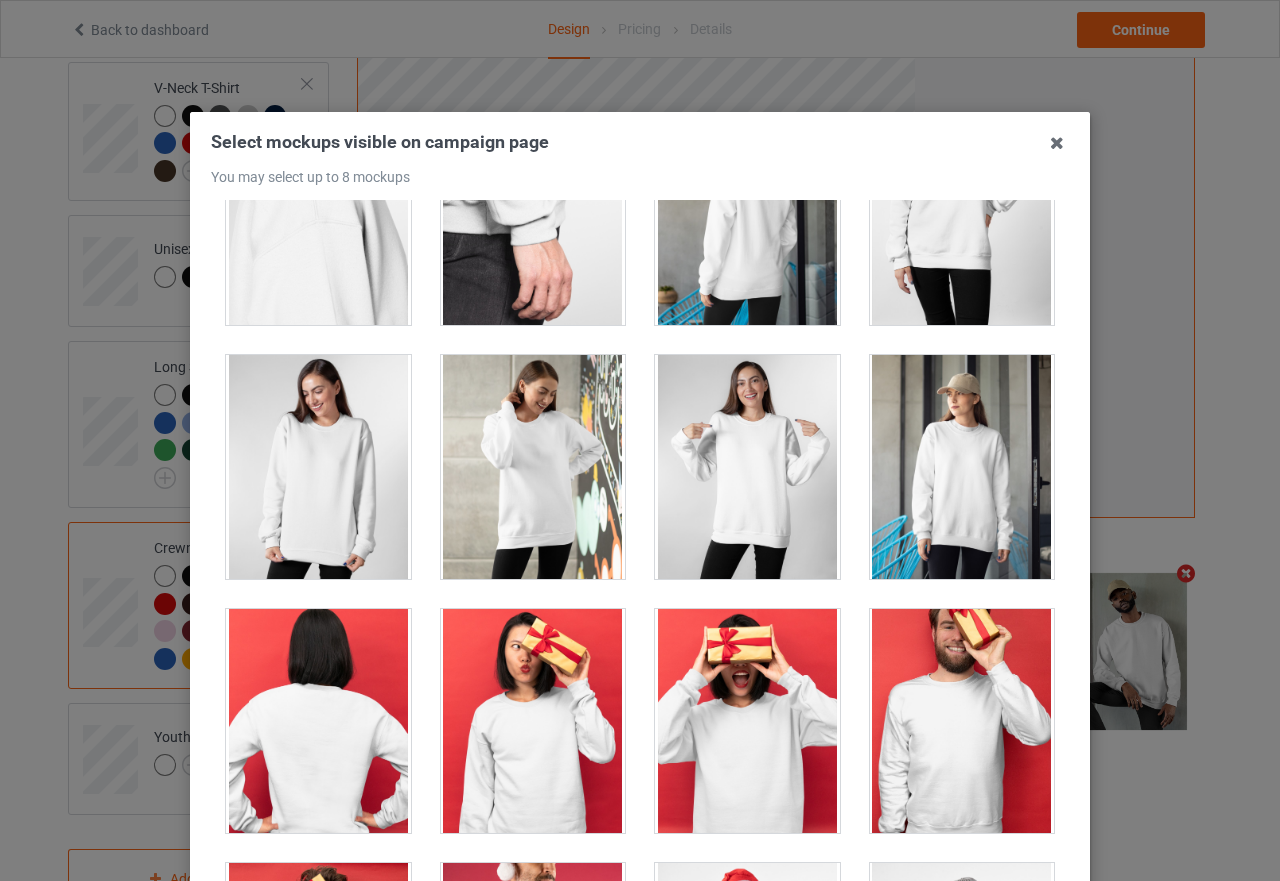 scroll, scrollTop: 1400, scrollLeft: 0, axis: vertical 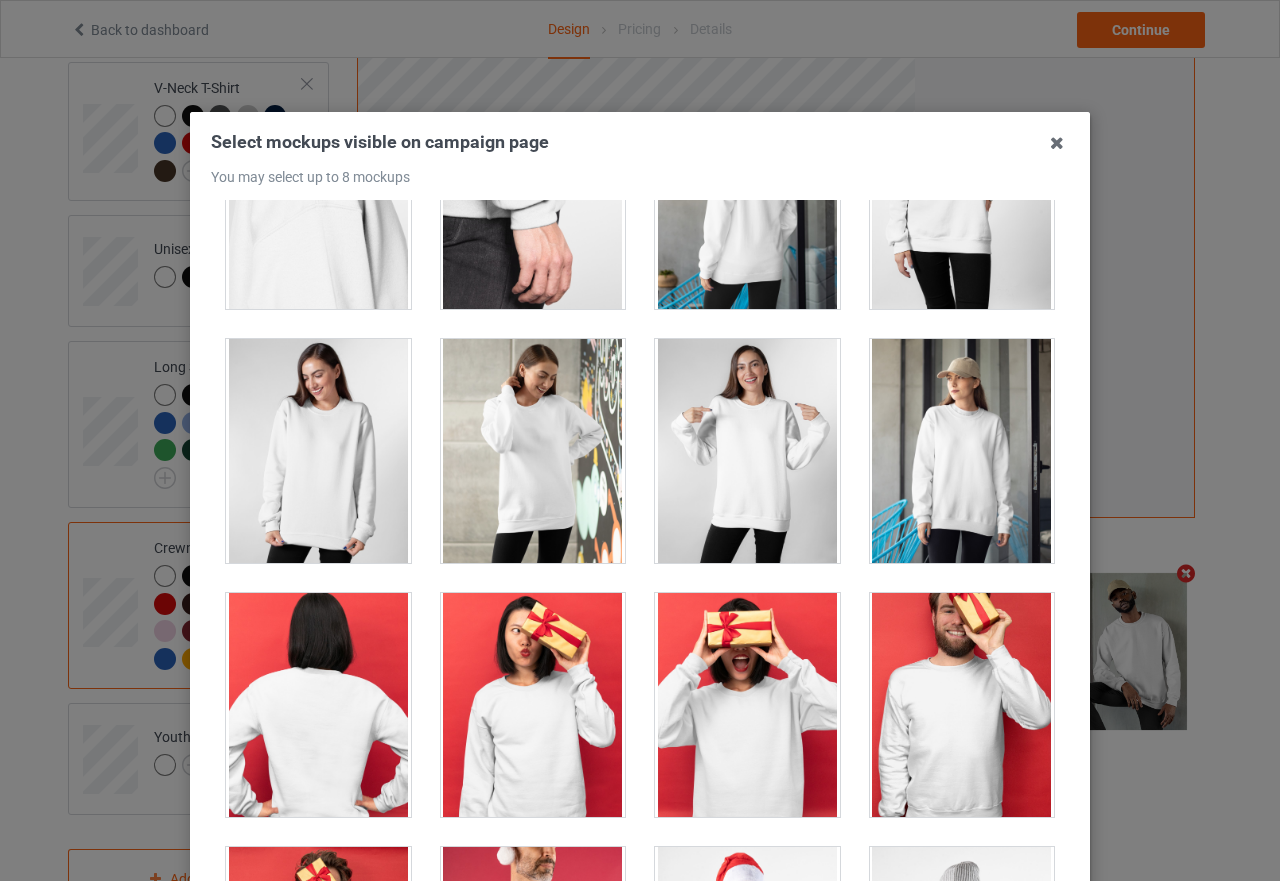 click at bounding box center [747, 451] 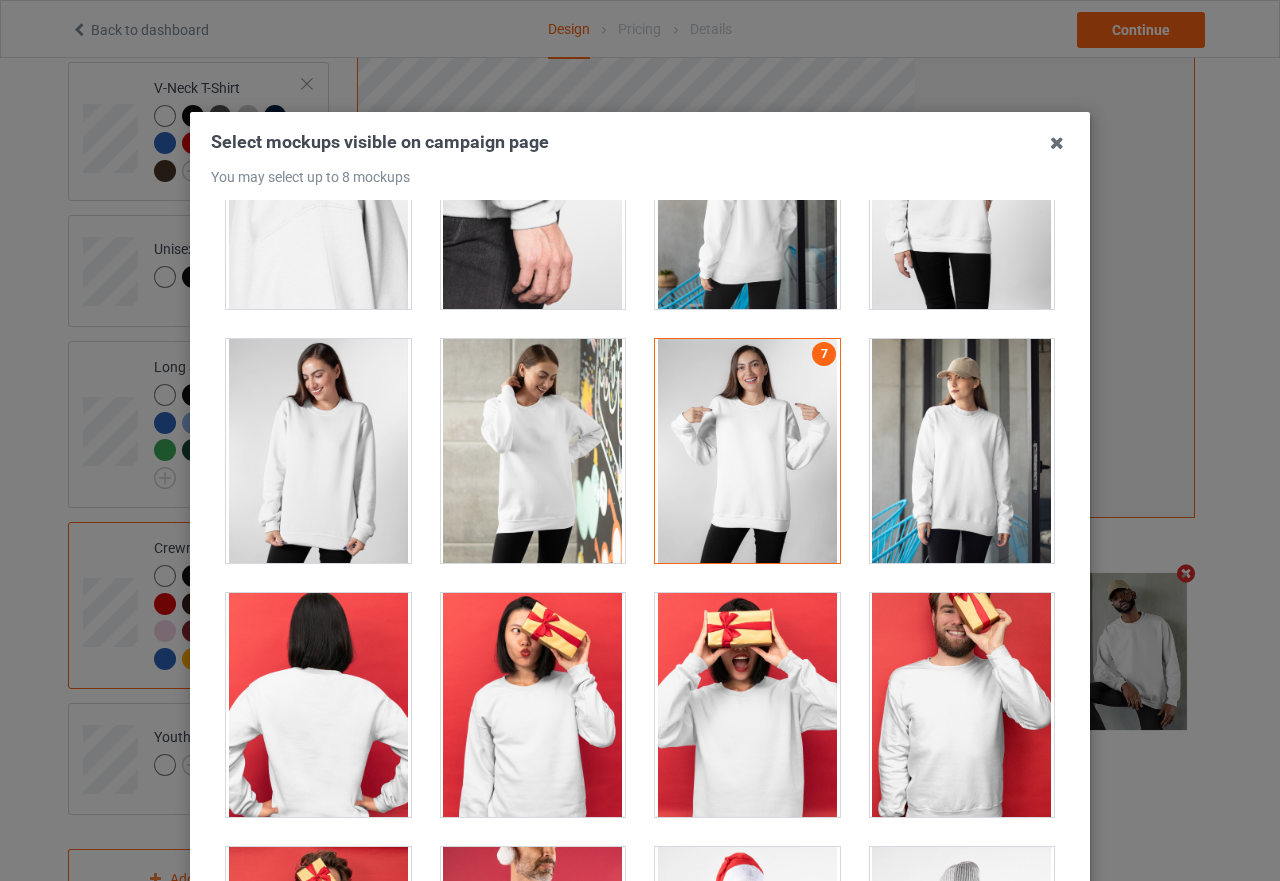 click at bounding box center (318, 451) 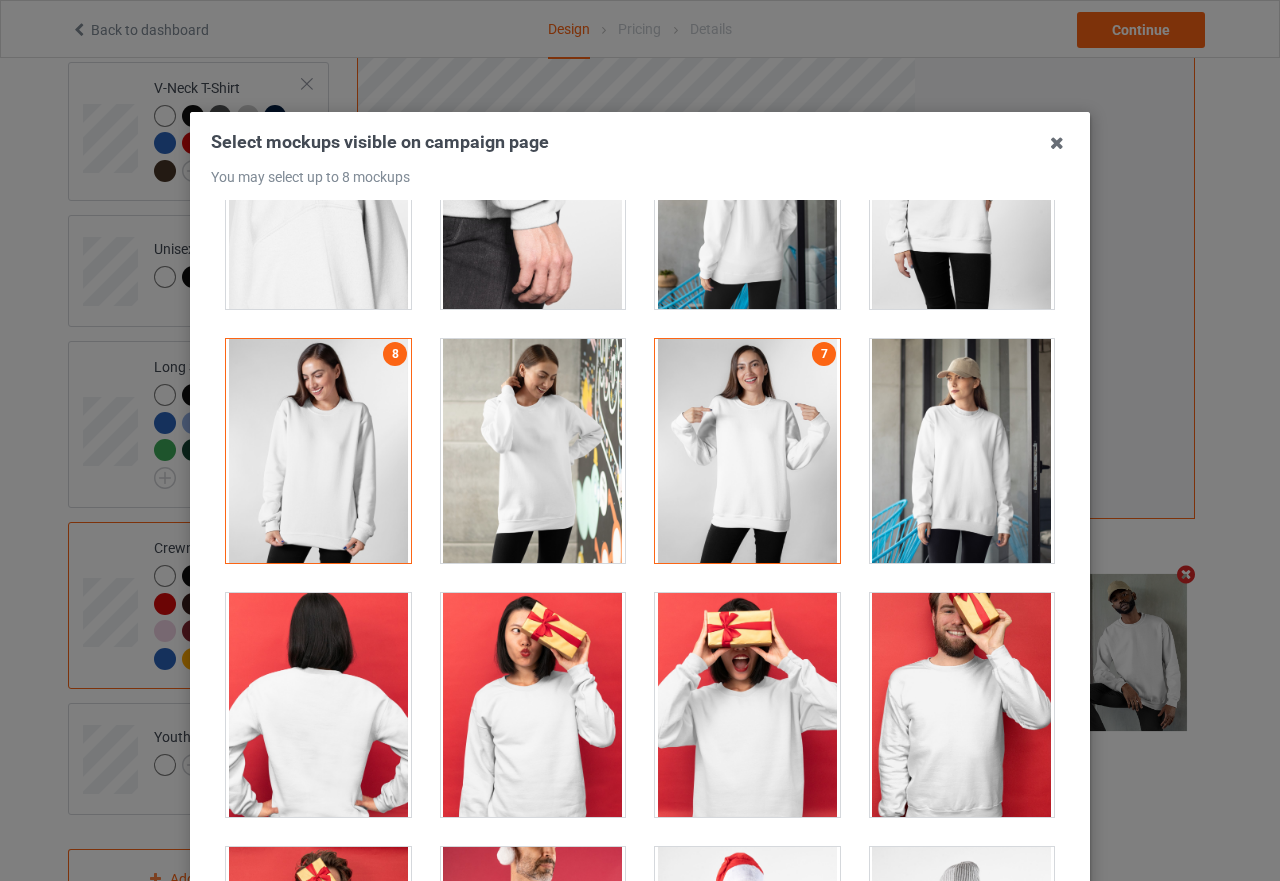 click at bounding box center (962, 451) 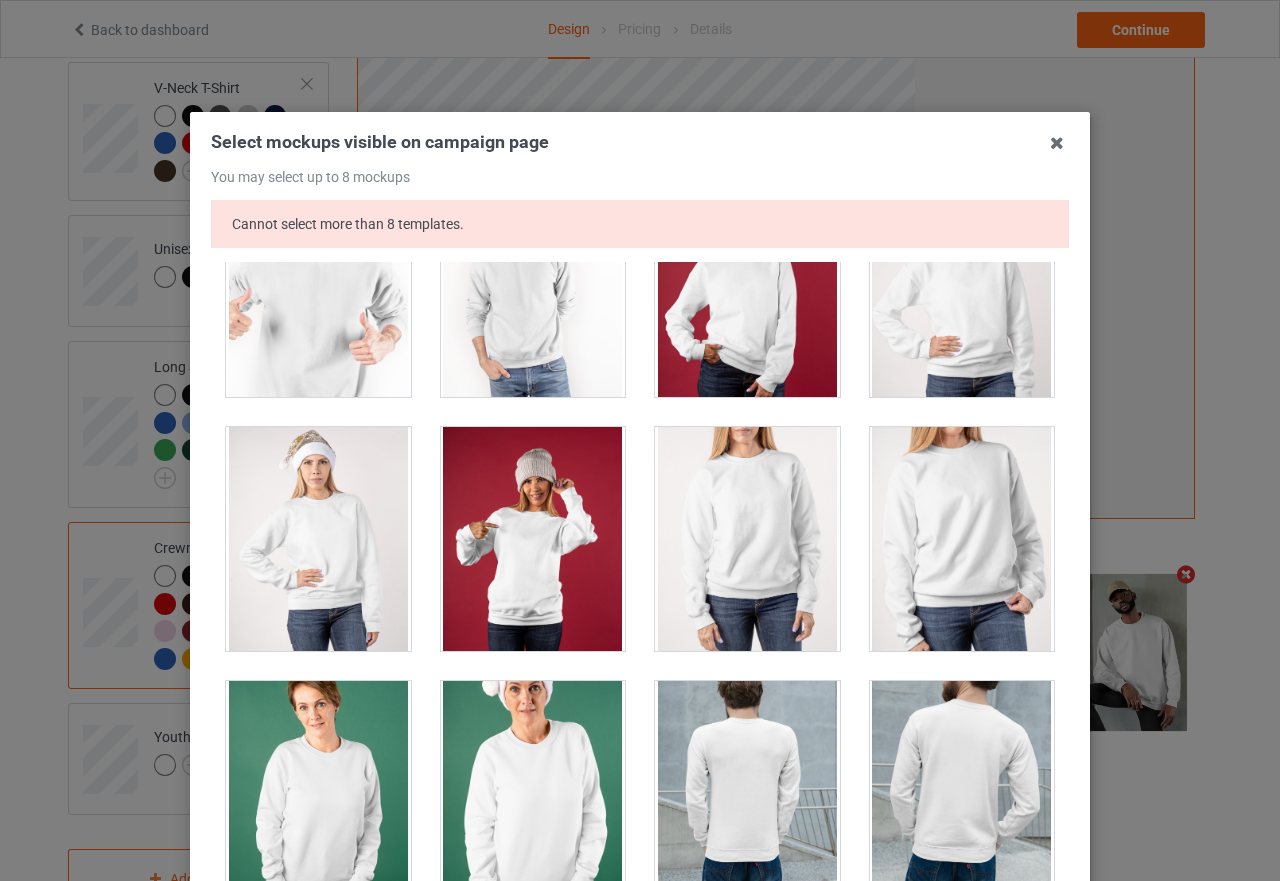 scroll, scrollTop: 3000, scrollLeft: 0, axis: vertical 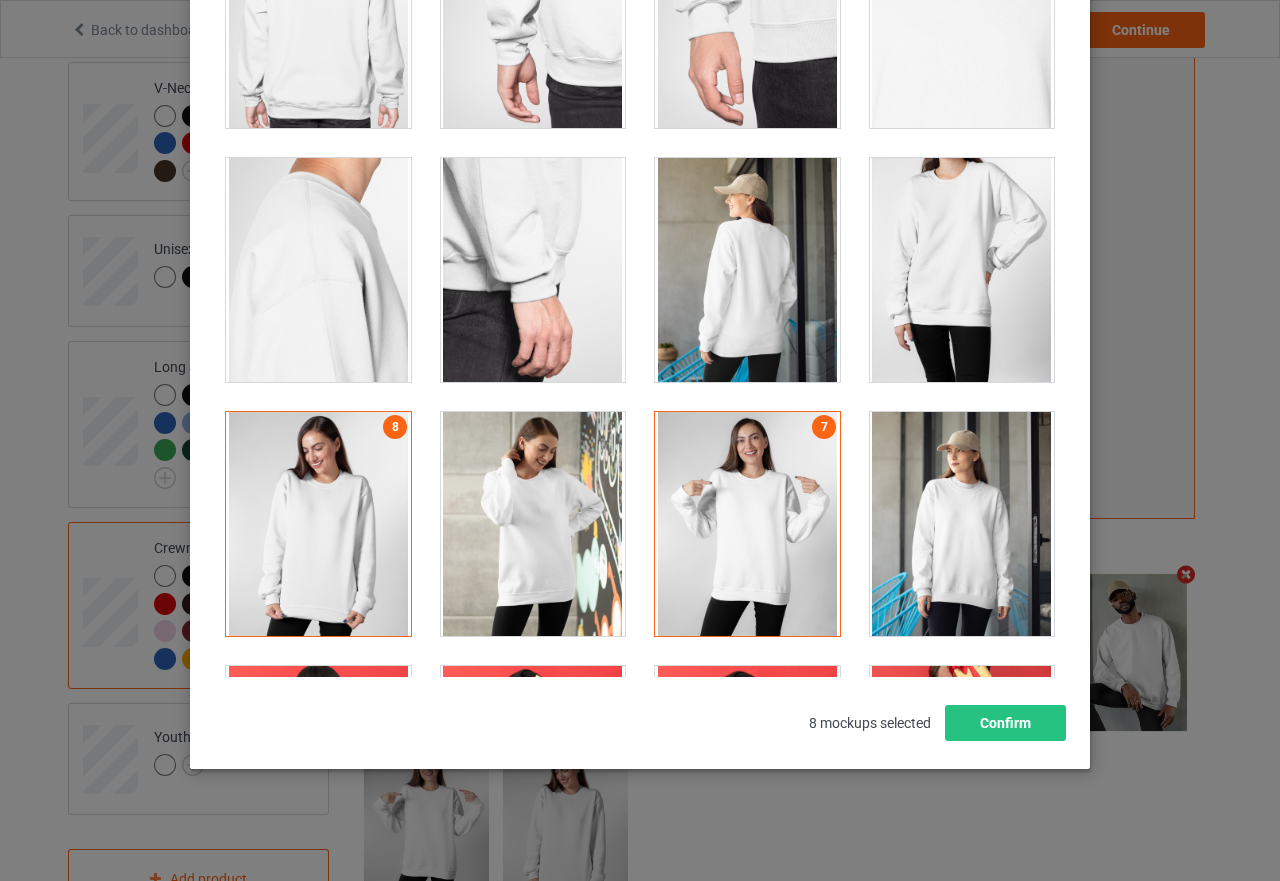 click at bounding box center [318, 524] 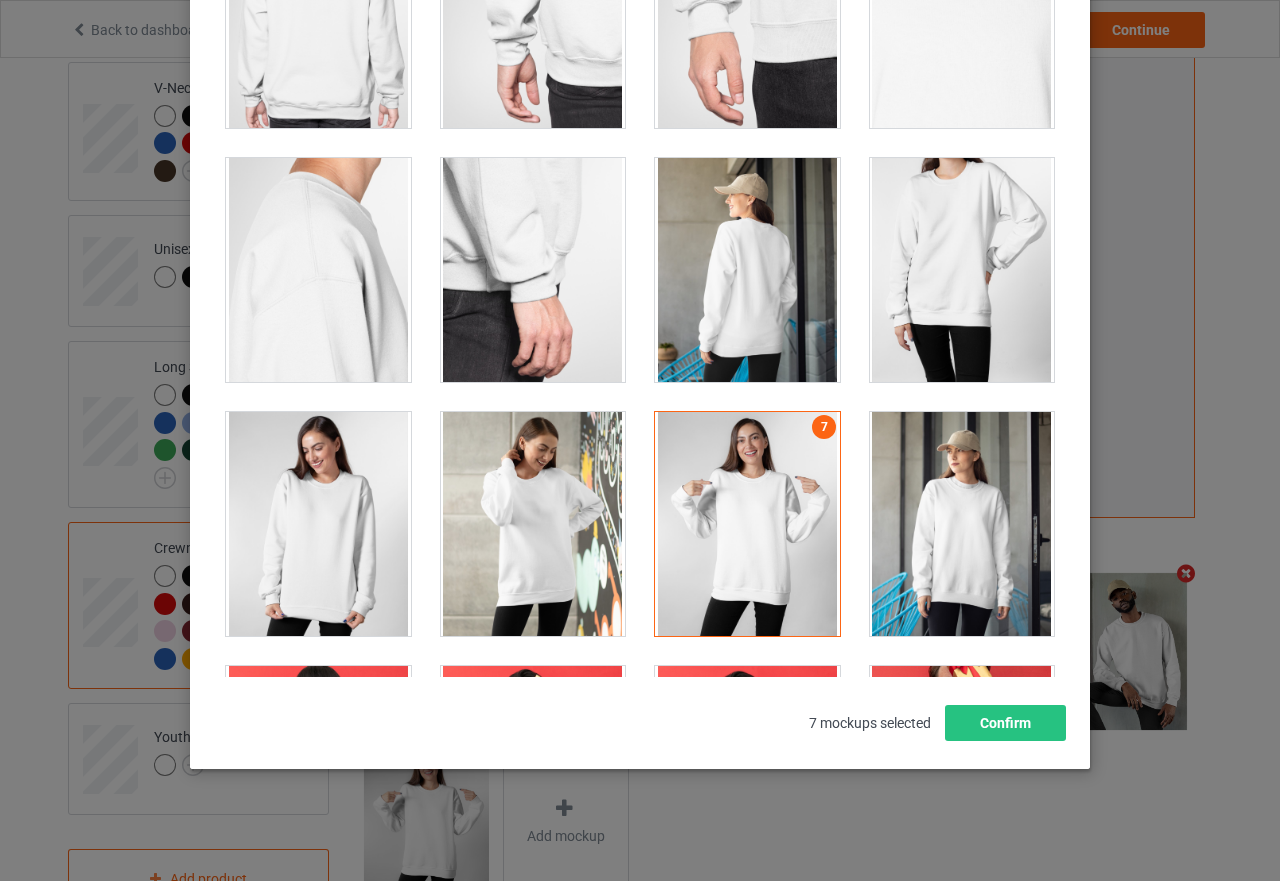 scroll, scrollTop: 227, scrollLeft: 0, axis: vertical 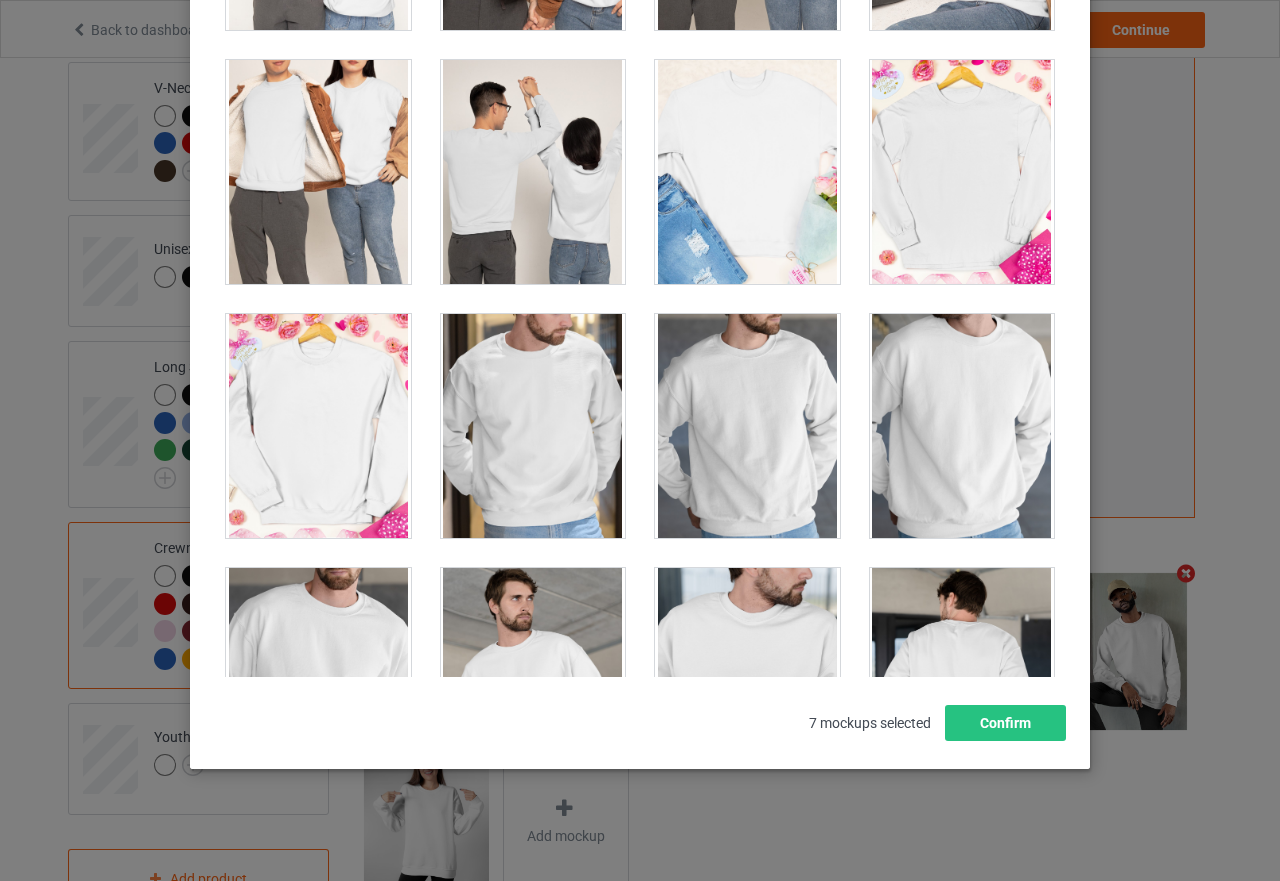 click at bounding box center (533, 680) 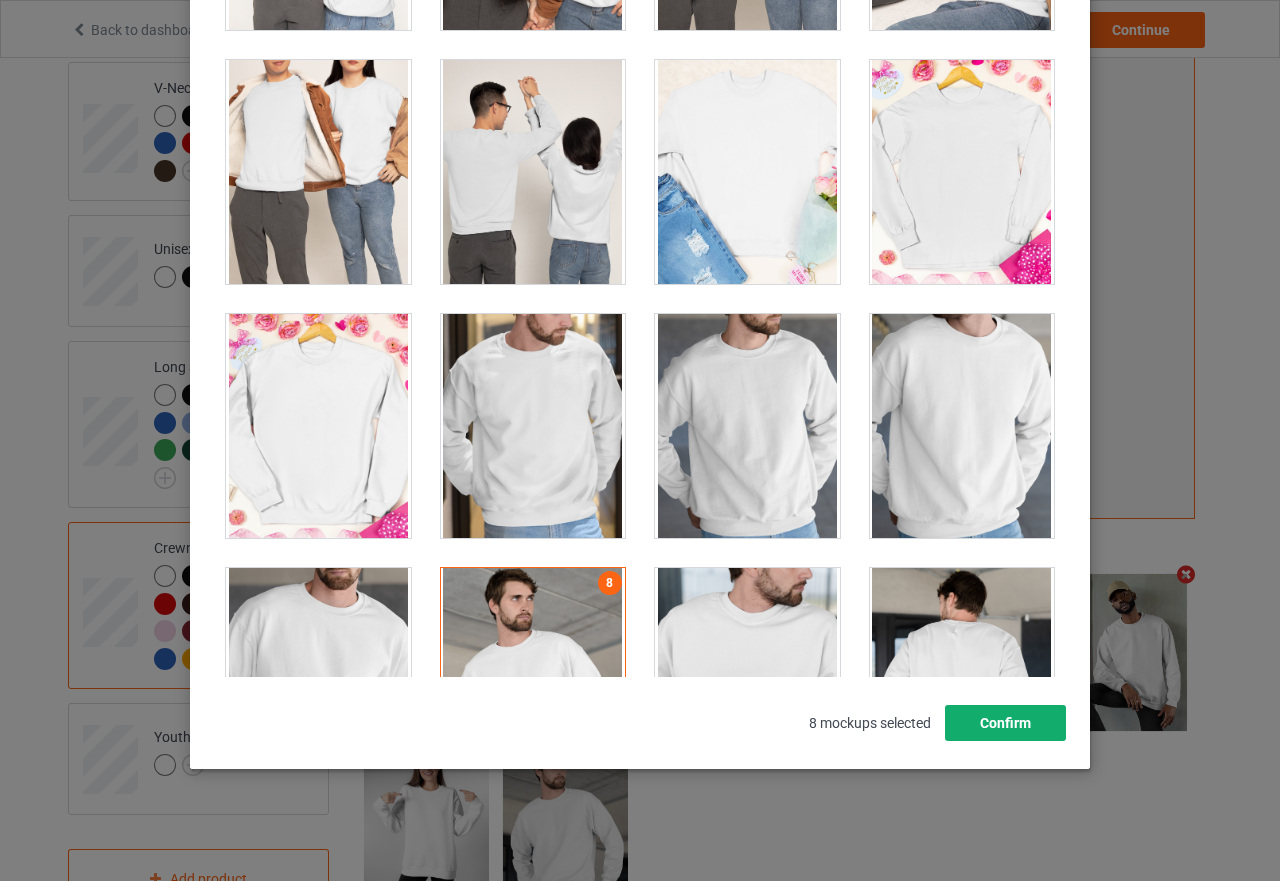 click on "Confirm" at bounding box center (1005, 723) 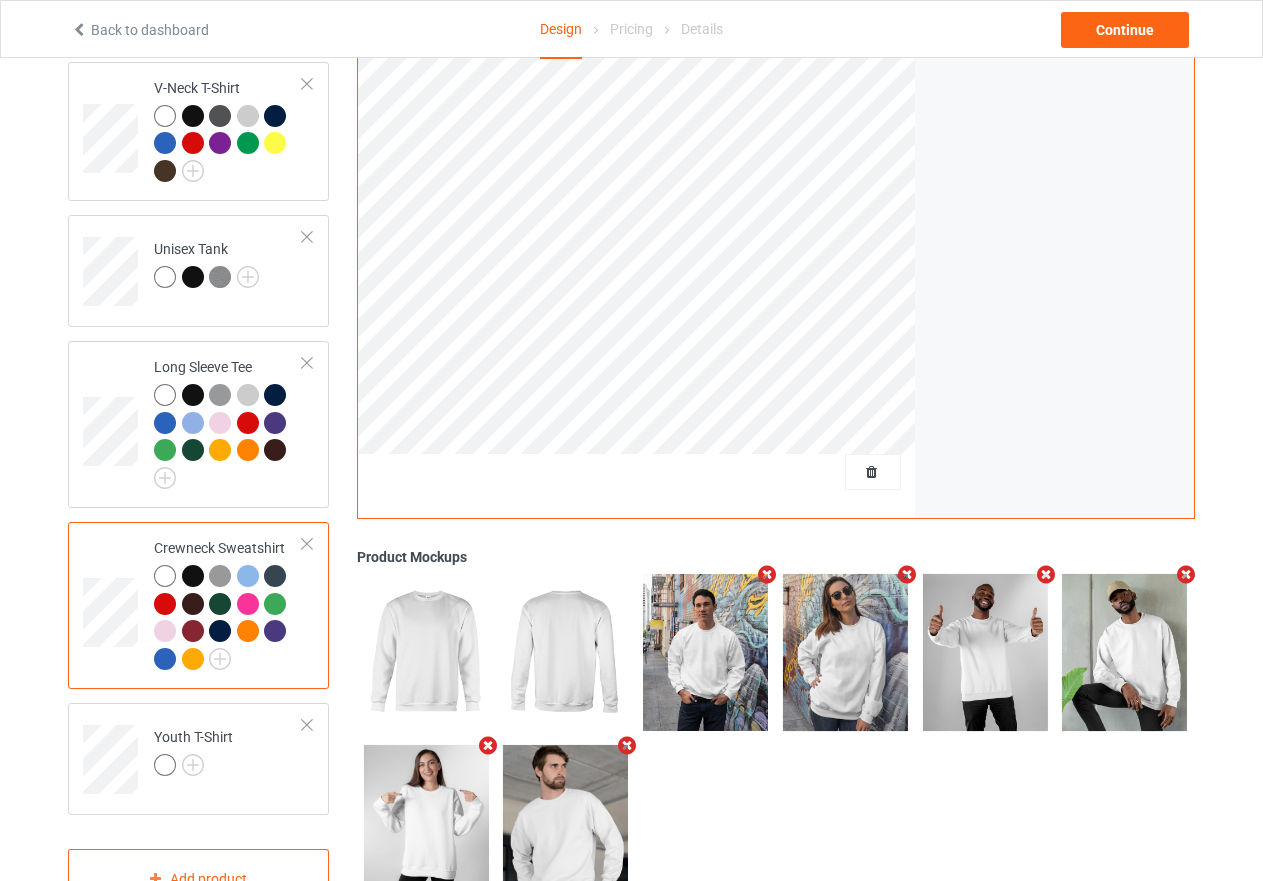 scroll, scrollTop: 970, scrollLeft: 0, axis: vertical 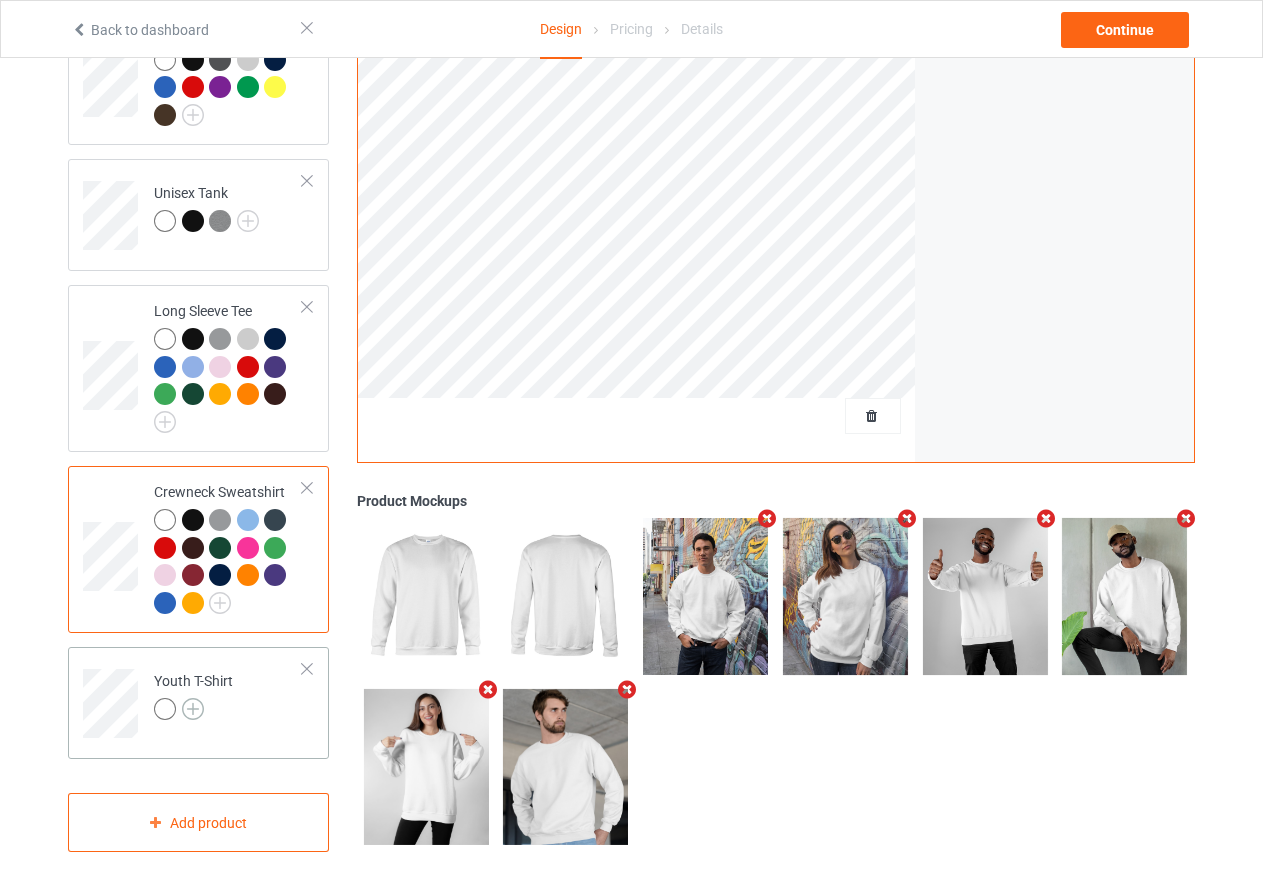 click at bounding box center (193, 709) 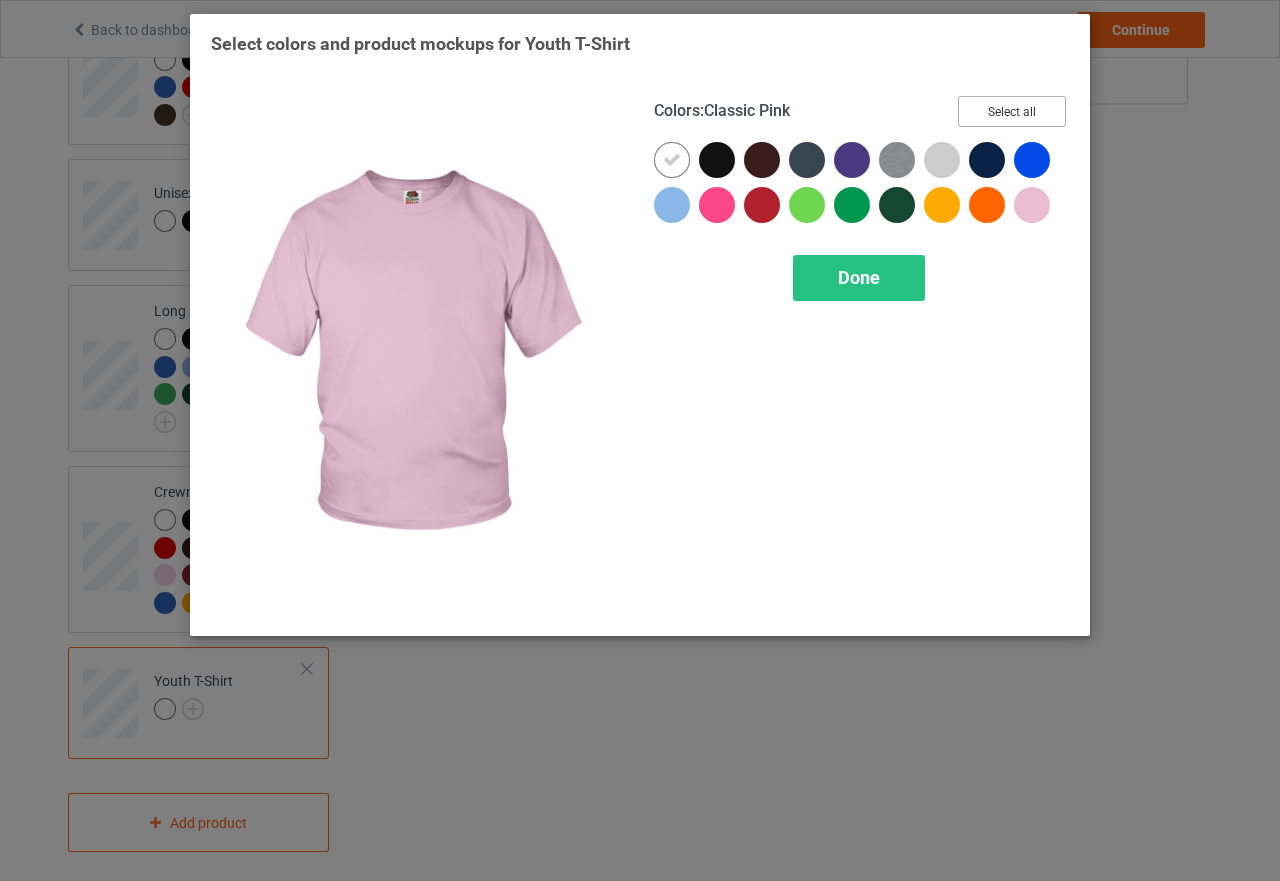click on "Select all" at bounding box center (1012, 111) 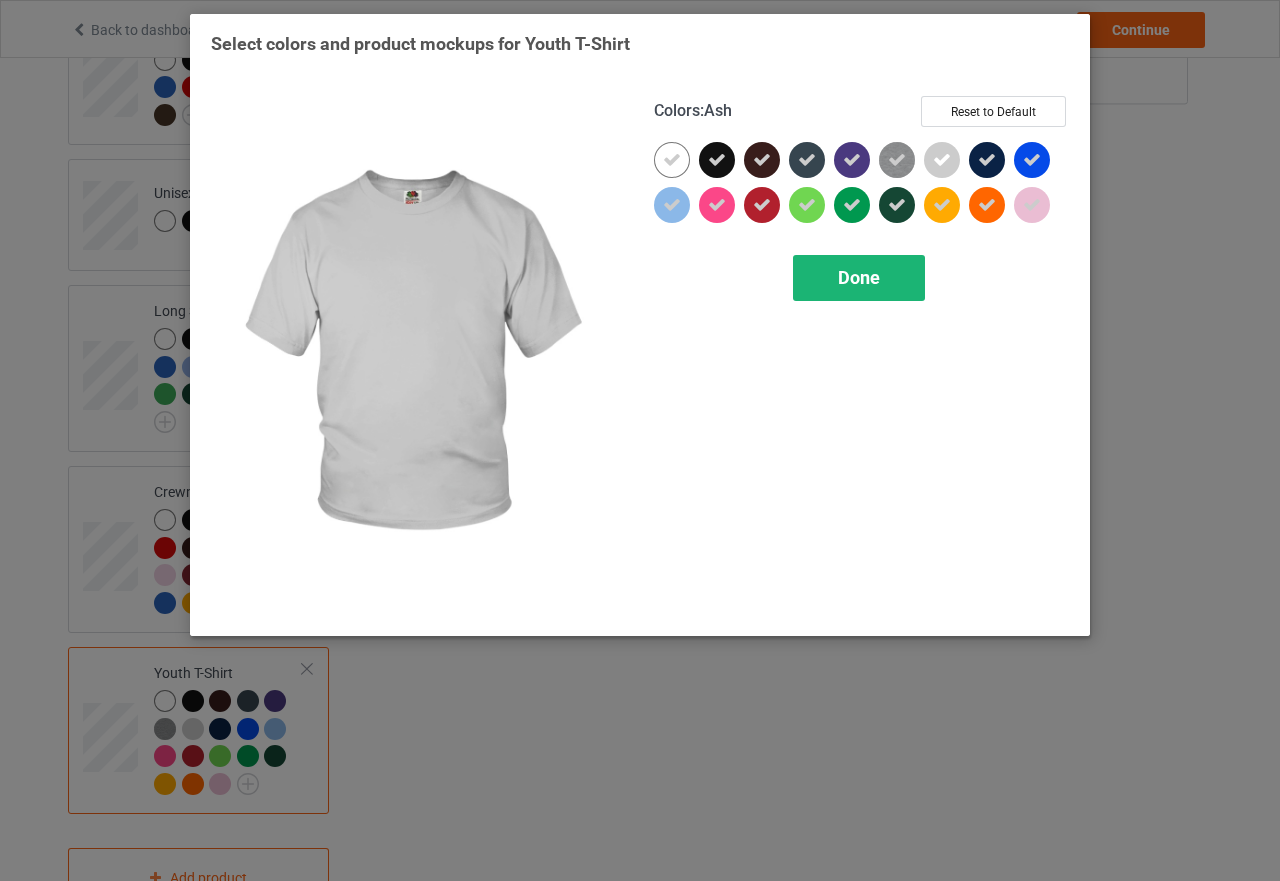 click on "Done" at bounding box center (859, 277) 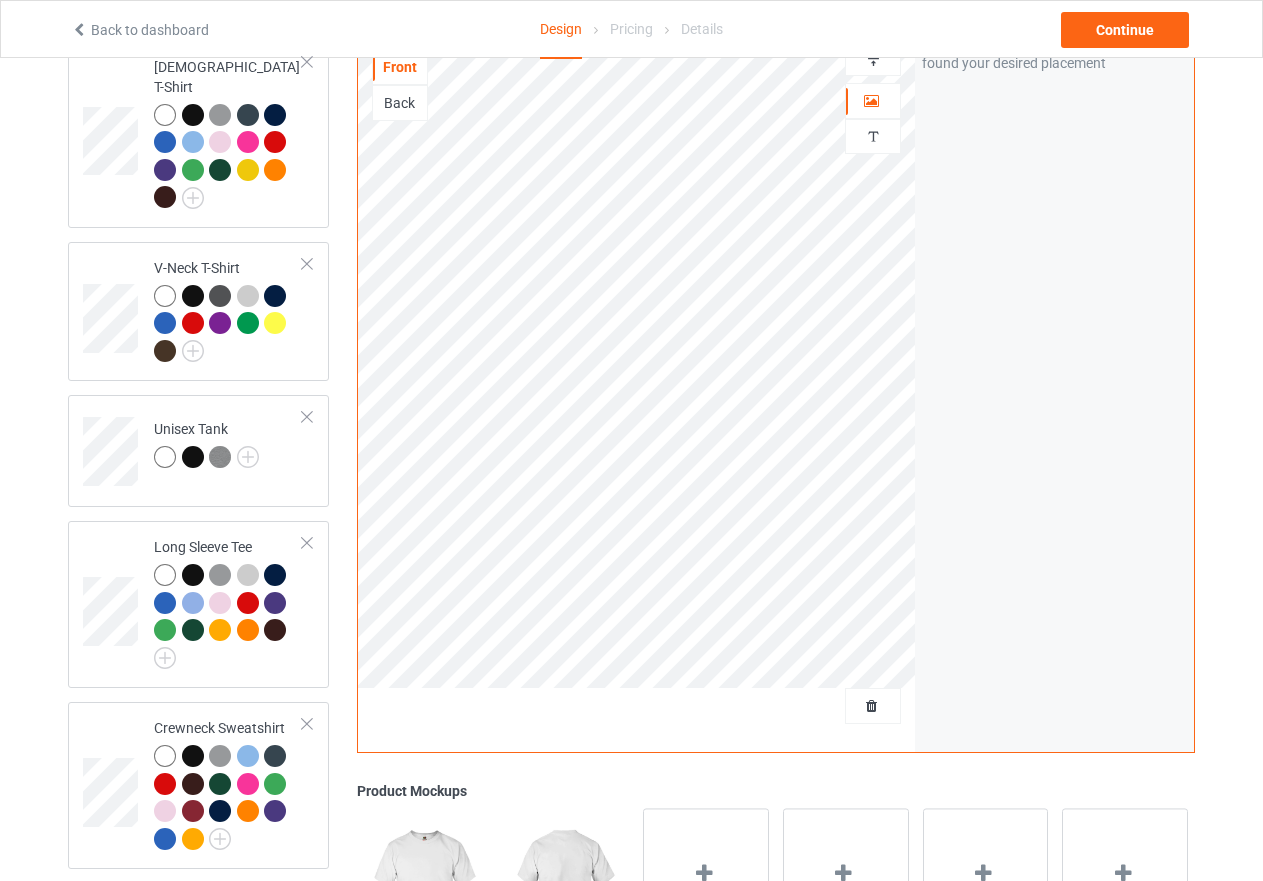 scroll, scrollTop: 670, scrollLeft: 0, axis: vertical 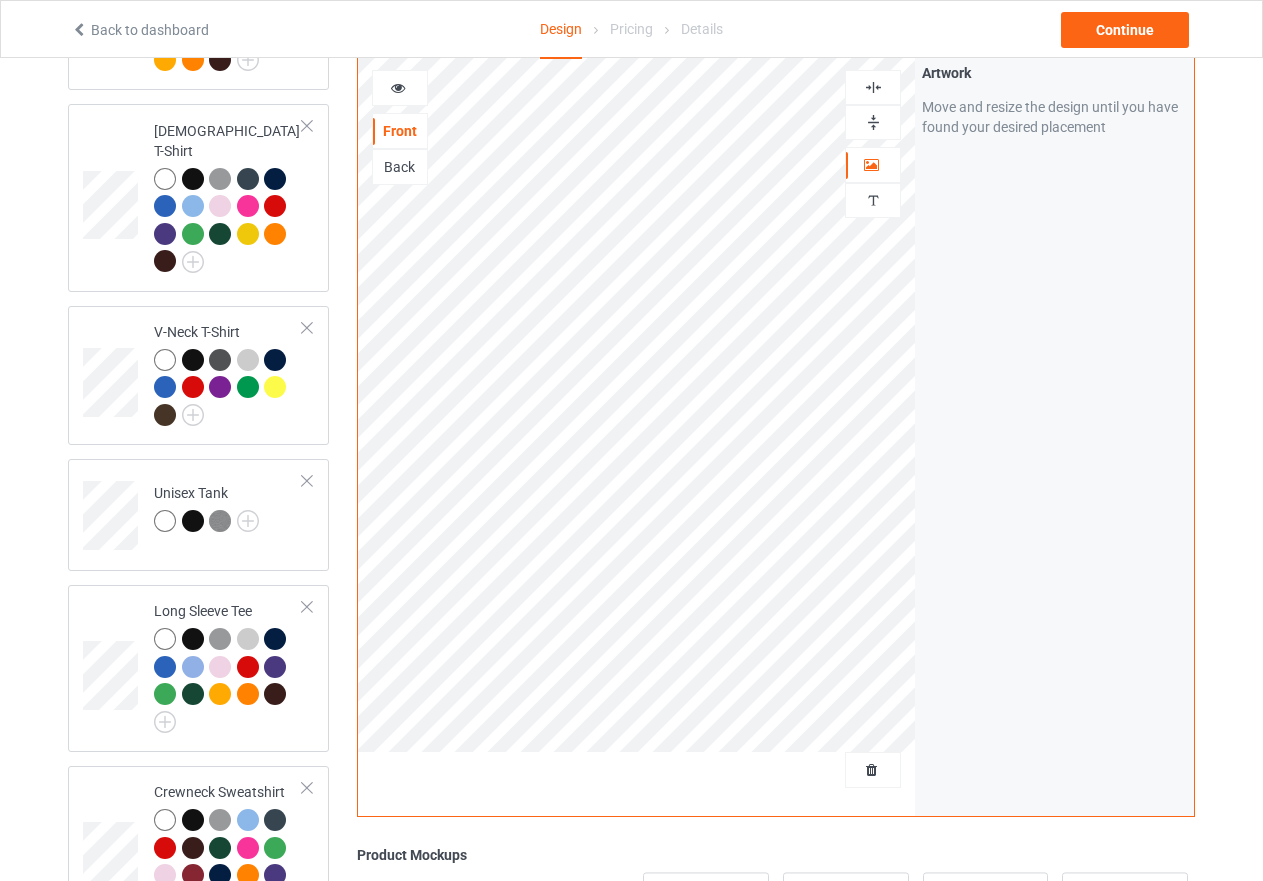 click at bounding box center [873, 122] 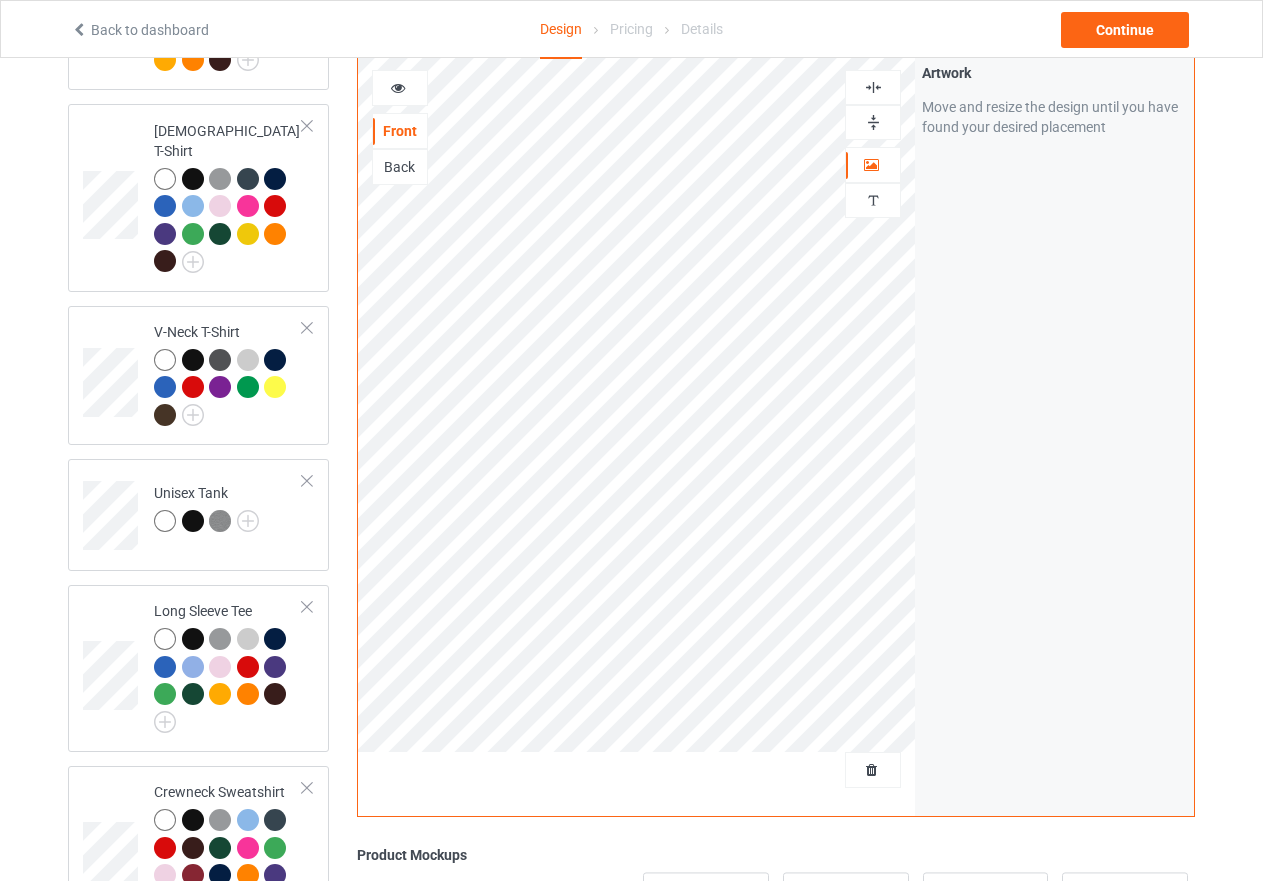 click at bounding box center (873, 87) 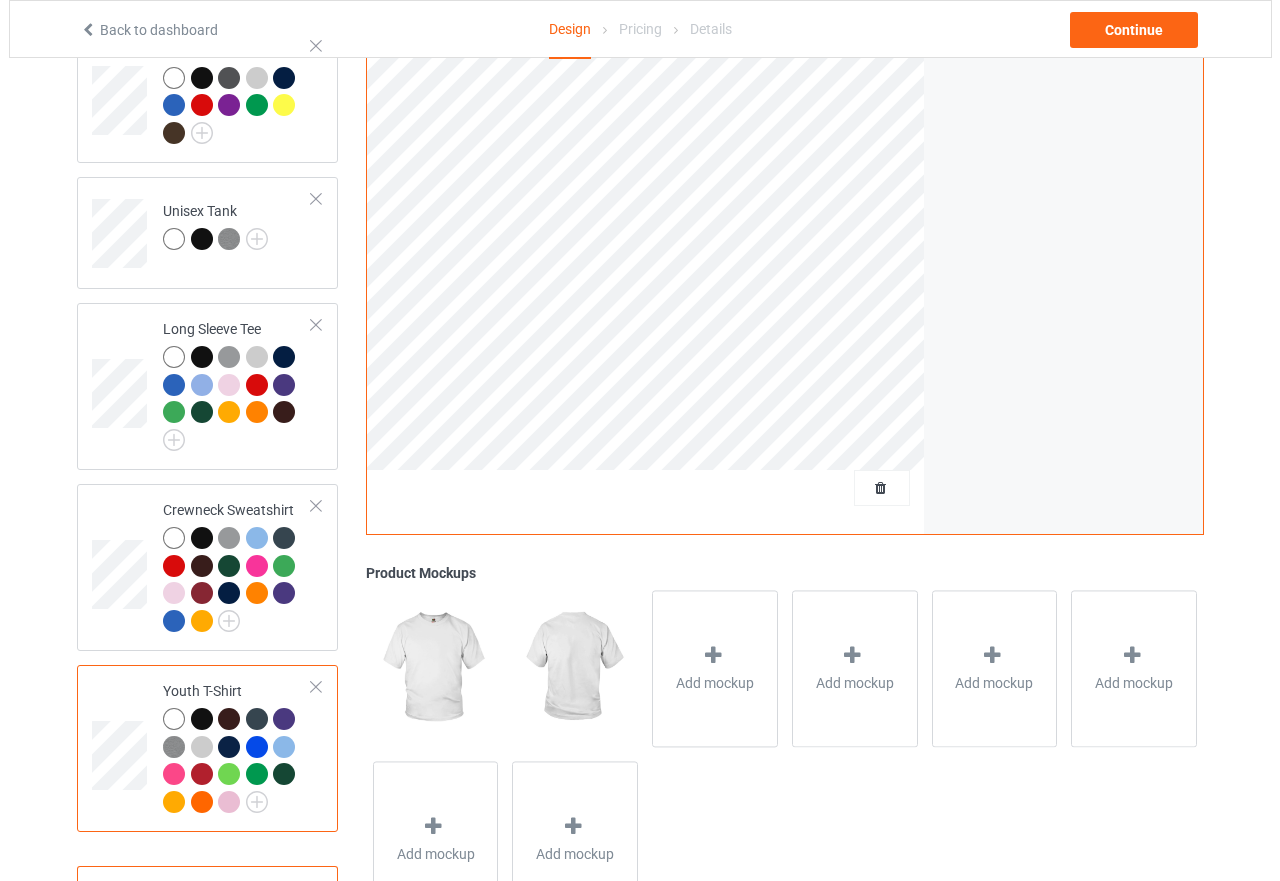 scroll, scrollTop: 970, scrollLeft: 0, axis: vertical 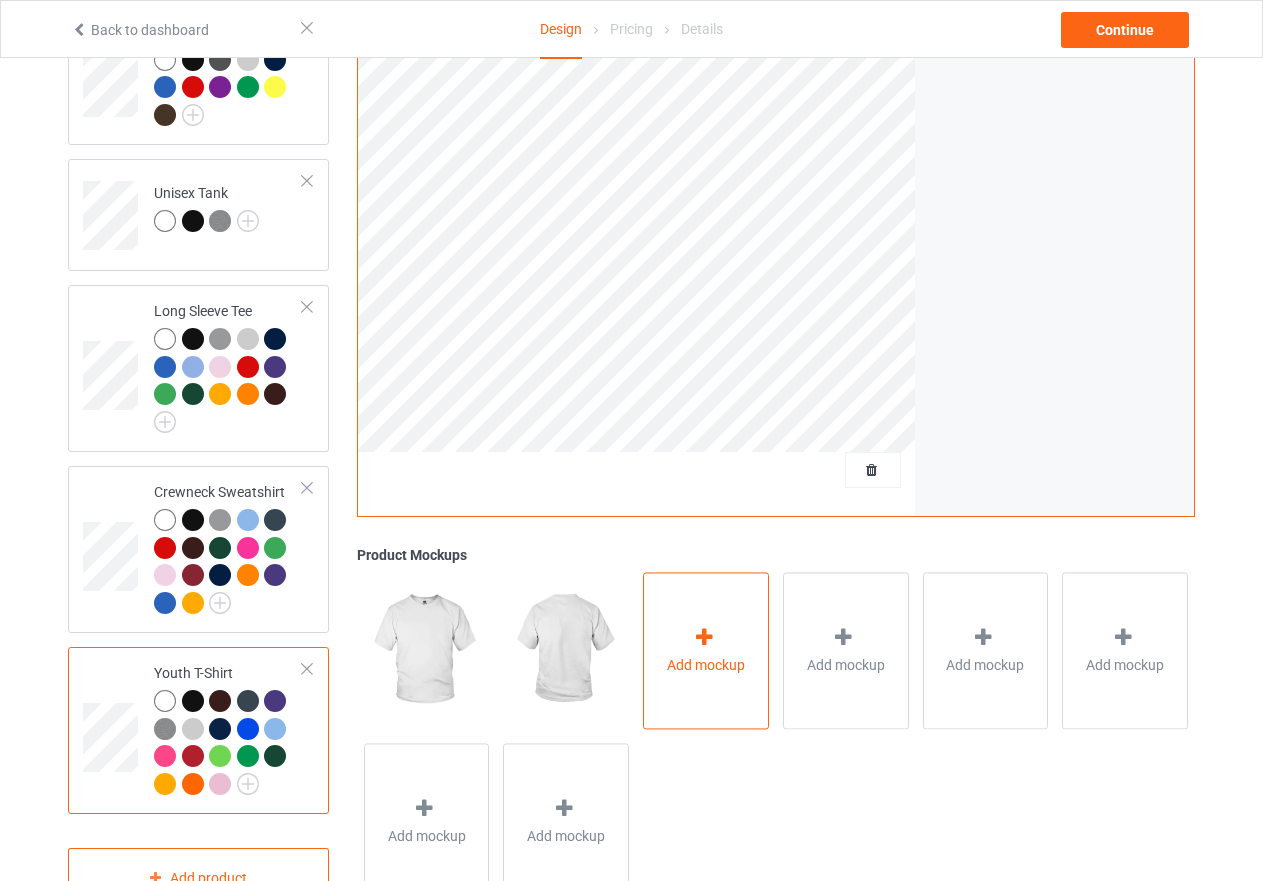click at bounding box center [704, 637] 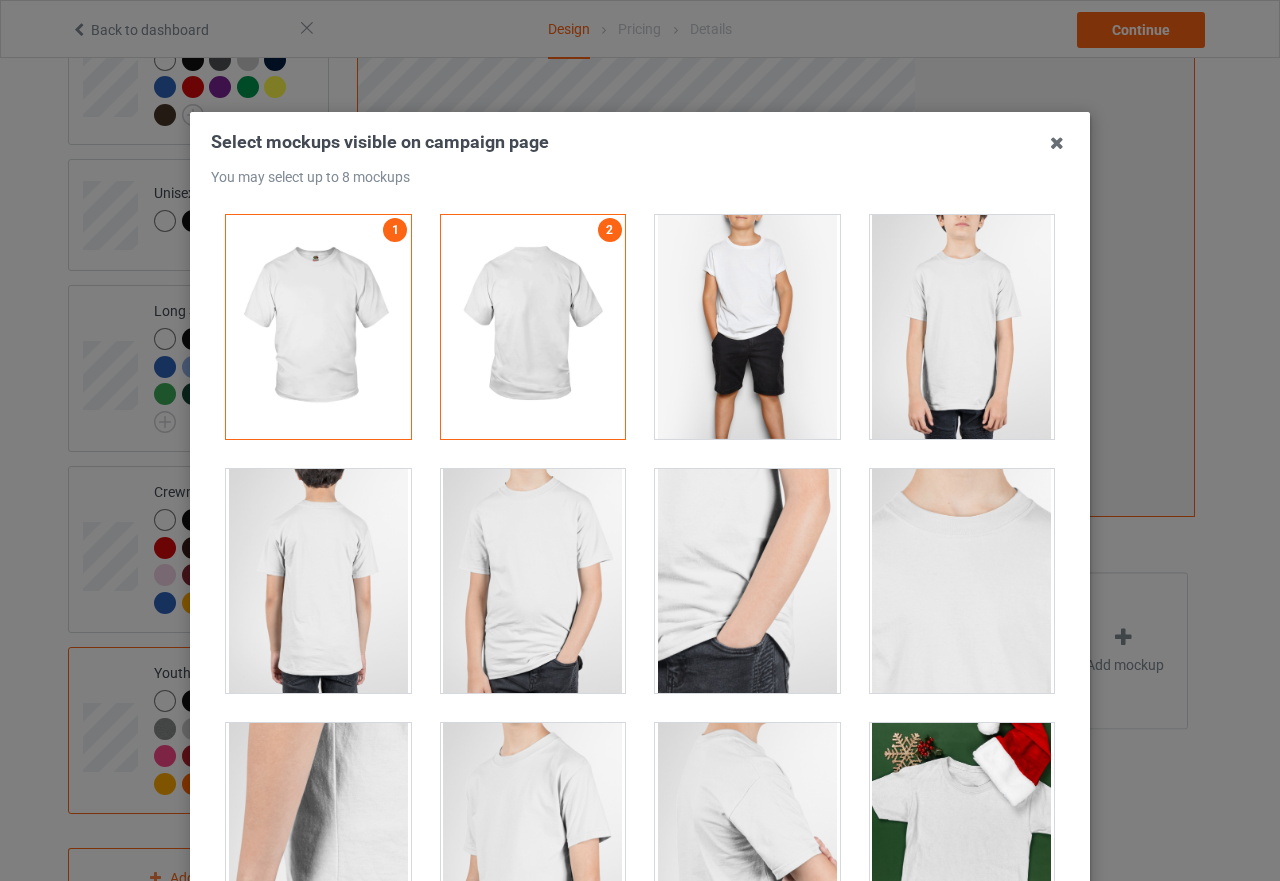 click at bounding box center [747, 327] 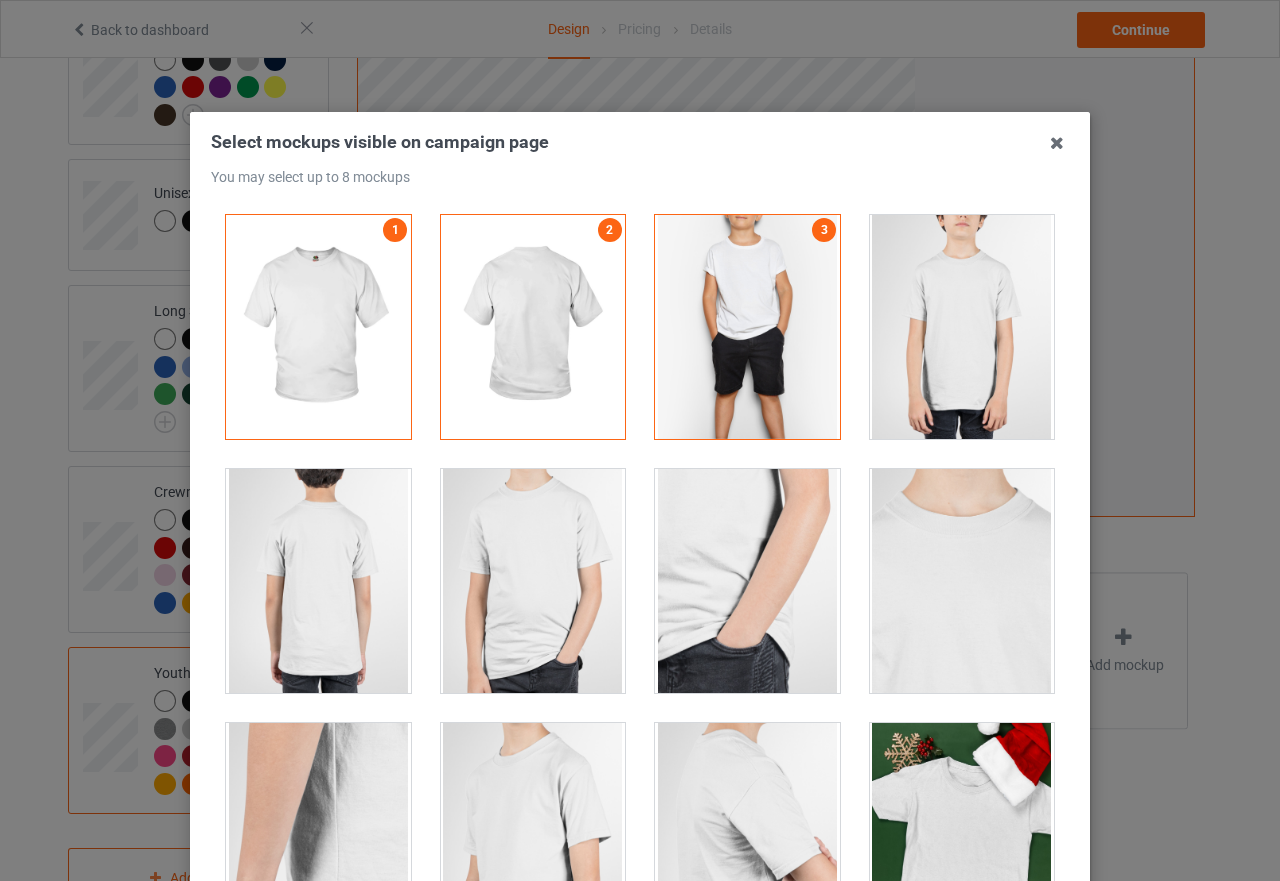 click at bounding box center (962, 327) 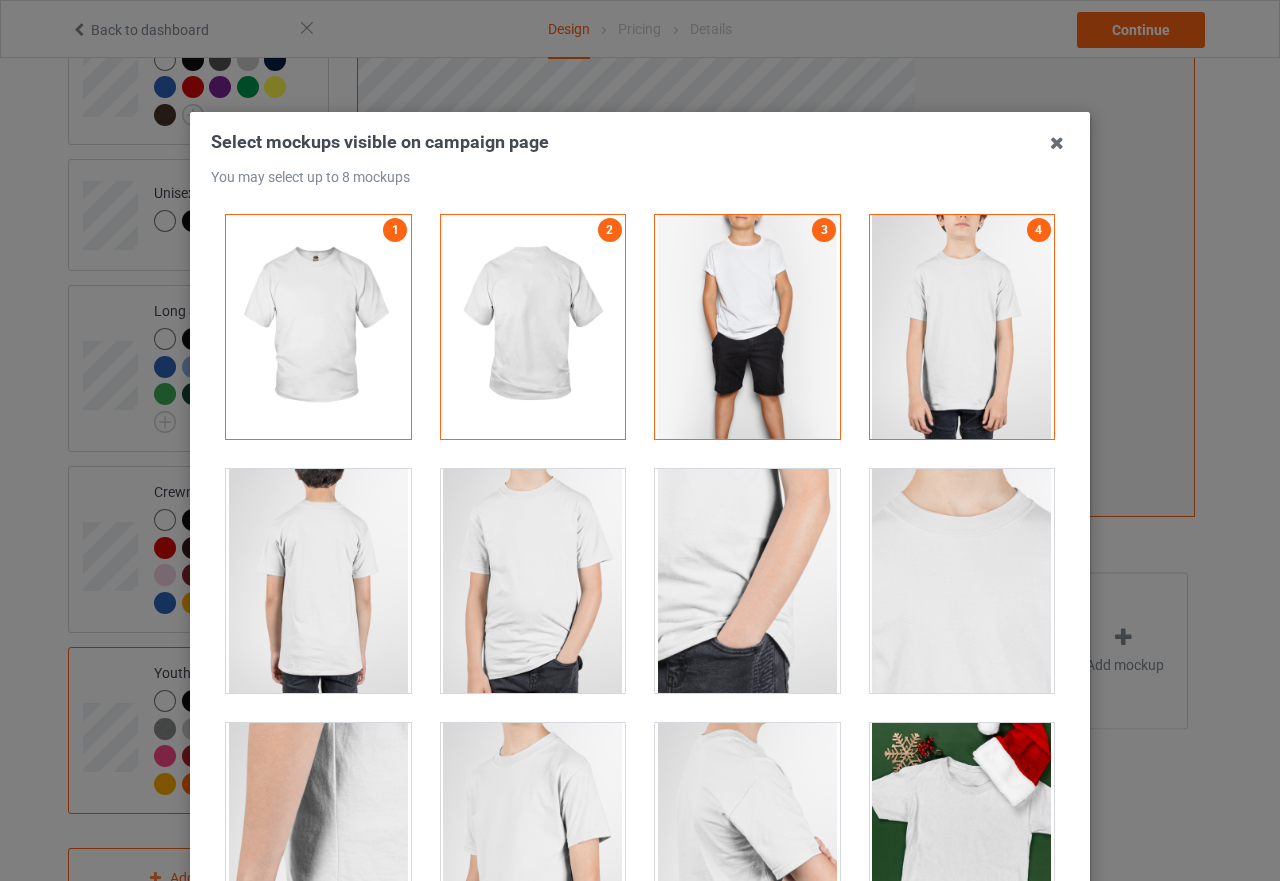 click at bounding box center [533, 581] 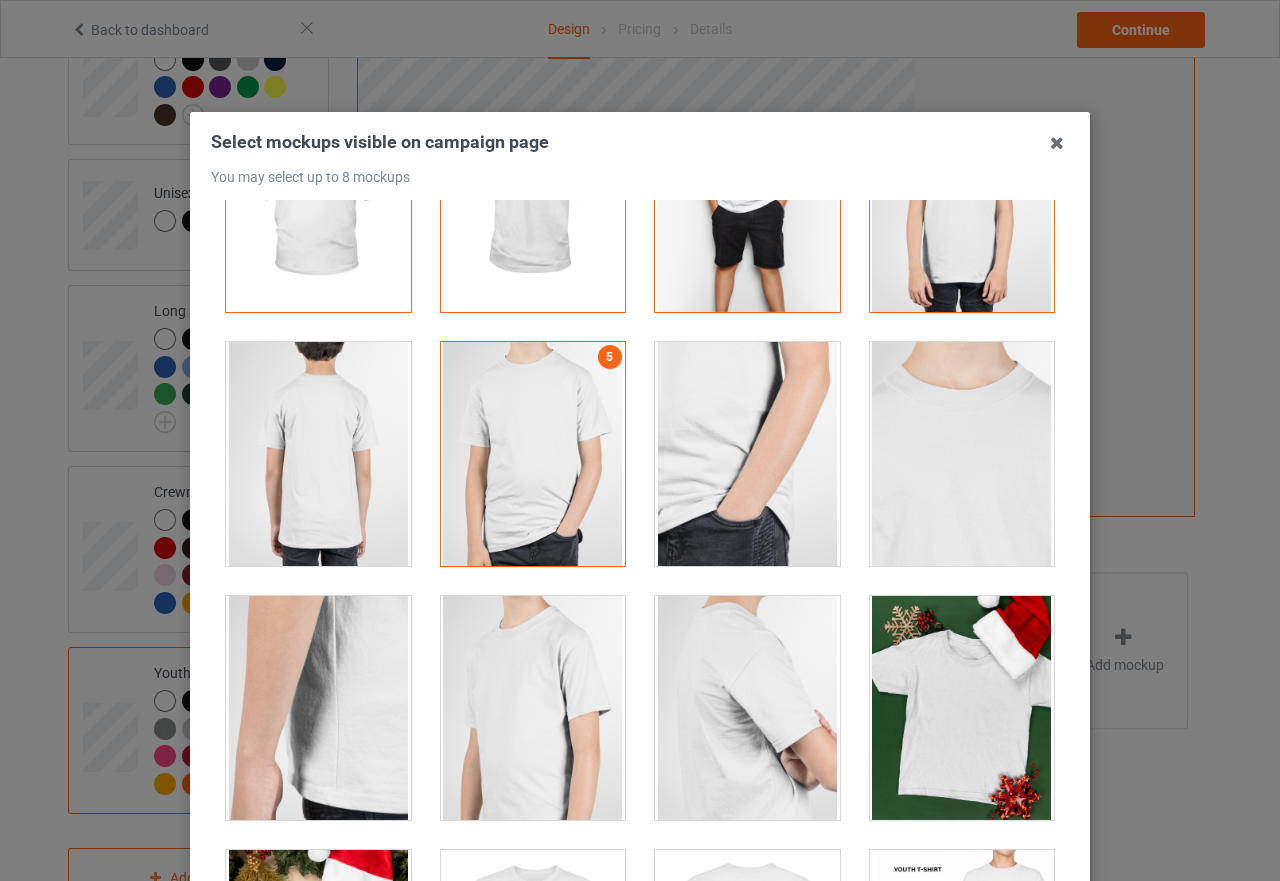 scroll, scrollTop: 500, scrollLeft: 0, axis: vertical 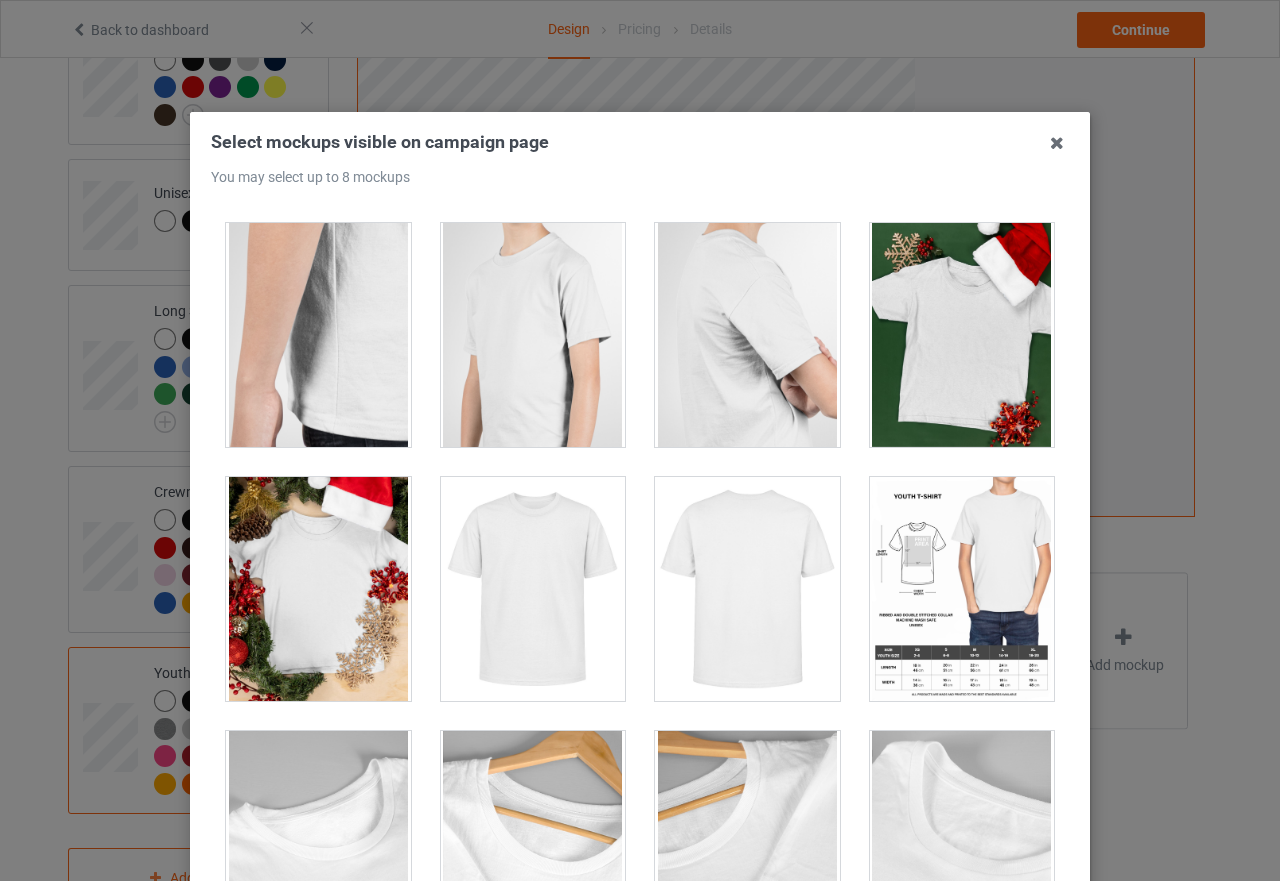 click at bounding box center (962, 589) 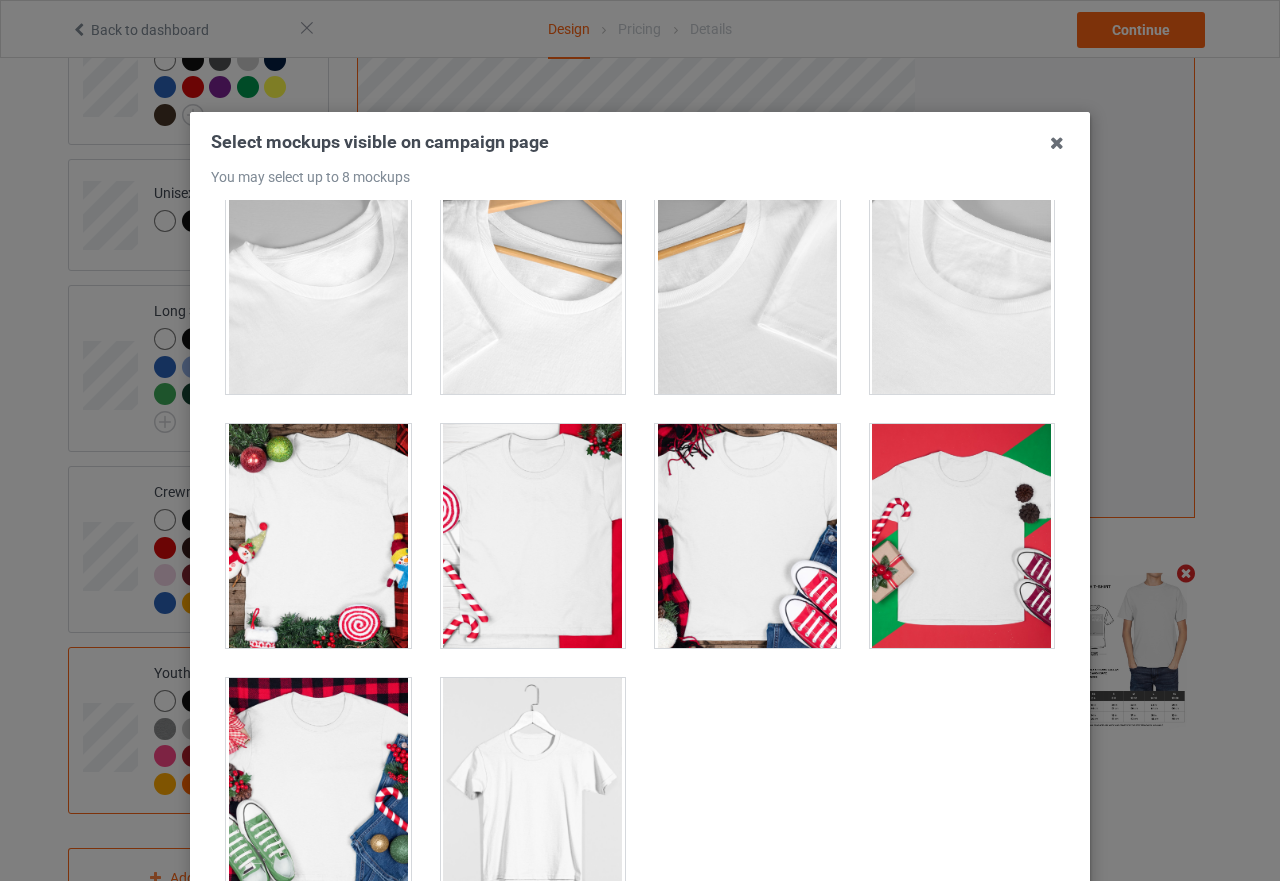 scroll, scrollTop: 1073, scrollLeft: 0, axis: vertical 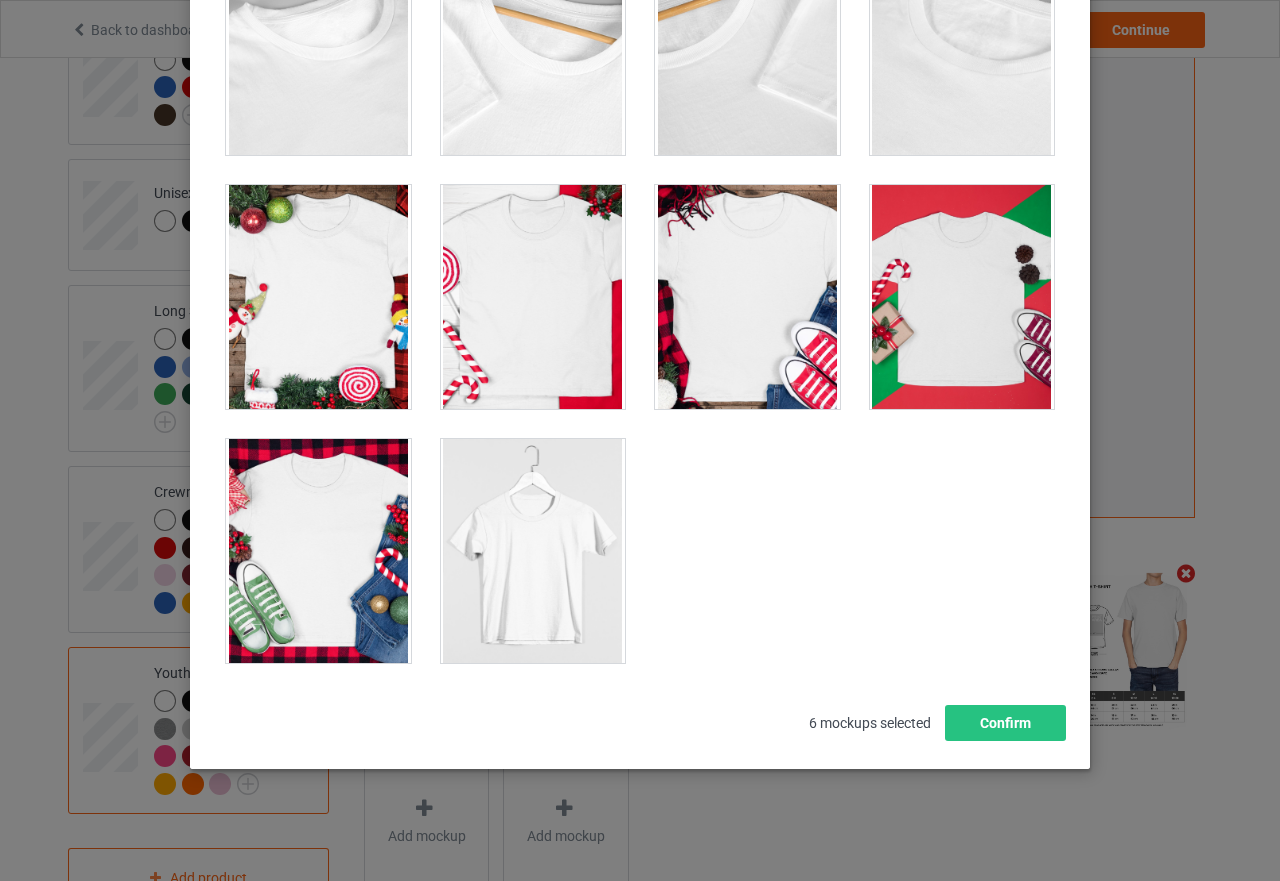 click at bounding box center [533, 551] 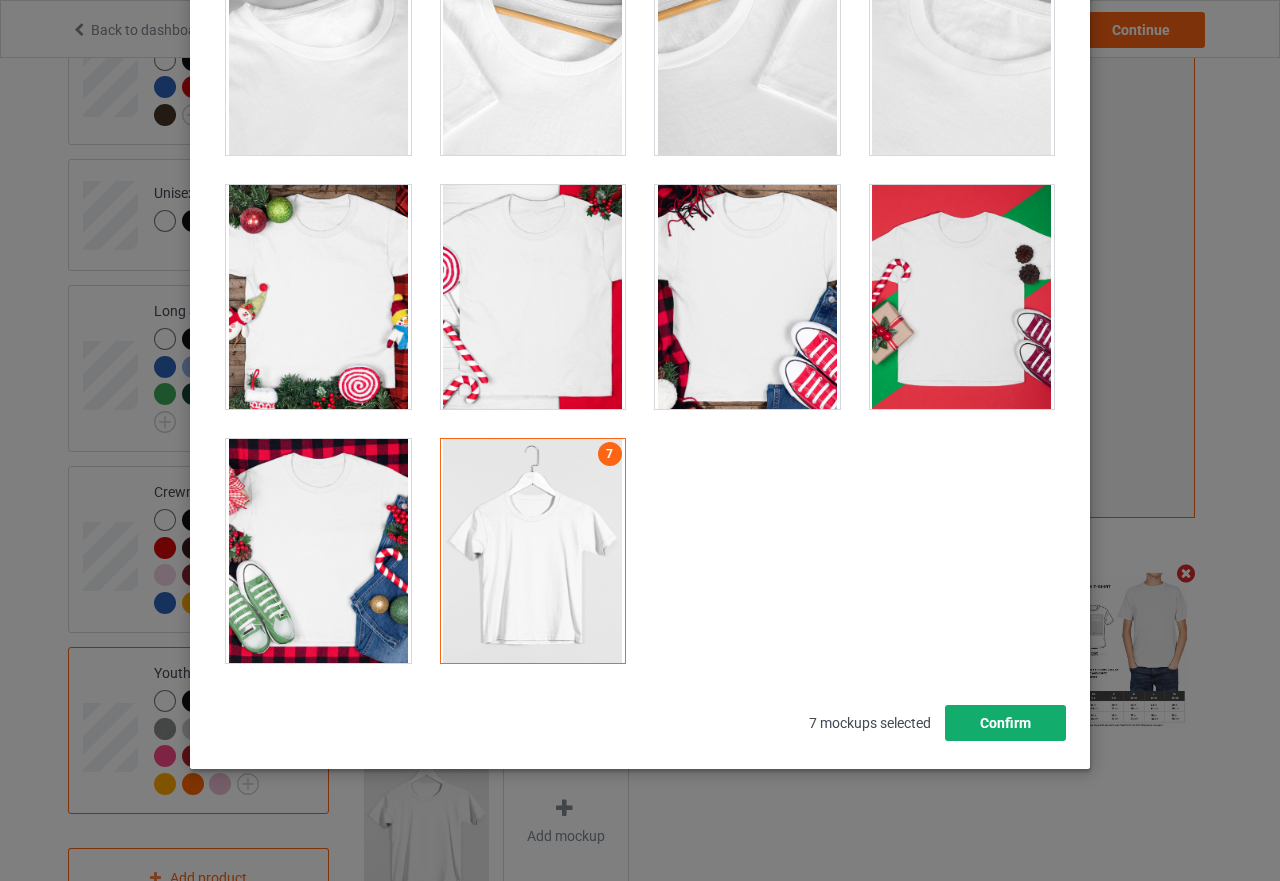 click on "Confirm" at bounding box center [1005, 723] 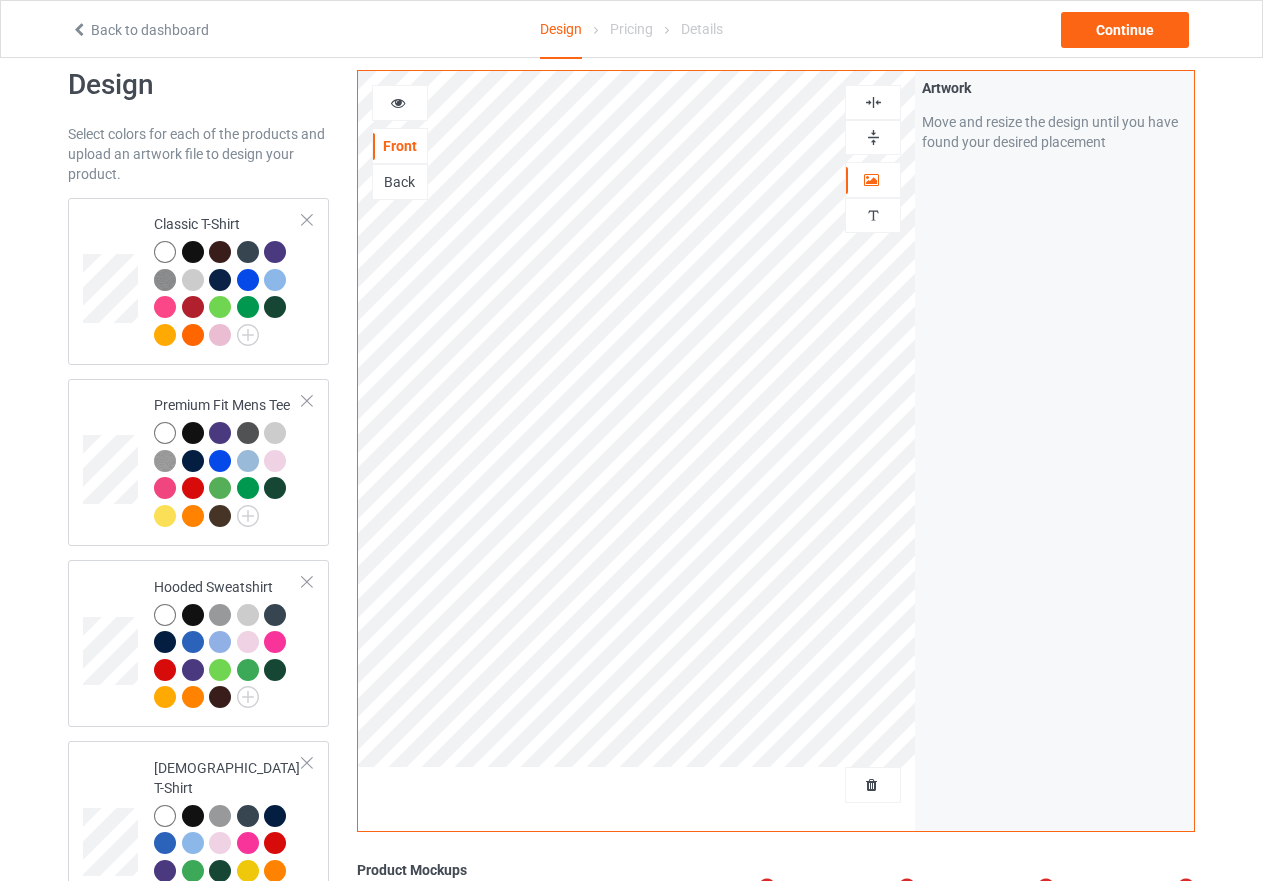 scroll, scrollTop: 0, scrollLeft: 0, axis: both 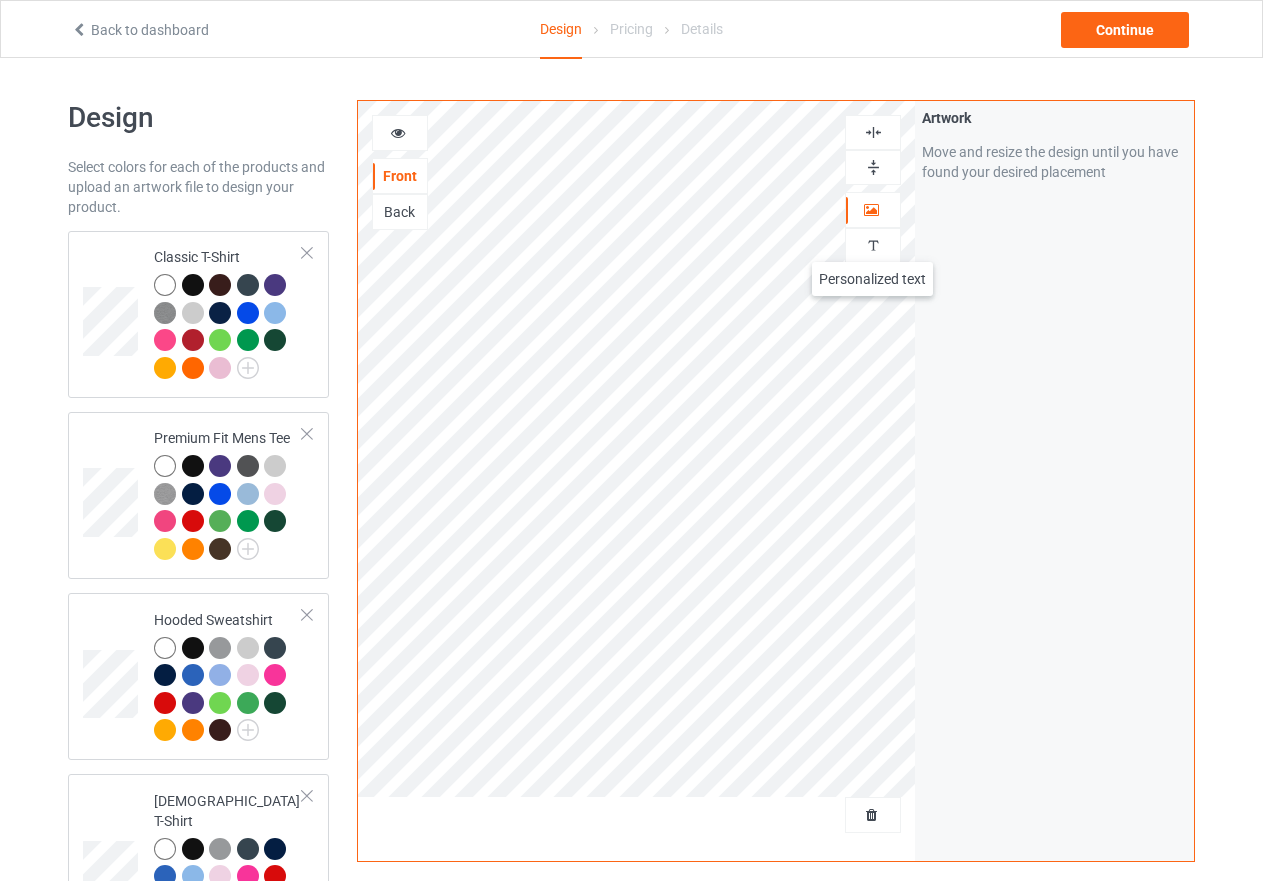 click at bounding box center (873, 245) 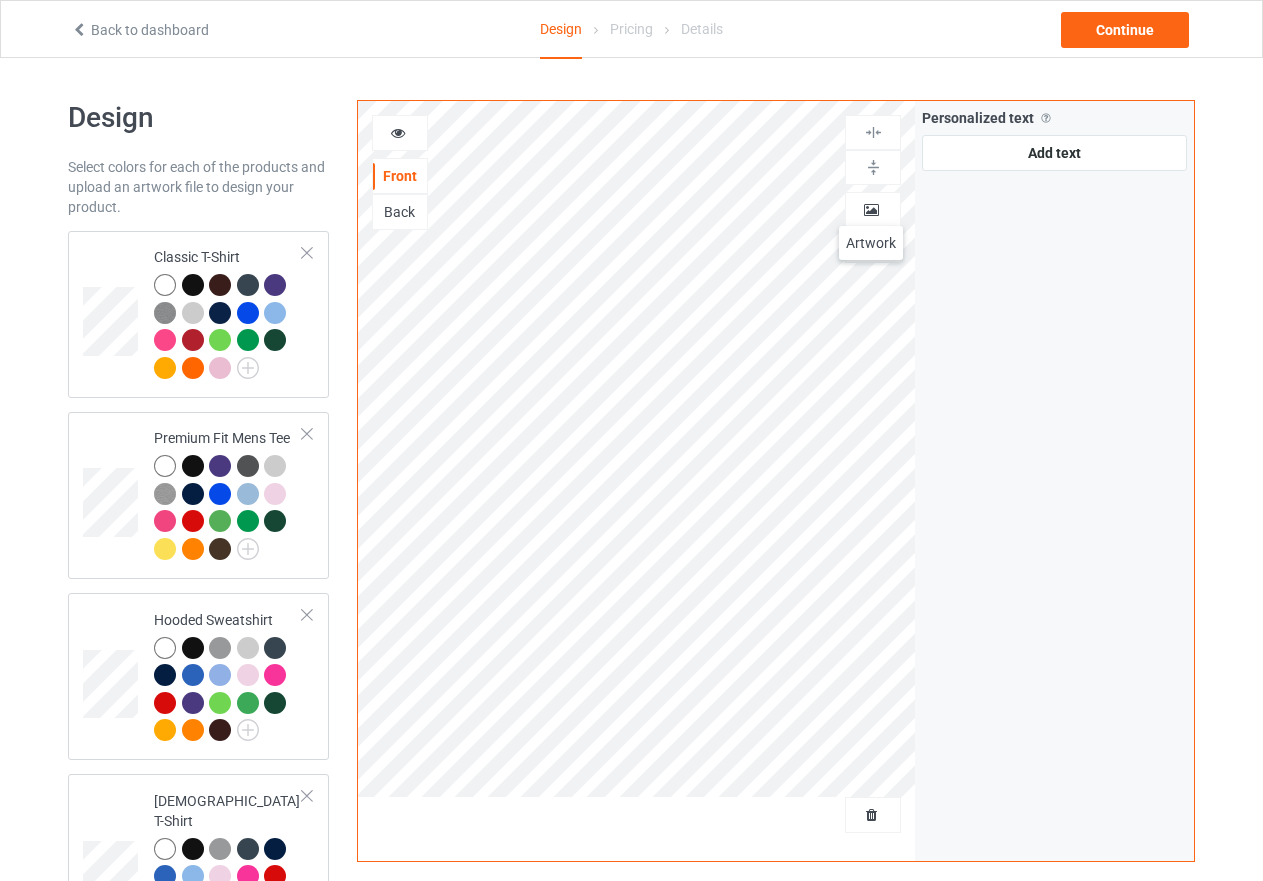 click at bounding box center [871, 207] 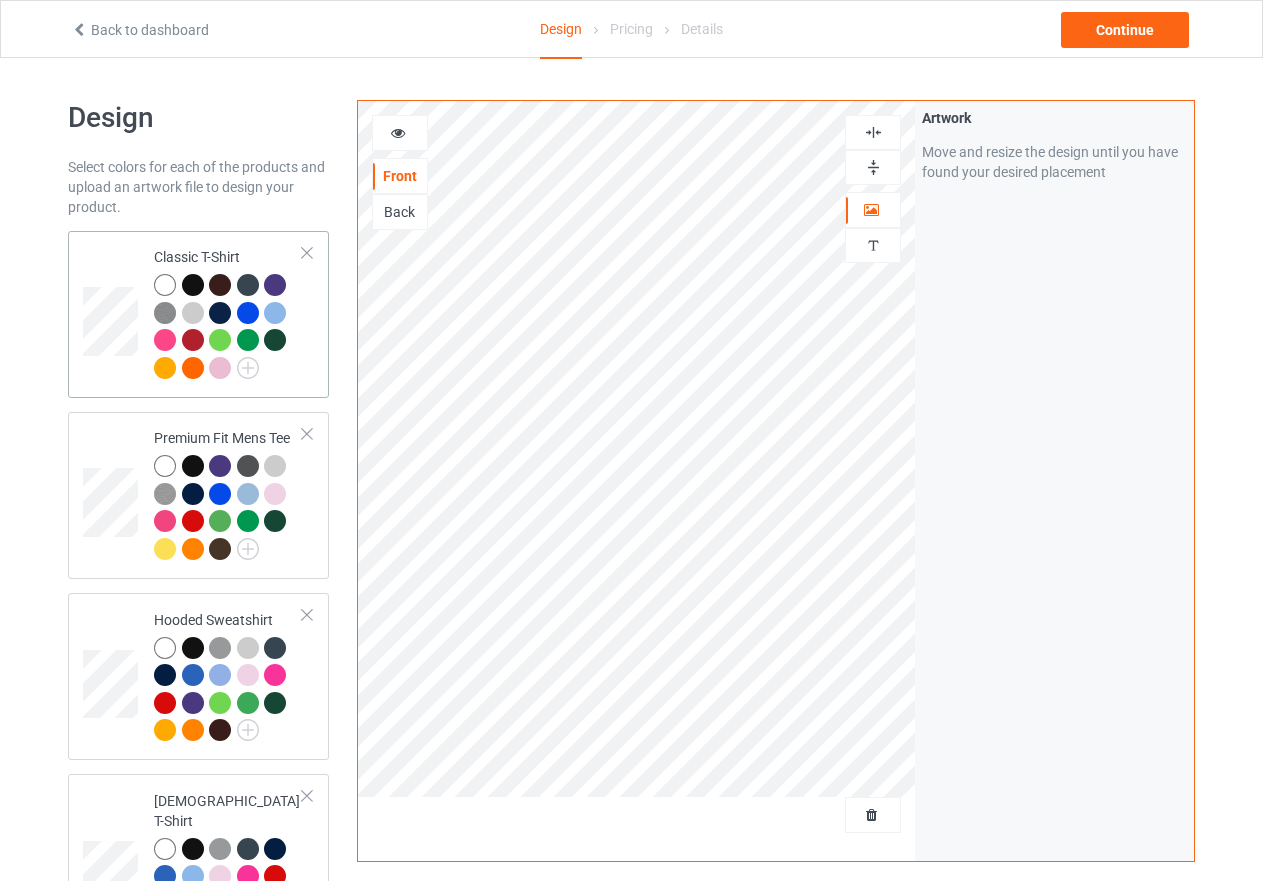 click at bounding box center [228, 329] 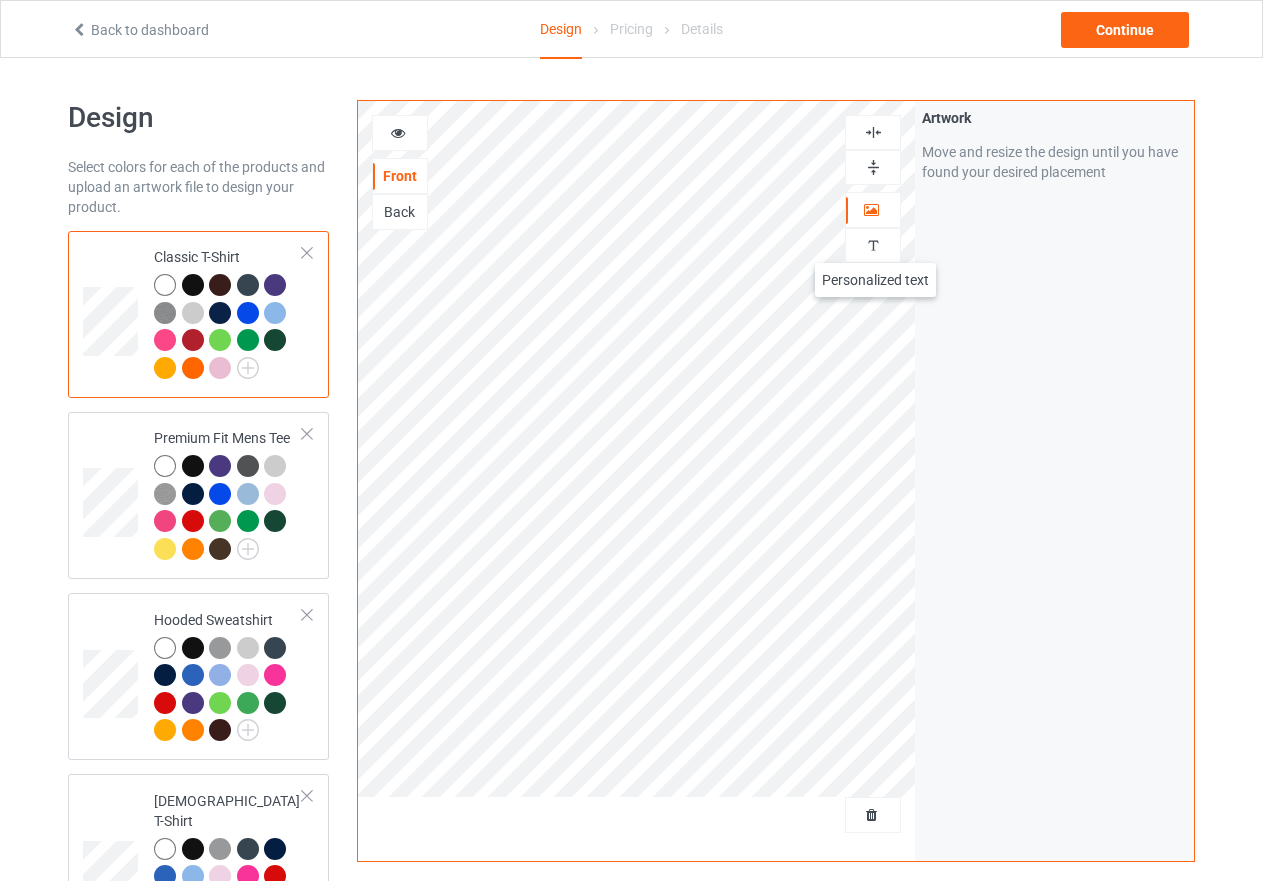 click at bounding box center (873, 245) 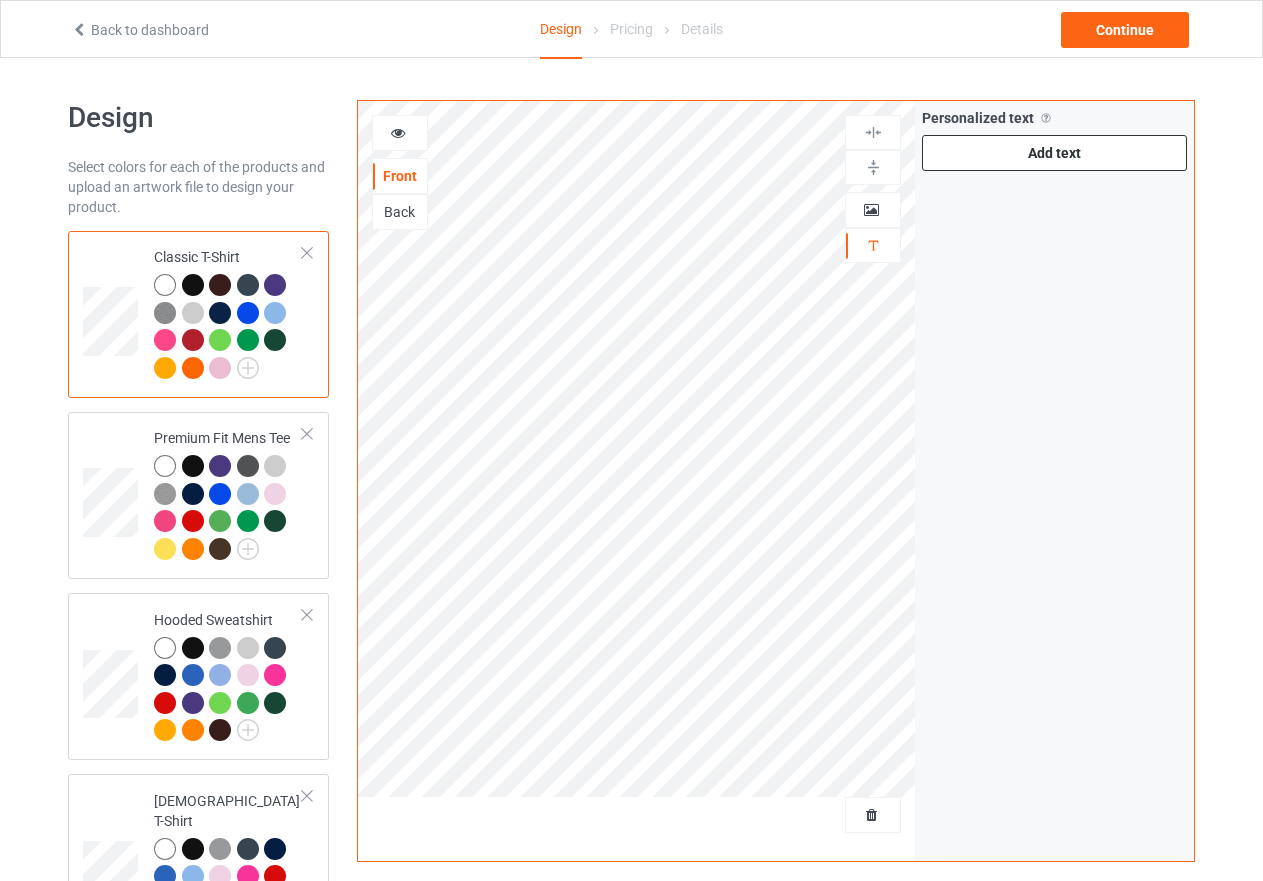 click on "Add text" at bounding box center [1054, 153] 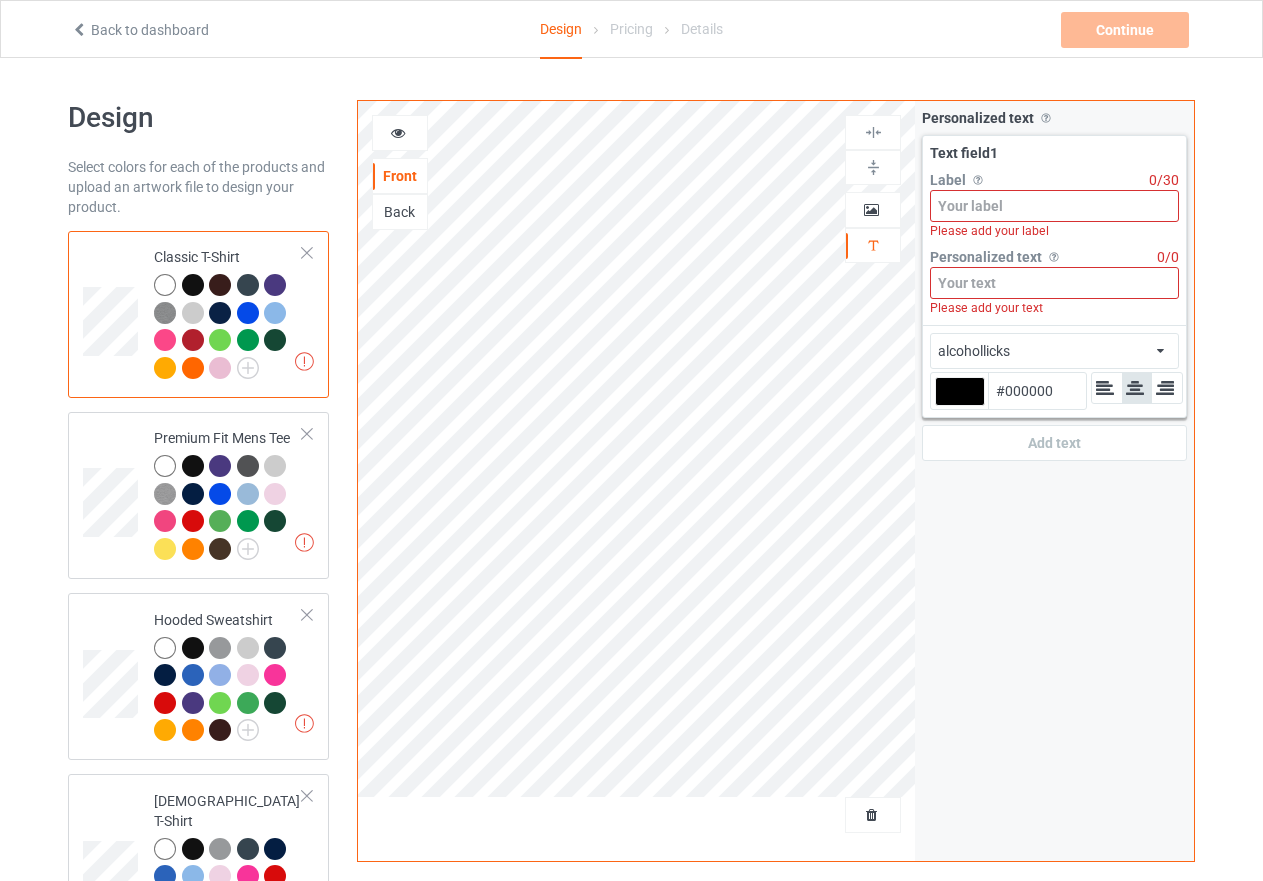 click at bounding box center [1160, 347] 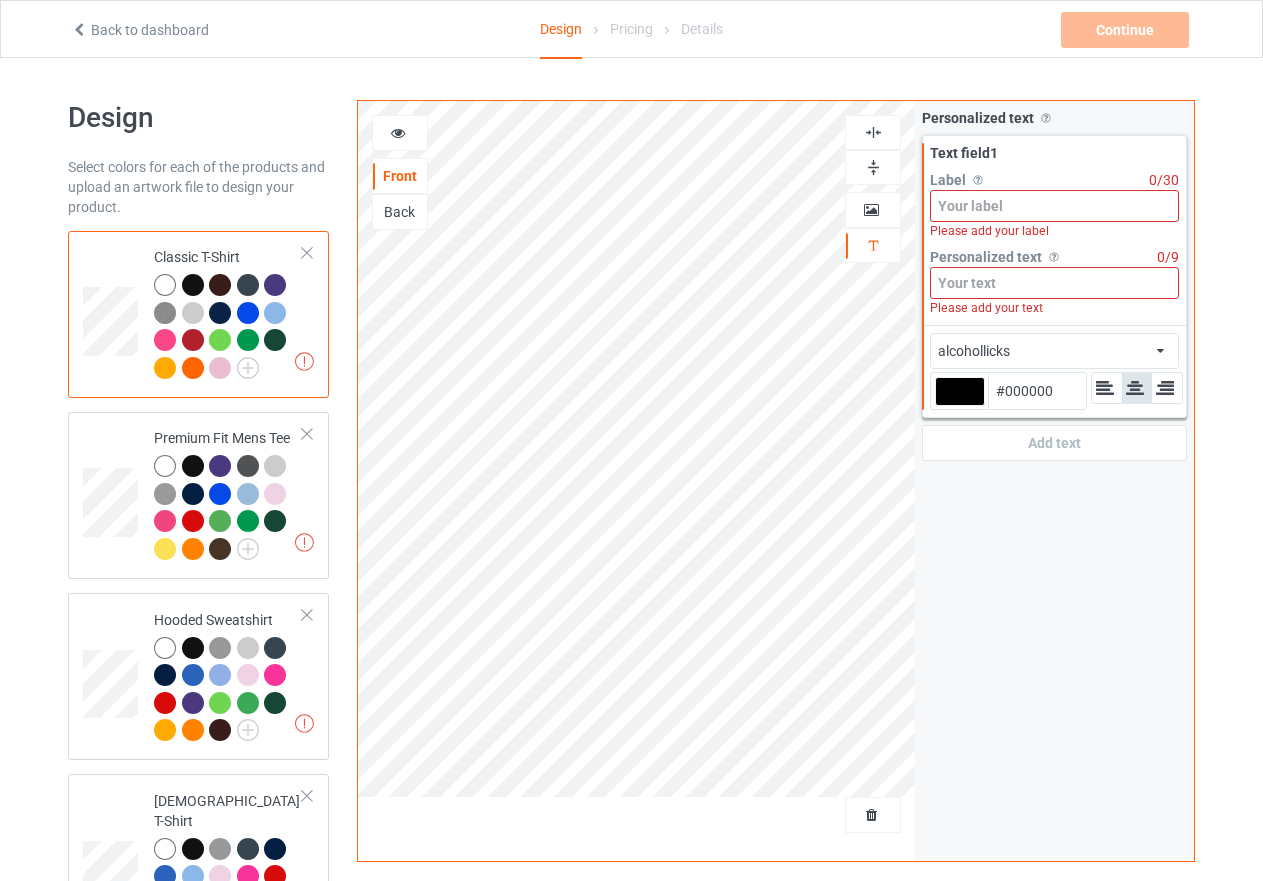 click on "Back" at bounding box center (400, 212) 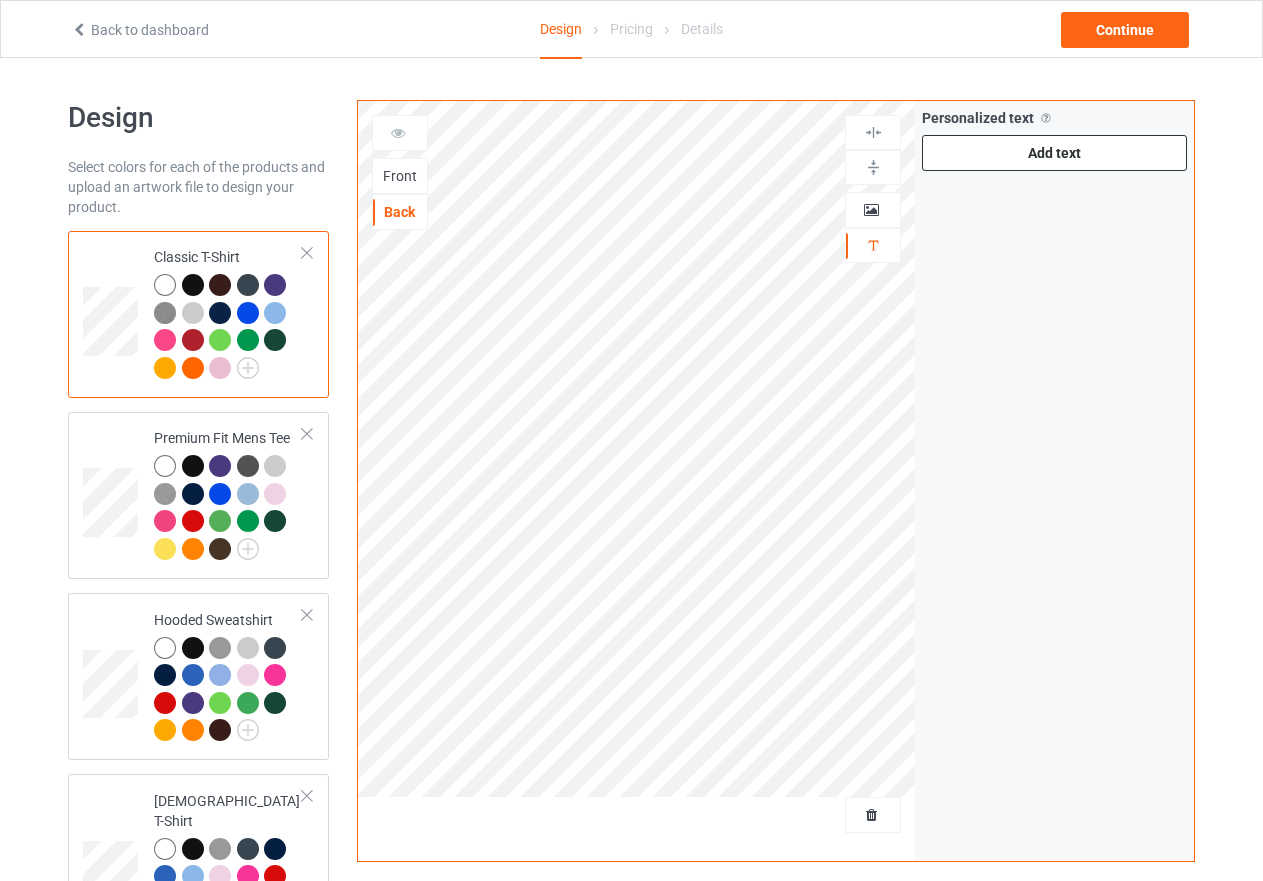 click on "Add text" at bounding box center [1054, 153] 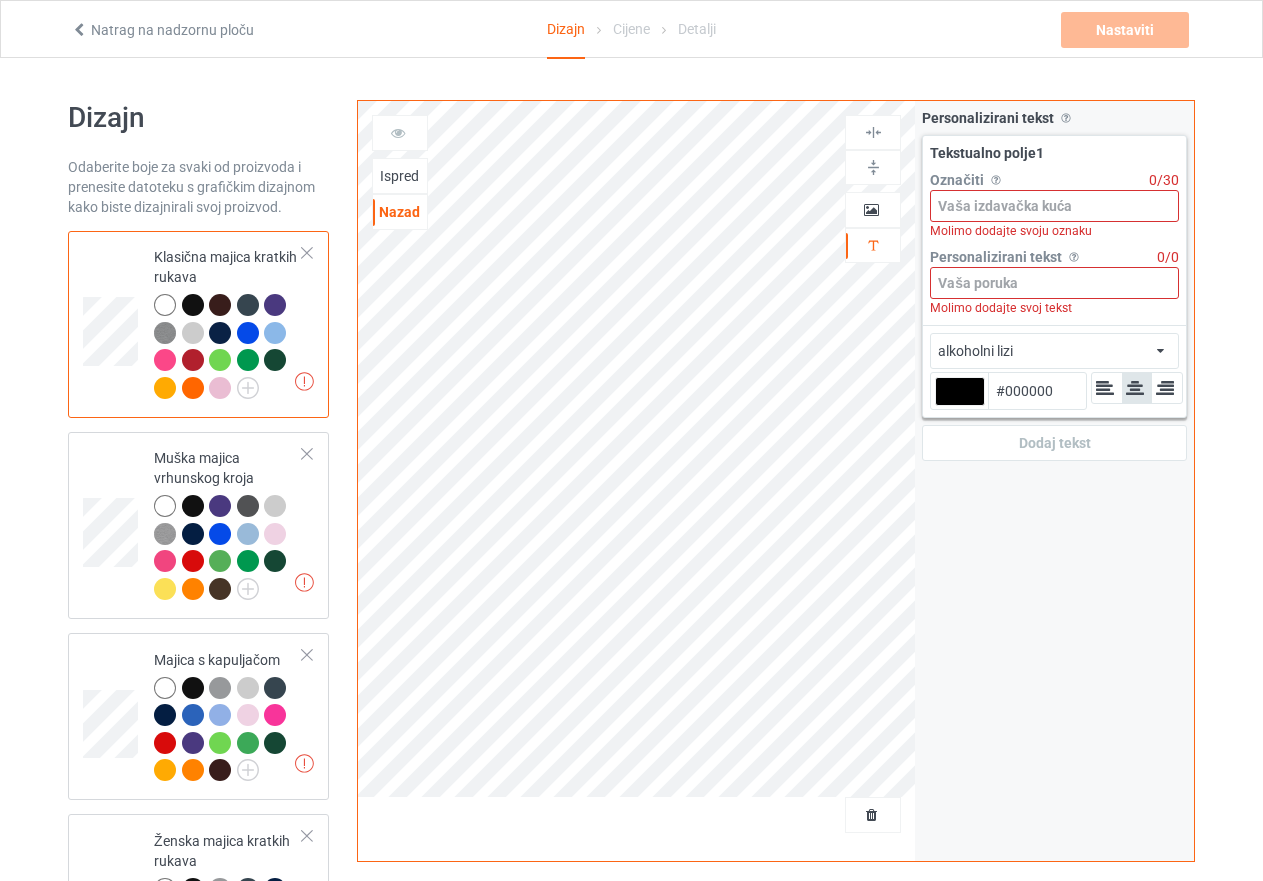 click at bounding box center [1054, 206] 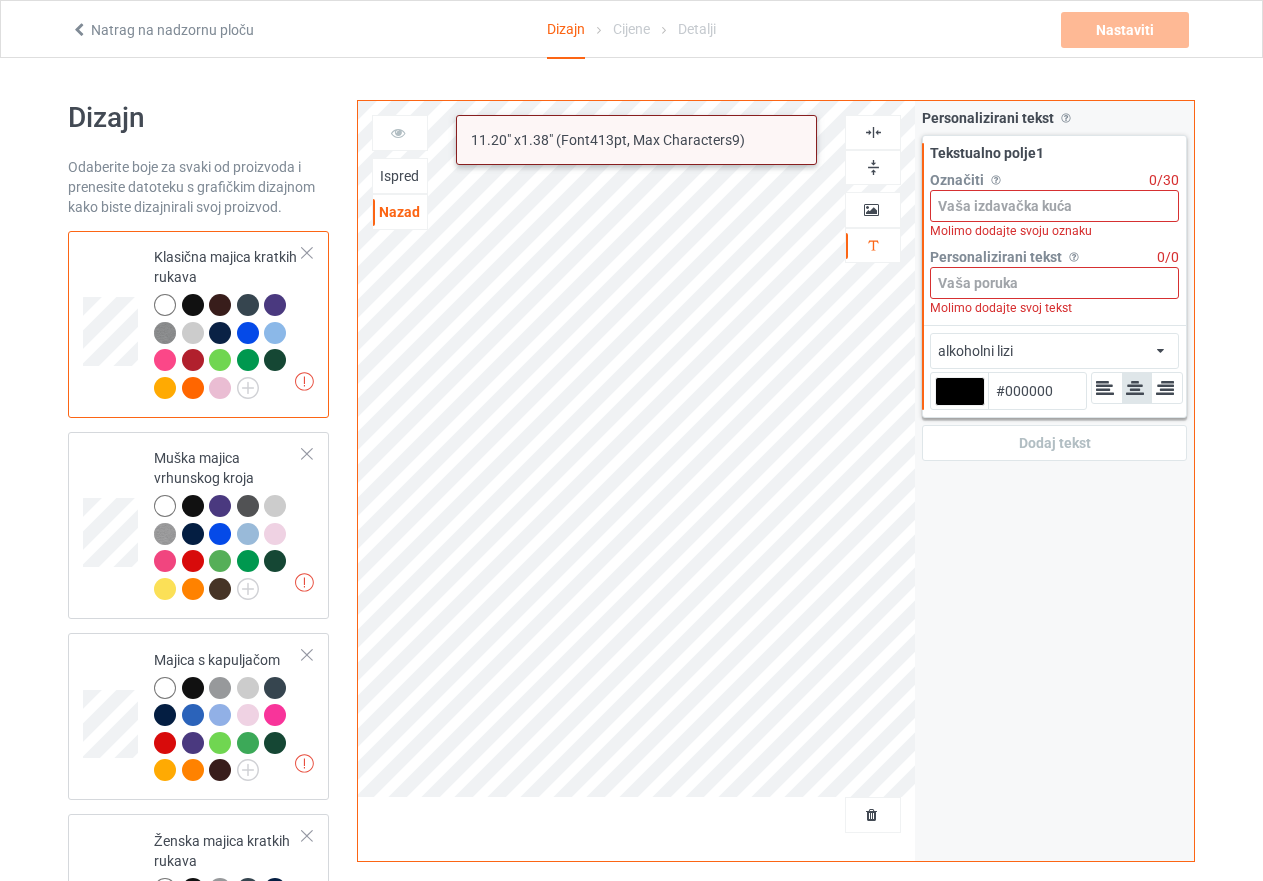 click at bounding box center (1054, 283) 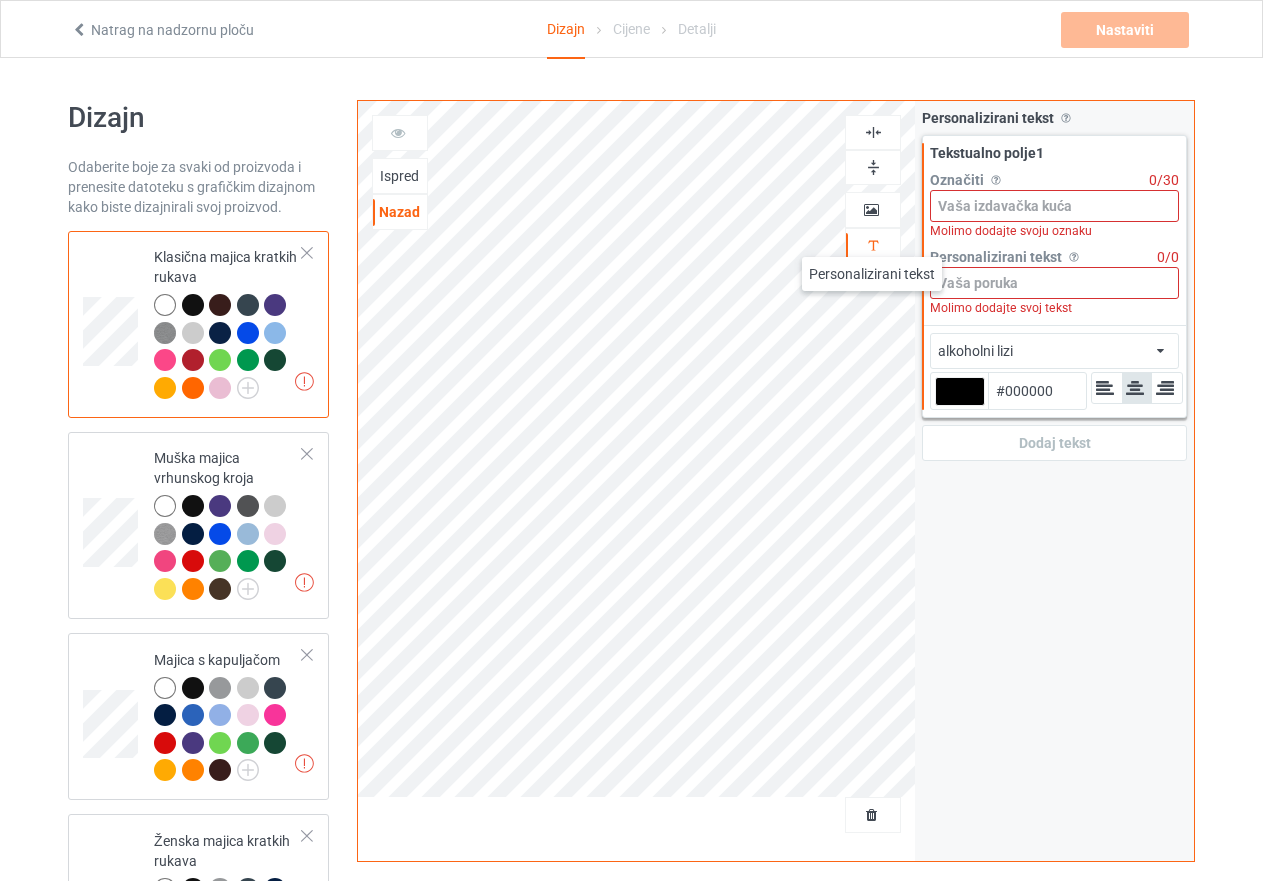 click at bounding box center (873, 245) 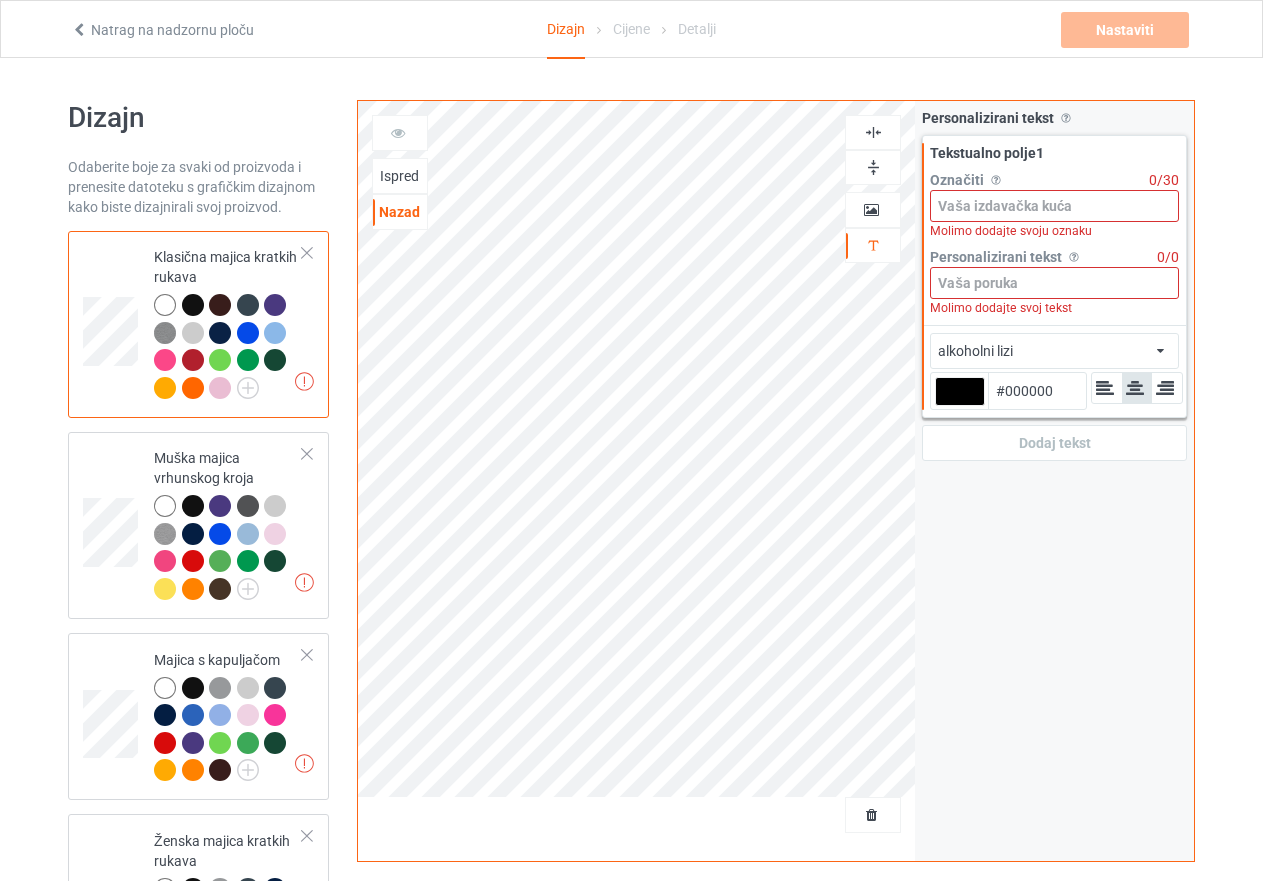 click on "Ispred" at bounding box center (399, 176) 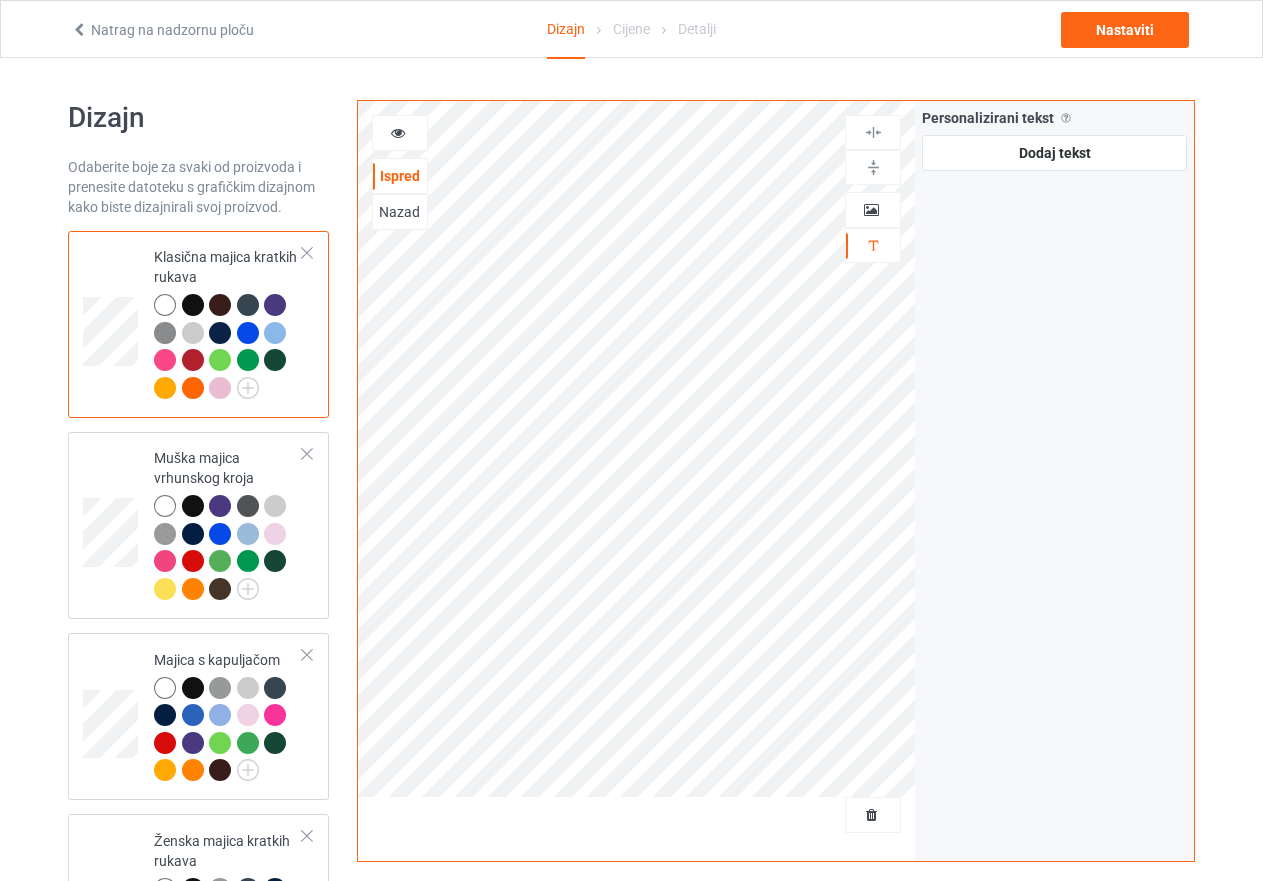 click at bounding box center (873, 132) 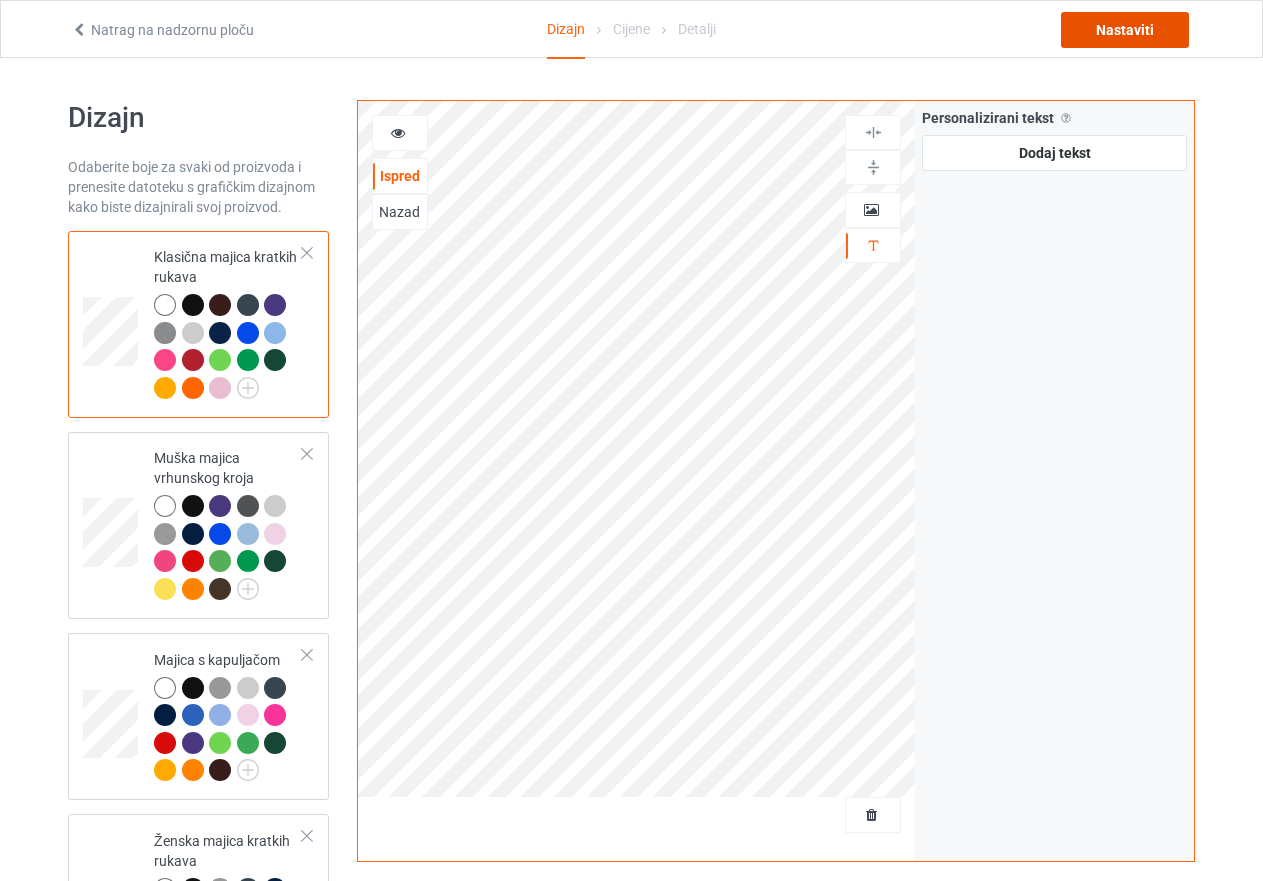 click on "Nastaviti" at bounding box center (1125, 30) 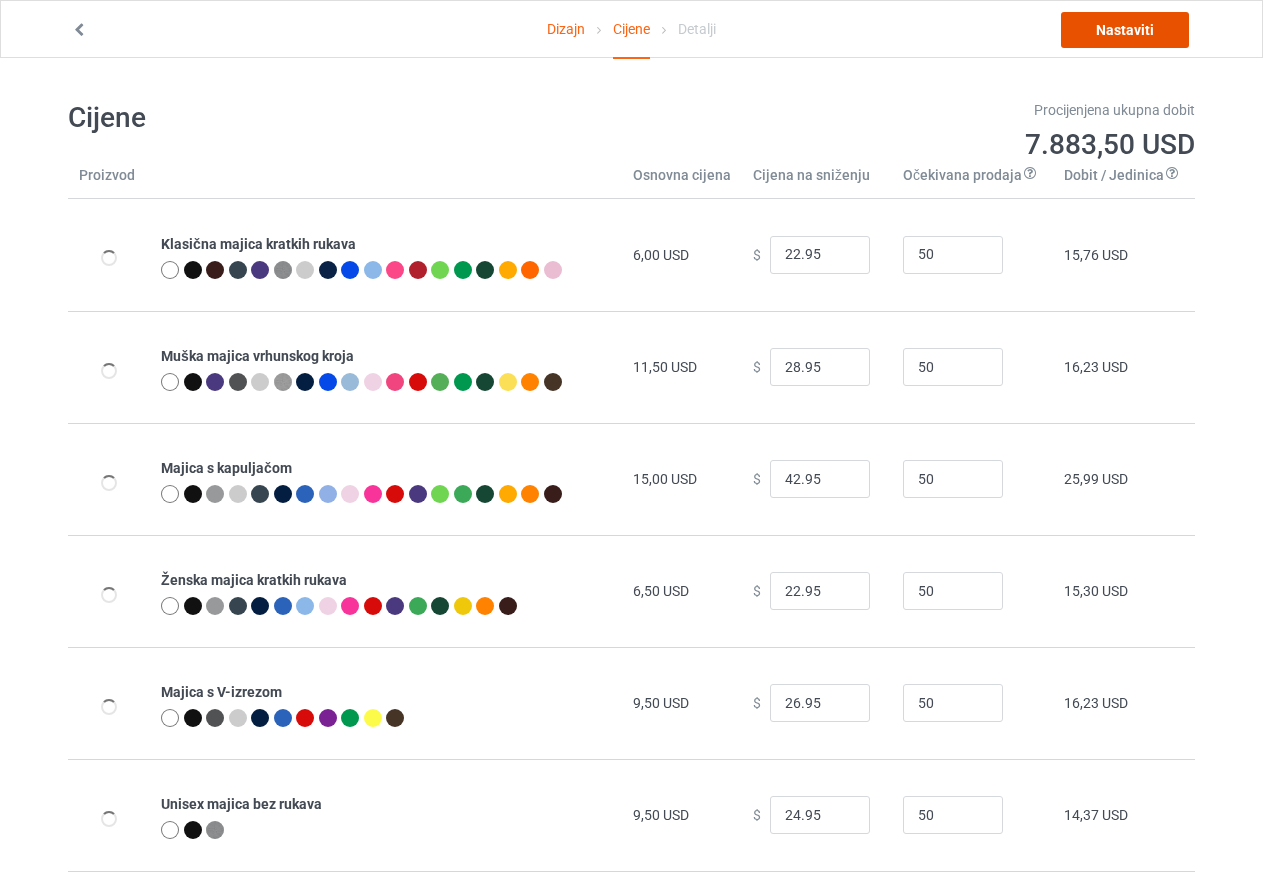 click on "Nastaviti" at bounding box center (1125, 30) 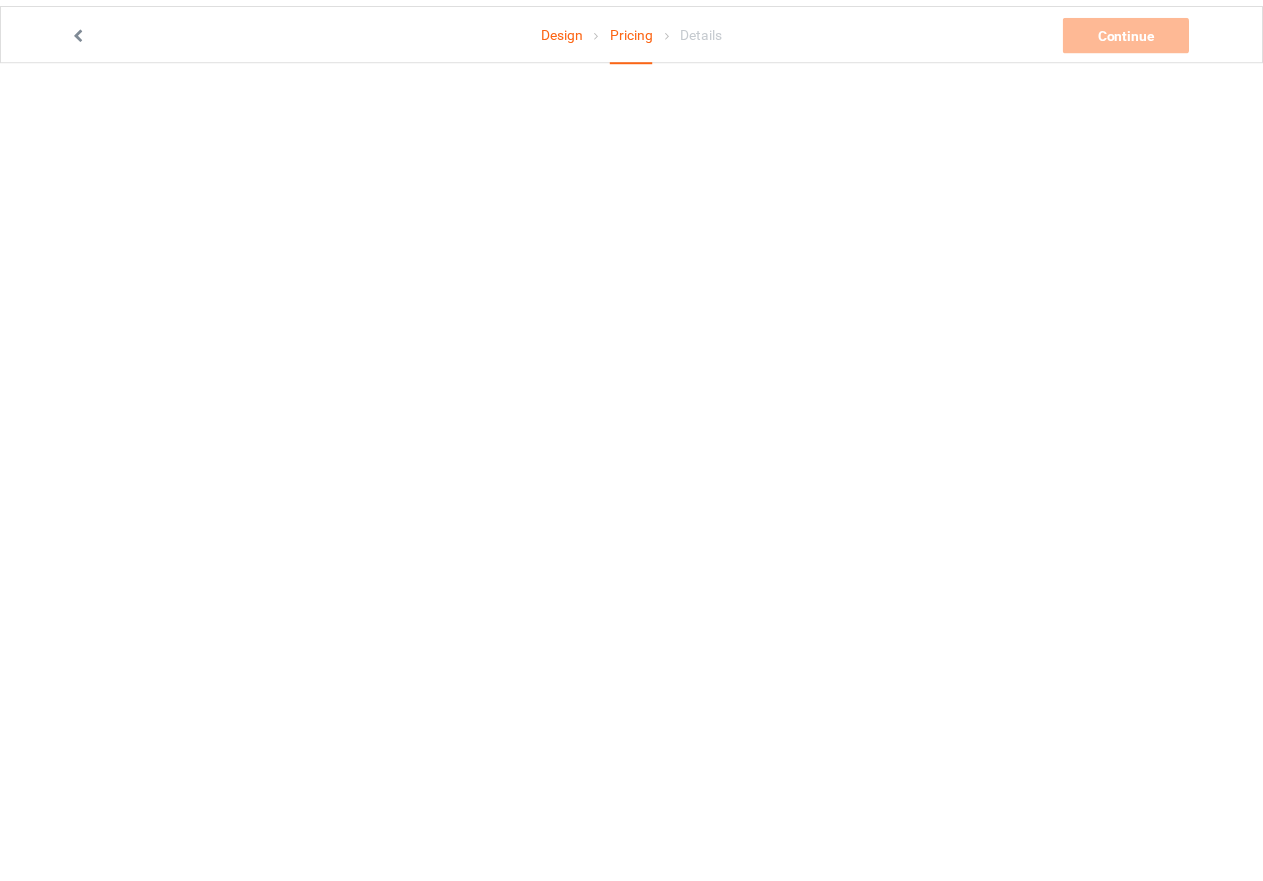 scroll, scrollTop: 0, scrollLeft: 0, axis: both 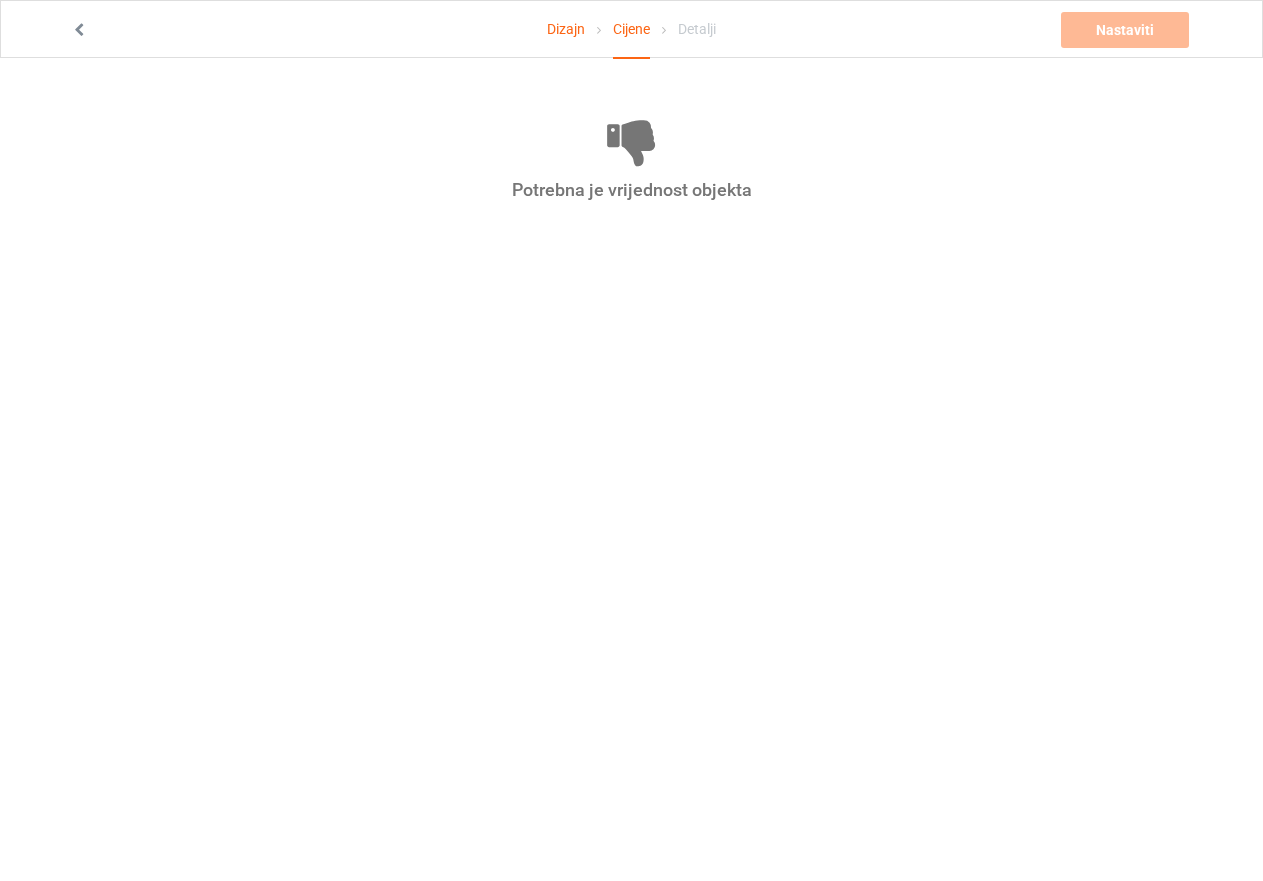 click on "Dizajn" at bounding box center [566, 29] 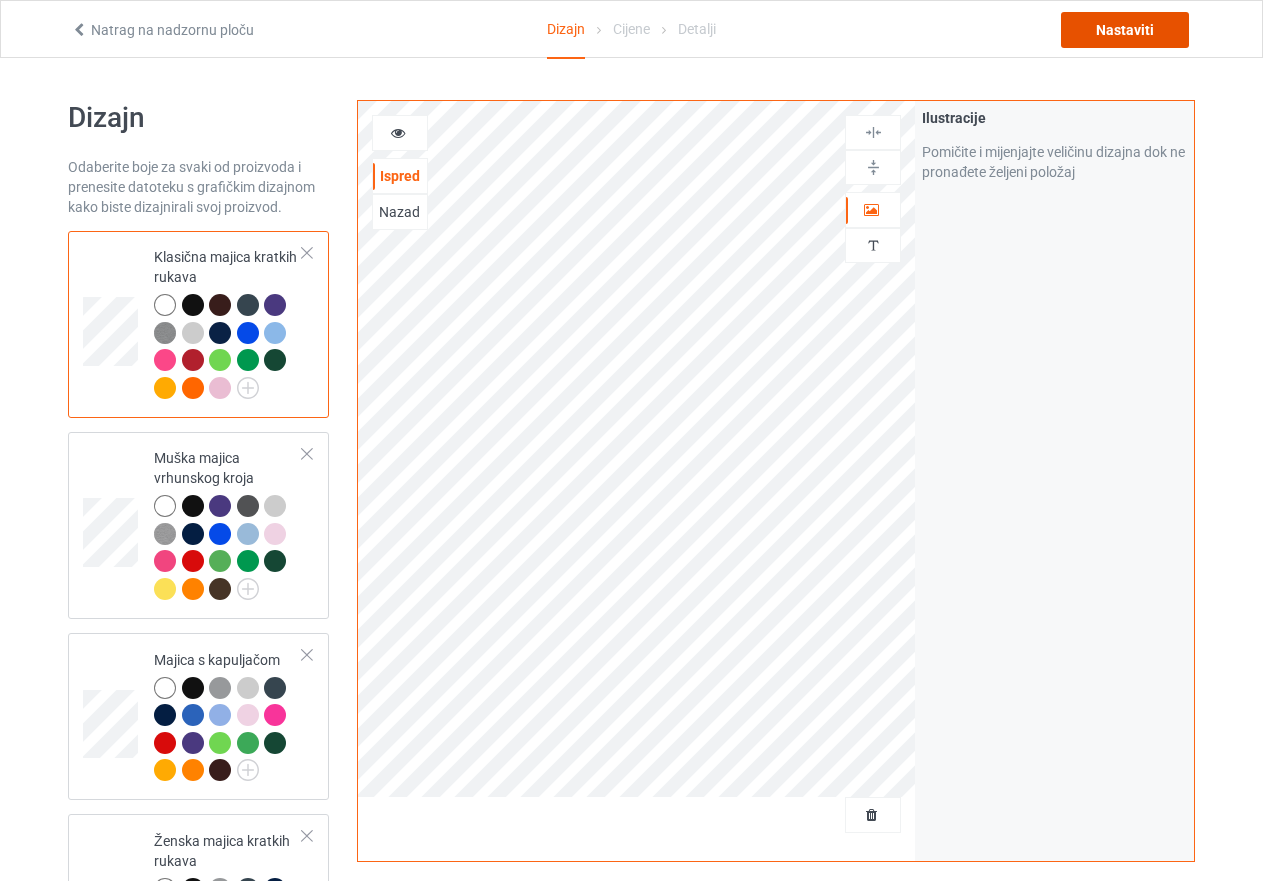 click on "Nastaviti" at bounding box center (1125, 30) 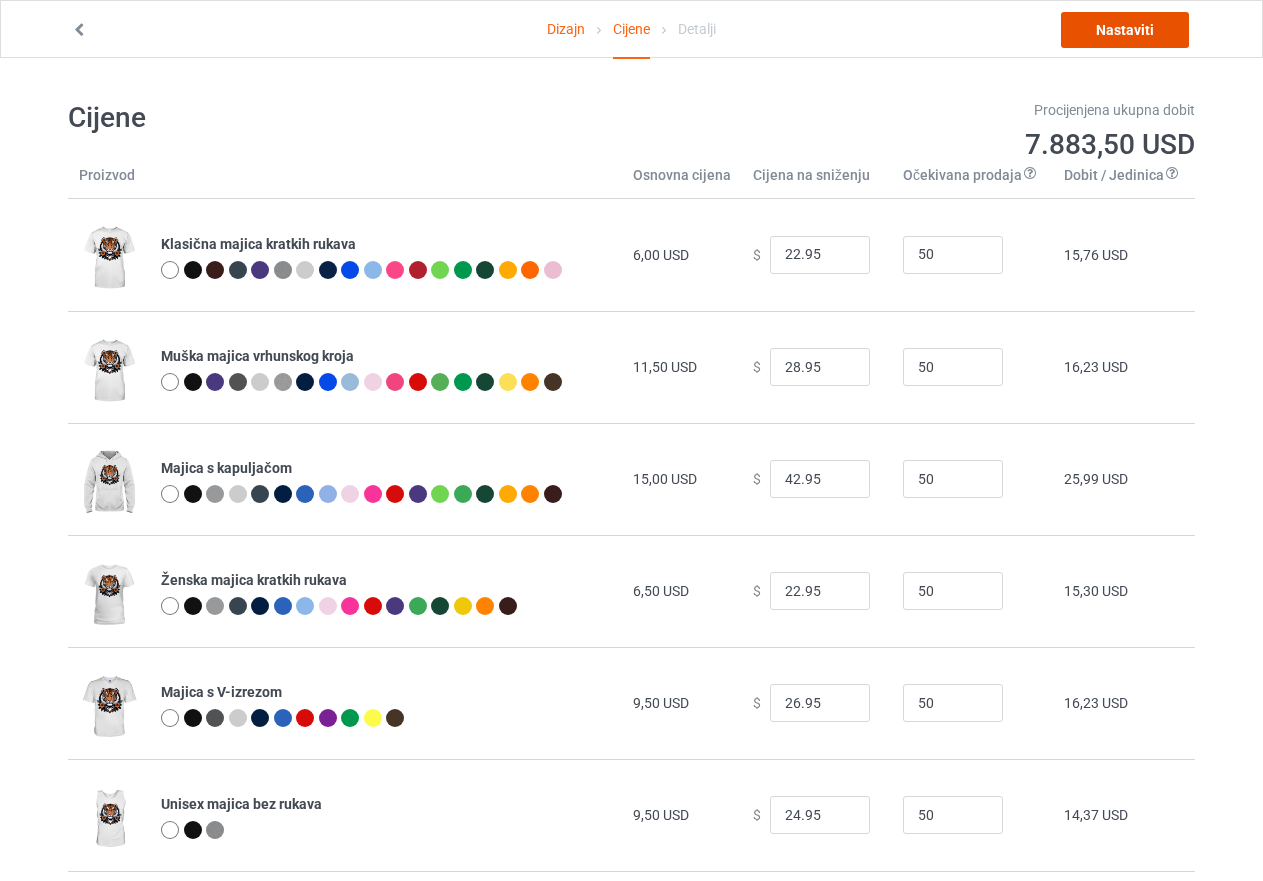 click on "Nastaviti" at bounding box center [1125, 30] 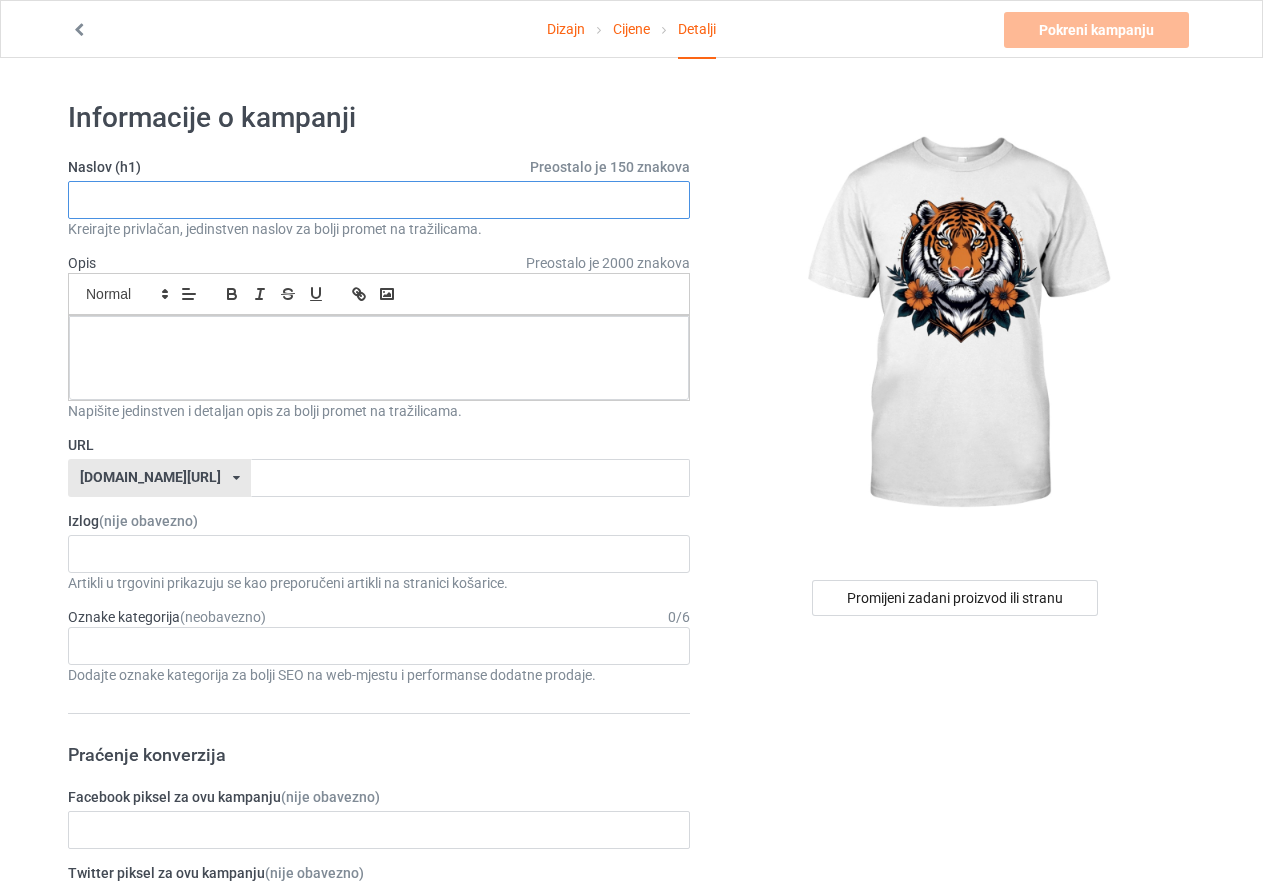 click at bounding box center (379, 200) 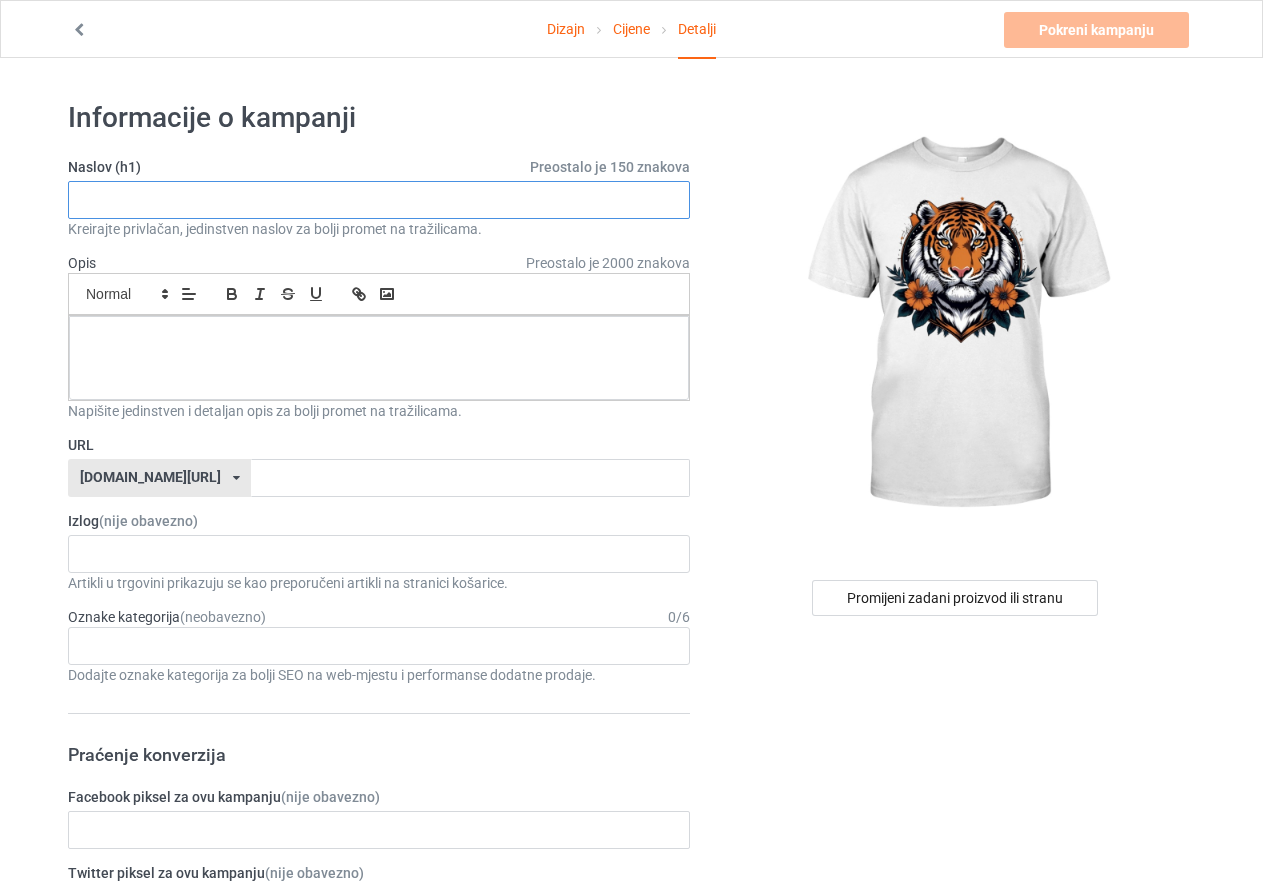 click at bounding box center [379, 200] 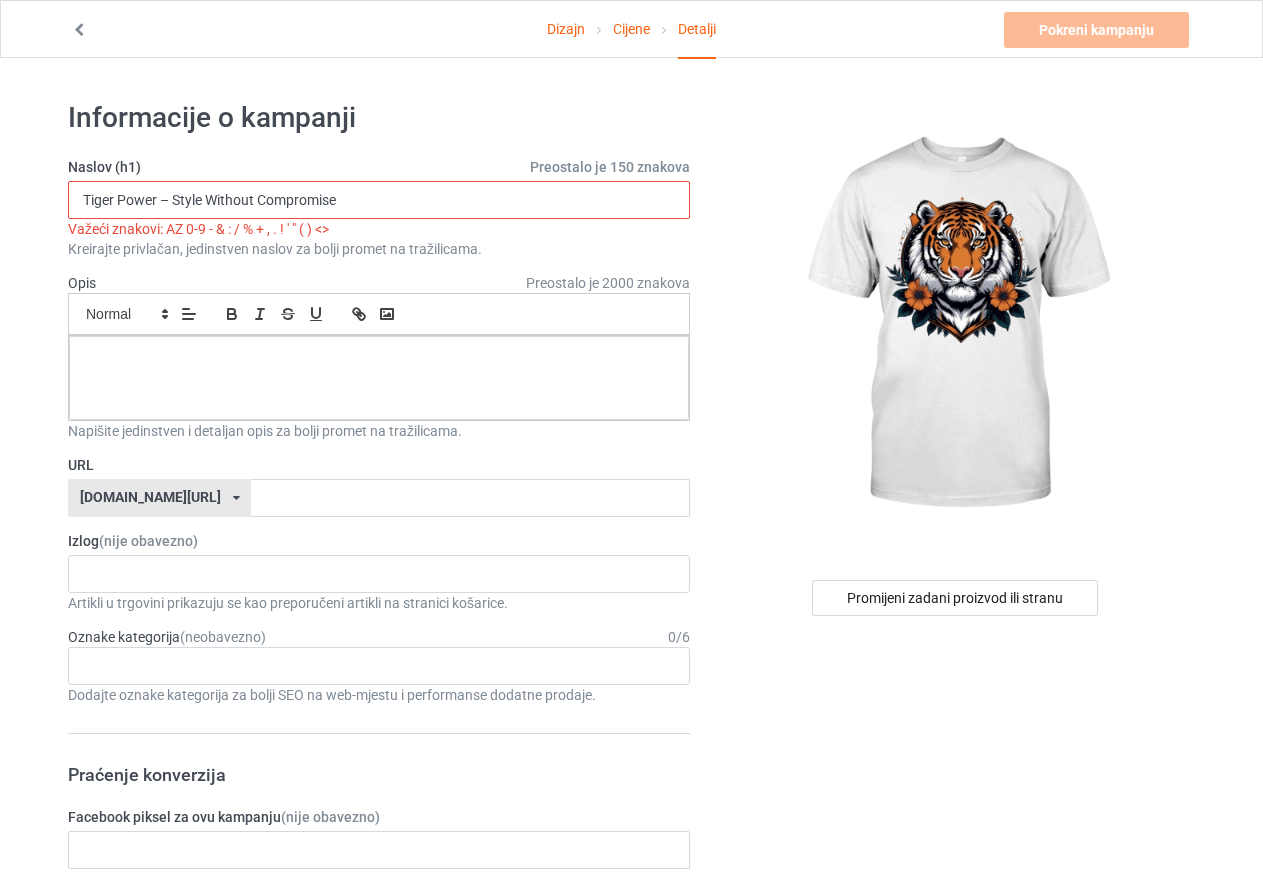 click on "Tiger Power – Style Without Compromise" at bounding box center (379, 200) 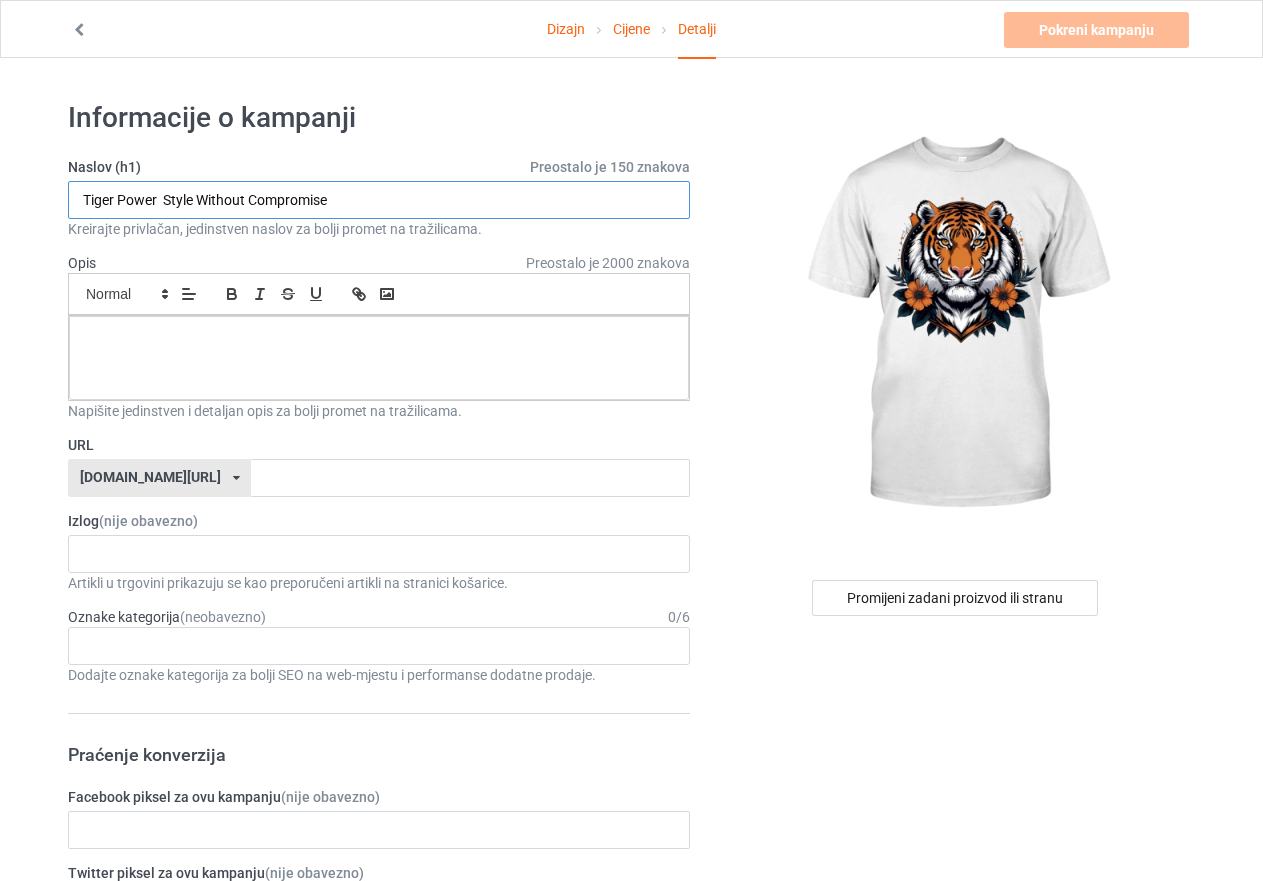 type on "Tiger Power  Style Without Compromise" 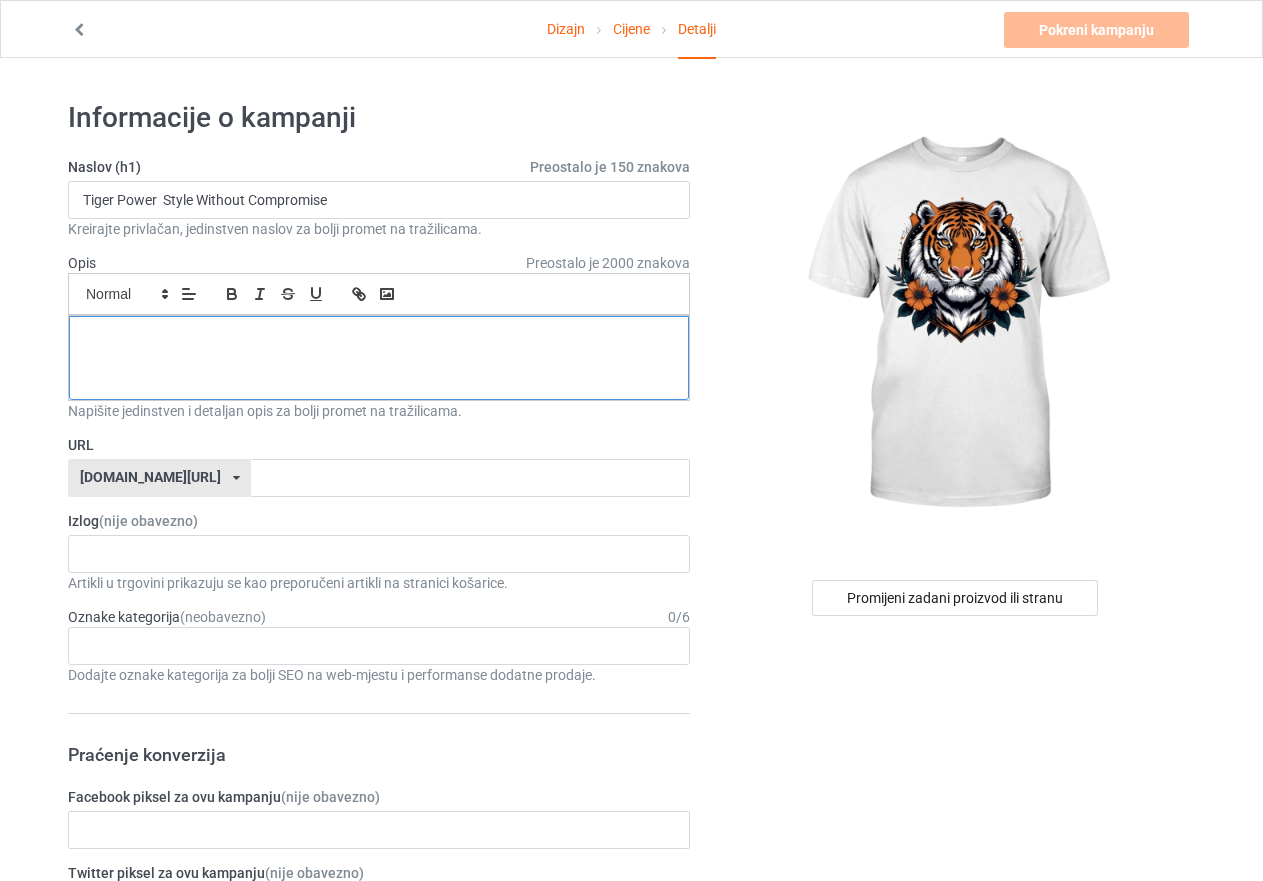 click at bounding box center [379, 338] 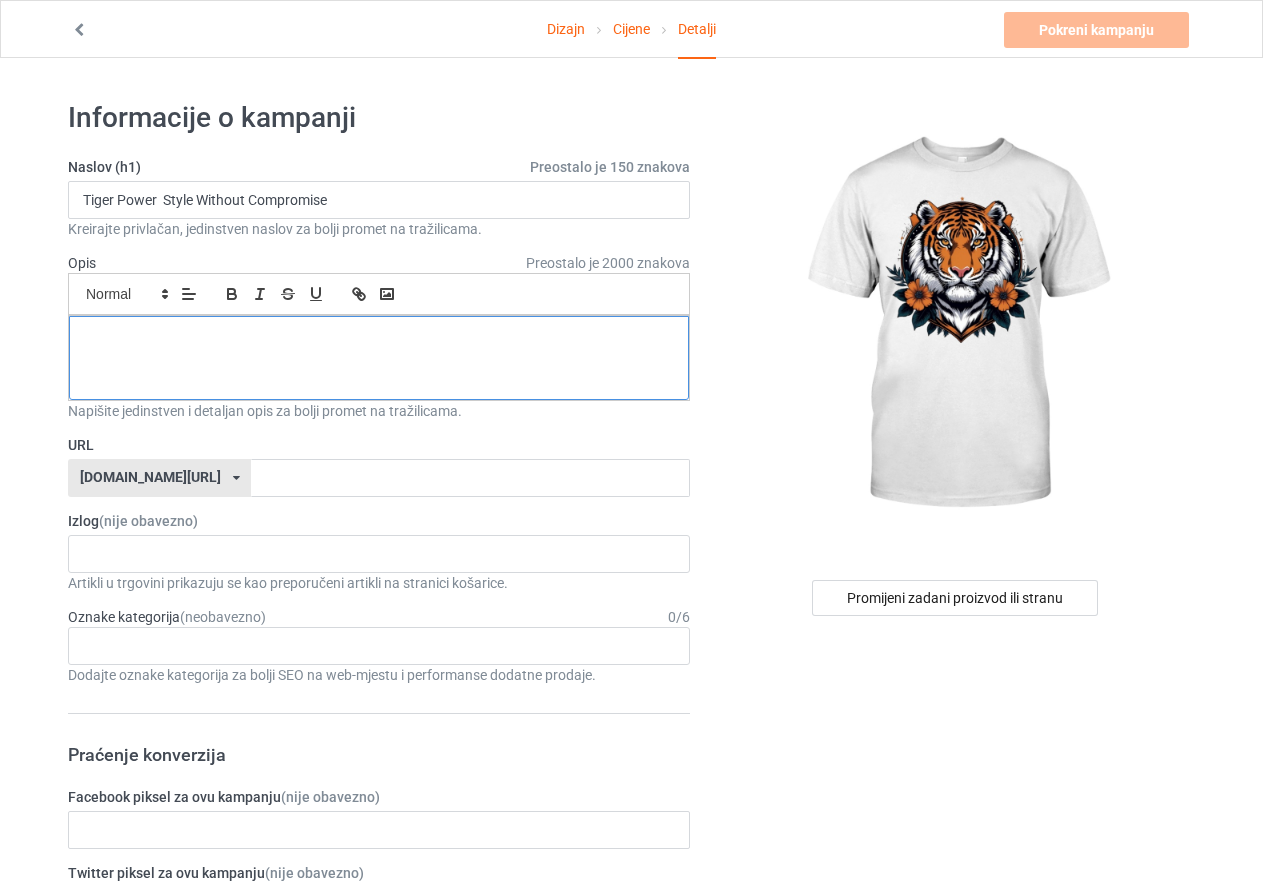 click at bounding box center [379, 358] 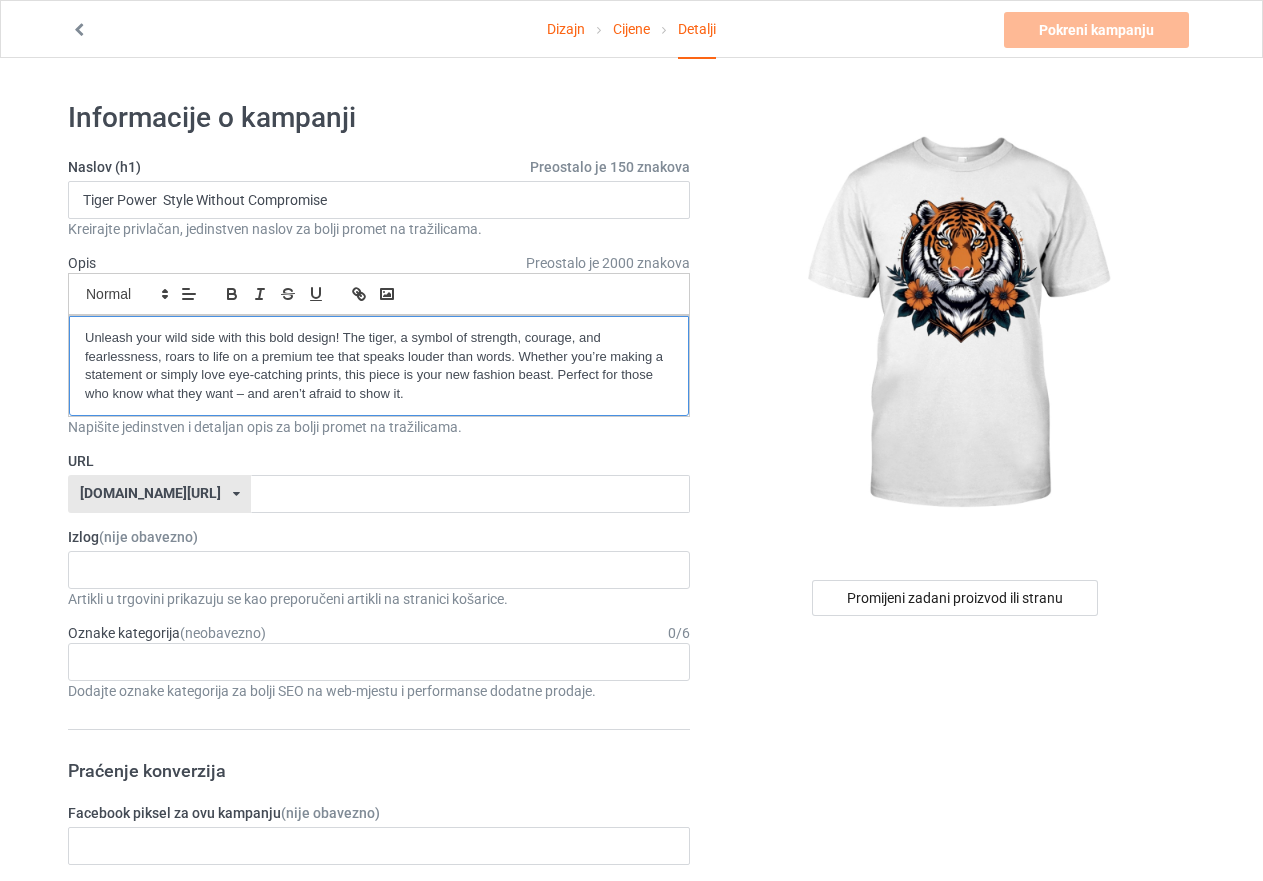 scroll, scrollTop: 0, scrollLeft: 0, axis: both 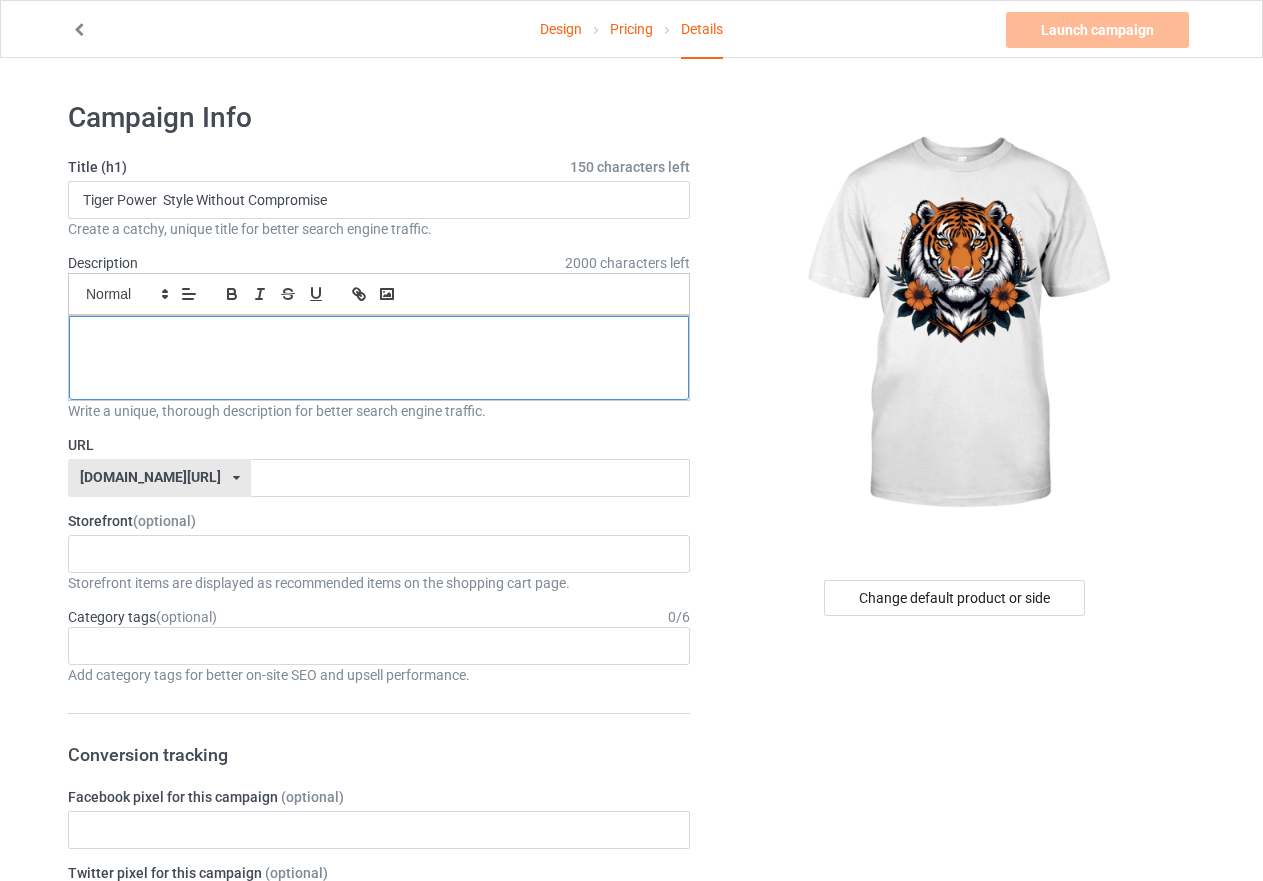 click at bounding box center (379, 338) 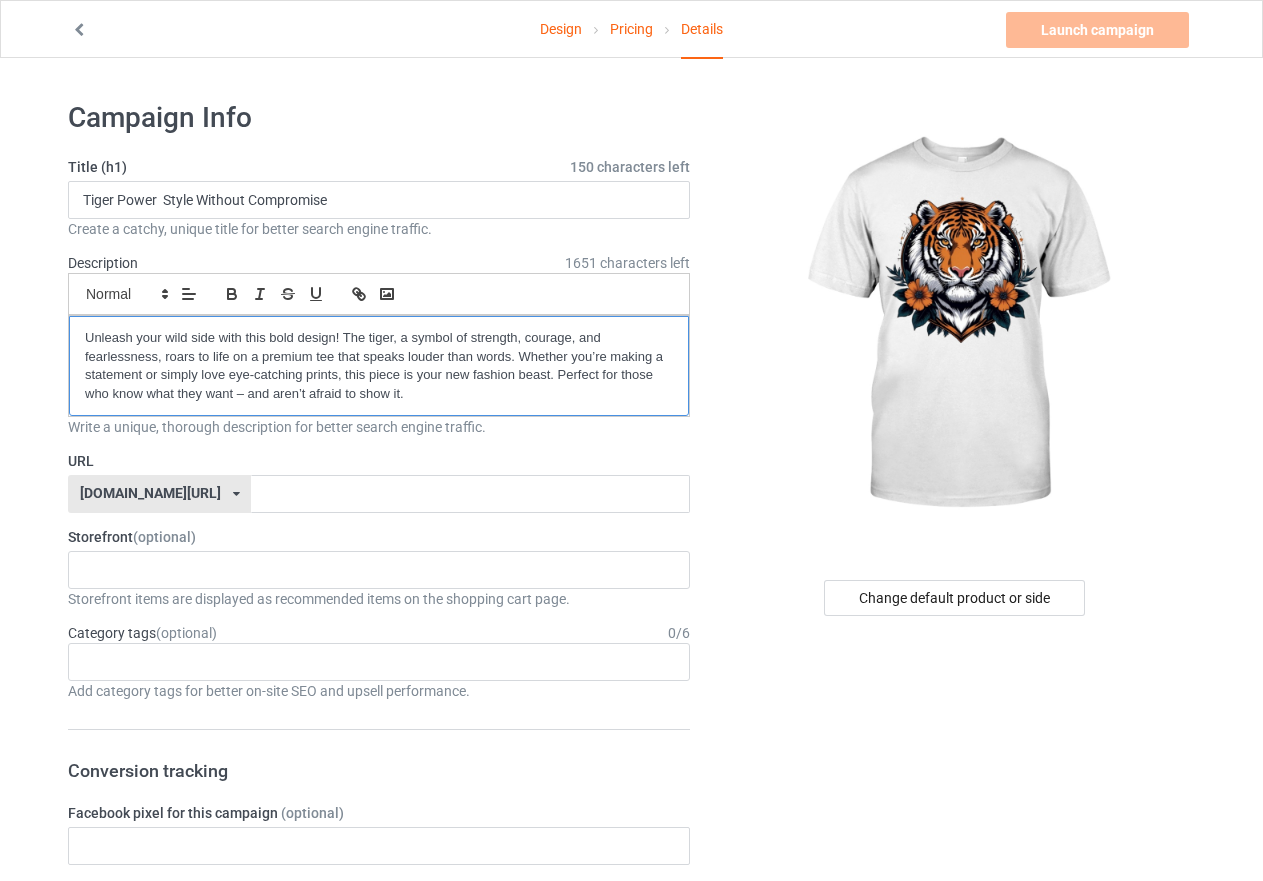 scroll, scrollTop: 0, scrollLeft: 0, axis: both 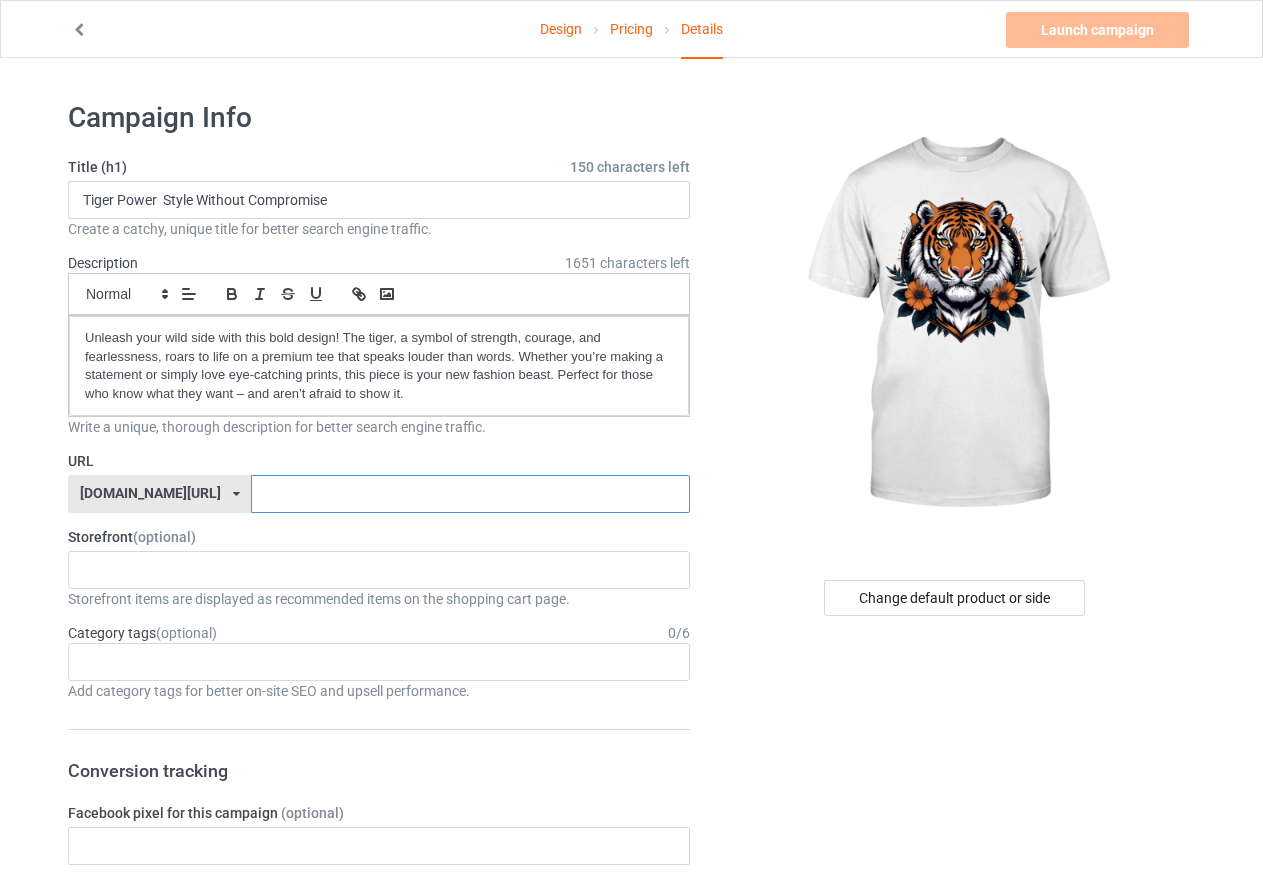 click at bounding box center (470, 494) 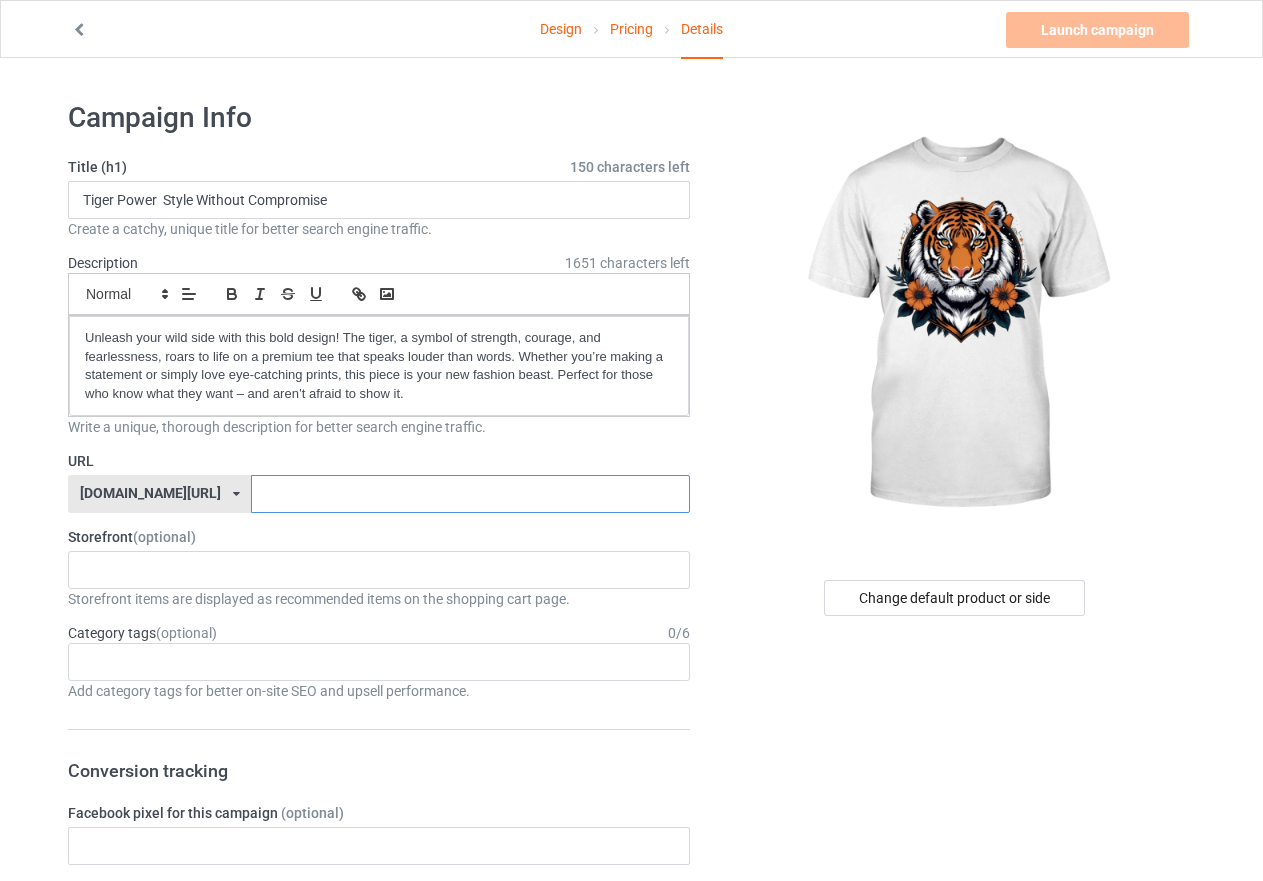 click at bounding box center (470, 494) 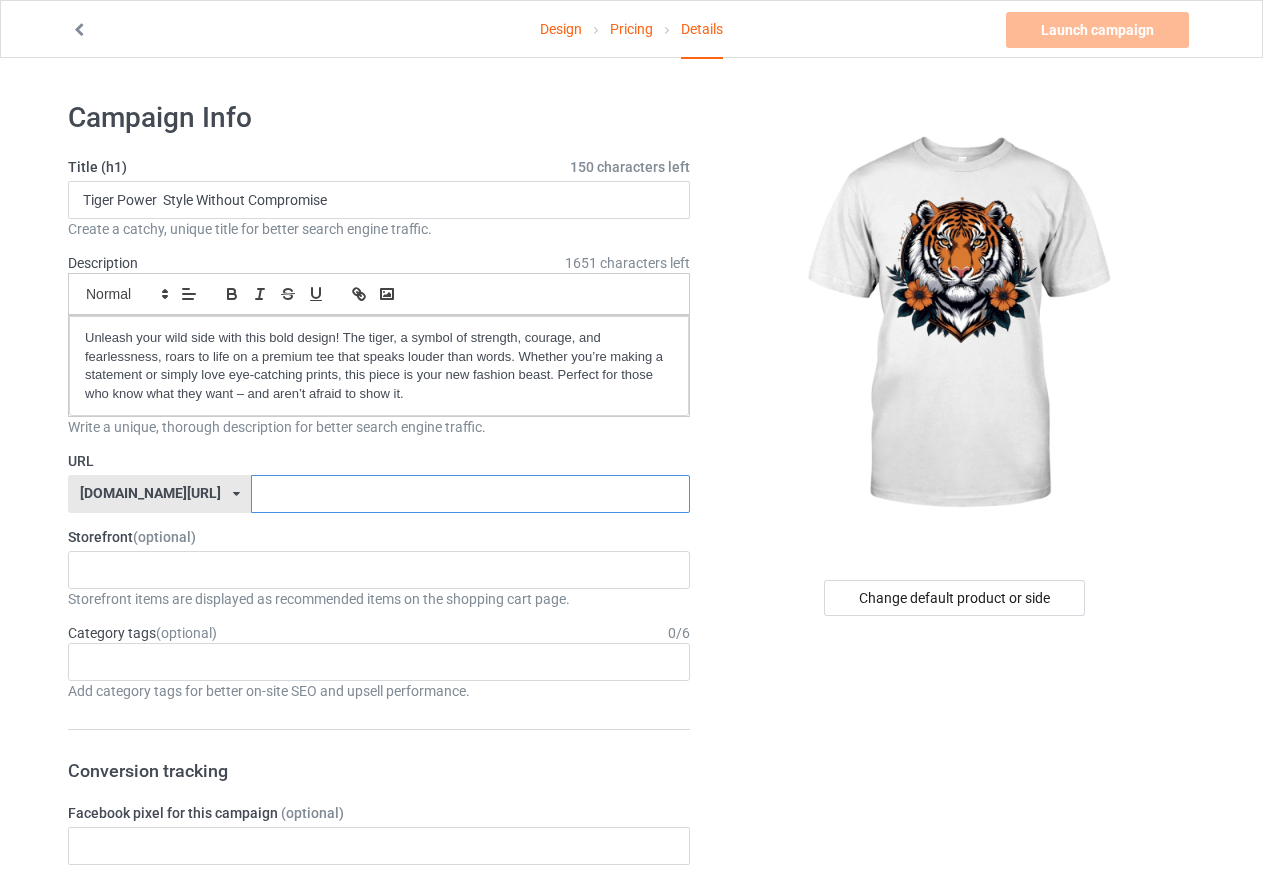 paste on "tiger-power" 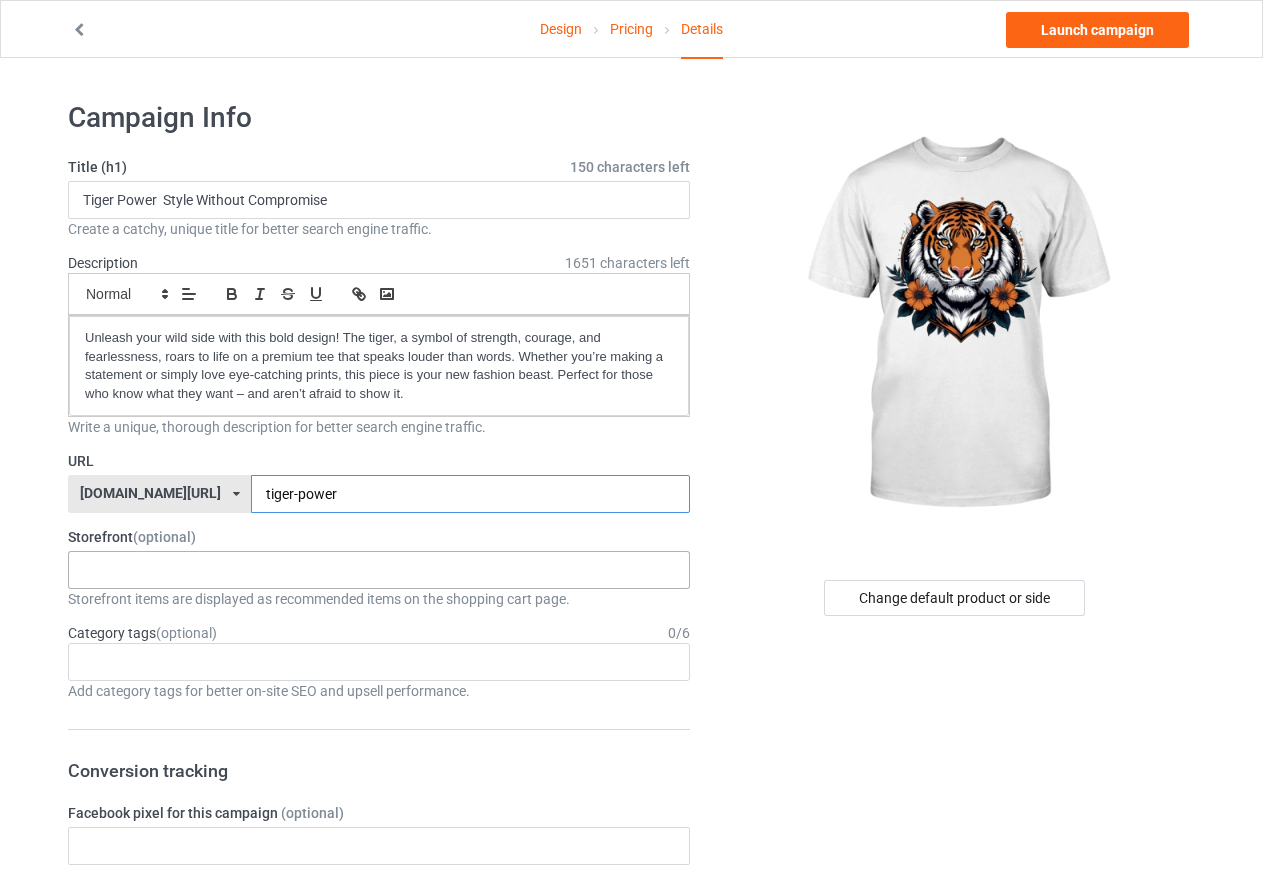 type on "tiger-power" 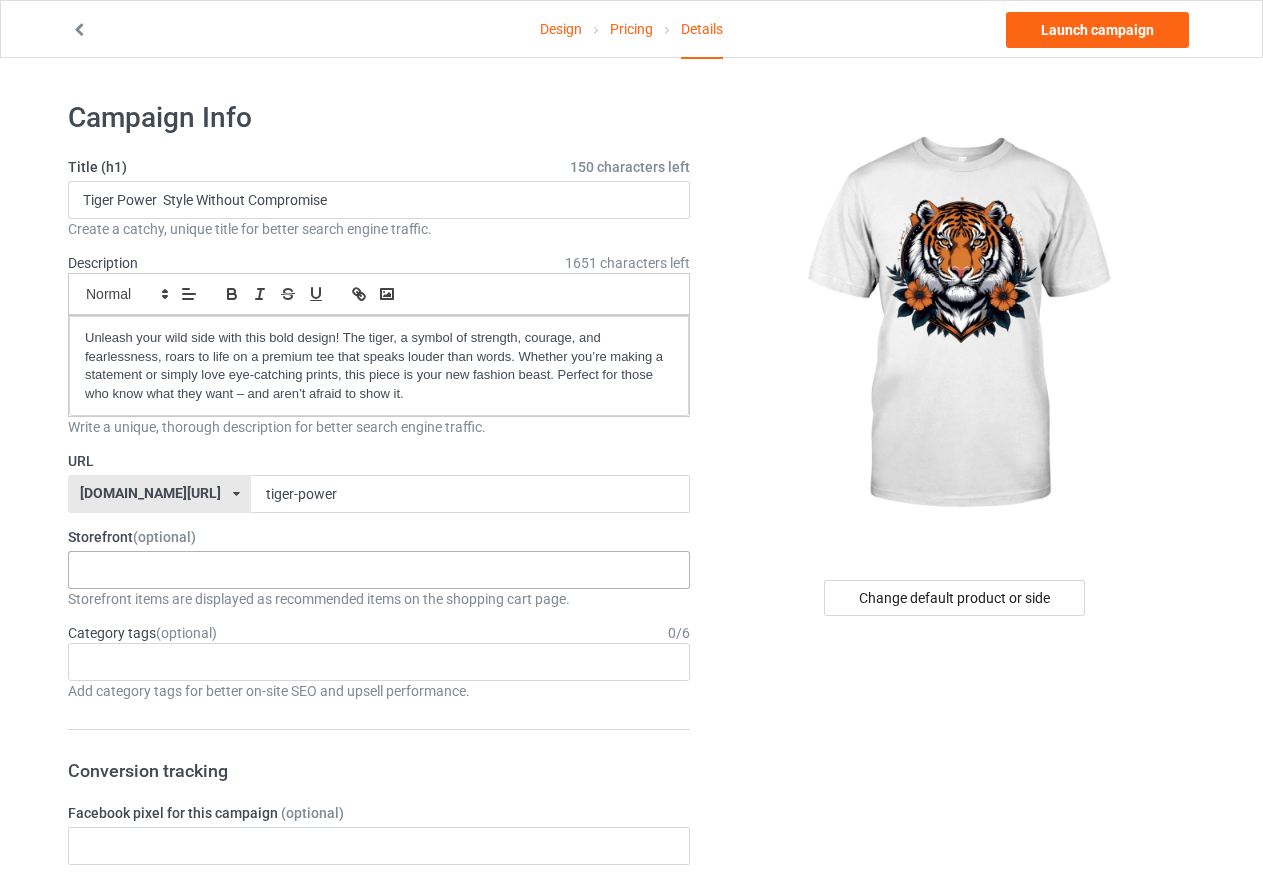 click on "Tiger Power  Style Without Compromise “Hello” from the Shadows  Black Cat Charm "Maltese Moment: Pure Joy!" Back to School Bash: Gear Up in Style! Back to School   Pup Style! Alien on Earth ALIEN    Mode: Activated Alien: From Outer Space to Your Closet Bear Spirit Tee  Wild at Heart Strong in Silence  A monkey on a wave has no stopping Danger in His Eyes  The Wolf That Rules the Night Alien on Earth   Boss Cat Dad Energy  Yorkie Dad   Shamrock Vibes Only  Ireland-Inspired Design 68891983727c6e002eb2f883 6887da41793c41002fd4f92a 6887cda6f4a1f3002f20de86 6887ad676410830030598852 6881f1b610639b0036c54c82 687cdaaf9f88dd003093f4d6 687cb97ae18644002efe8846 687ba71ef0a52c0035f43d27 687b8cc7f0a52c0035f43d20 687b75fcbf4d280031e0a9a3 6875f83e2e3619002e4bb825 68723ccb730360002f4a132e 68717739827cc2002fabed95 6870996c2e0e18002ef80b34 687046f82e0e18002ef80938" at bounding box center [379, 570] 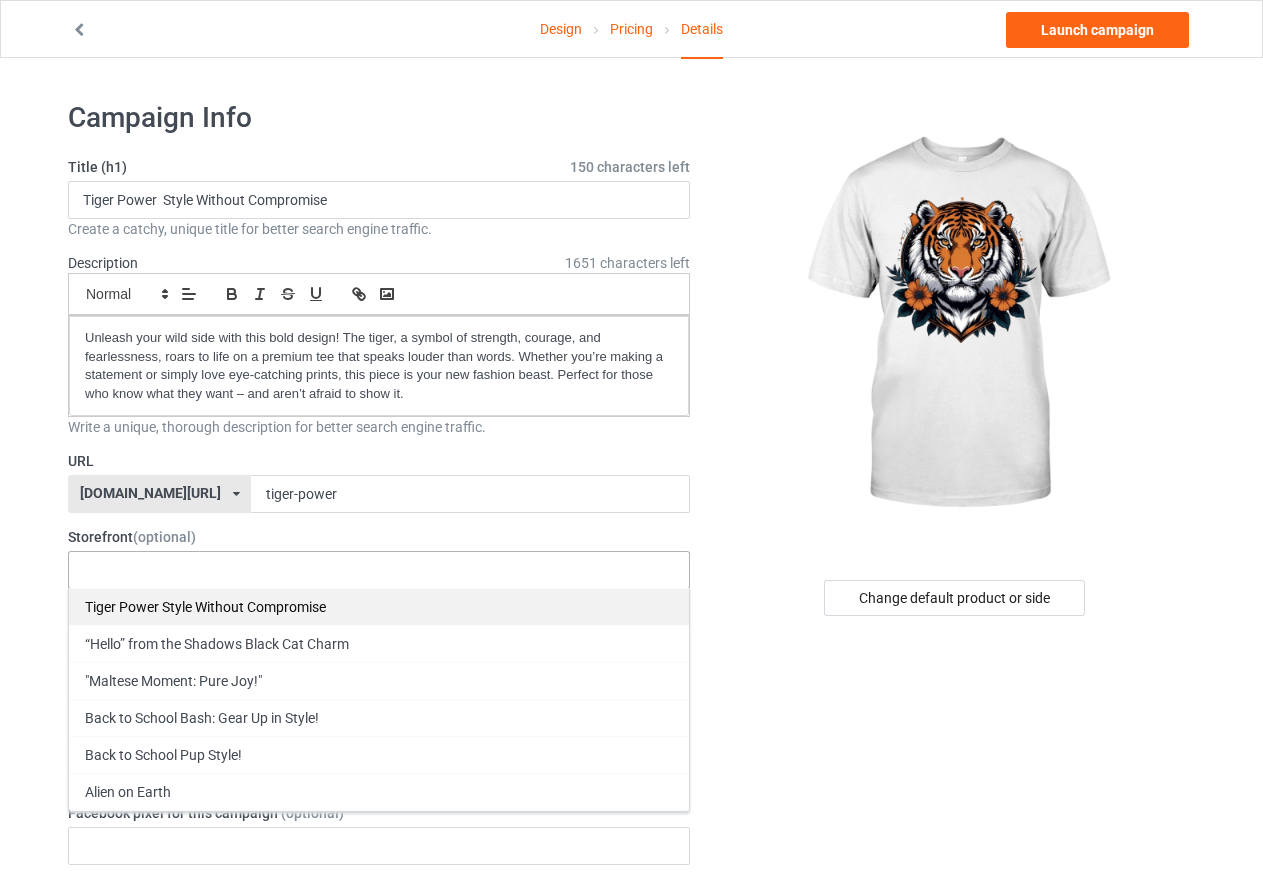click on "Tiger Power  Style Without Compromise" at bounding box center [379, 606] 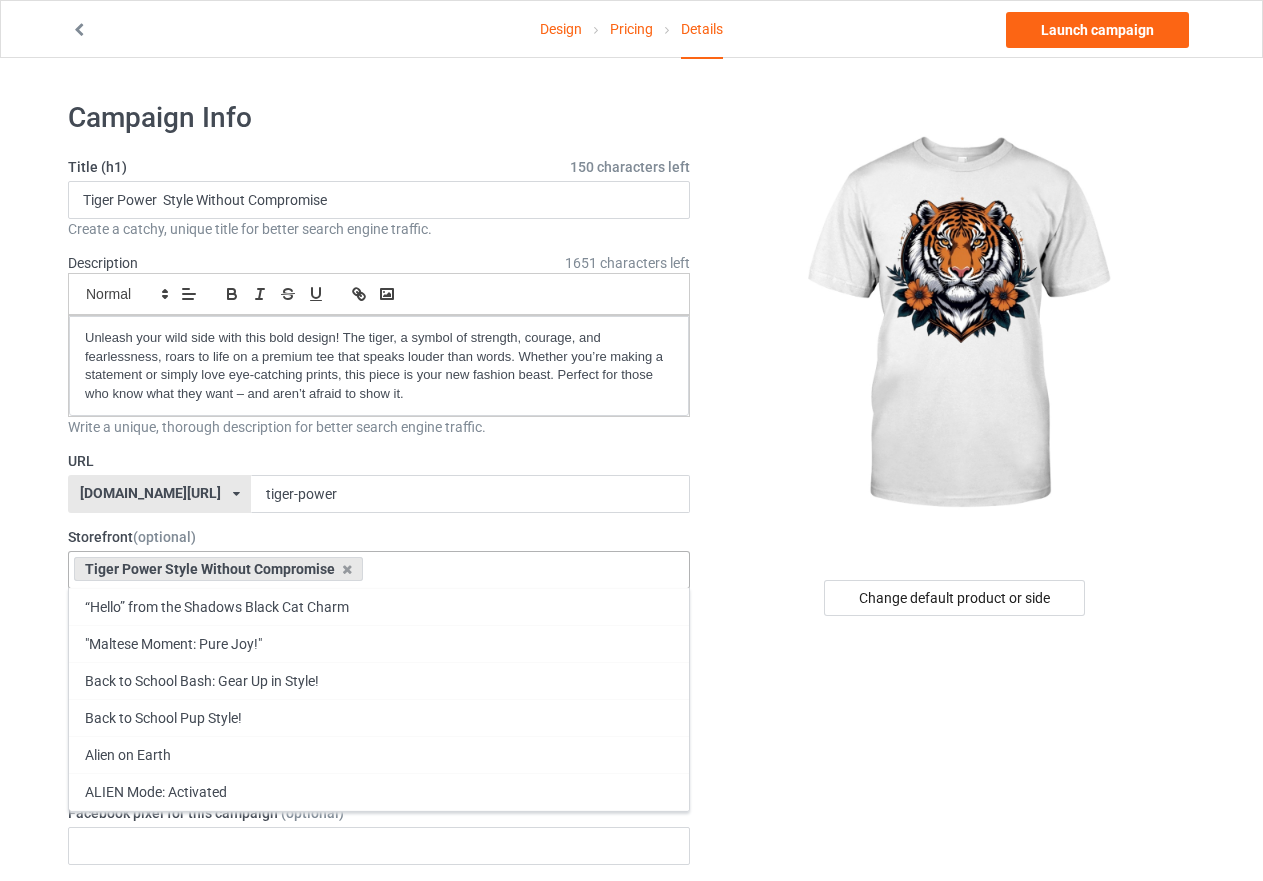 click on "Change default product or side" at bounding box center [956, 1102] 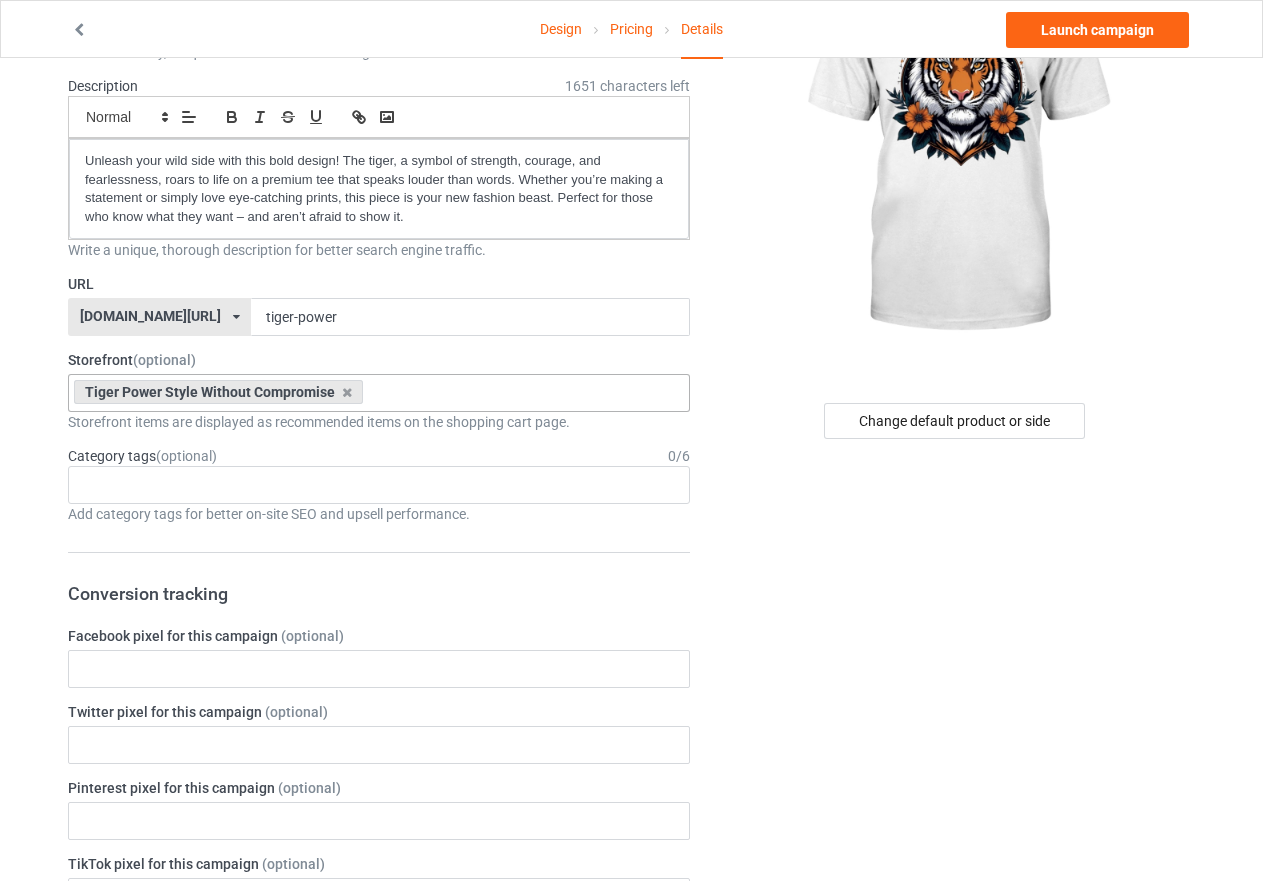 scroll, scrollTop: 300, scrollLeft: 0, axis: vertical 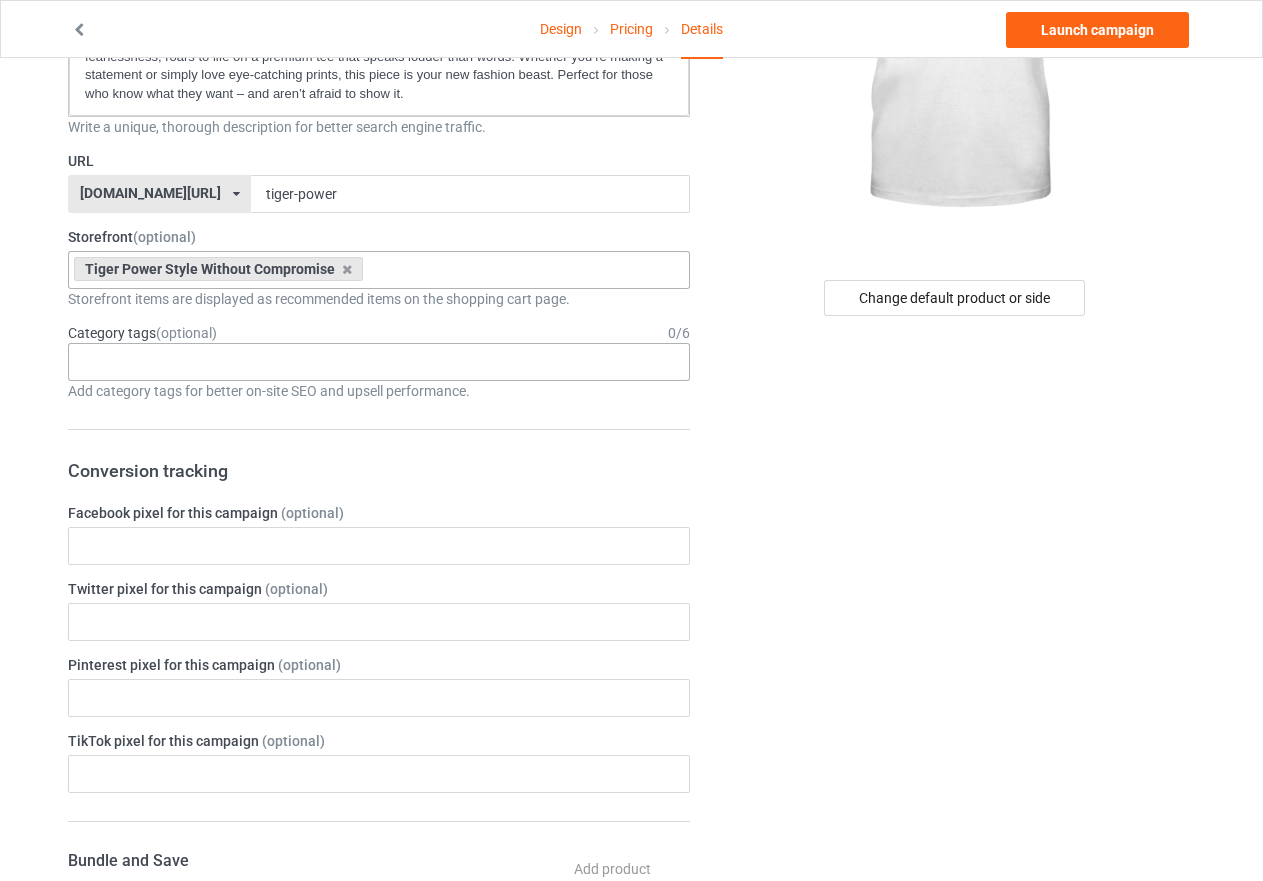 click at bounding box center [98, 362] 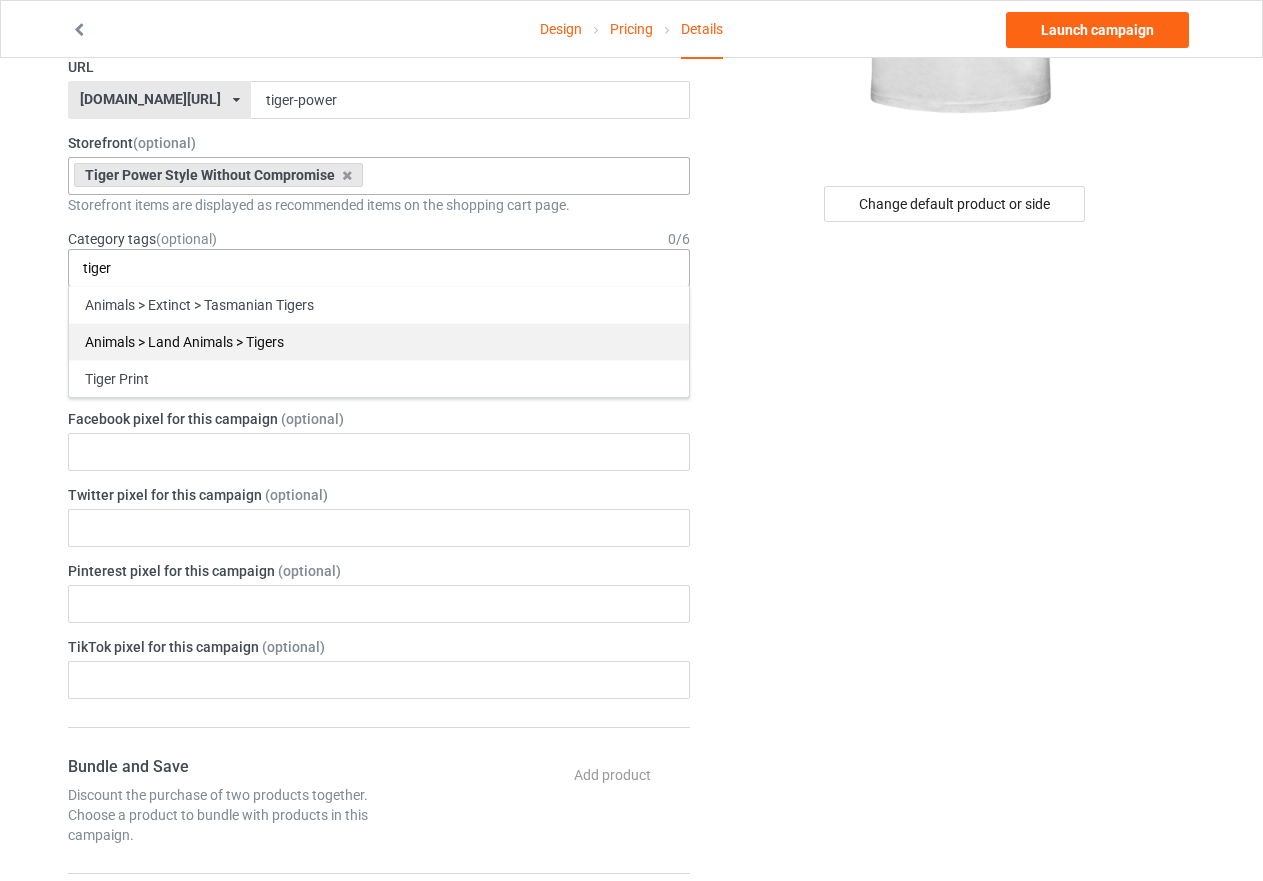 scroll, scrollTop: 400, scrollLeft: 0, axis: vertical 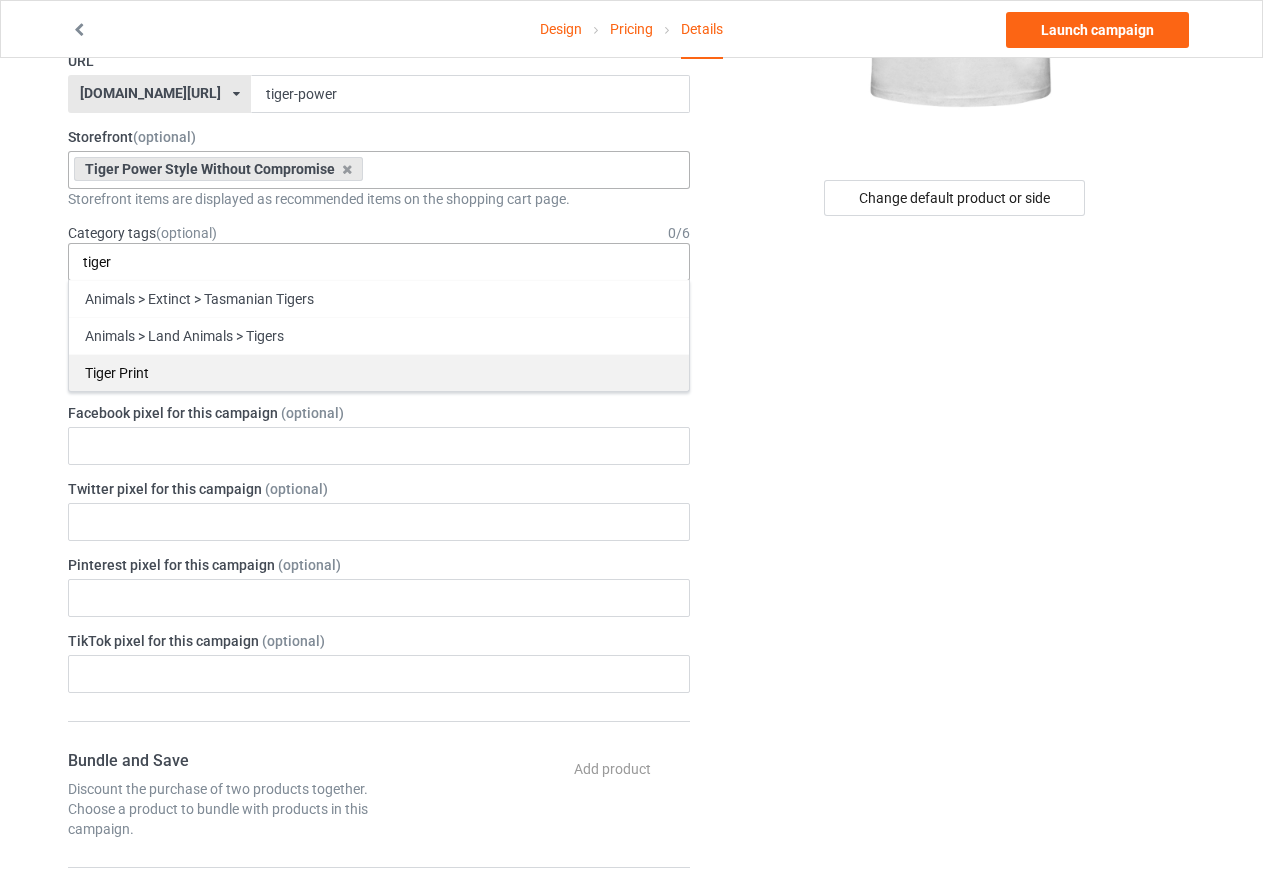 type on "tiger" 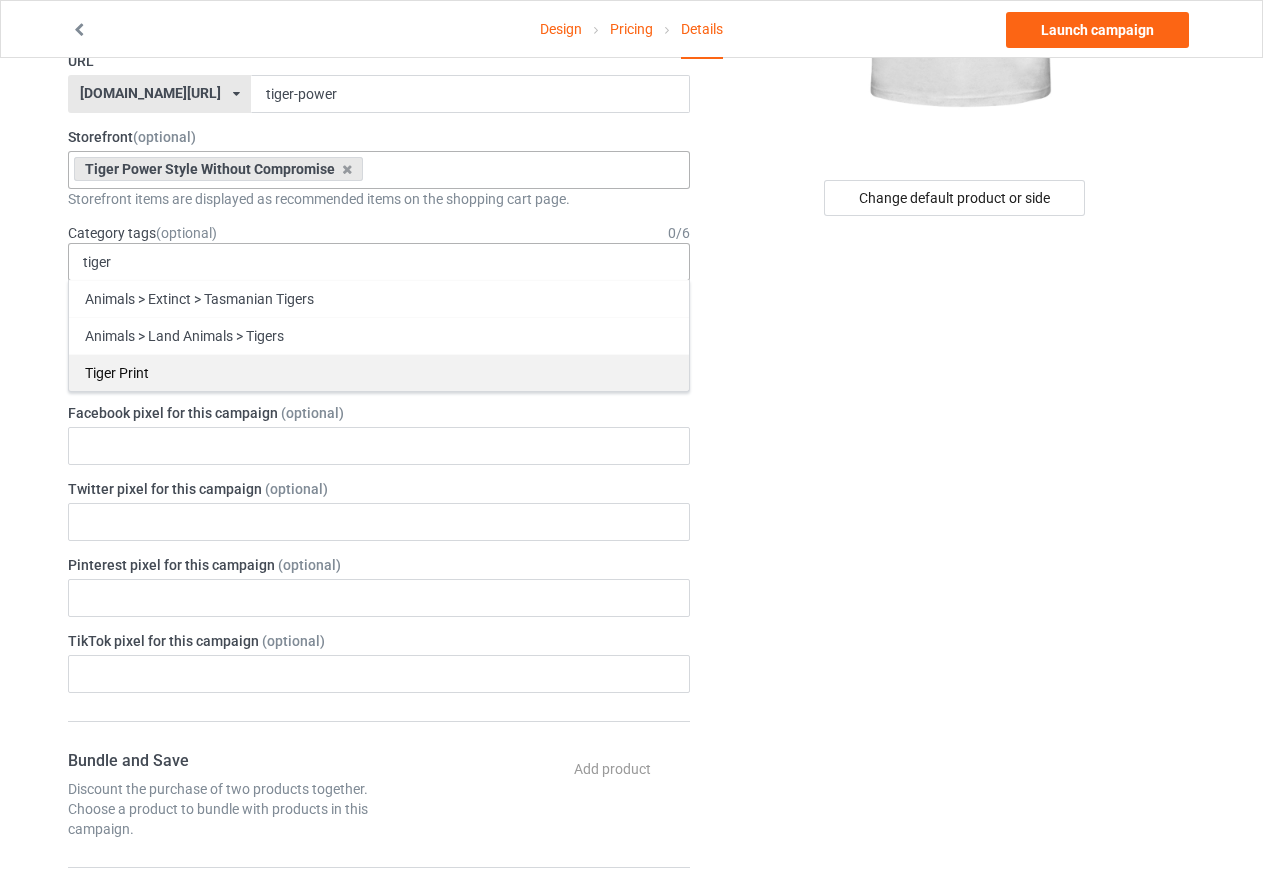 click on "Tiger Print" at bounding box center (379, 372) 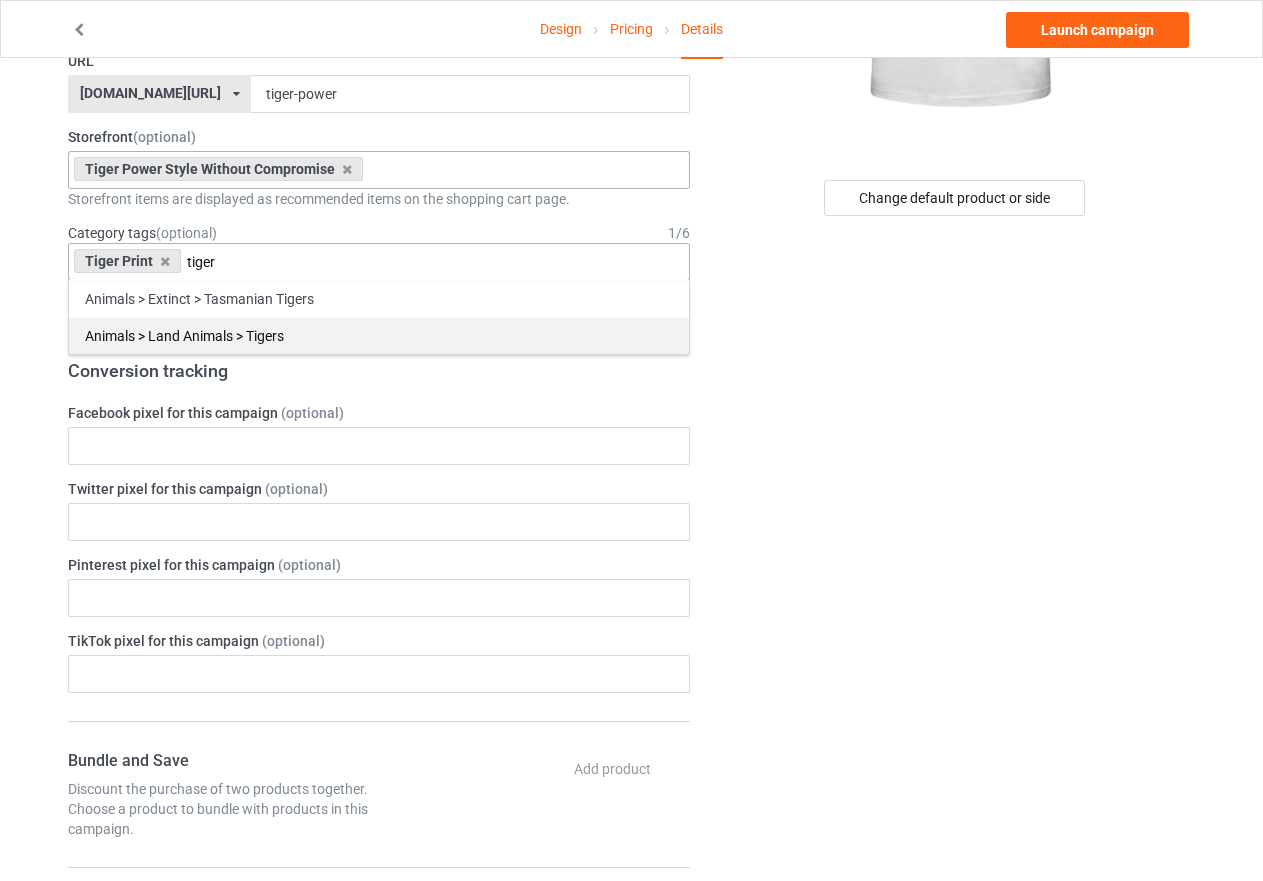 type on "tiger" 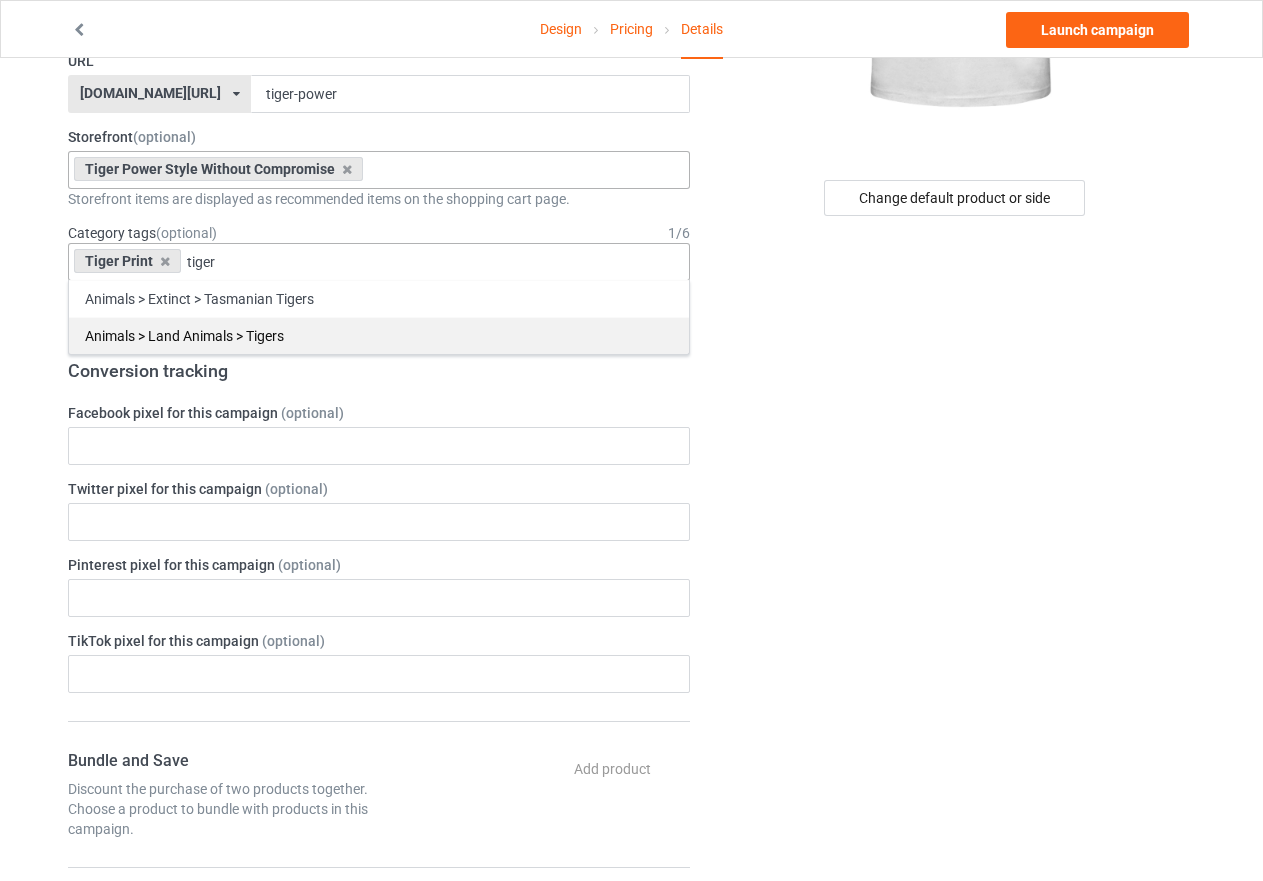 click on "Animals > Land Animals > Tigers" at bounding box center (379, 335) 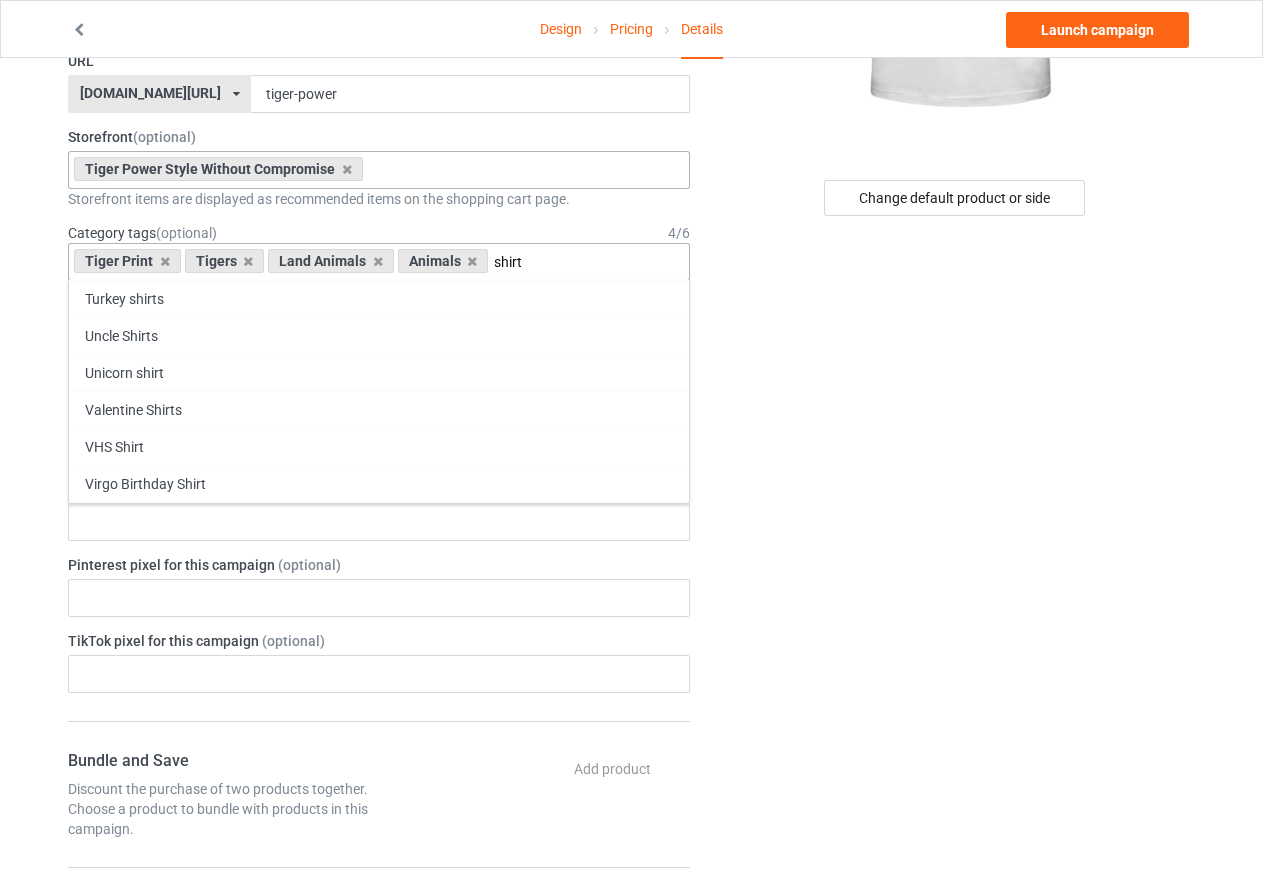 scroll, scrollTop: 2256, scrollLeft: 0, axis: vertical 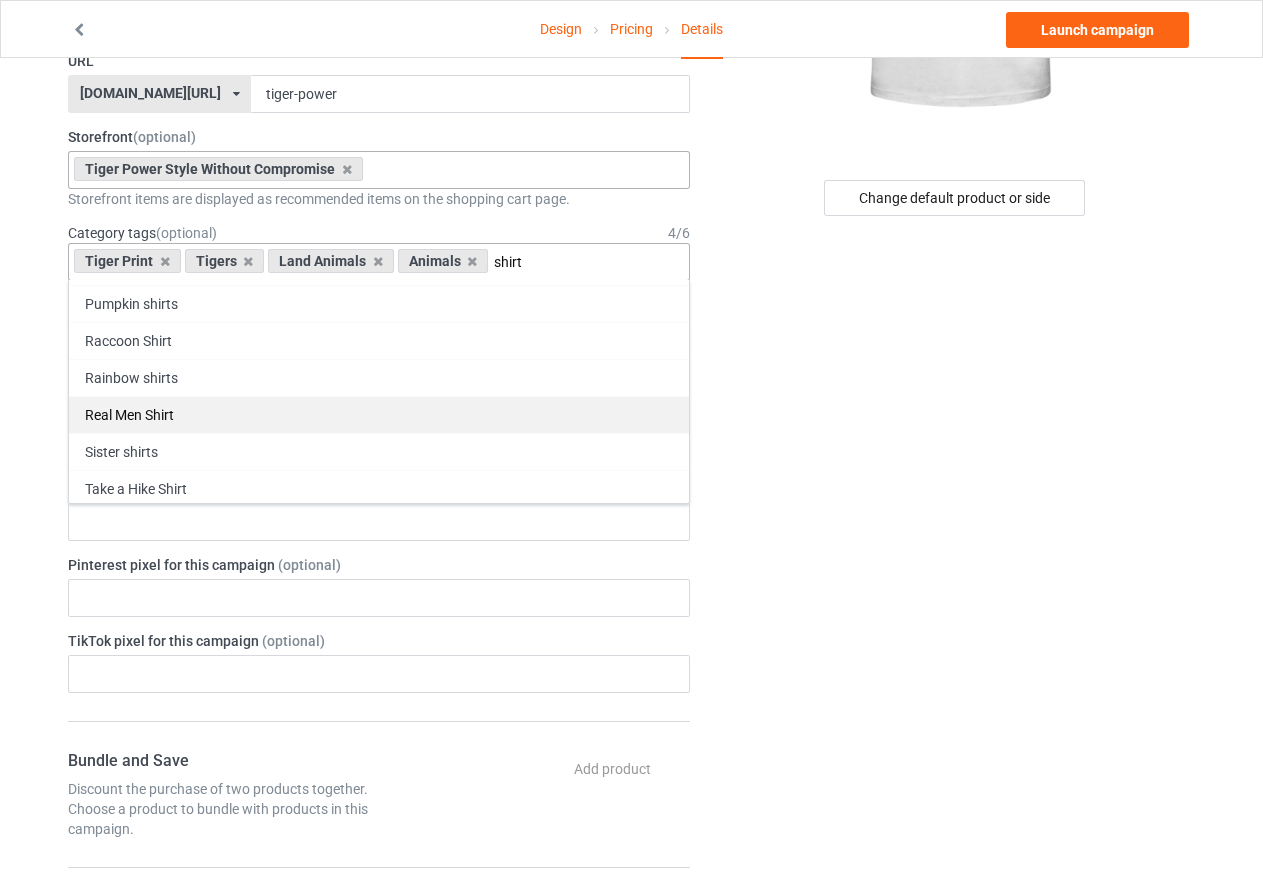 type on "shirt" 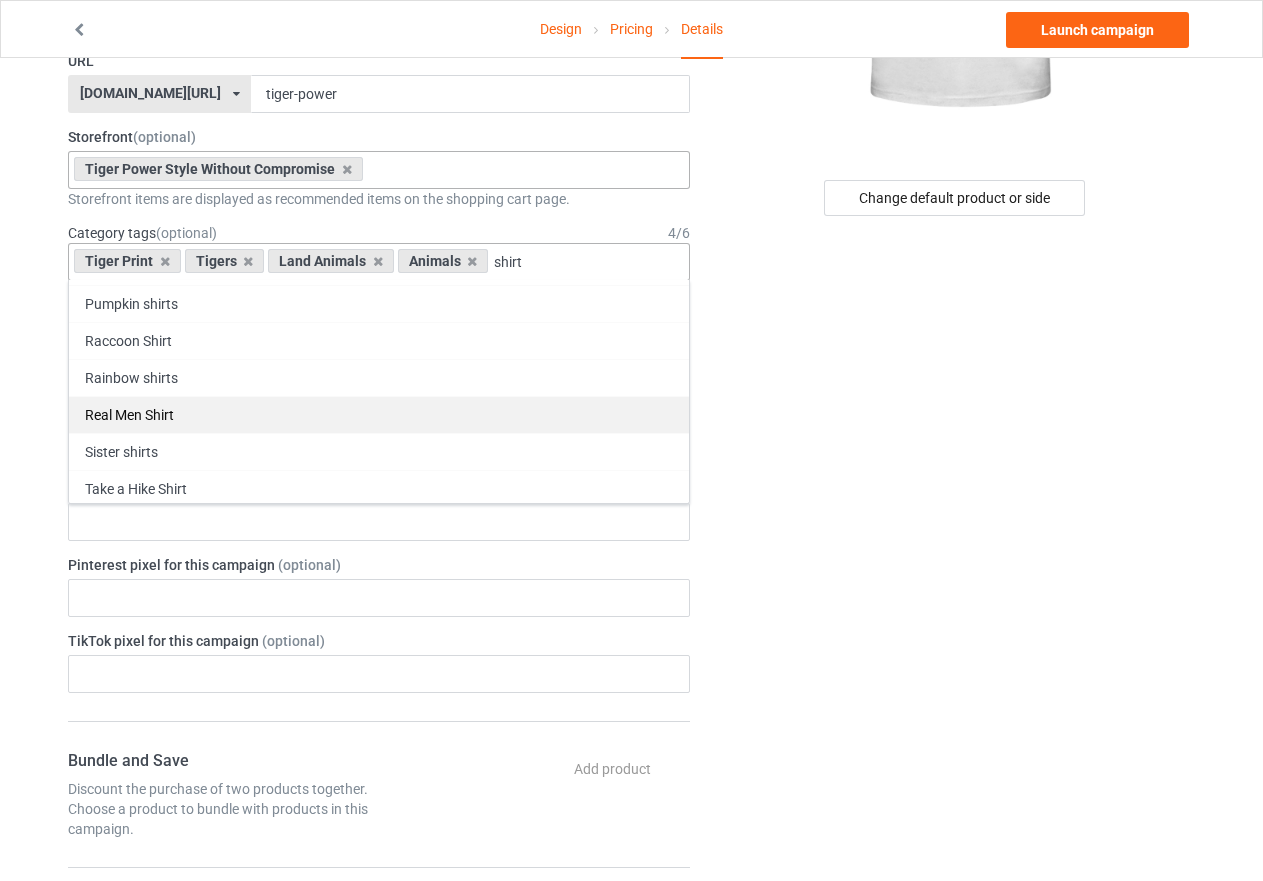 click on "Real Men Shirt" at bounding box center [379, 414] 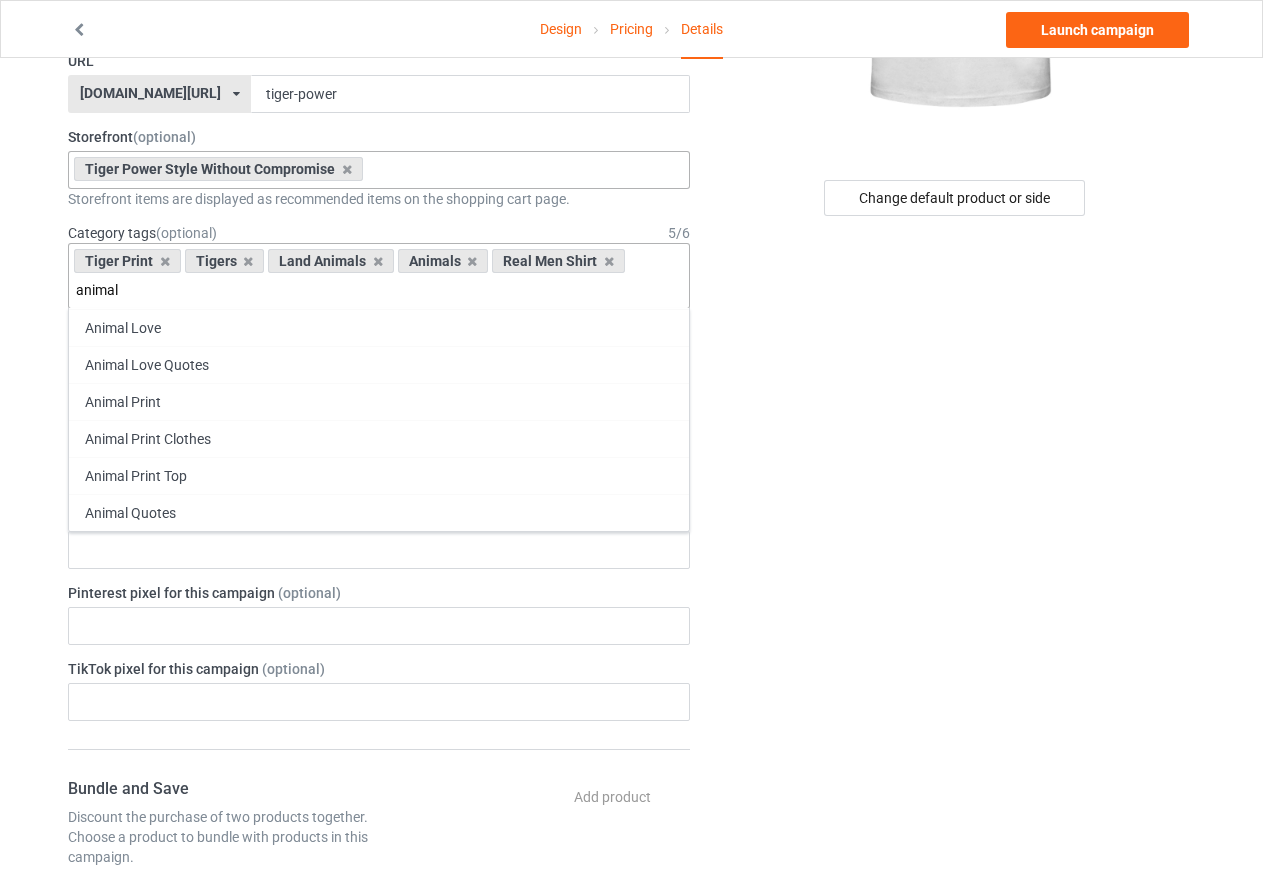scroll, scrollTop: 8620, scrollLeft: 0, axis: vertical 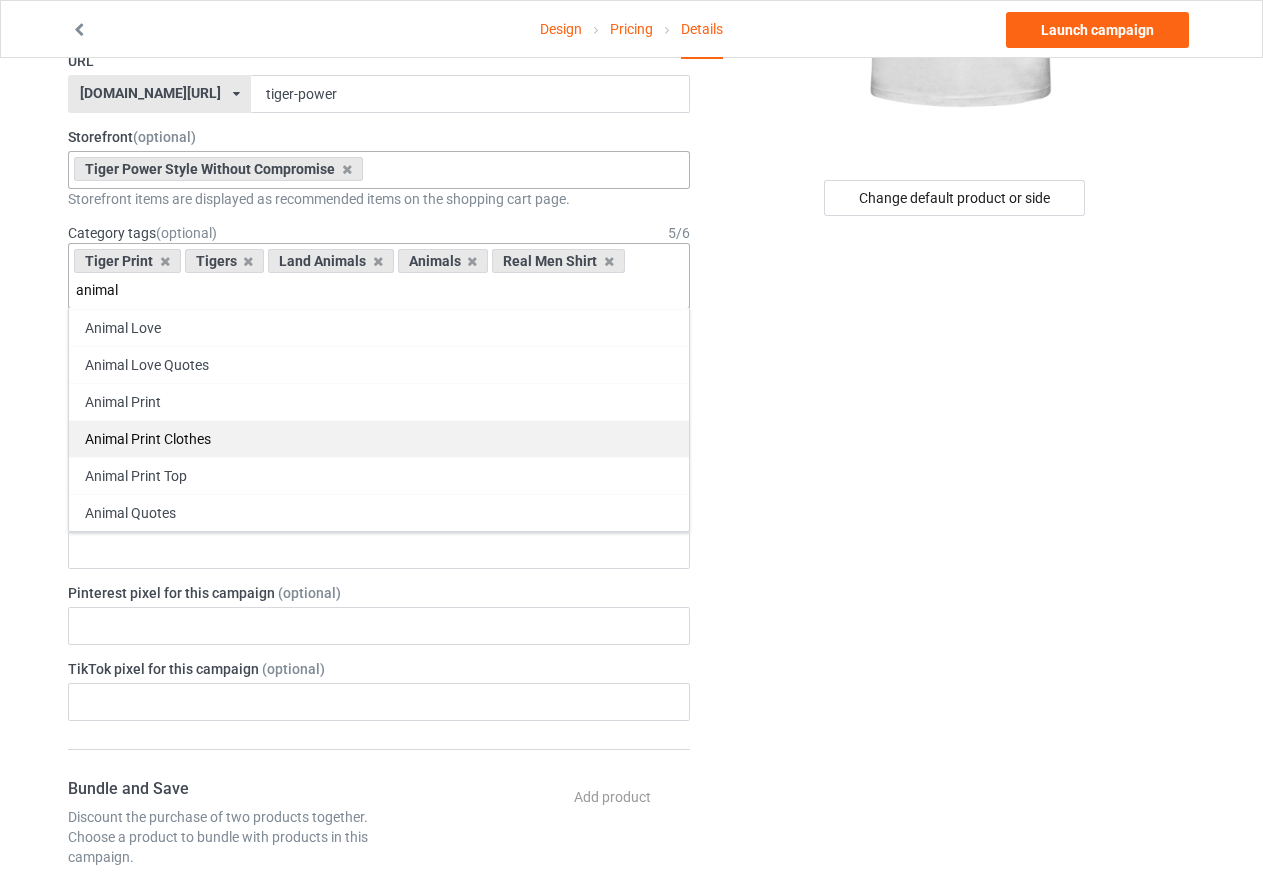 type on "animal" 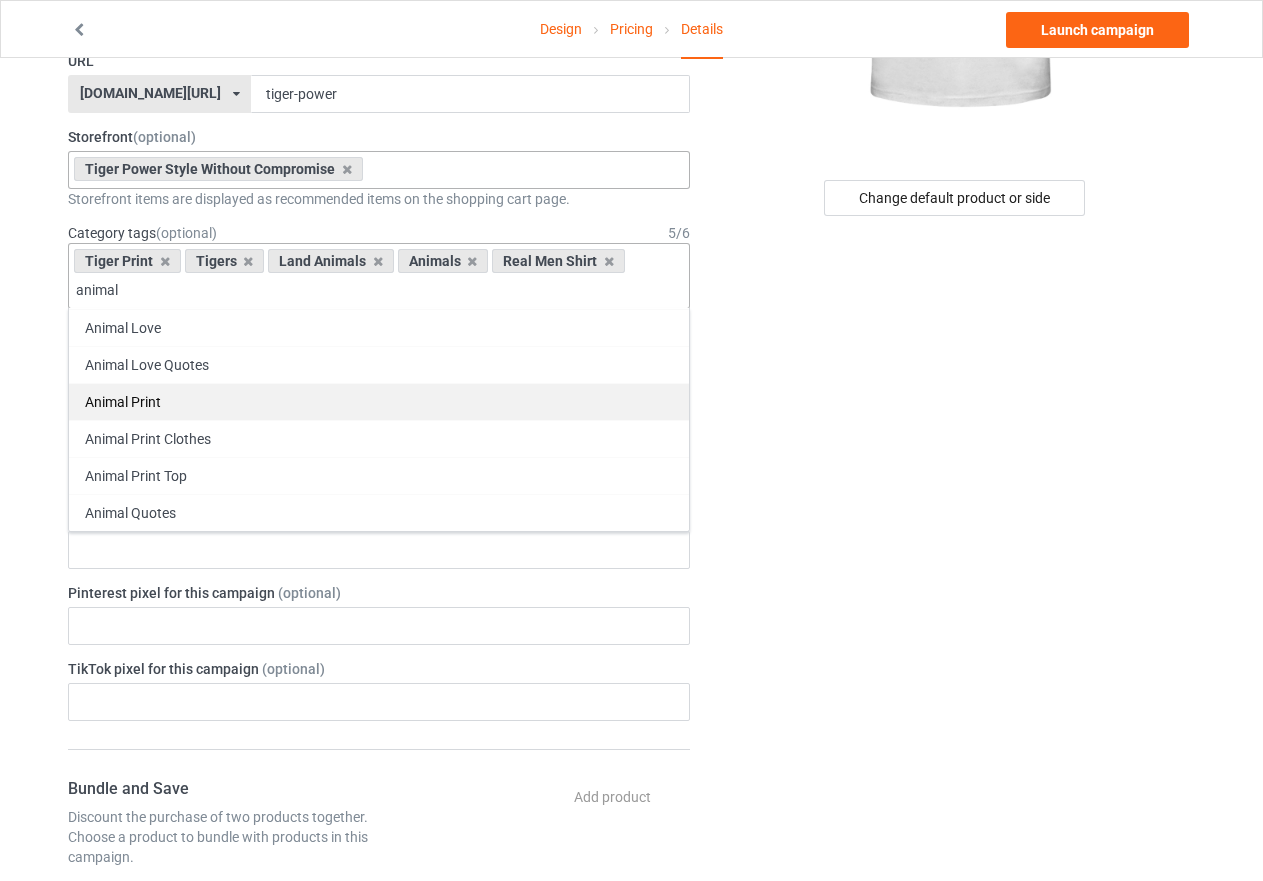 drag, startPoint x: 147, startPoint y: 439, endPoint x: 160, endPoint y: 390, distance: 50.695168 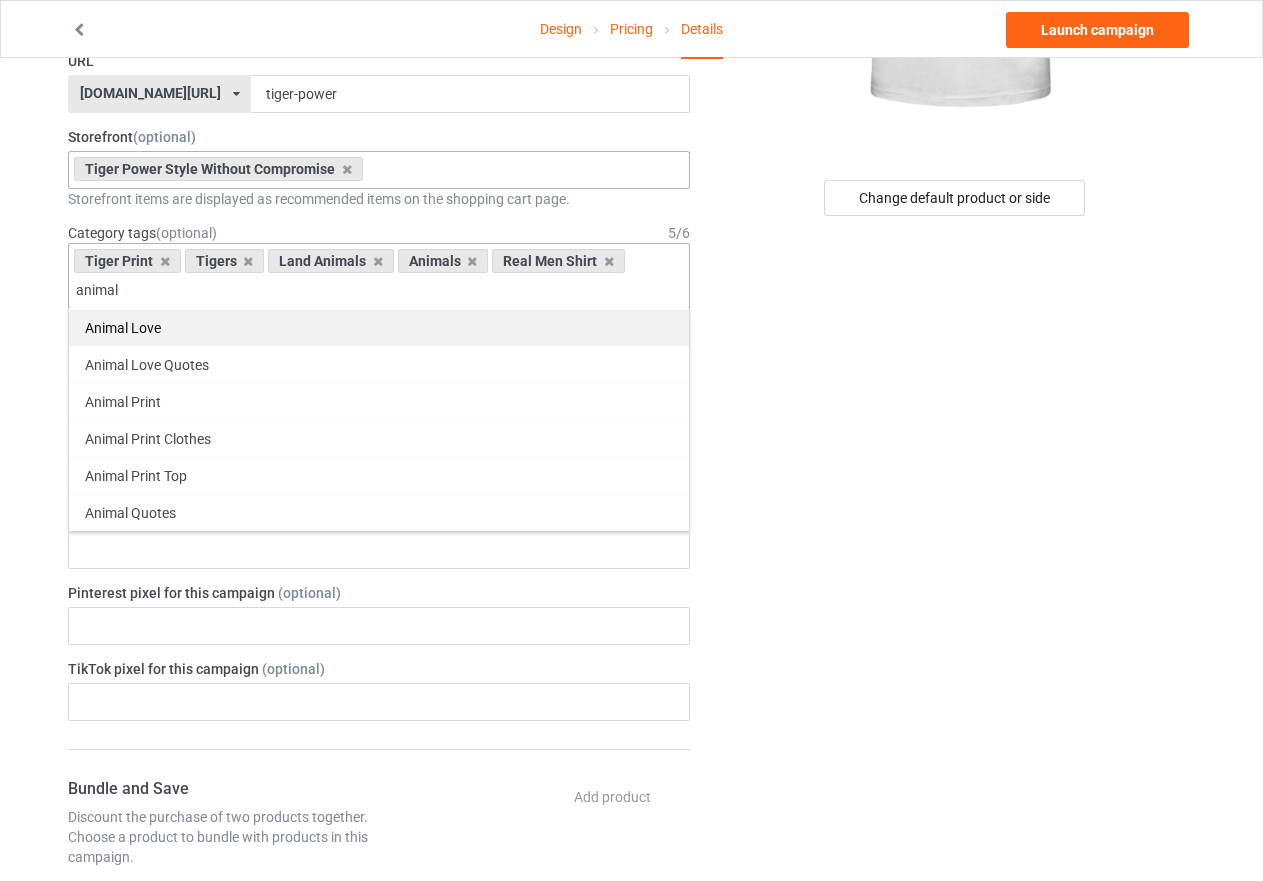 click on "Animal Love" at bounding box center (379, 327) 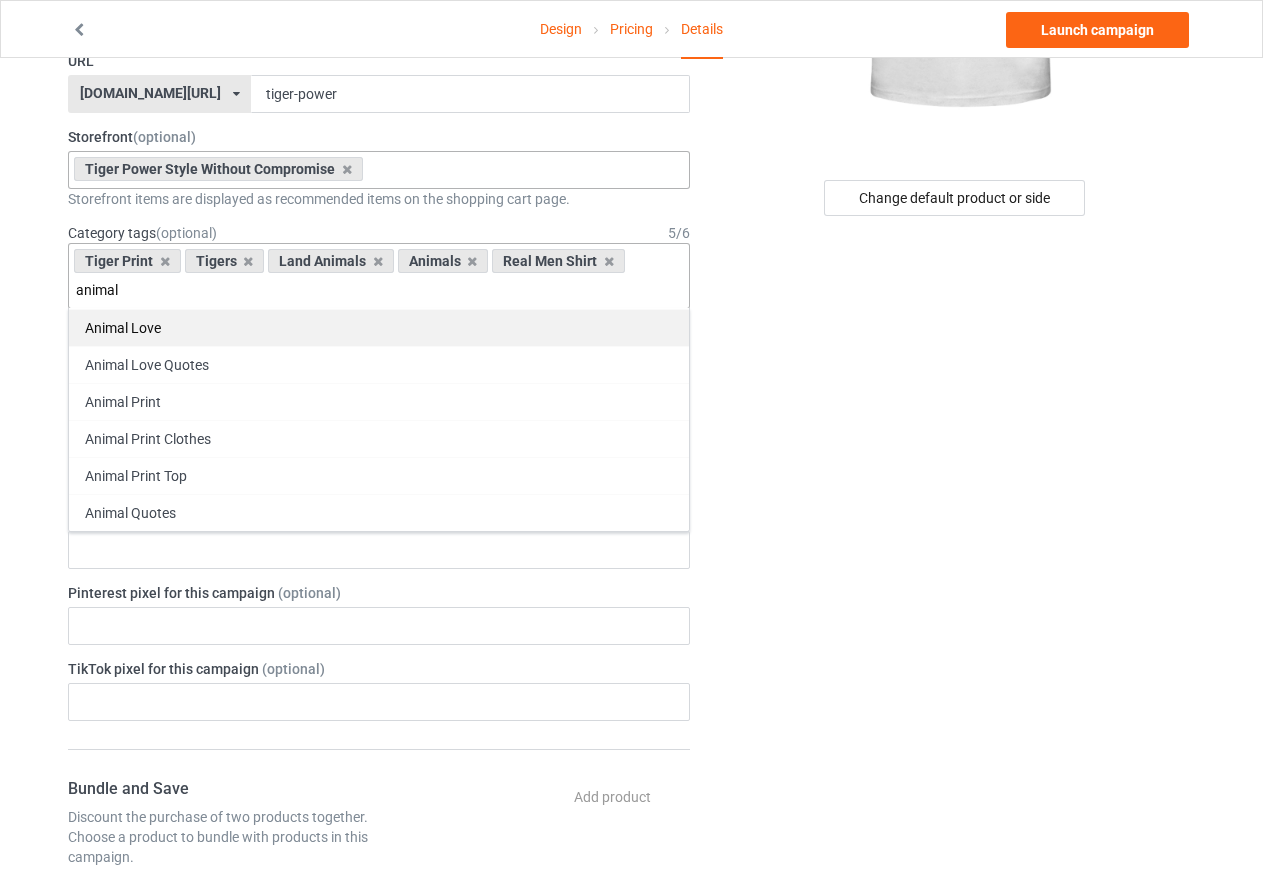 type 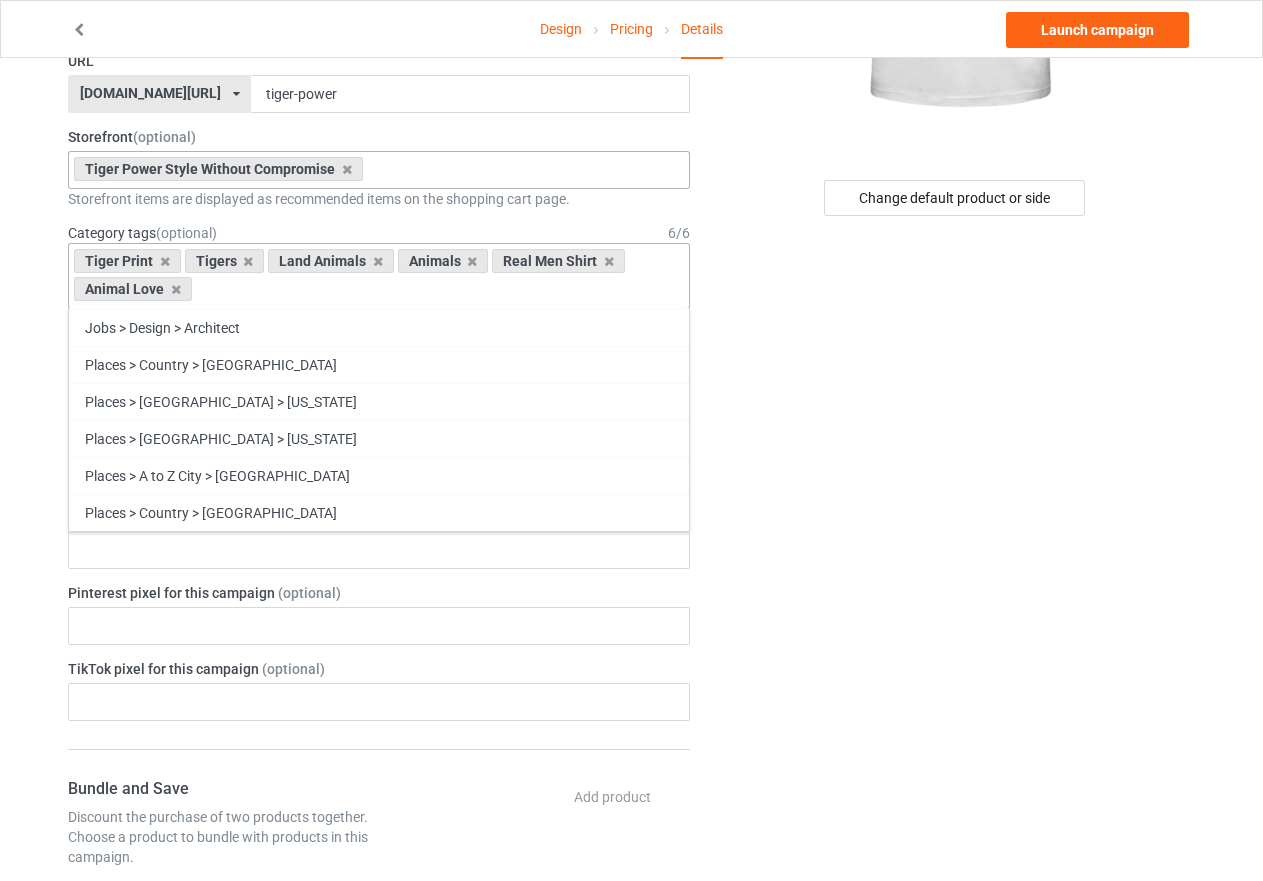 scroll, scrollTop: 85210, scrollLeft: 0, axis: vertical 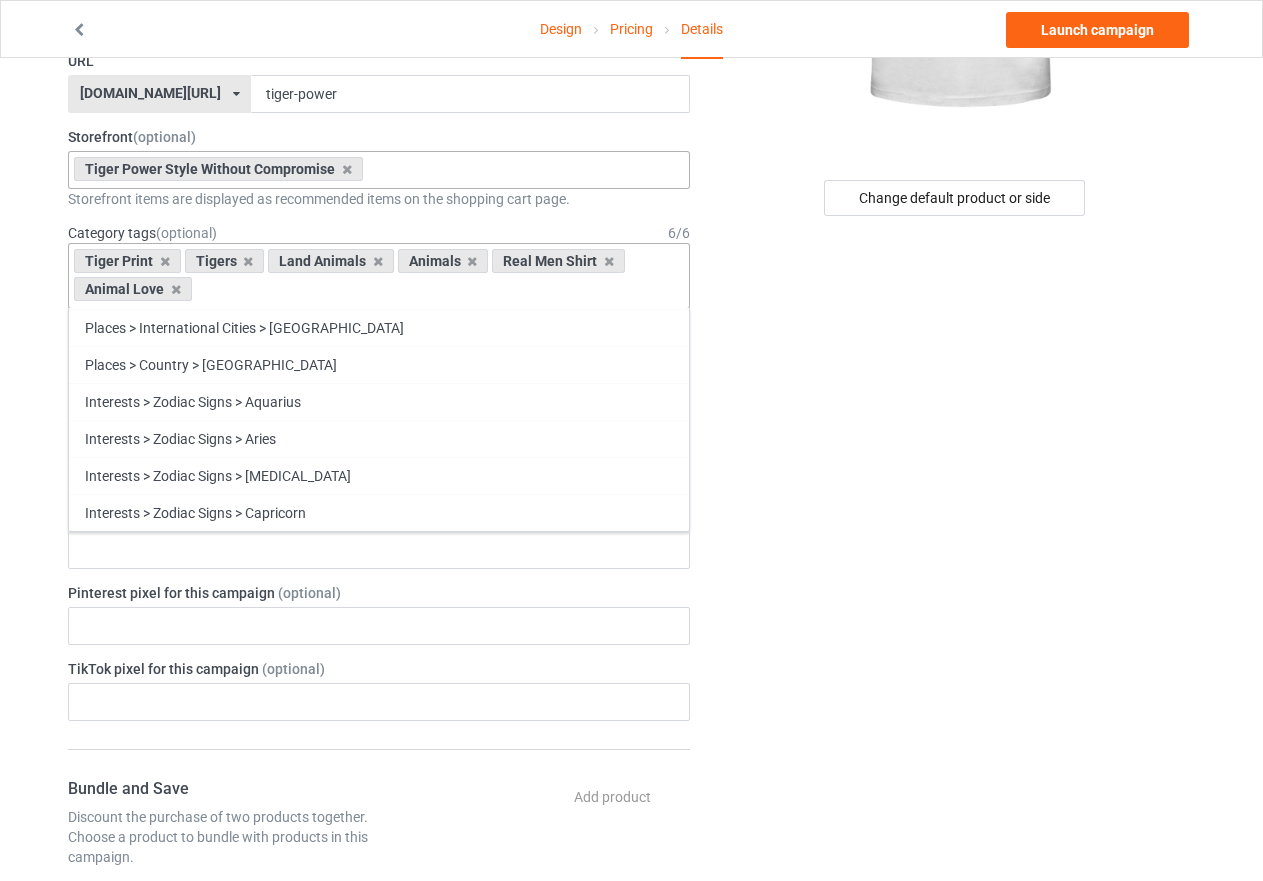 click on "Change default product or side" at bounding box center [956, 716] 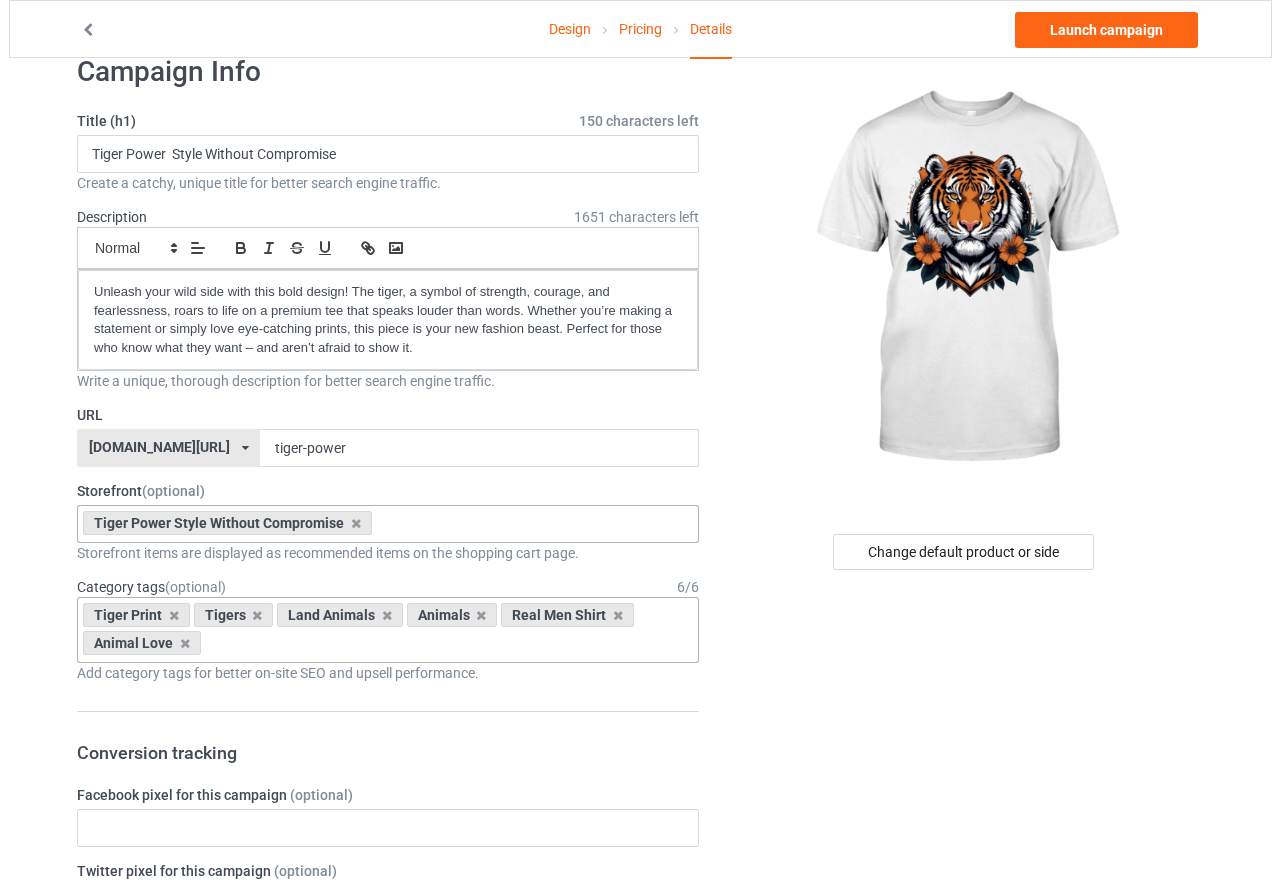 scroll, scrollTop: 0, scrollLeft: 0, axis: both 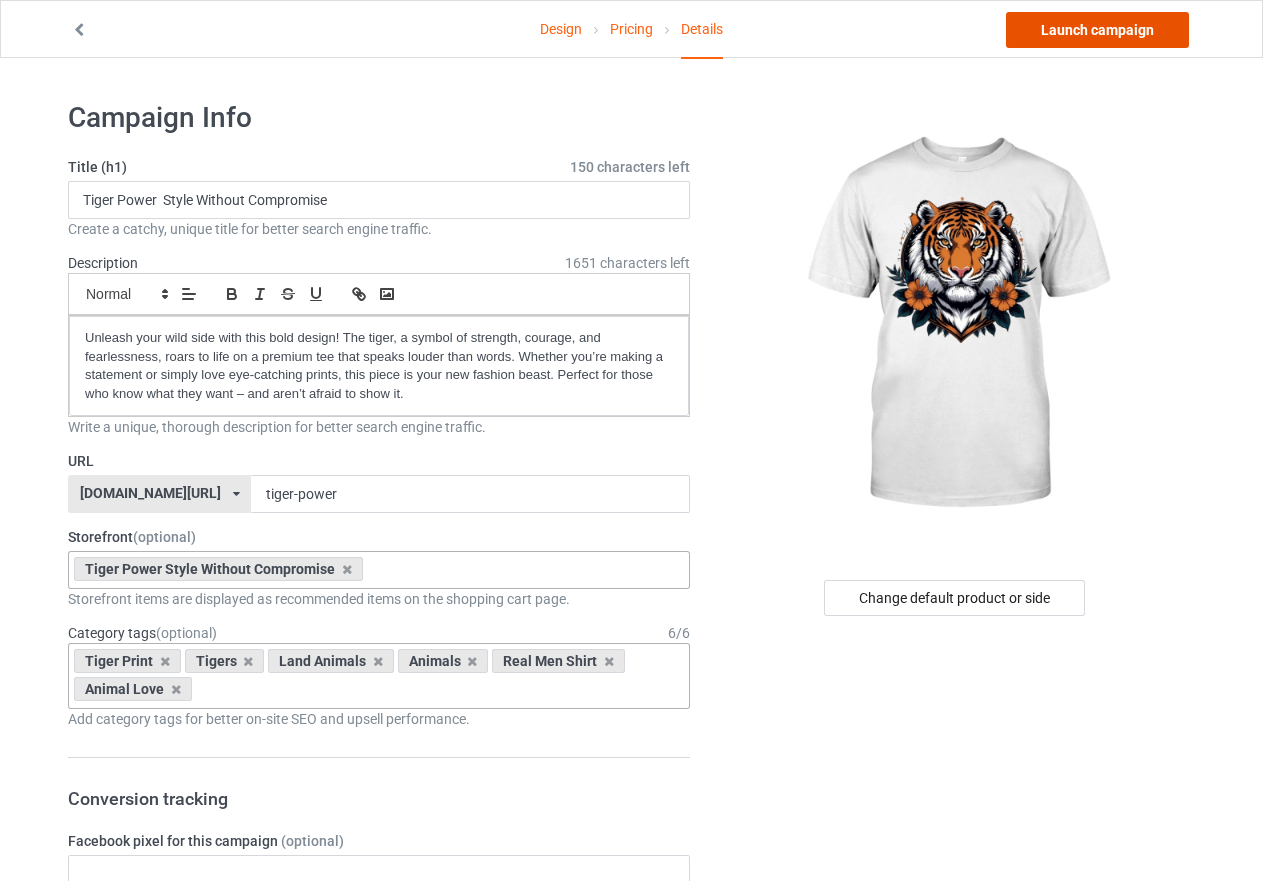 click on "Launch campaign" at bounding box center [1097, 30] 